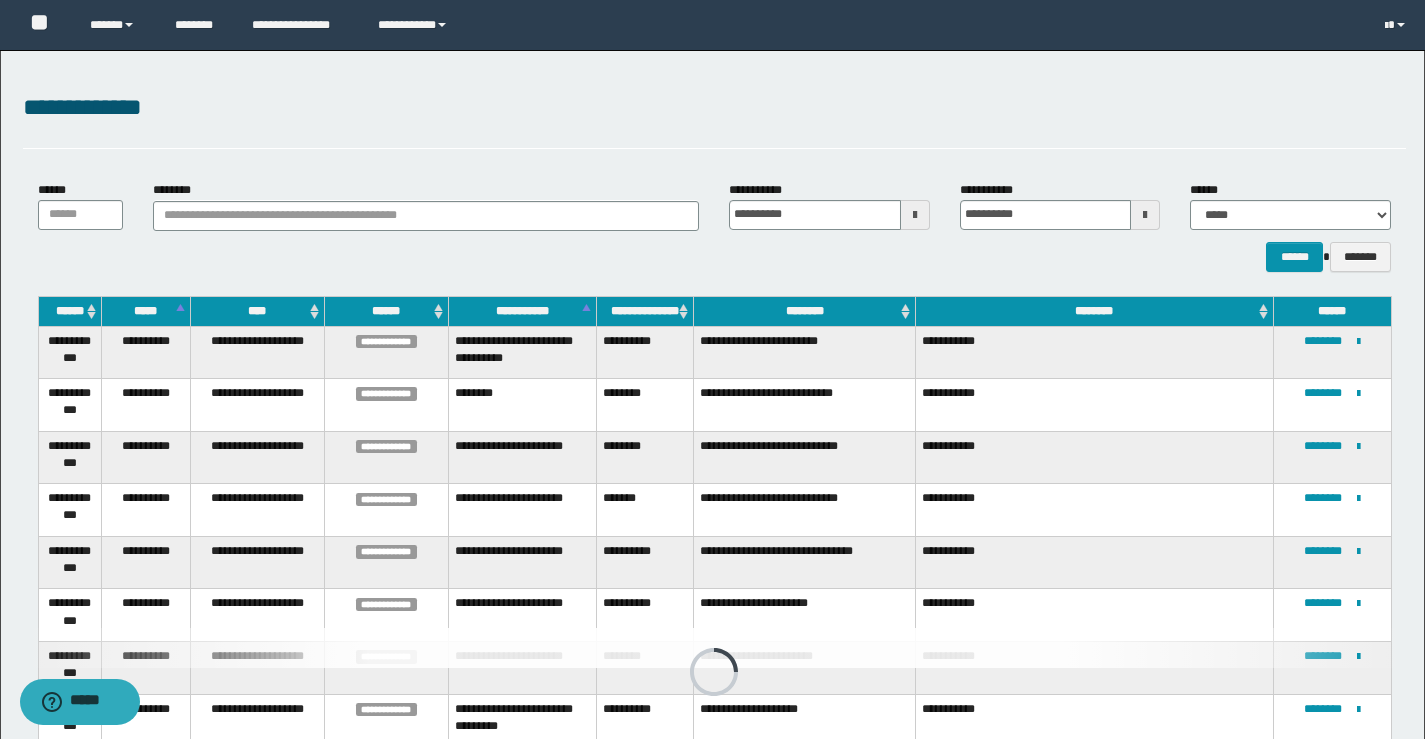 scroll, scrollTop: 333, scrollLeft: 0, axis: vertical 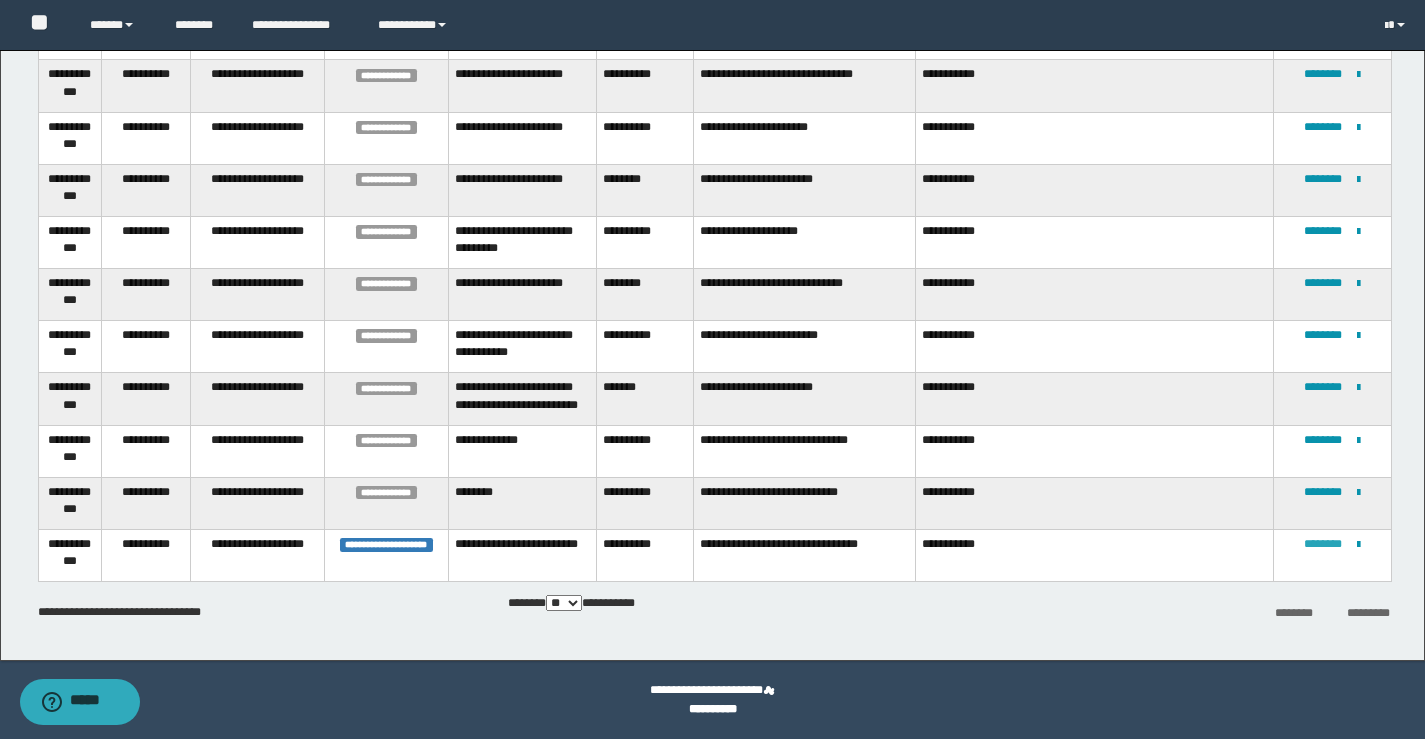 click on "********" at bounding box center [1323, 544] 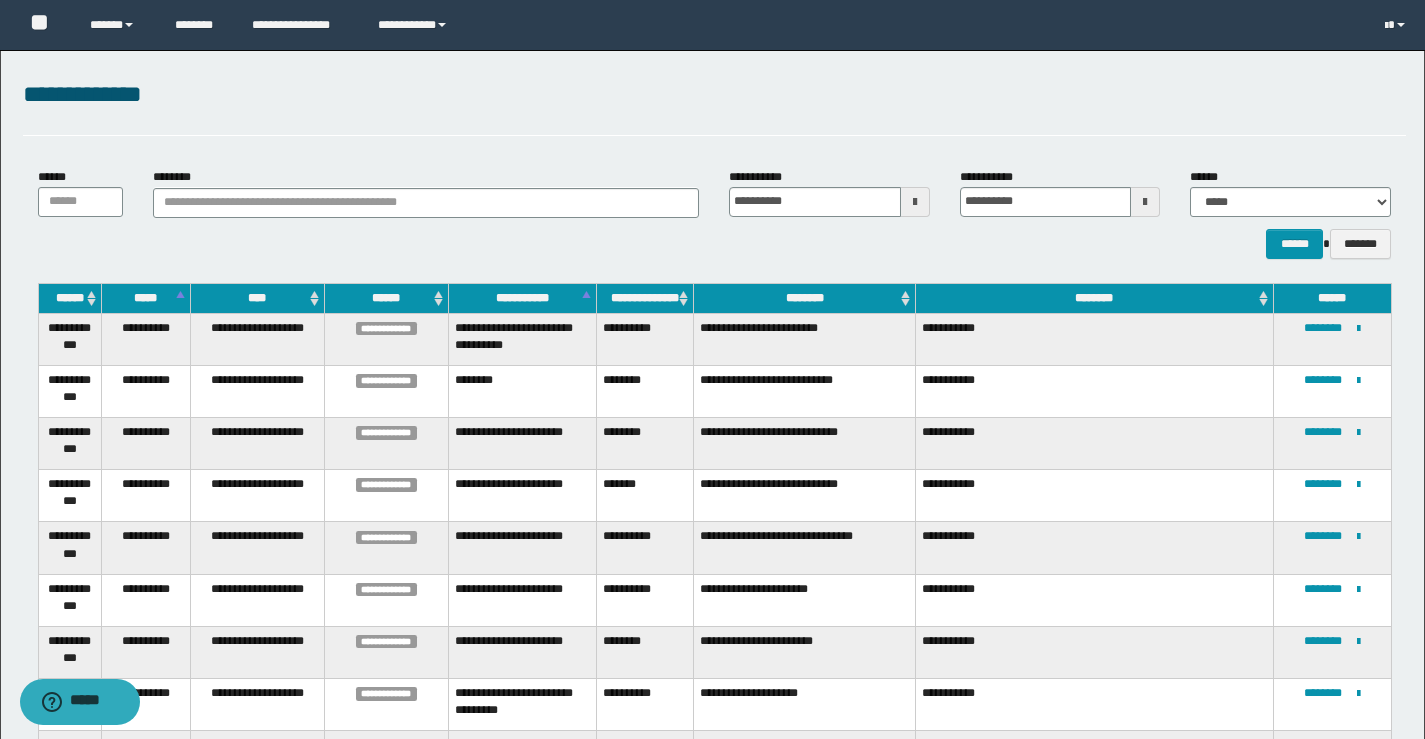 scroll, scrollTop: 0, scrollLeft: 0, axis: both 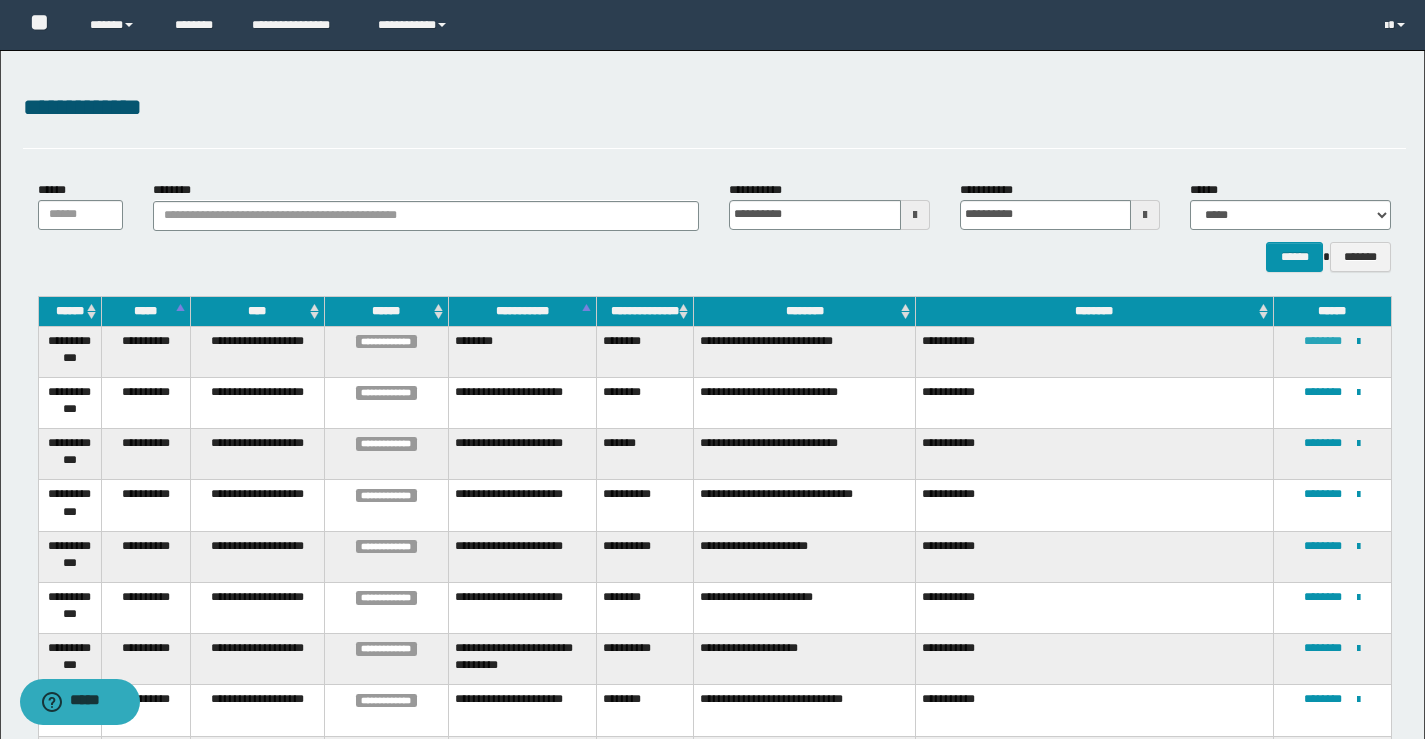 click on "********" at bounding box center [1323, 341] 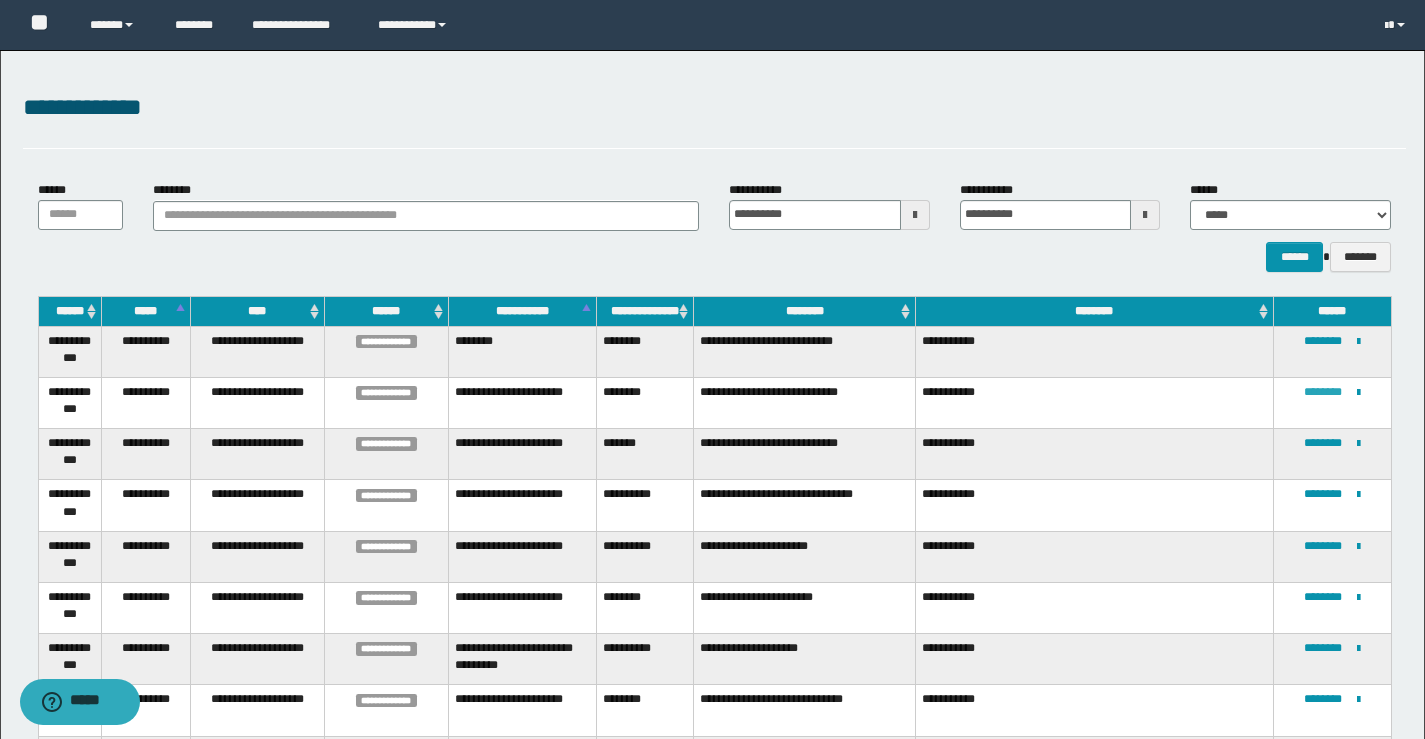 click on "********" at bounding box center [1323, 392] 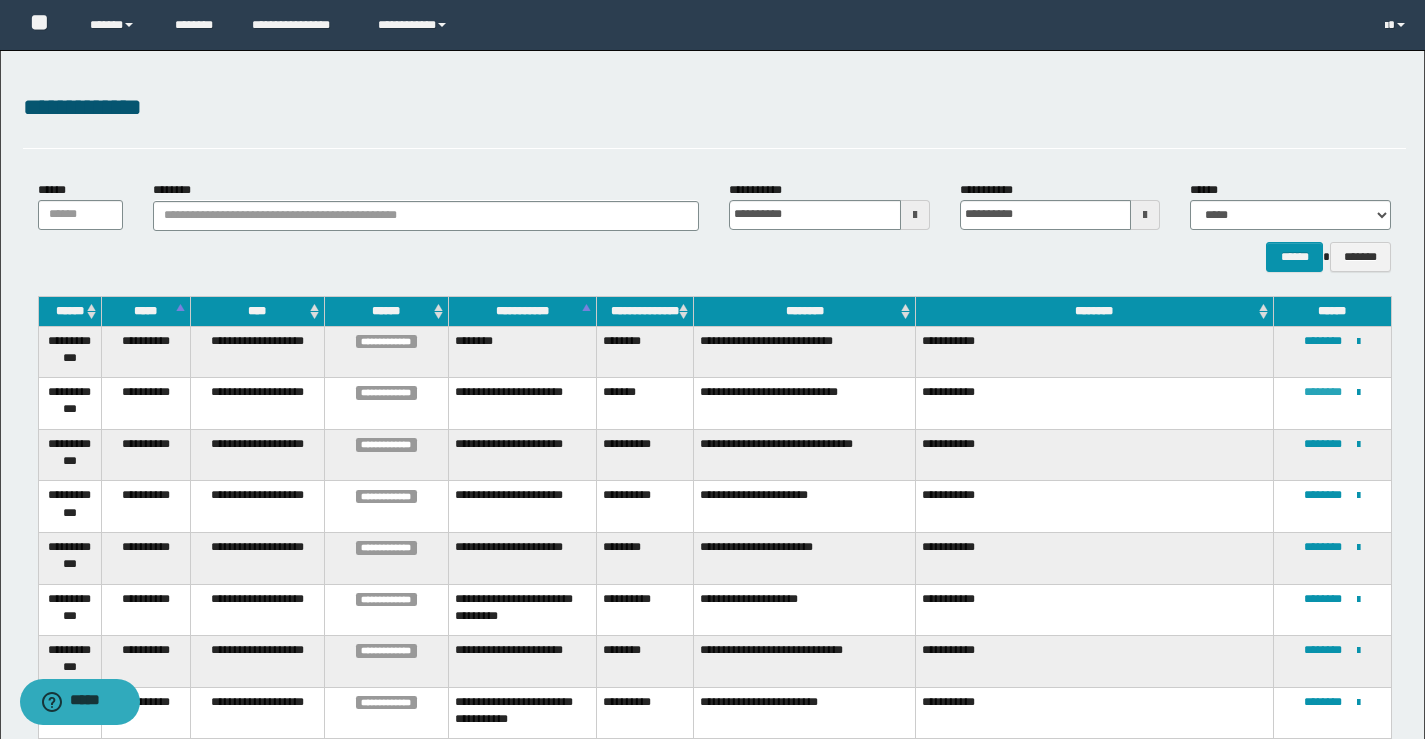 click on "********" at bounding box center [1323, 392] 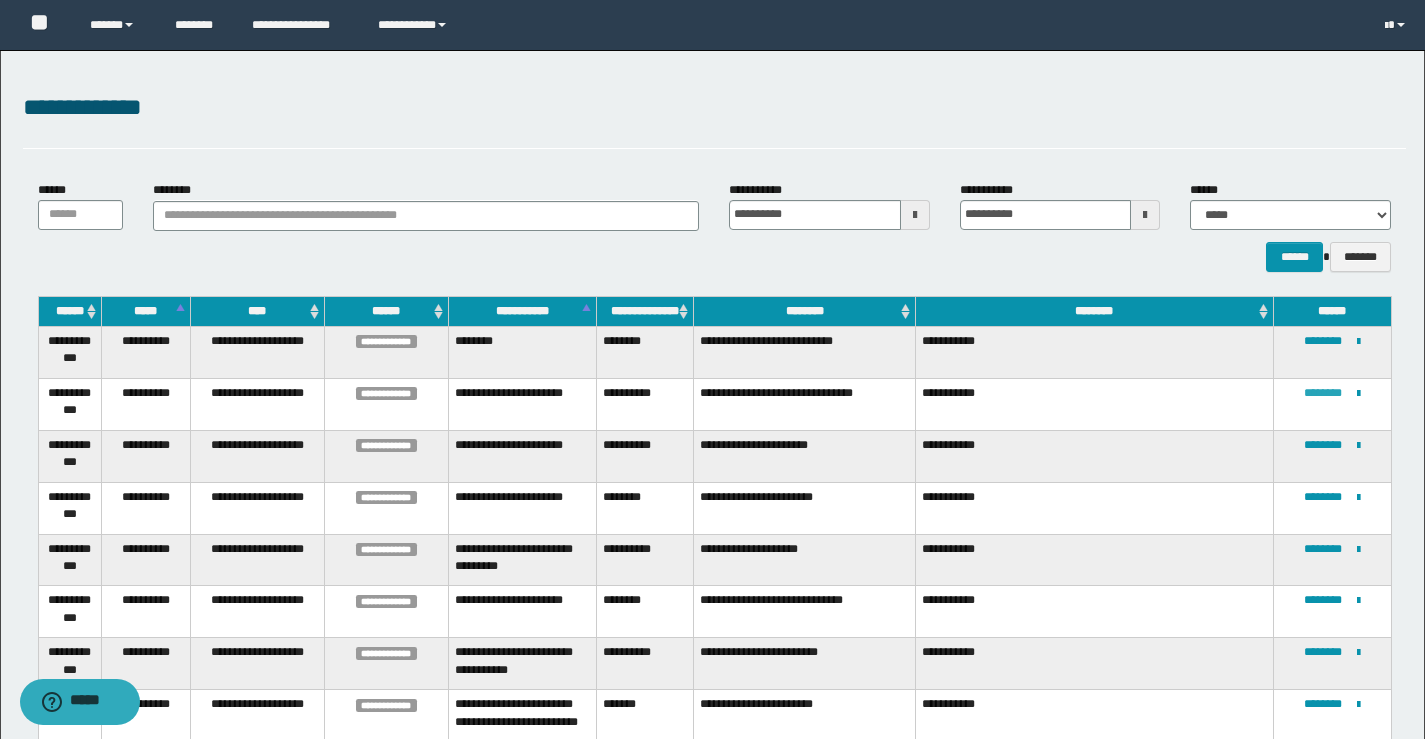 click on "********" at bounding box center [1323, 393] 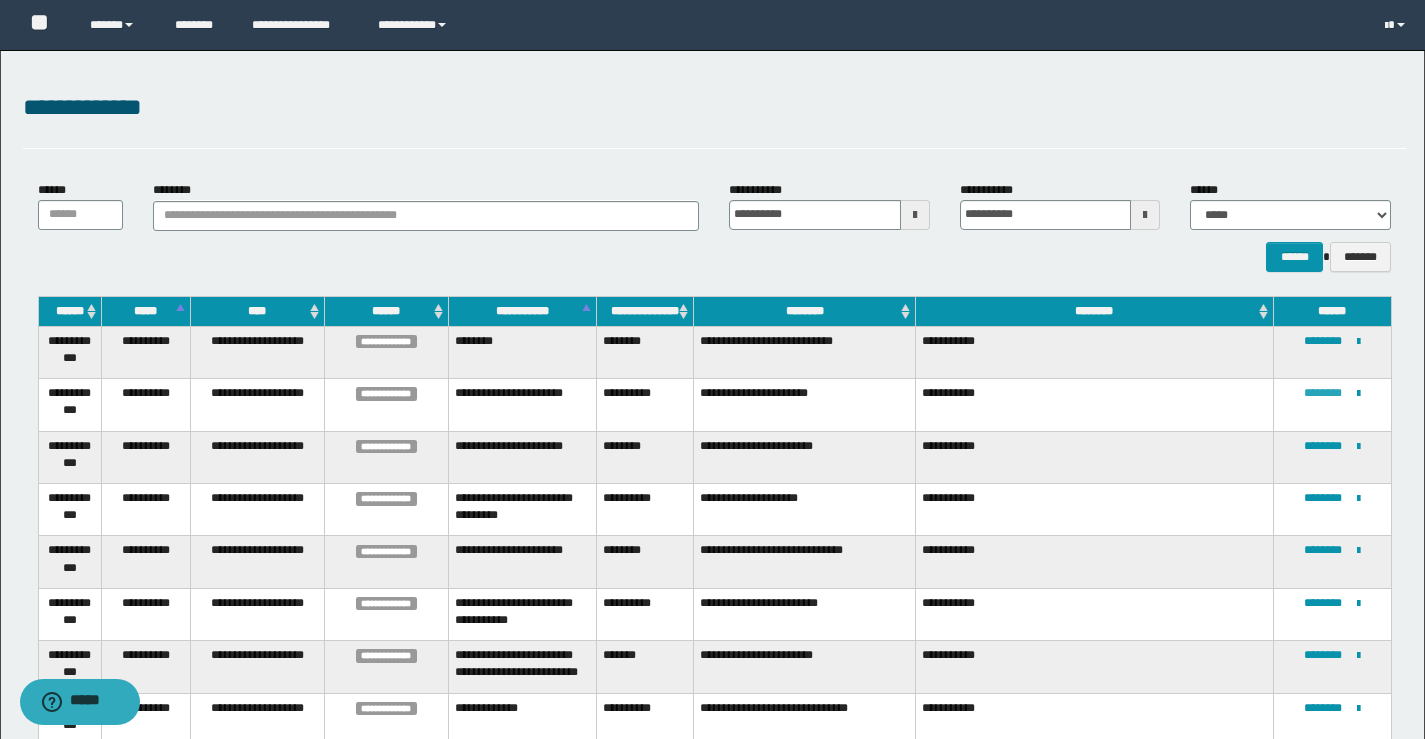 click on "********" at bounding box center (1323, 393) 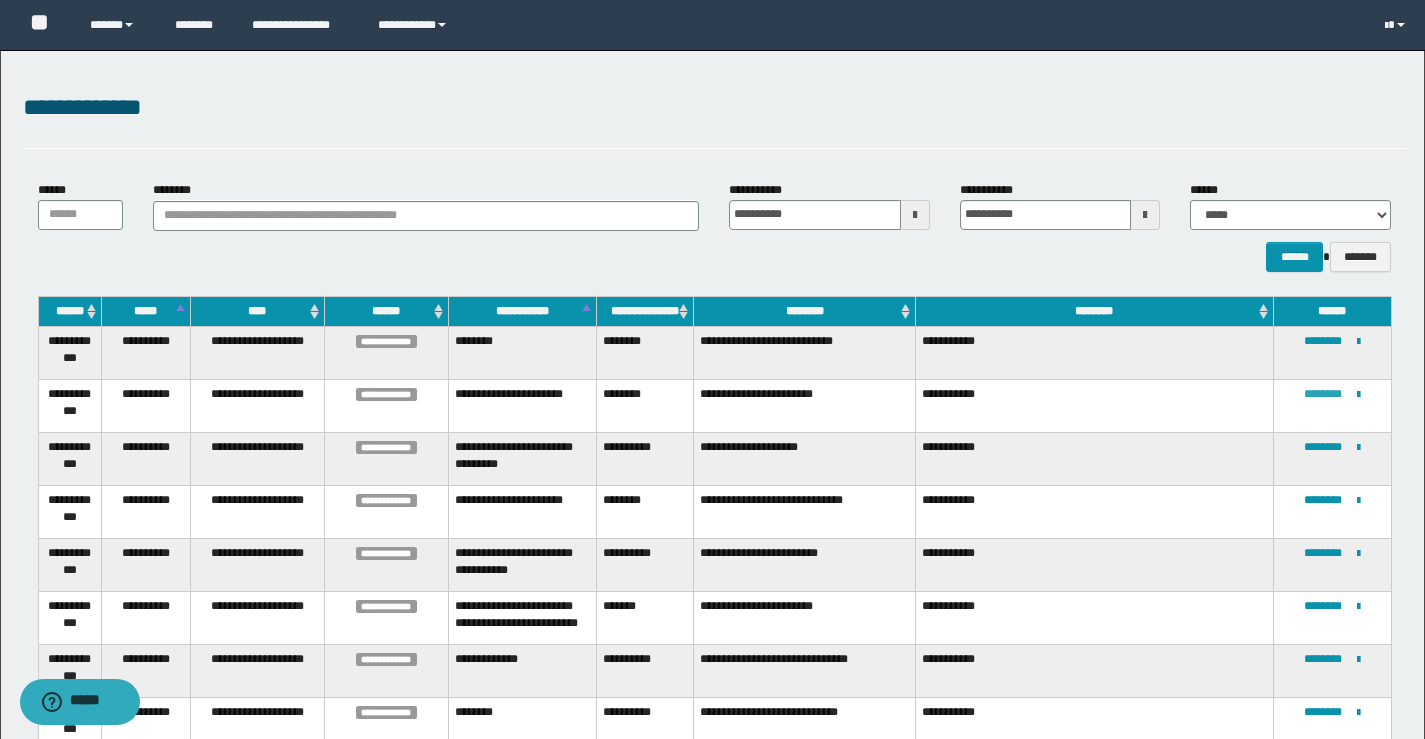 click on "********" at bounding box center (1323, 394) 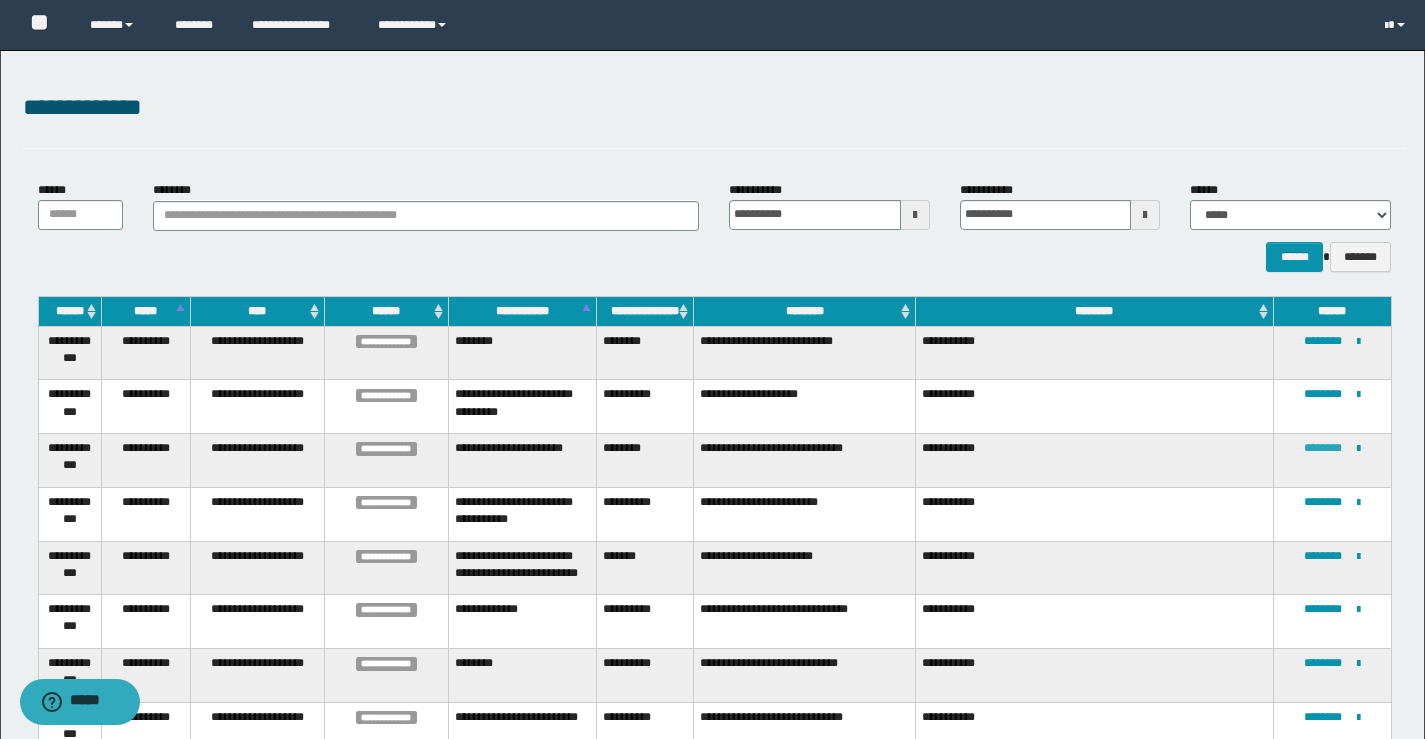 click on "********" at bounding box center [1323, 448] 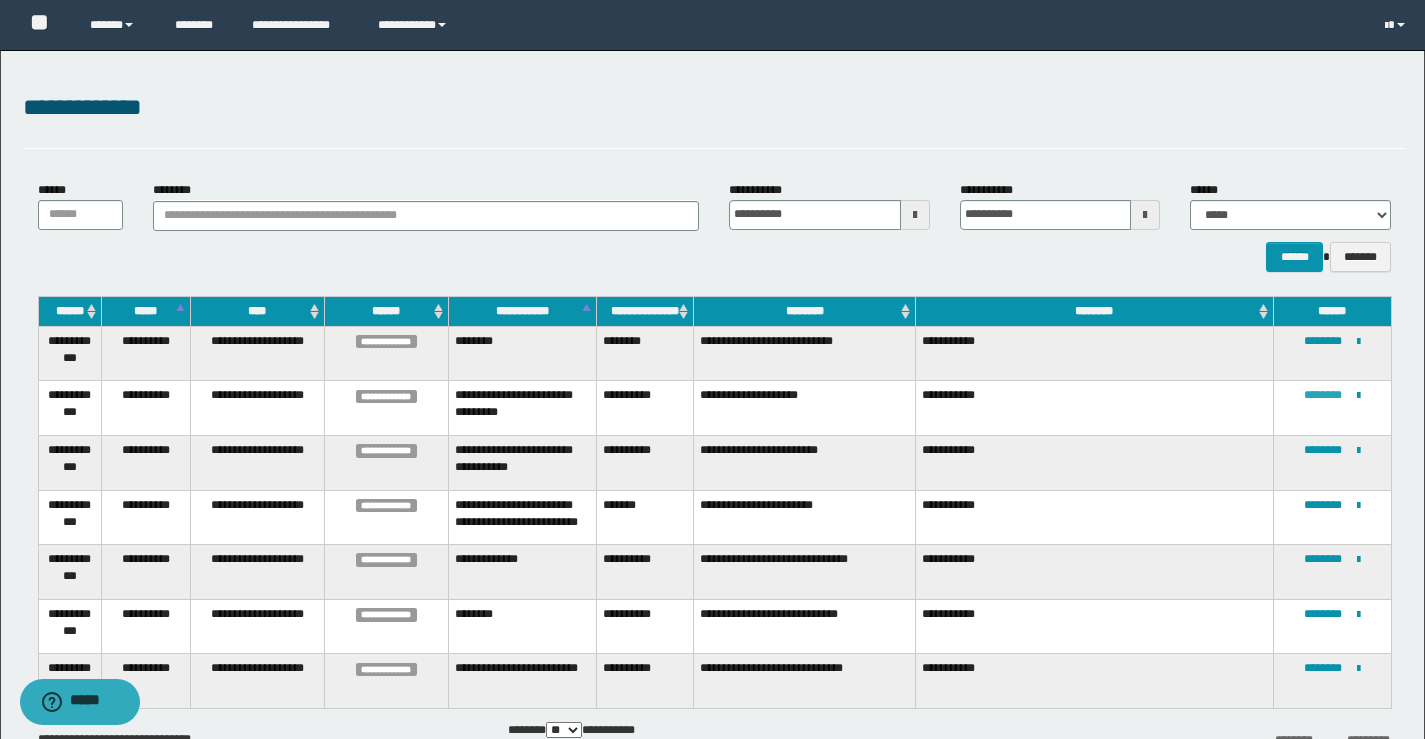 click on "********" at bounding box center [1323, 395] 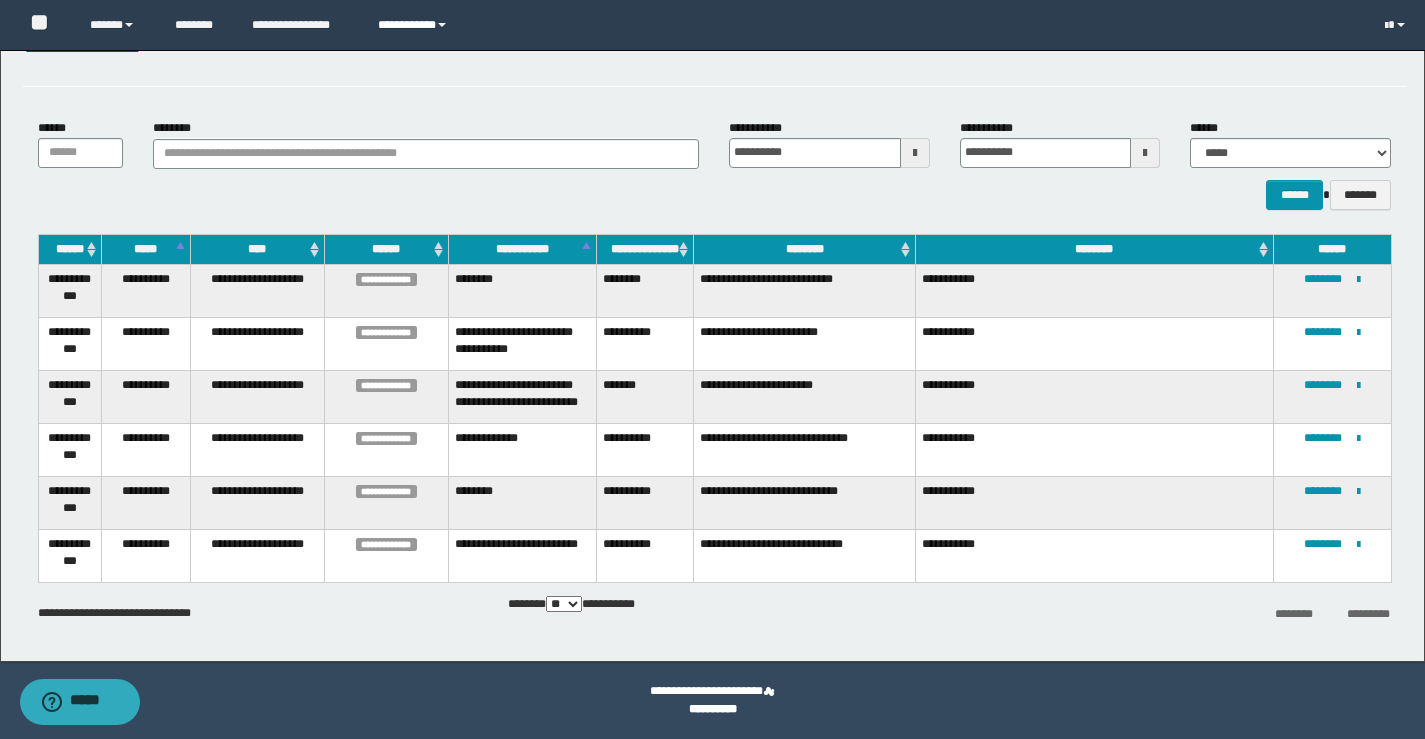 scroll, scrollTop: 62, scrollLeft: 0, axis: vertical 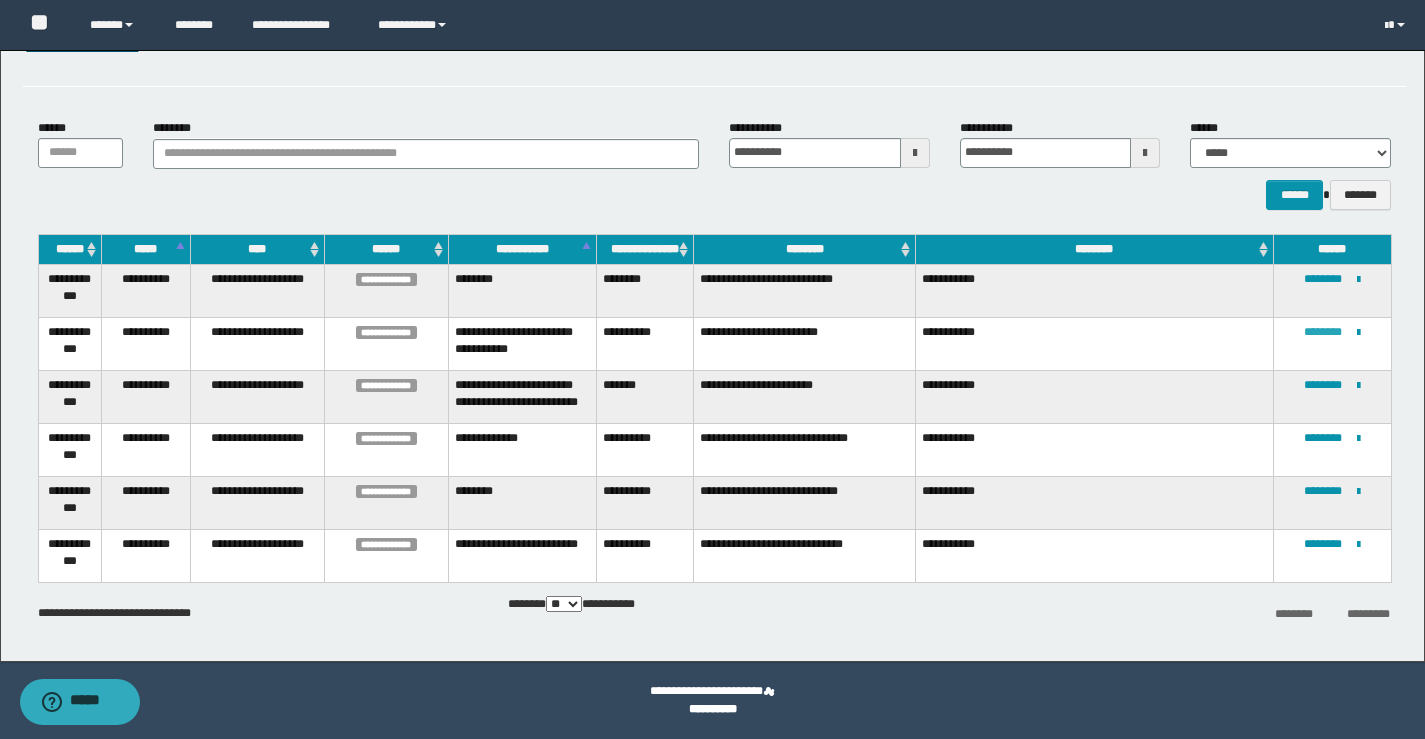click on "********" at bounding box center (1323, 332) 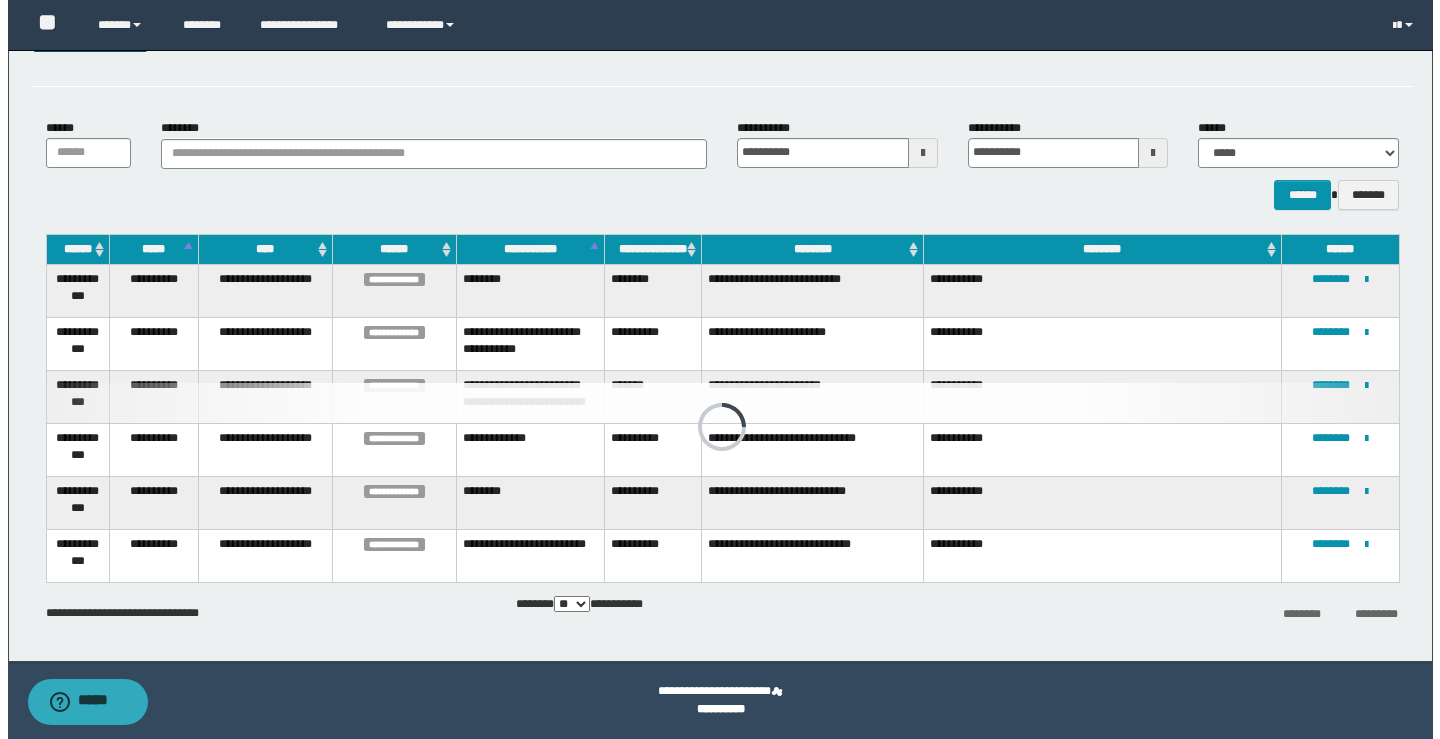 scroll, scrollTop: 0, scrollLeft: 0, axis: both 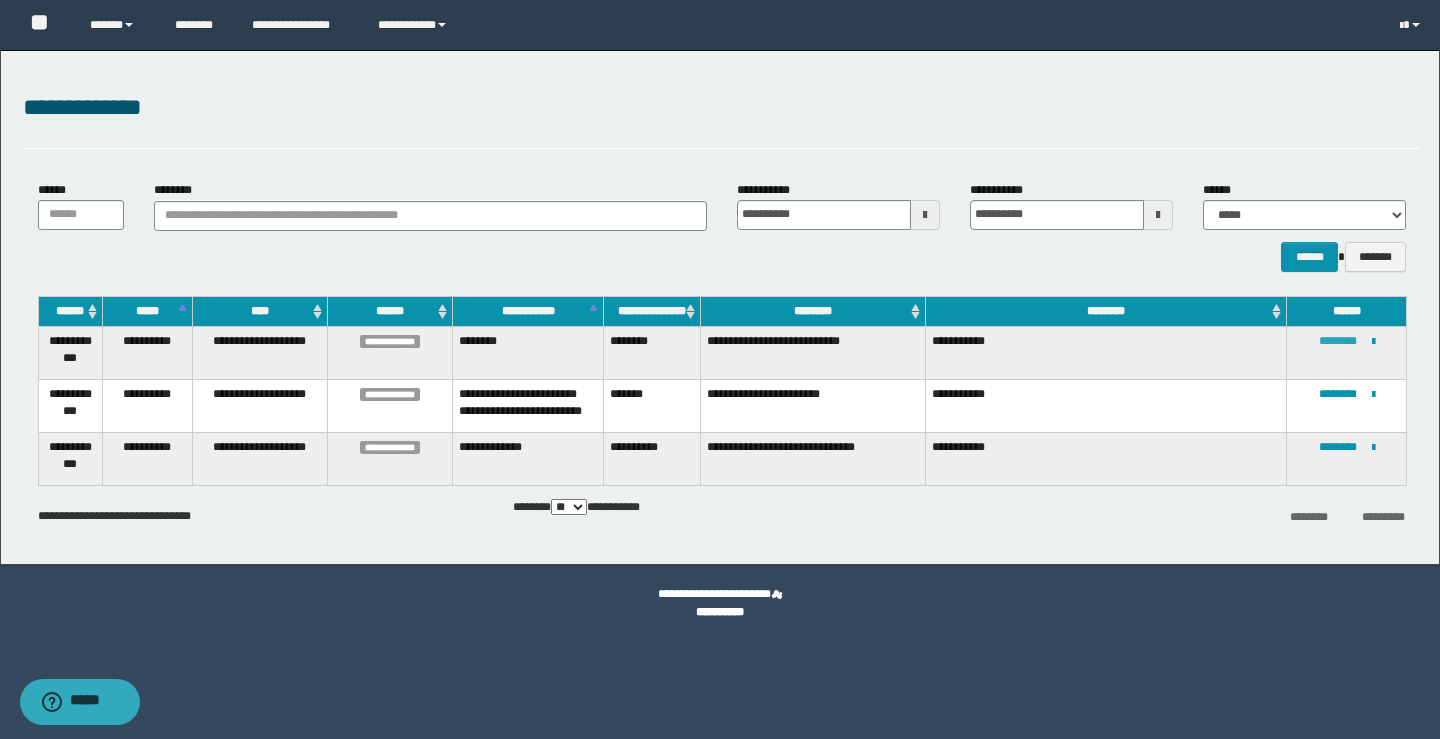 click on "********" at bounding box center [1338, 341] 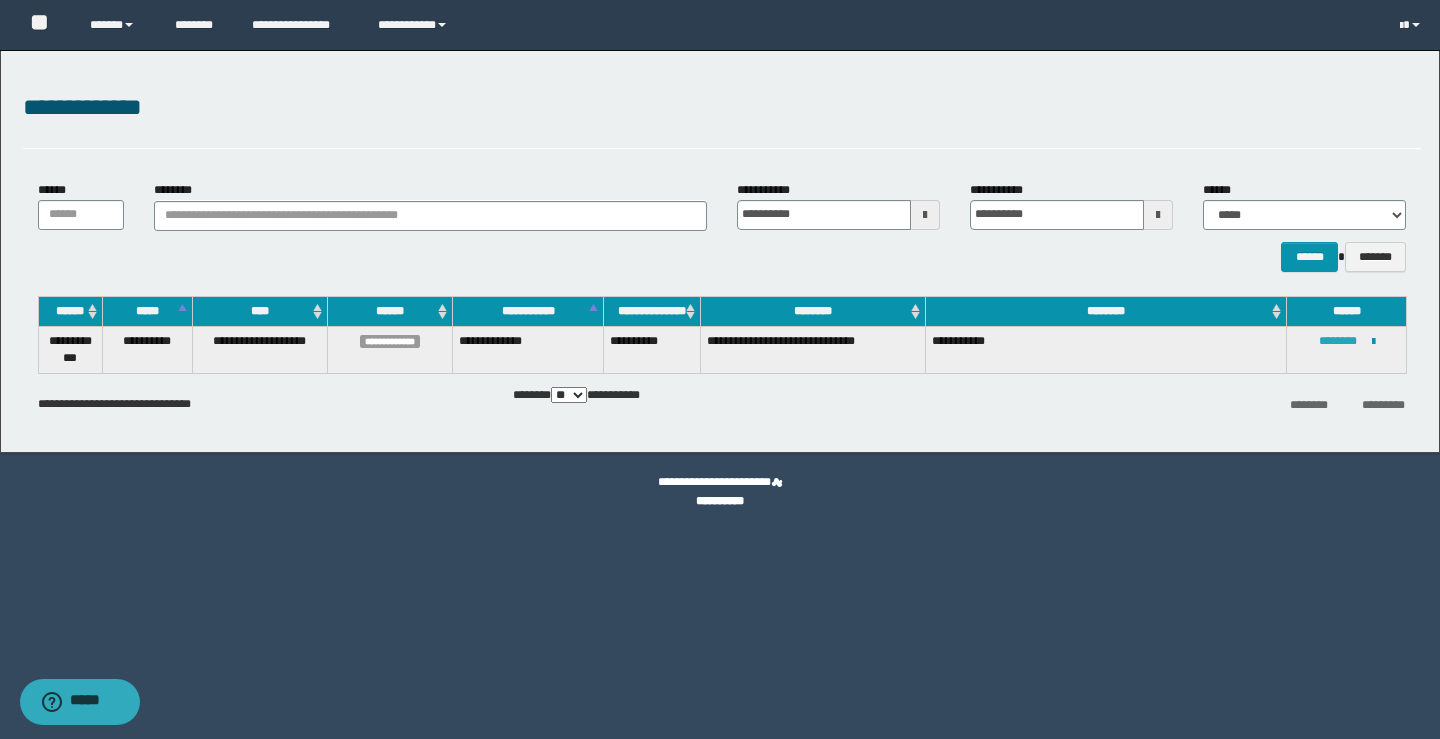 click on "********" at bounding box center (1338, 341) 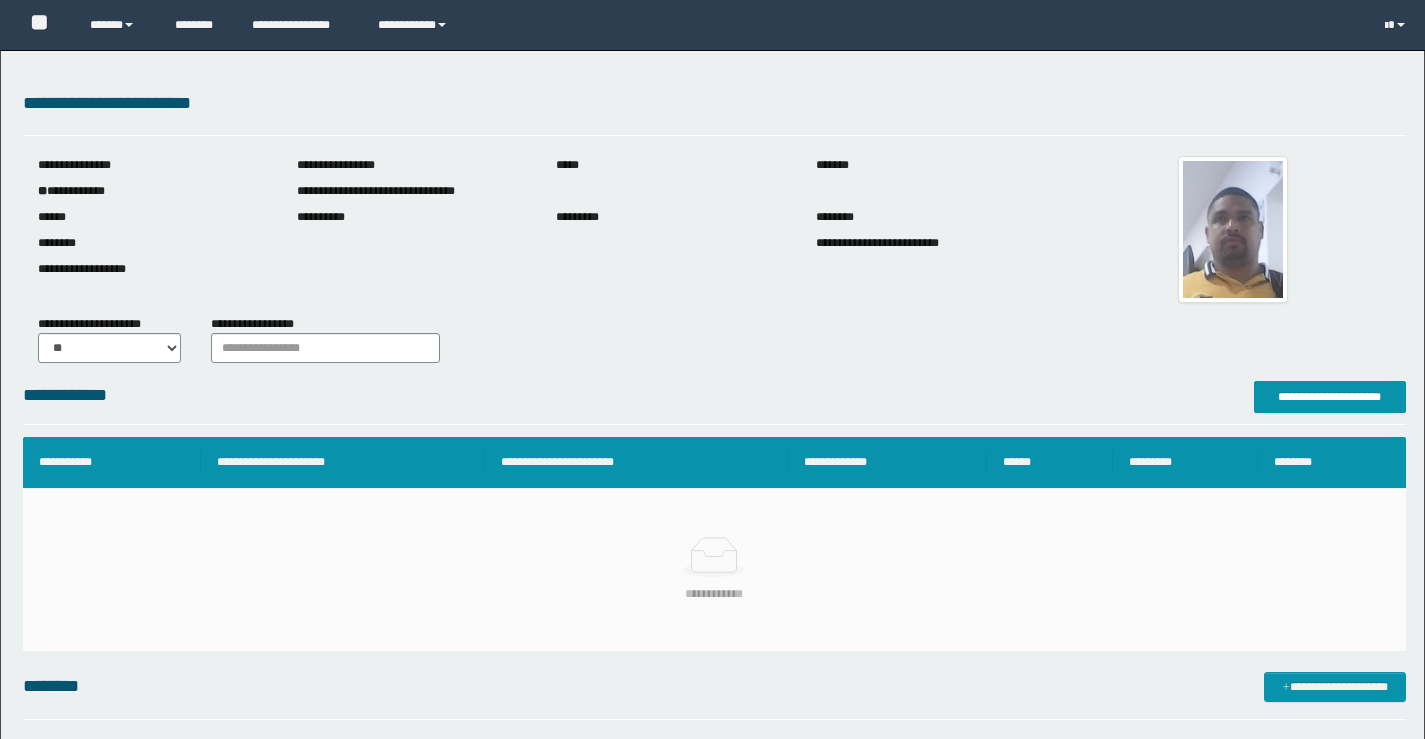 scroll, scrollTop: 700, scrollLeft: 0, axis: vertical 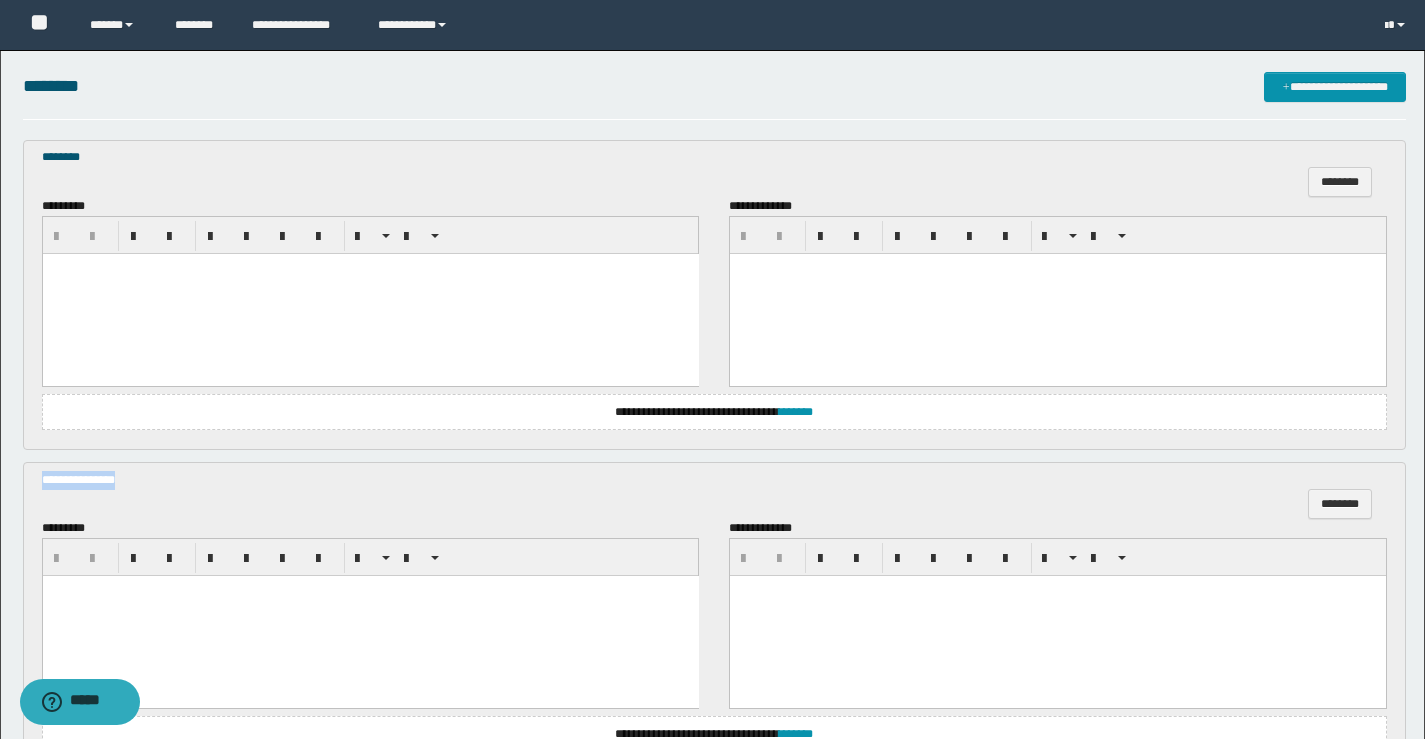 drag, startPoint x: 116, startPoint y: 474, endPoint x: 0, endPoint y: 483, distance: 116.34862 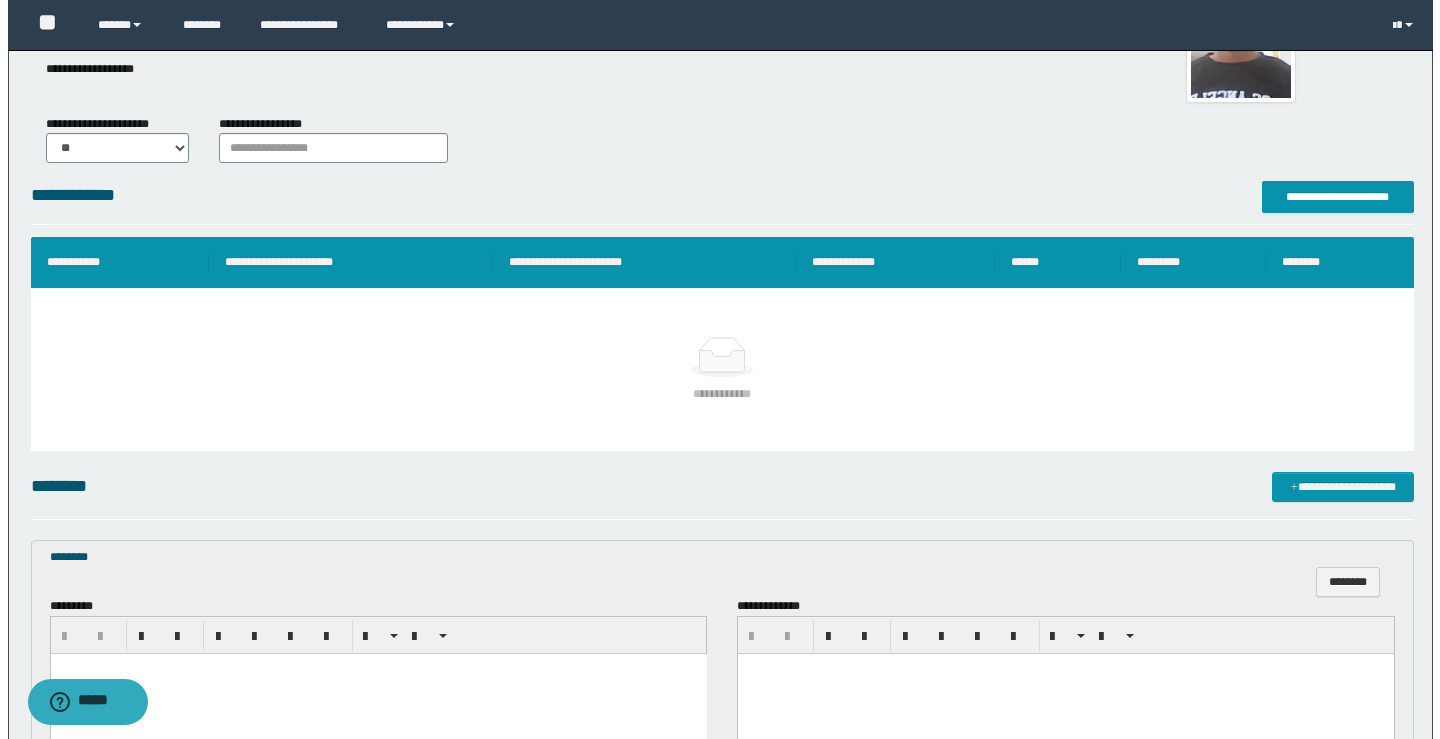 scroll, scrollTop: 0, scrollLeft: 0, axis: both 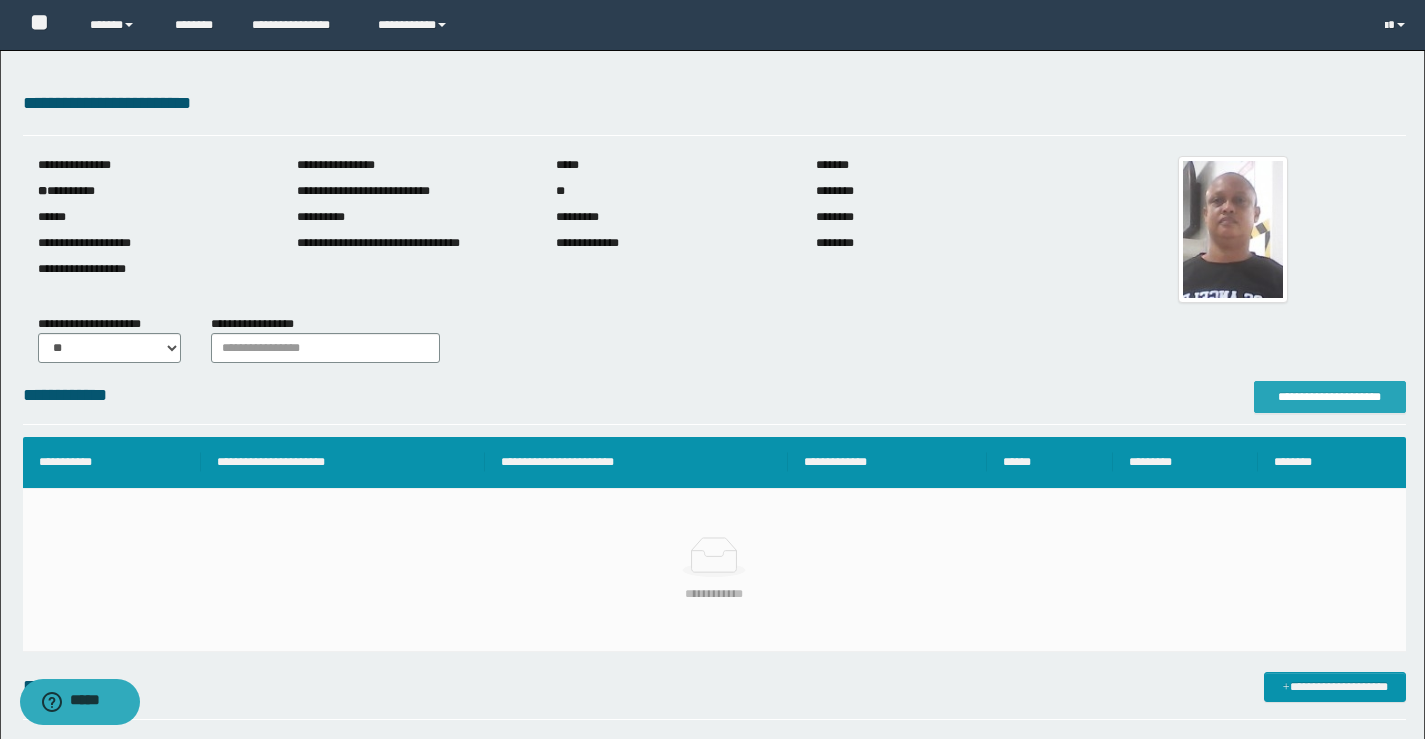 click on "**********" at bounding box center [1330, 397] 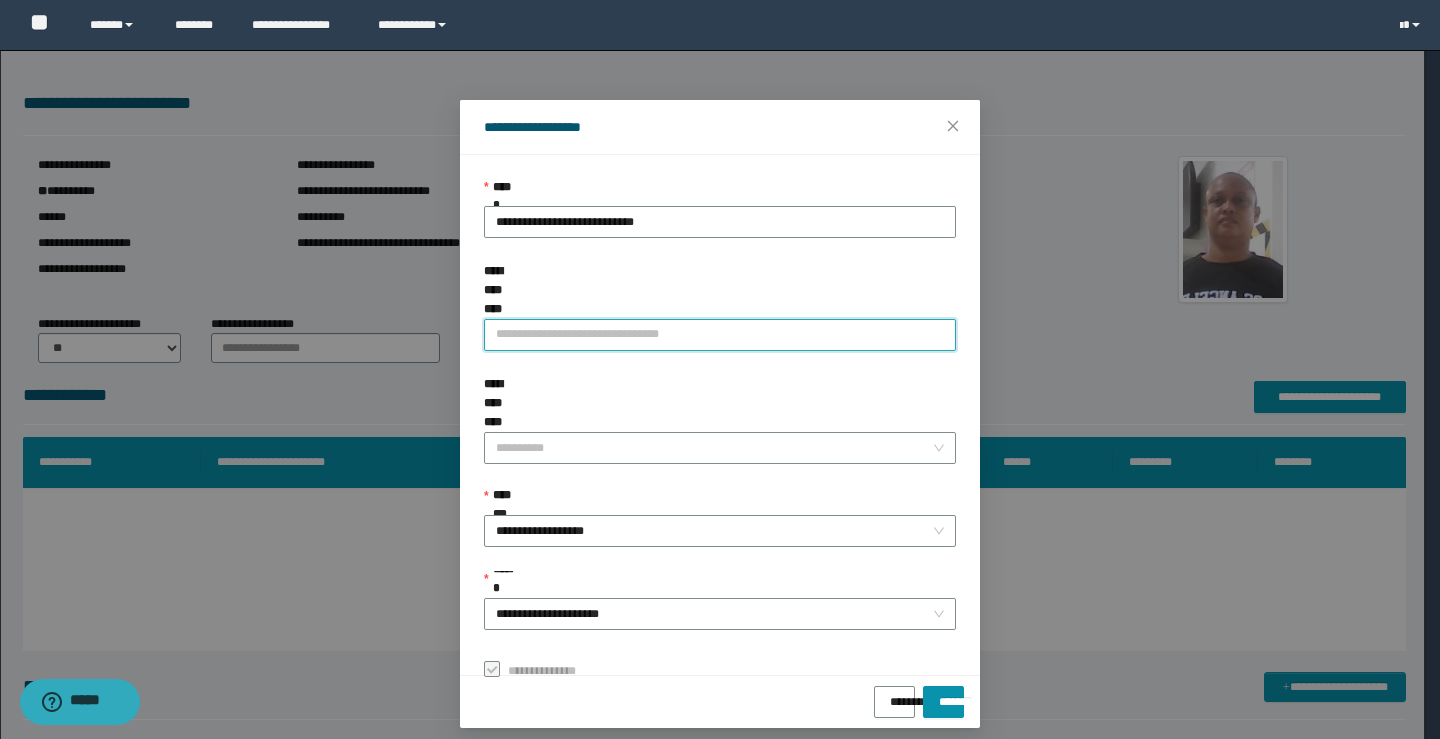 click on "**********" at bounding box center (720, 335) 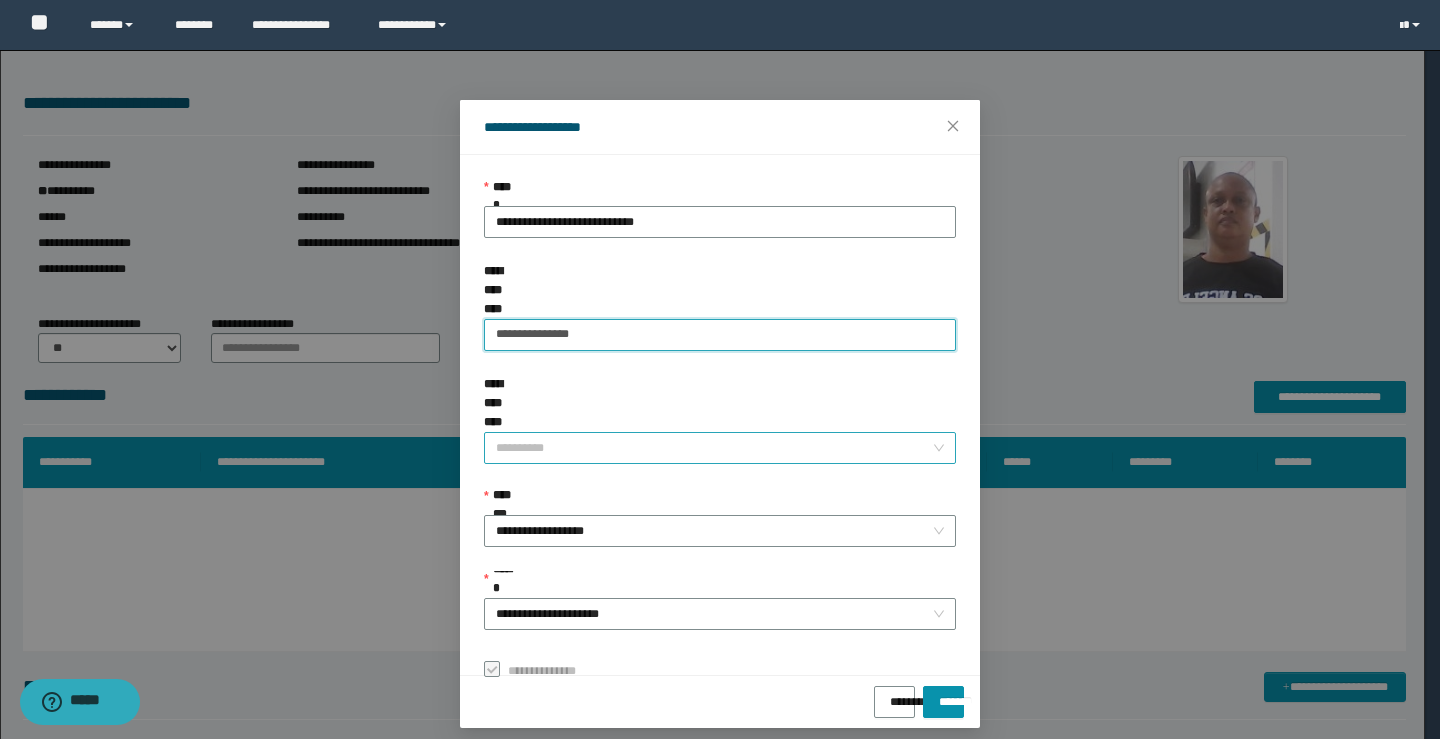 type on "**********" 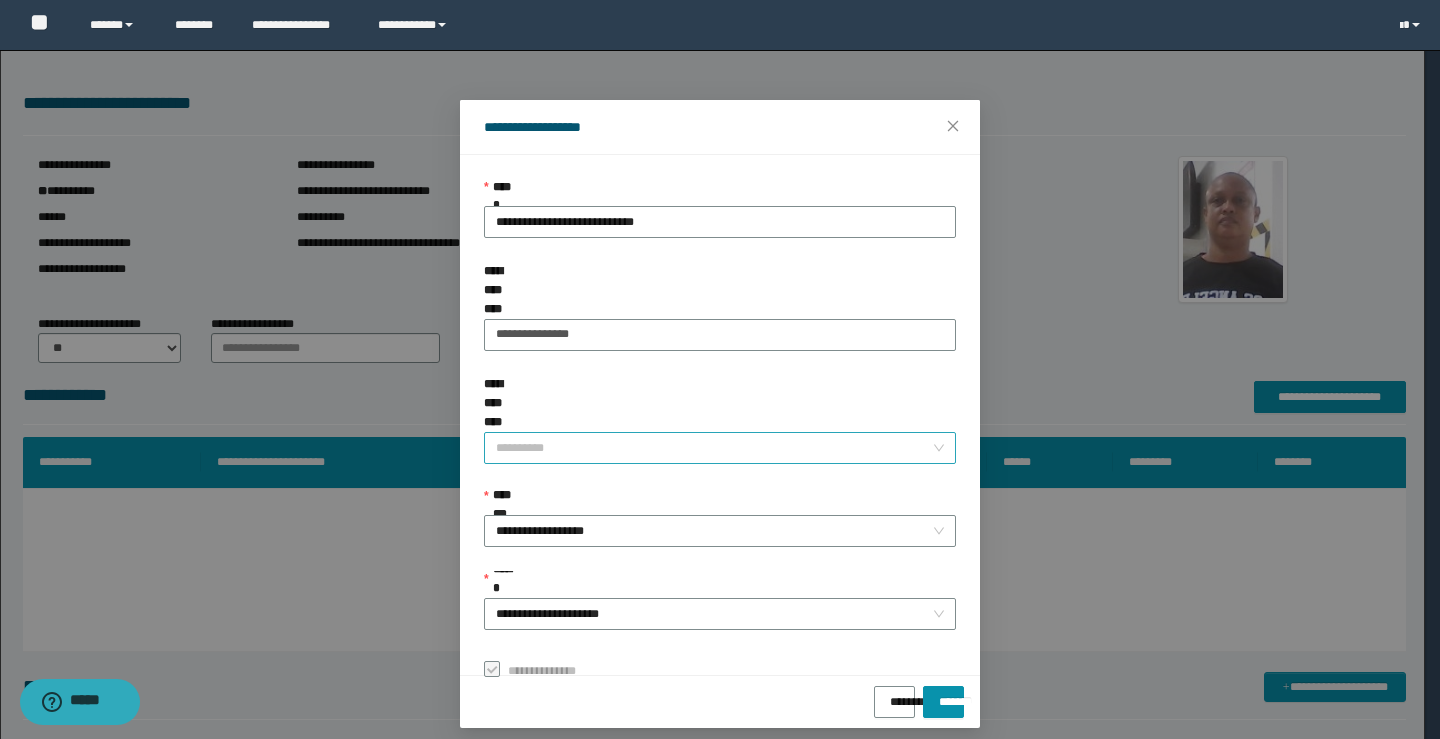 click on "**********" at bounding box center (714, 448) 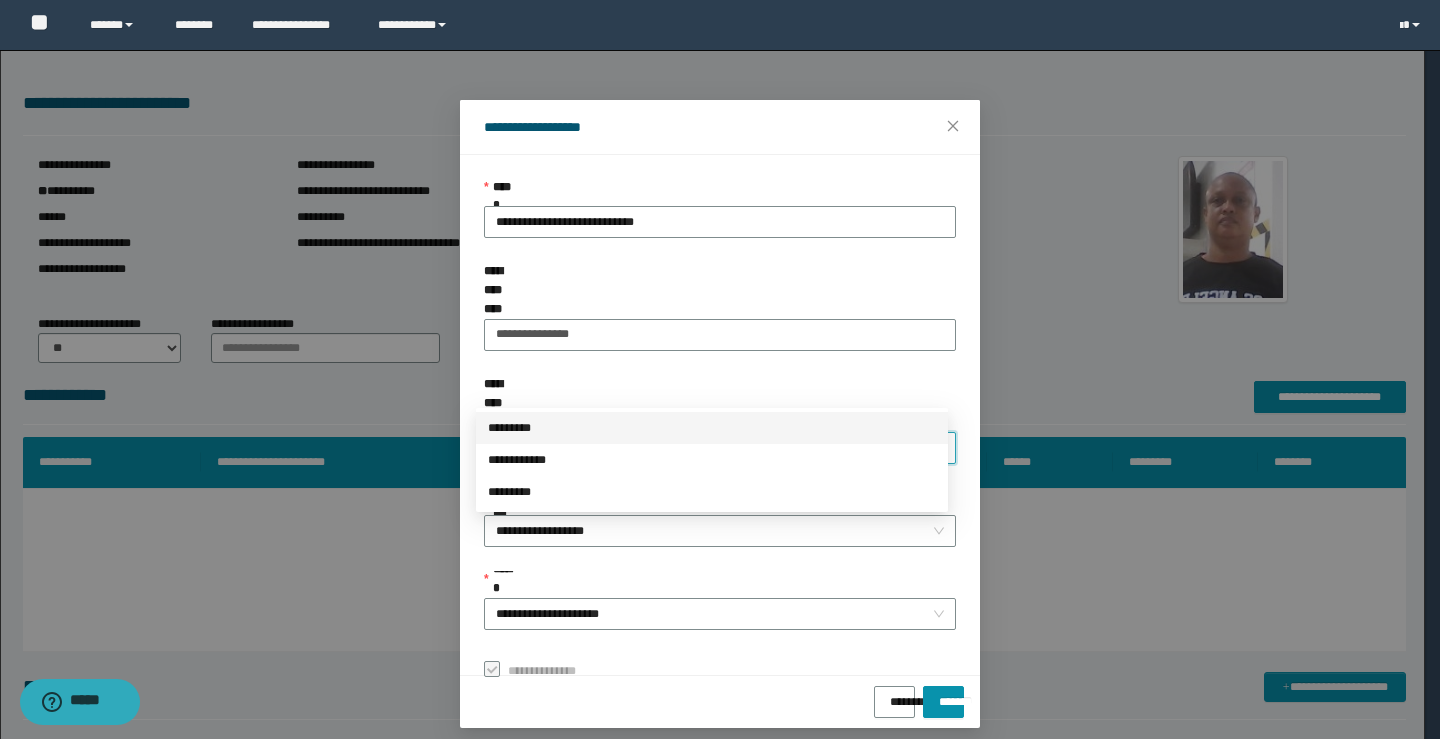 click on "*********" at bounding box center (712, 428) 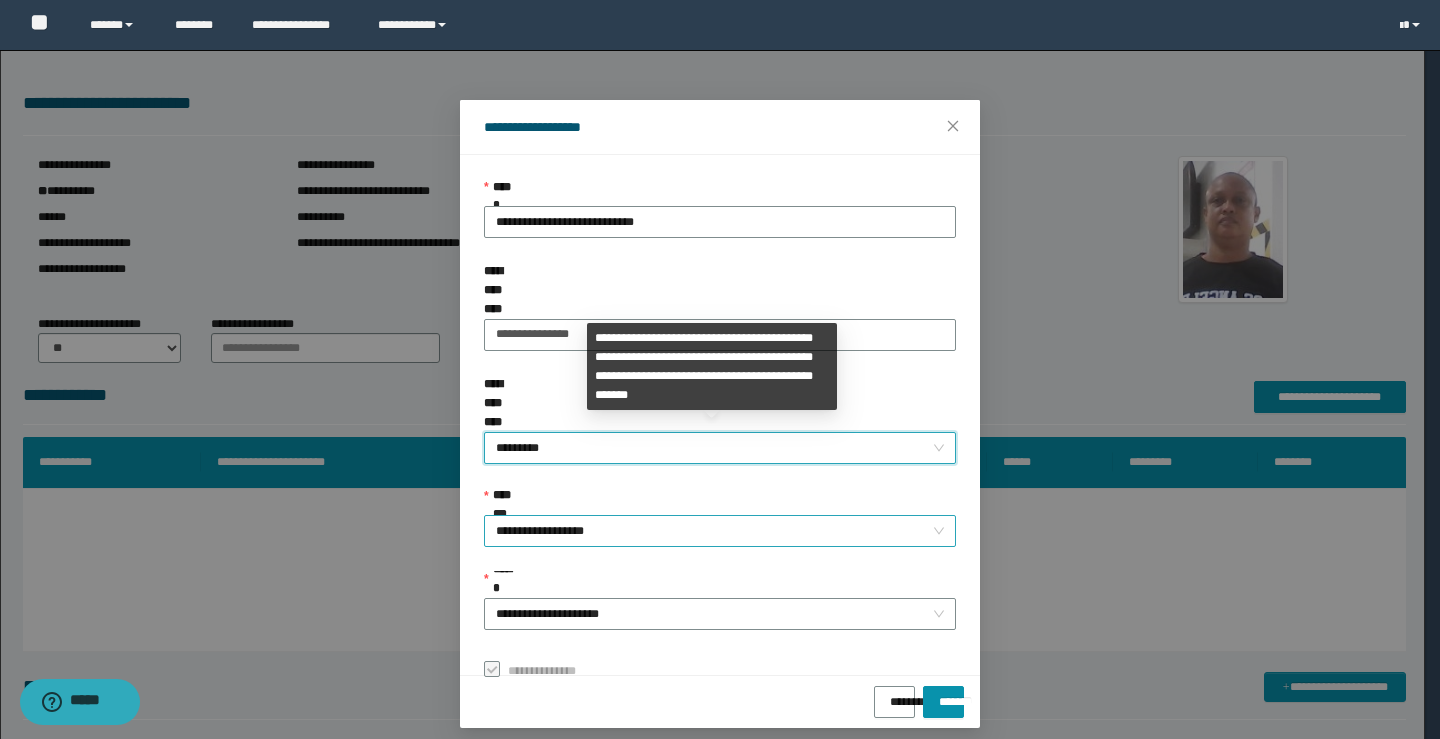 click on "**********" at bounding box center (720, 531) 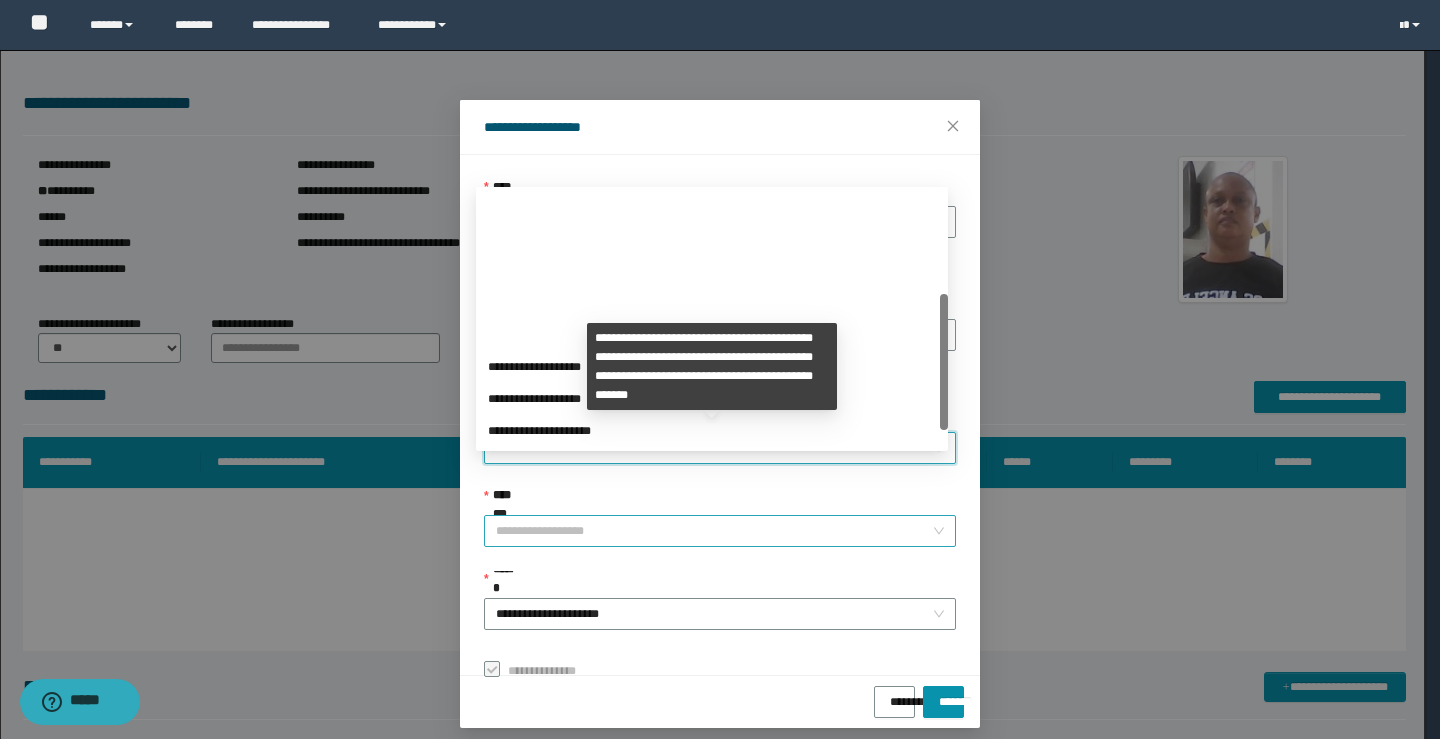 scroll, scrollTop: 192, scrollLeft: 0, axis: vertical 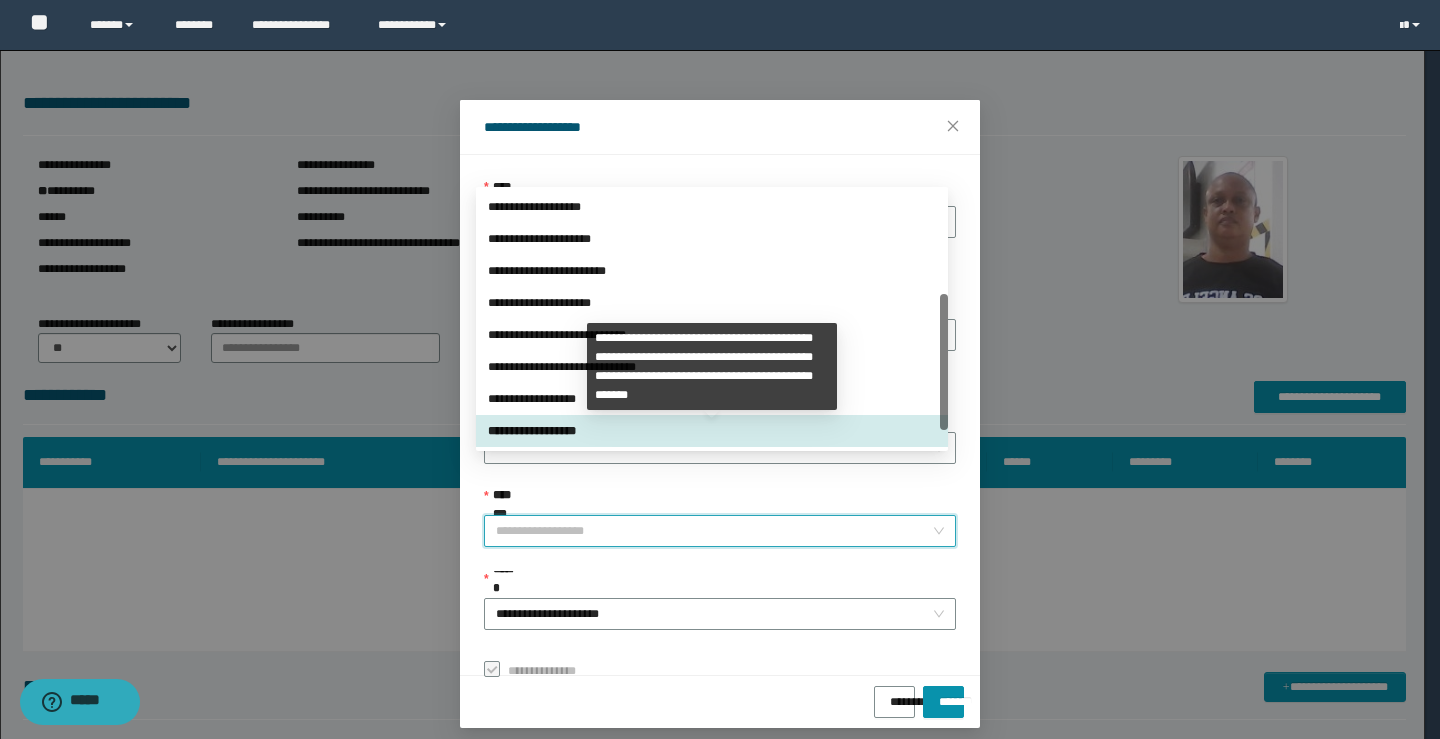 click on "**********" at bounding box center (712, 366) 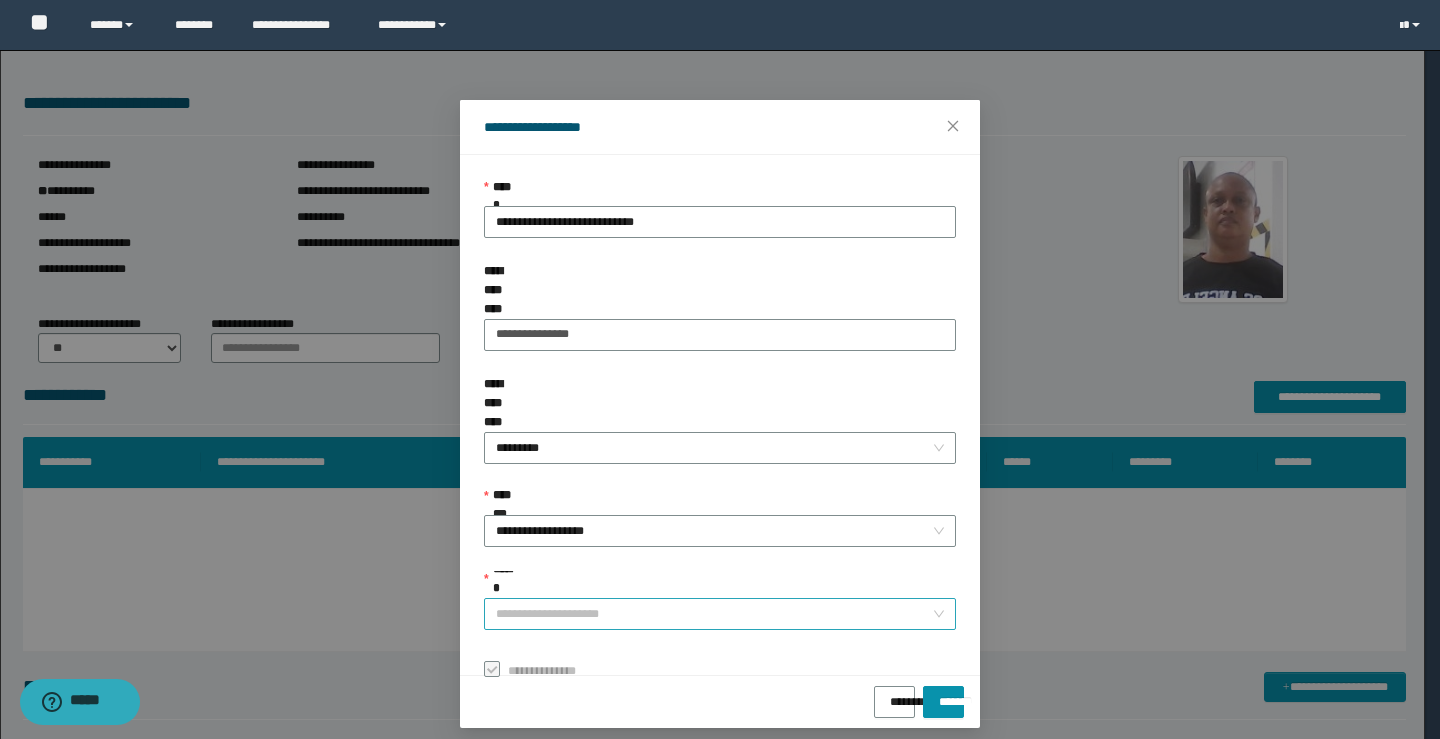 click on "**********" at bounding box center [720, 614] 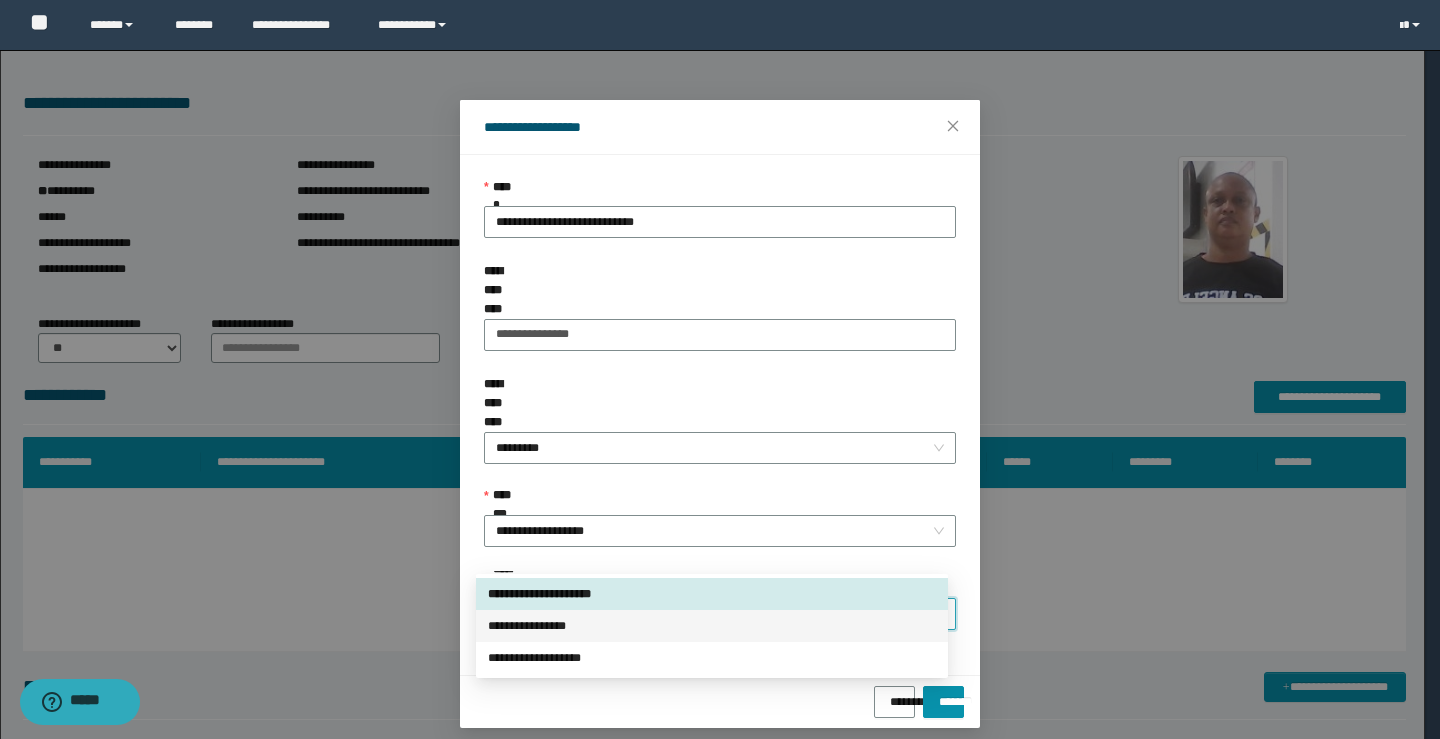 click on "**********" at bounding box center [712, 626] 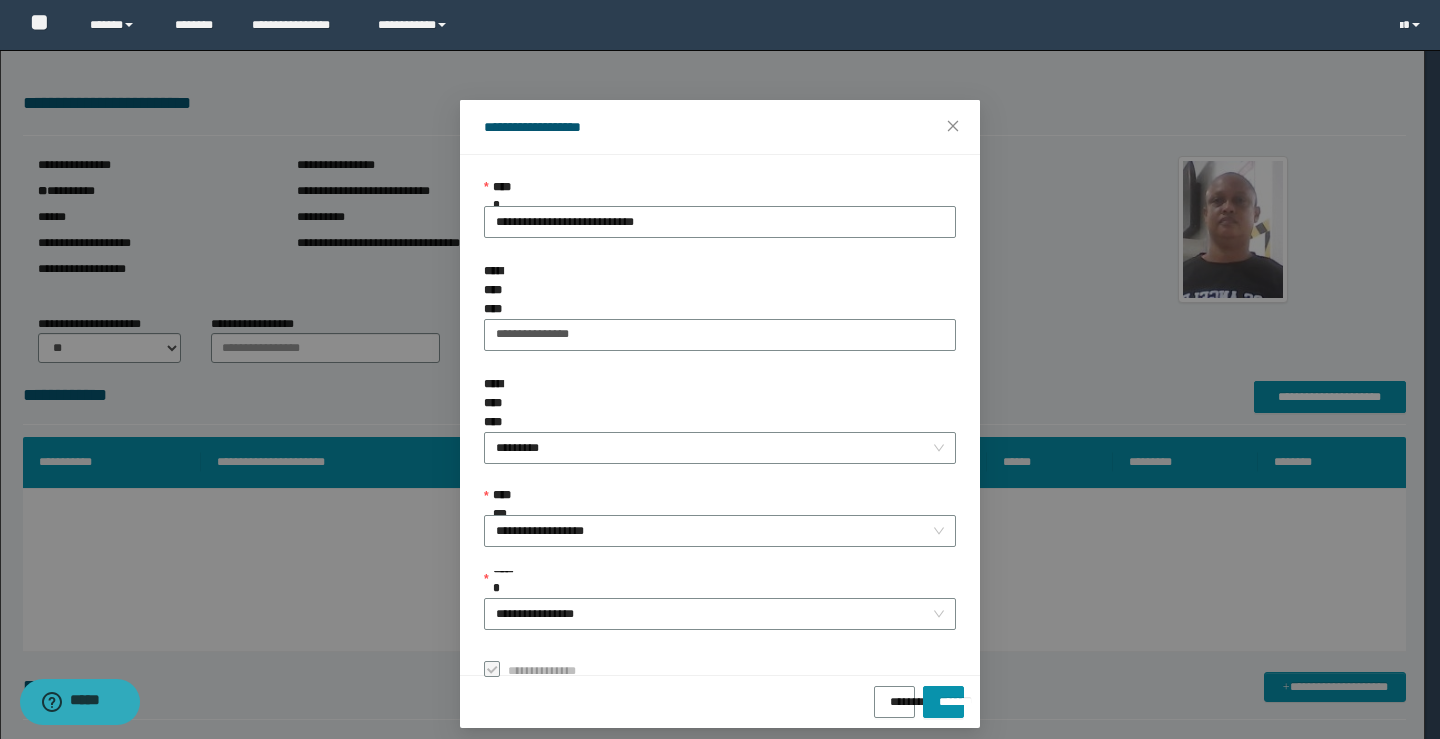 click on "**********" at bounding box center [720, 369] 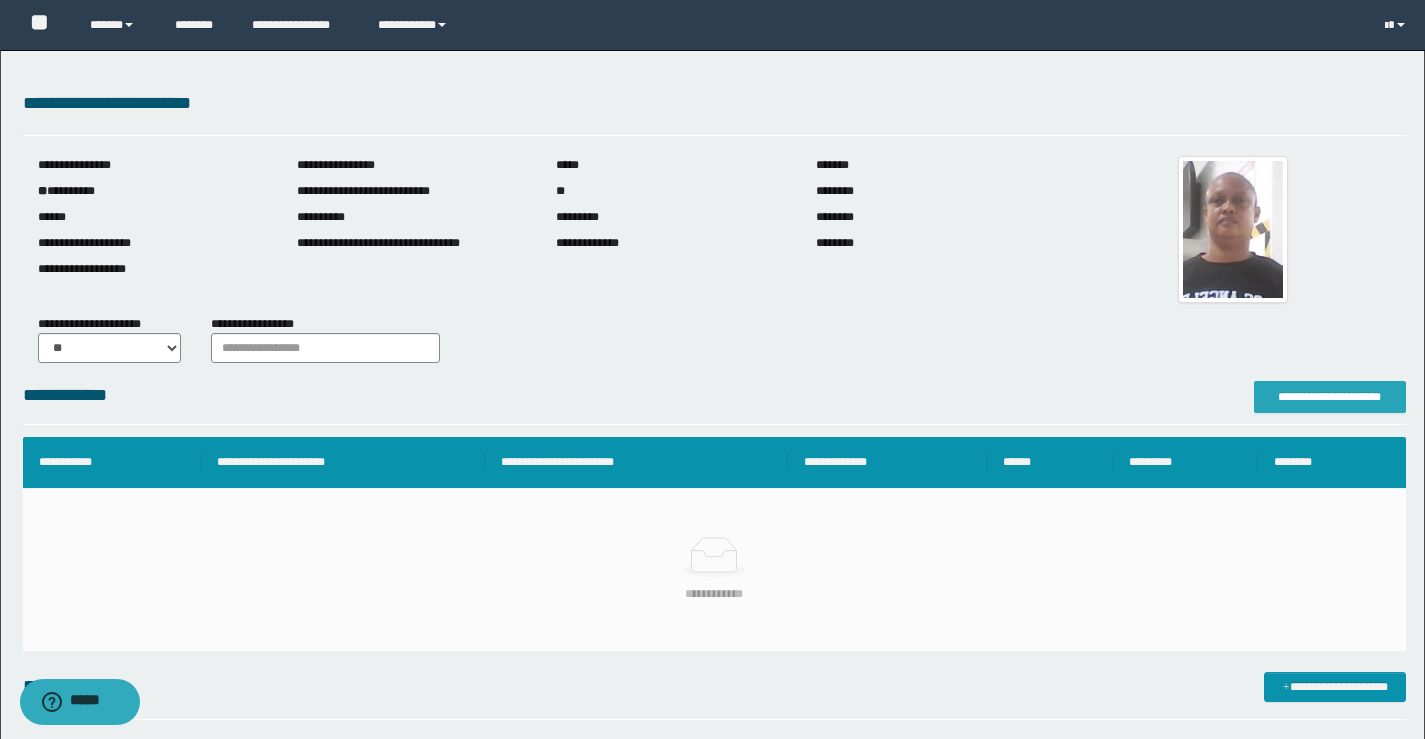 click on "**********" at bounding box center (1330, 397) 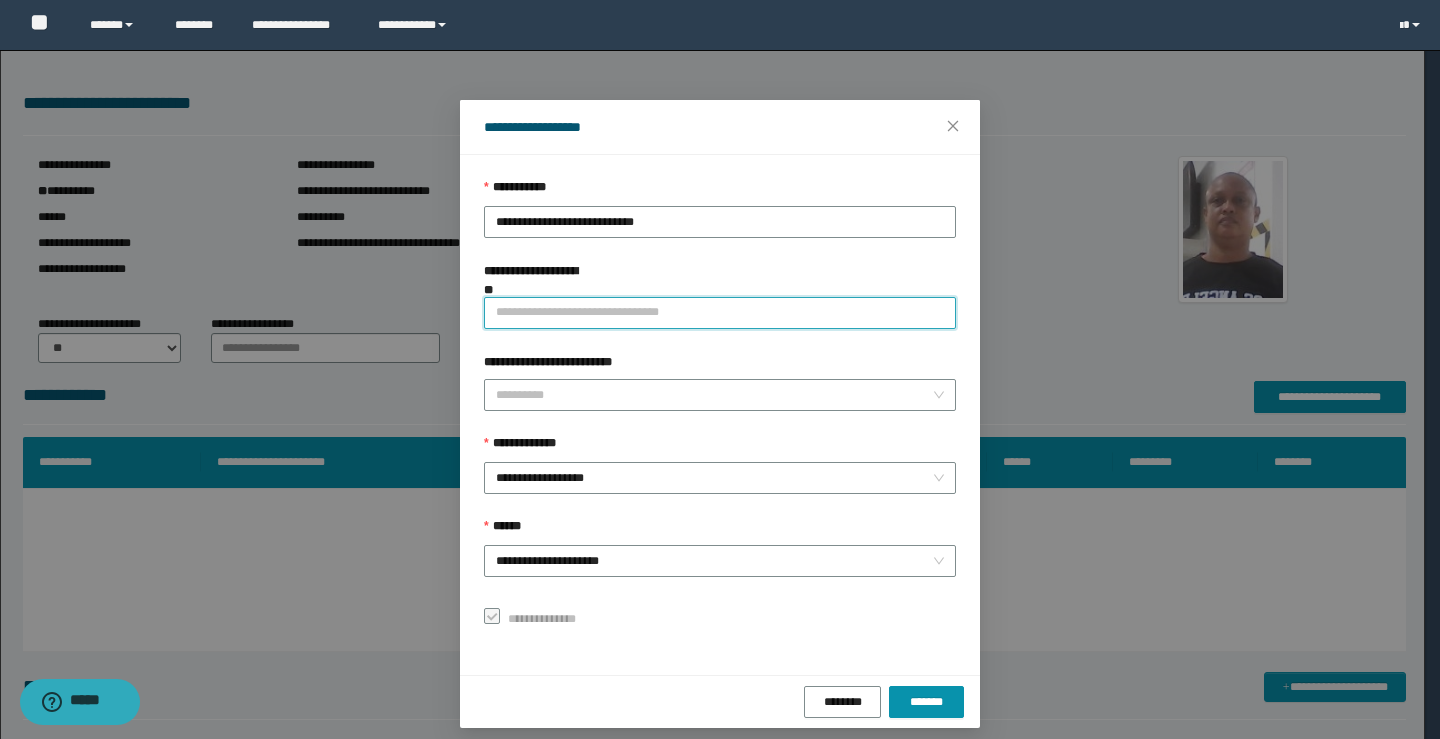 click on "**********" at bounding box center [720, 313] 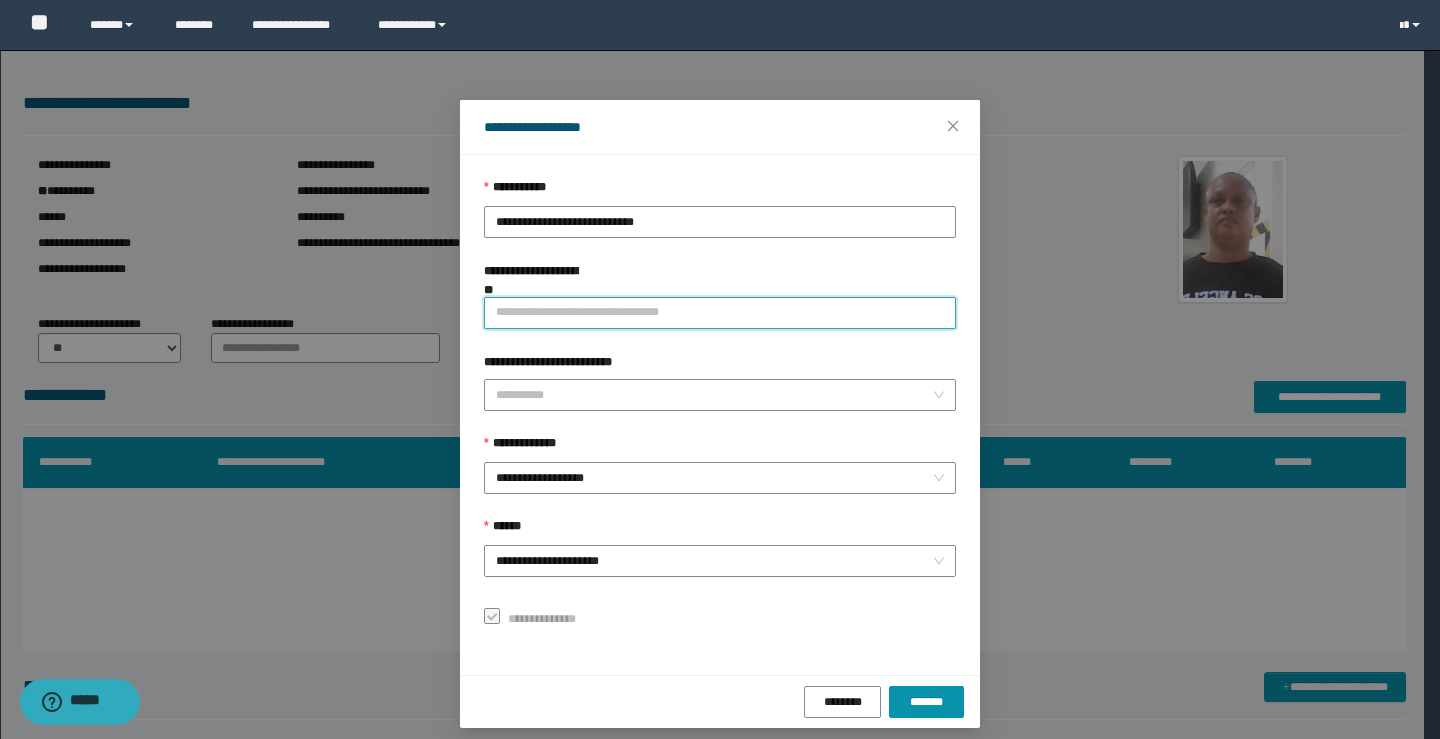 paste on "**********" 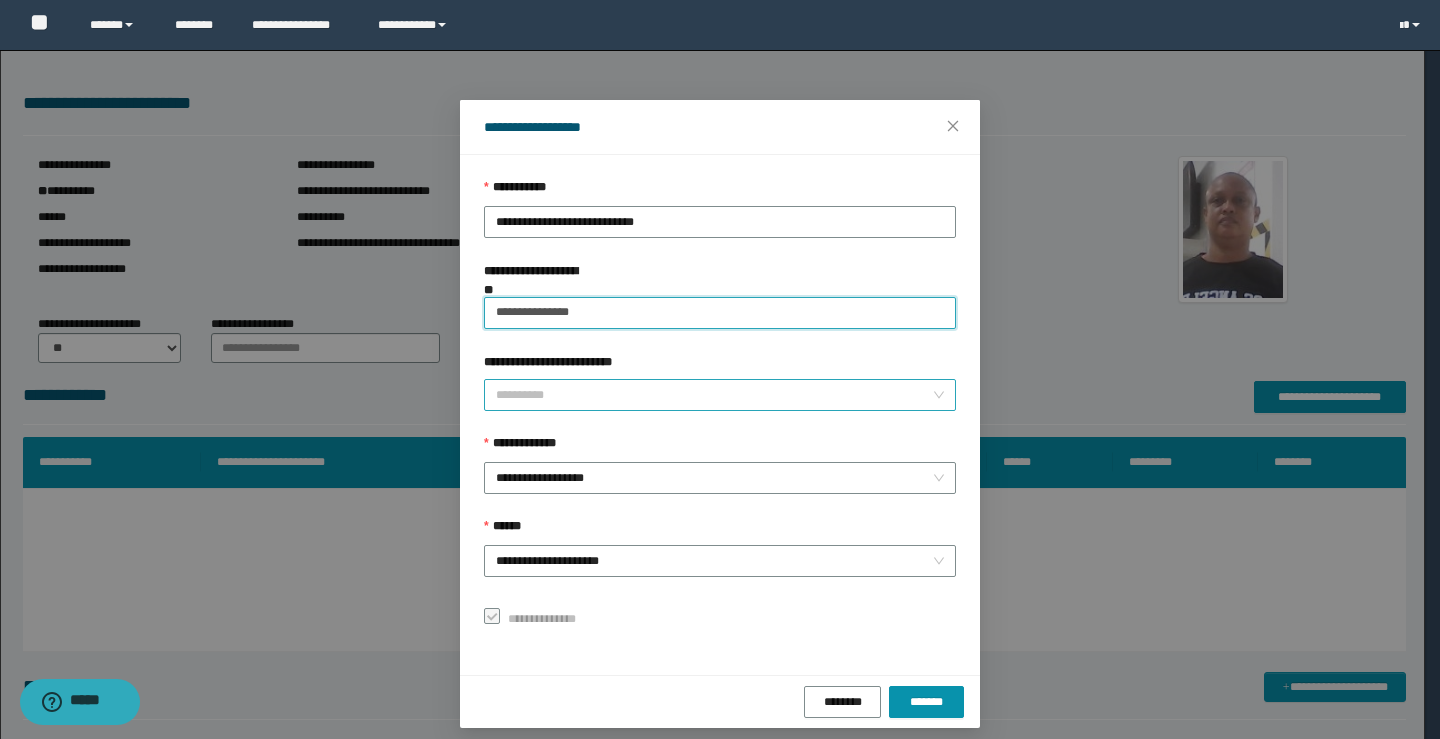type on "**********" 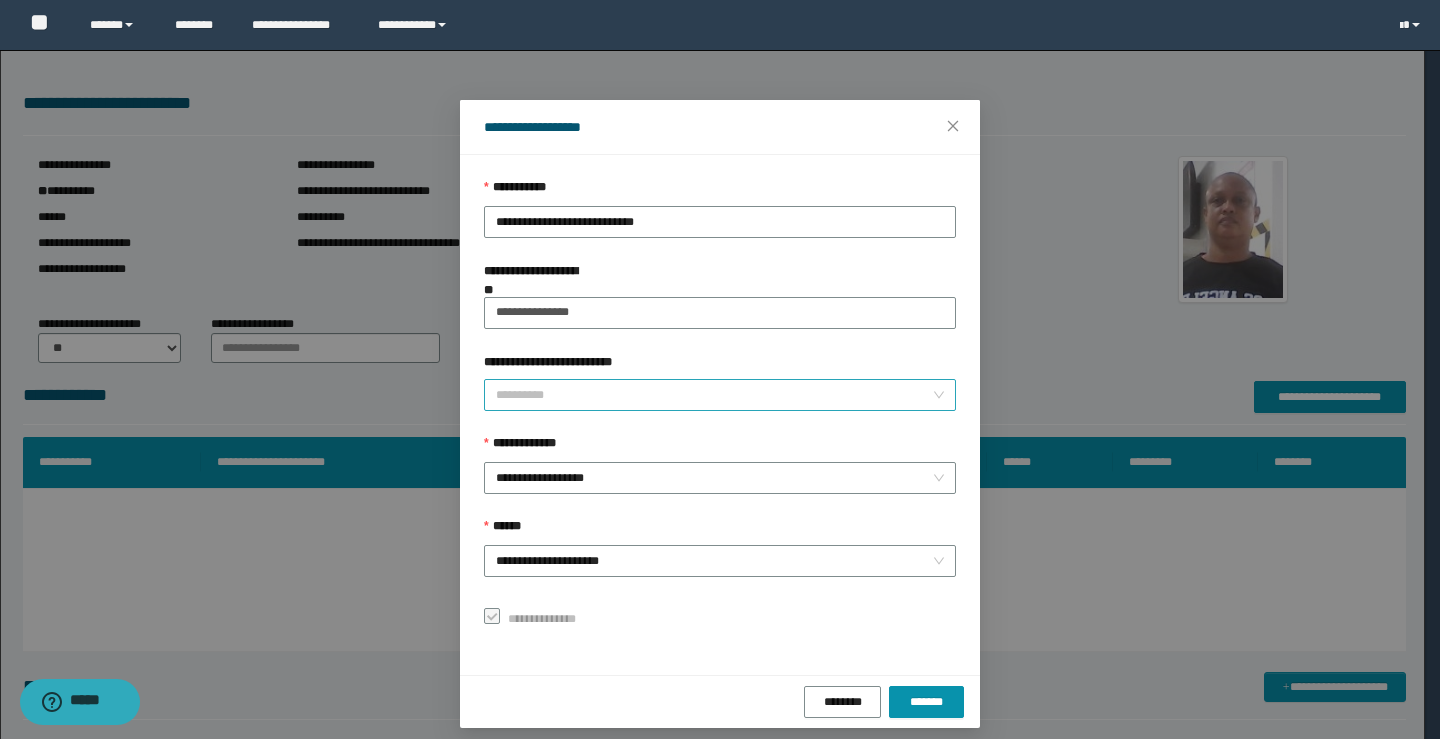 click on "**********" at bounding box center [714, 395] 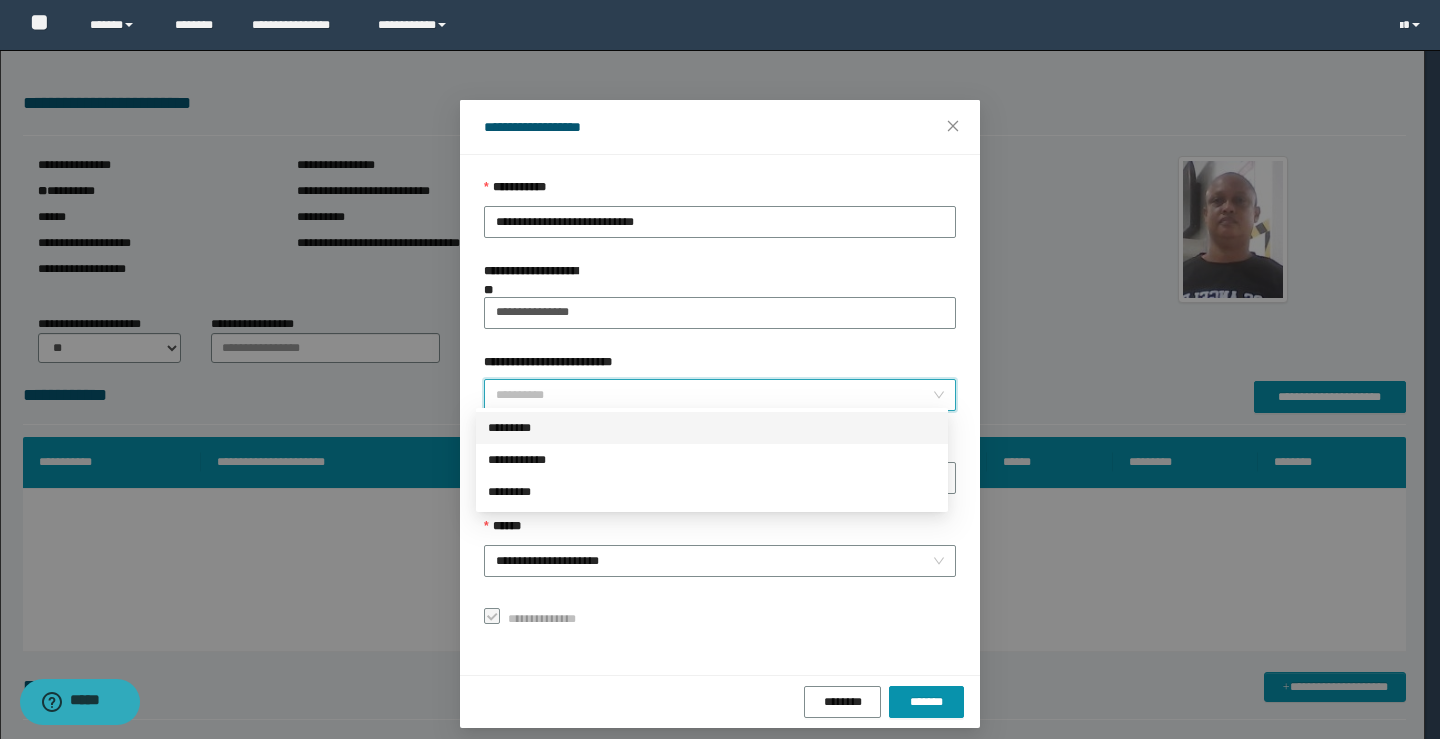 click on "*********" at bounding box center [712, 428] 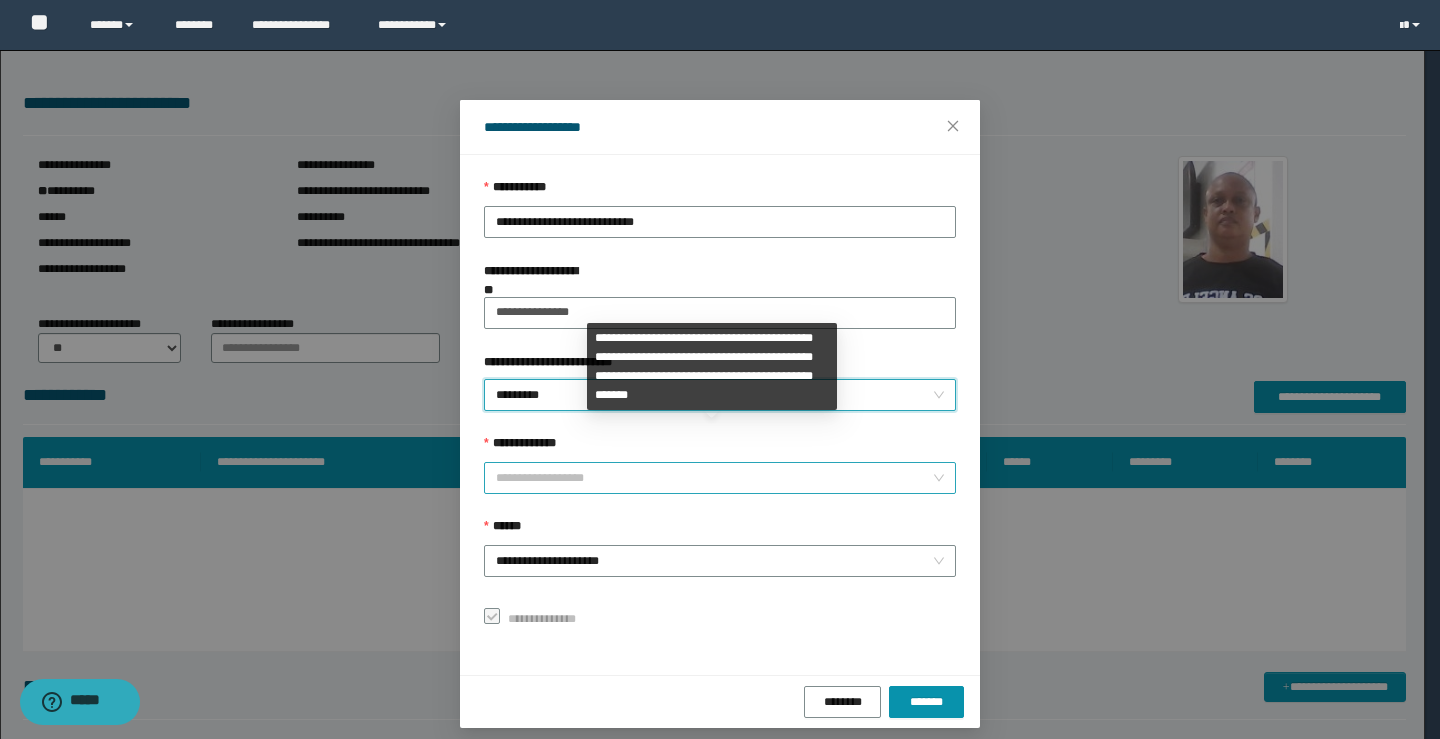 click on "**********" at bounding box center [720, 478] 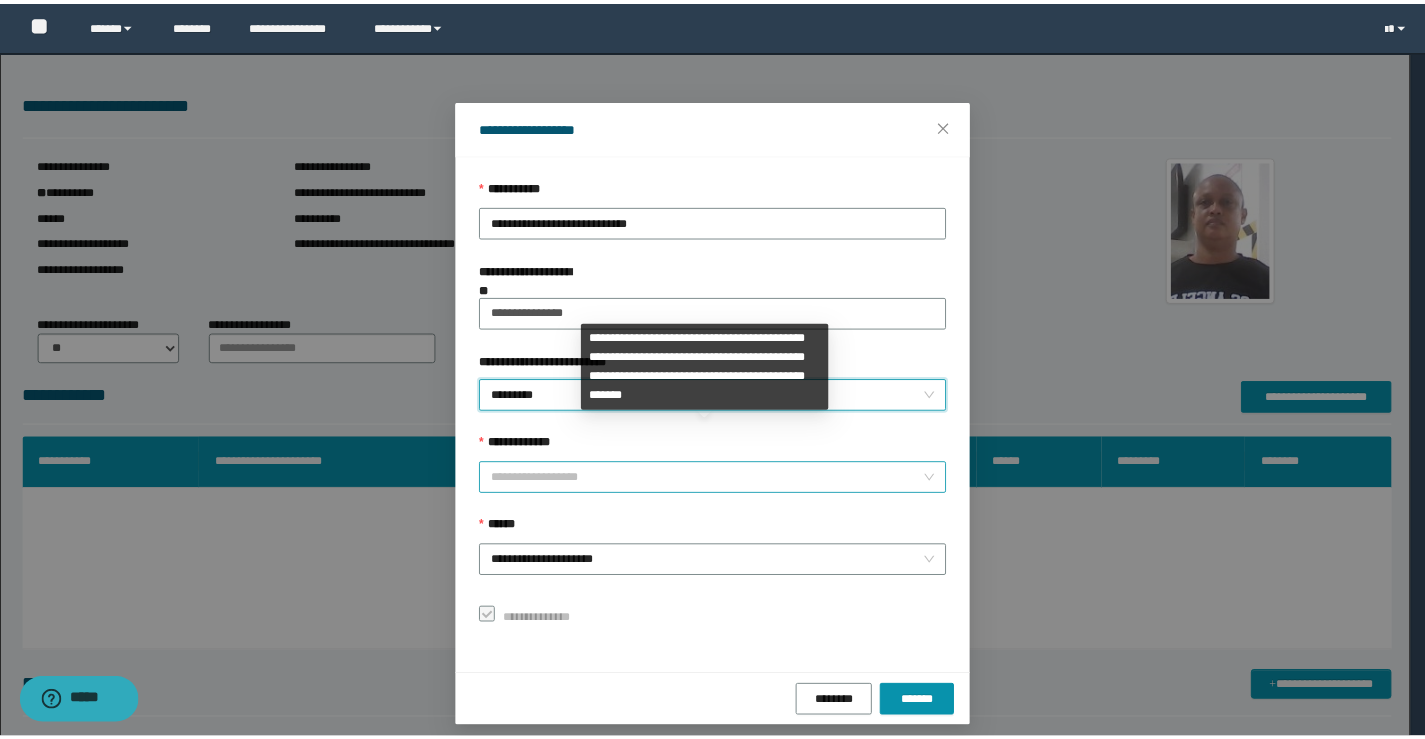 scroll, scrollTop: 192, scrollLeft: 0, axis: vertical 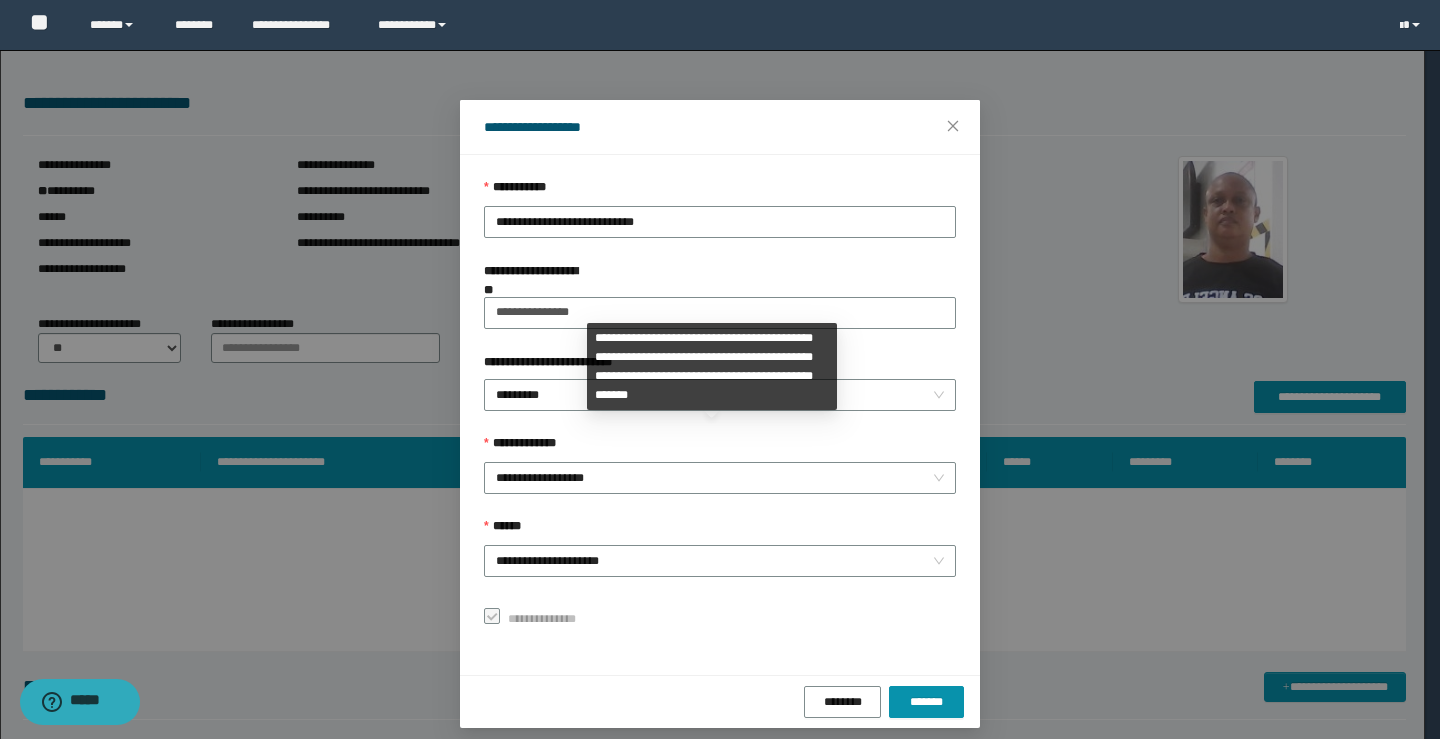 click on "**********" at bounding box center (712, 366) 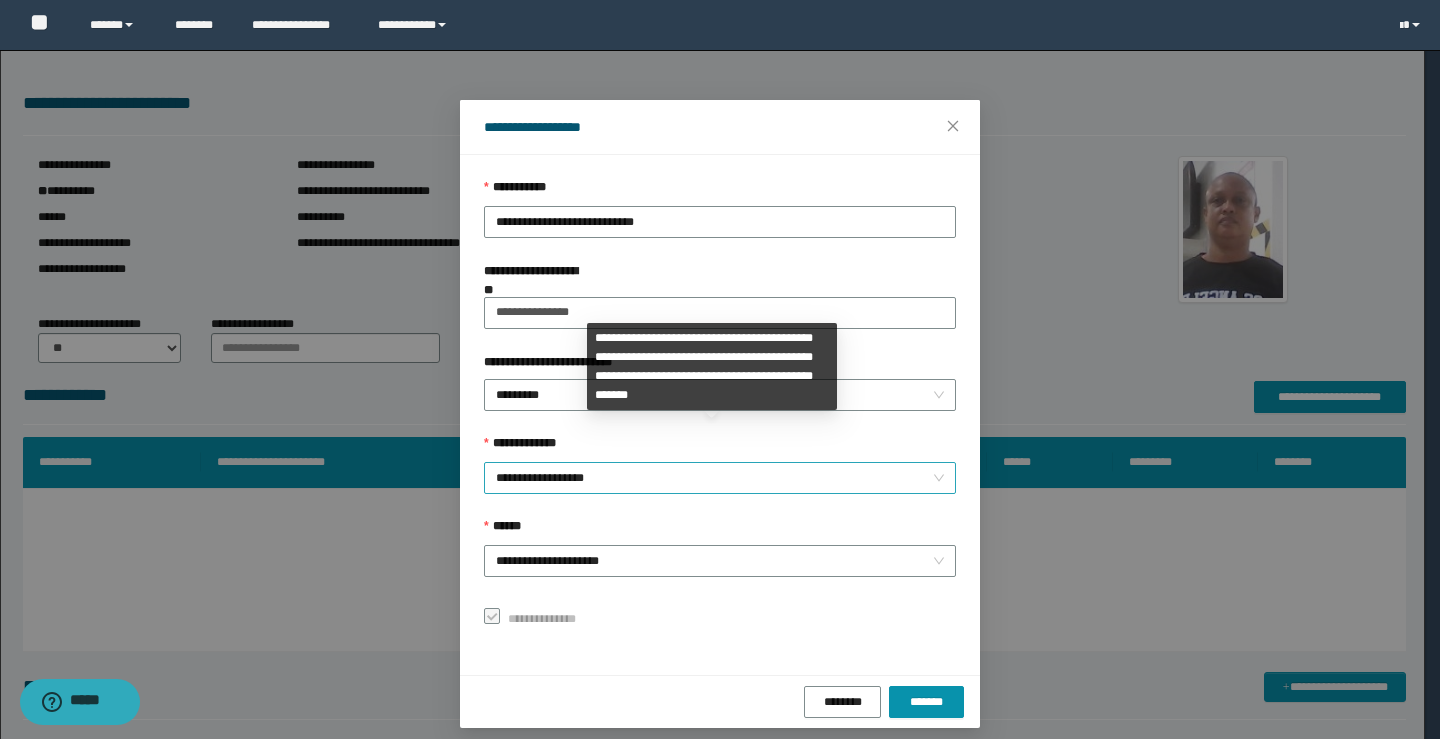 click on "**********" at bounding box center [720, 478] 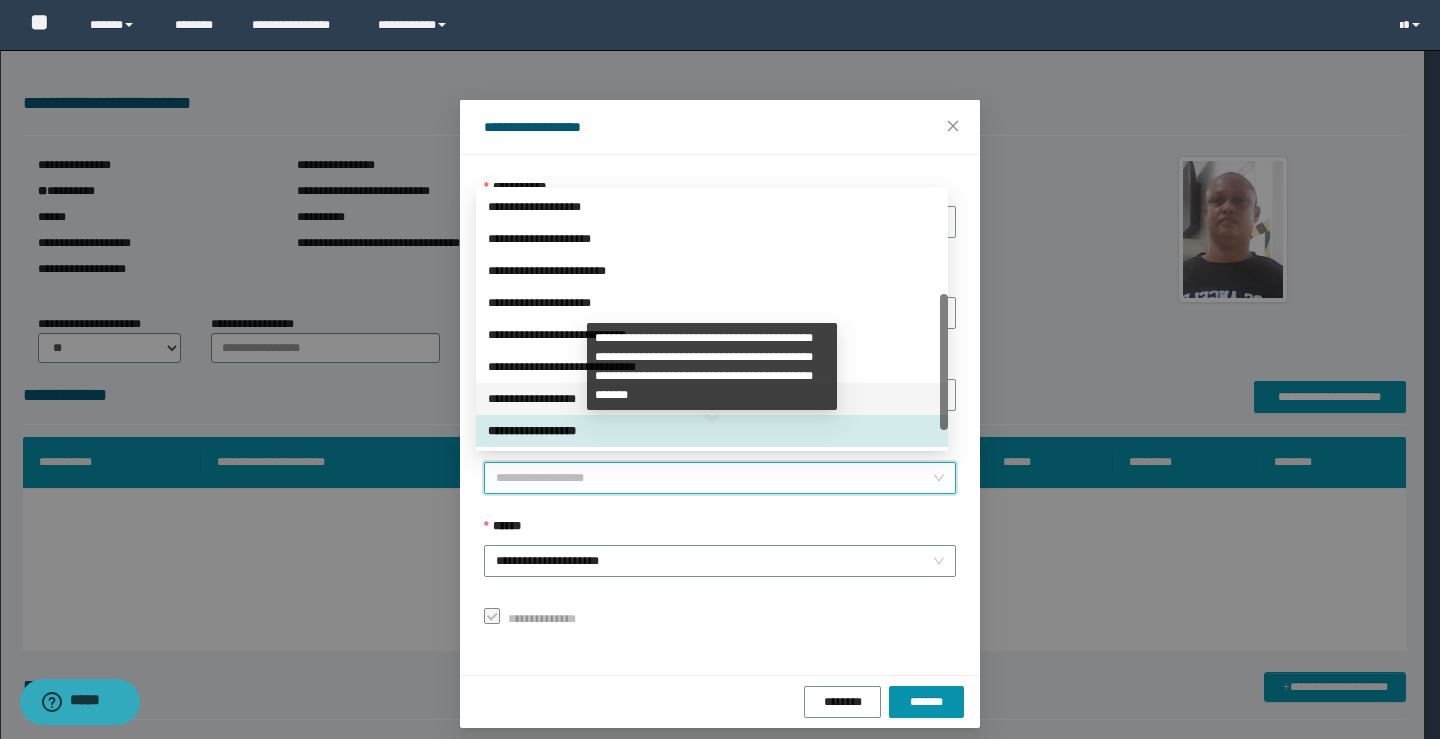 click on "**********" at bounding box center [712, 399] 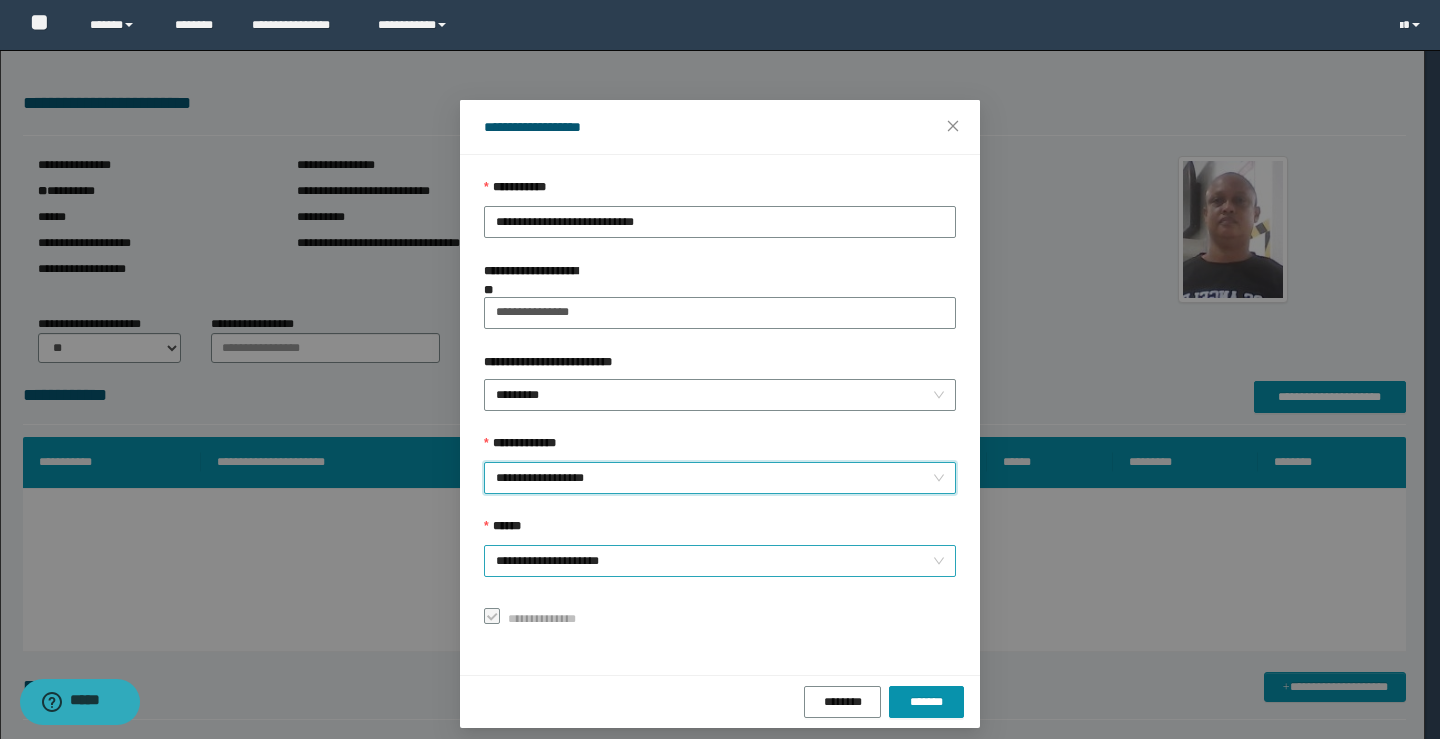 click on "**********" at bounding box center [720, 561] 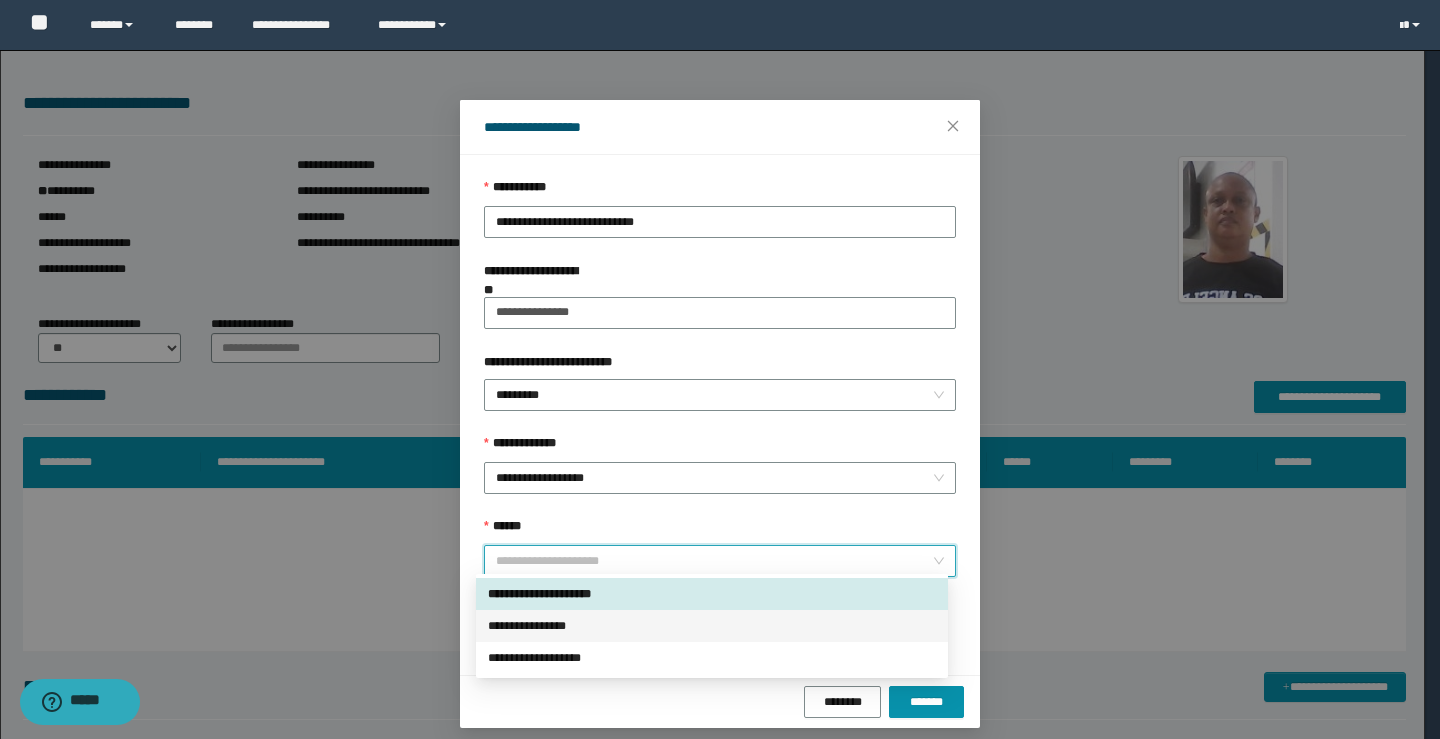 click on "**********" at bounding box center [712, 626] 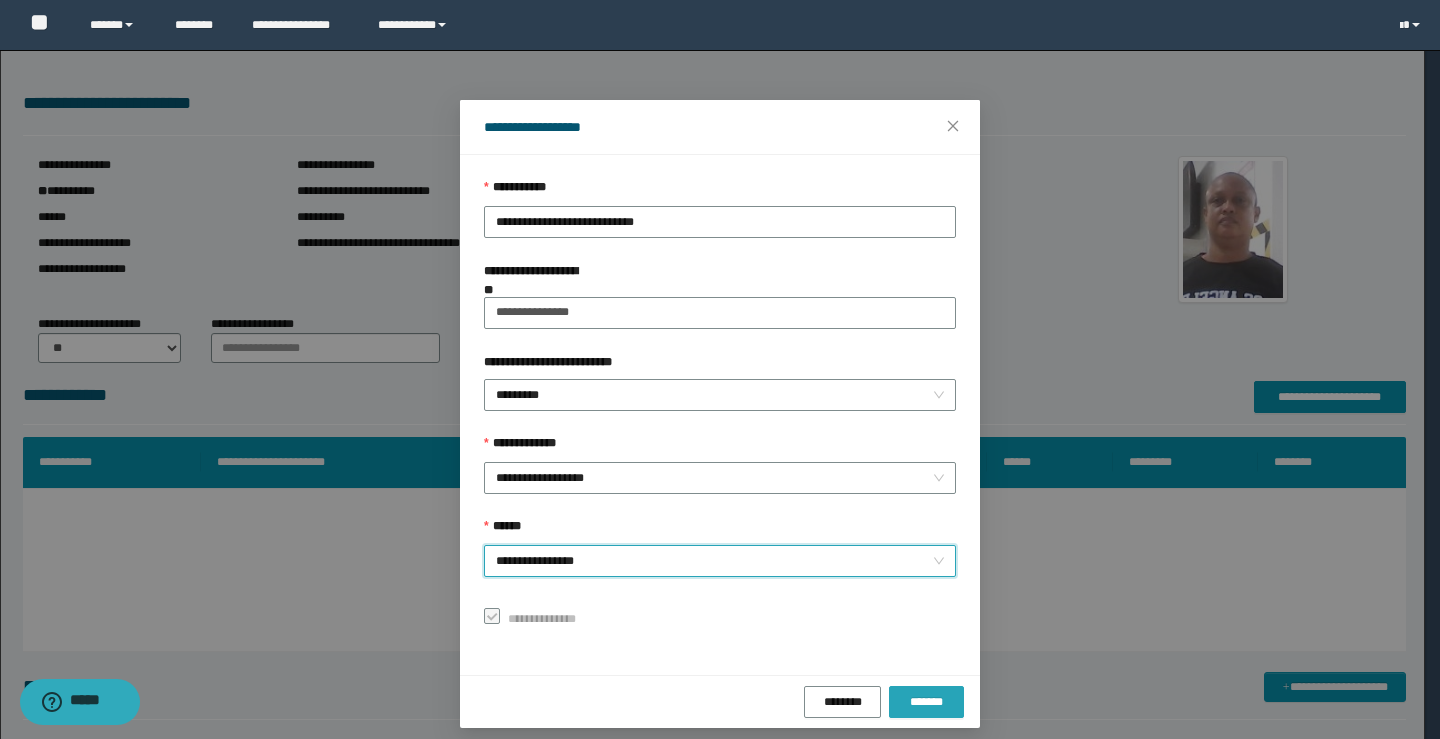 click on "*******" at bounding box center [926, 702] 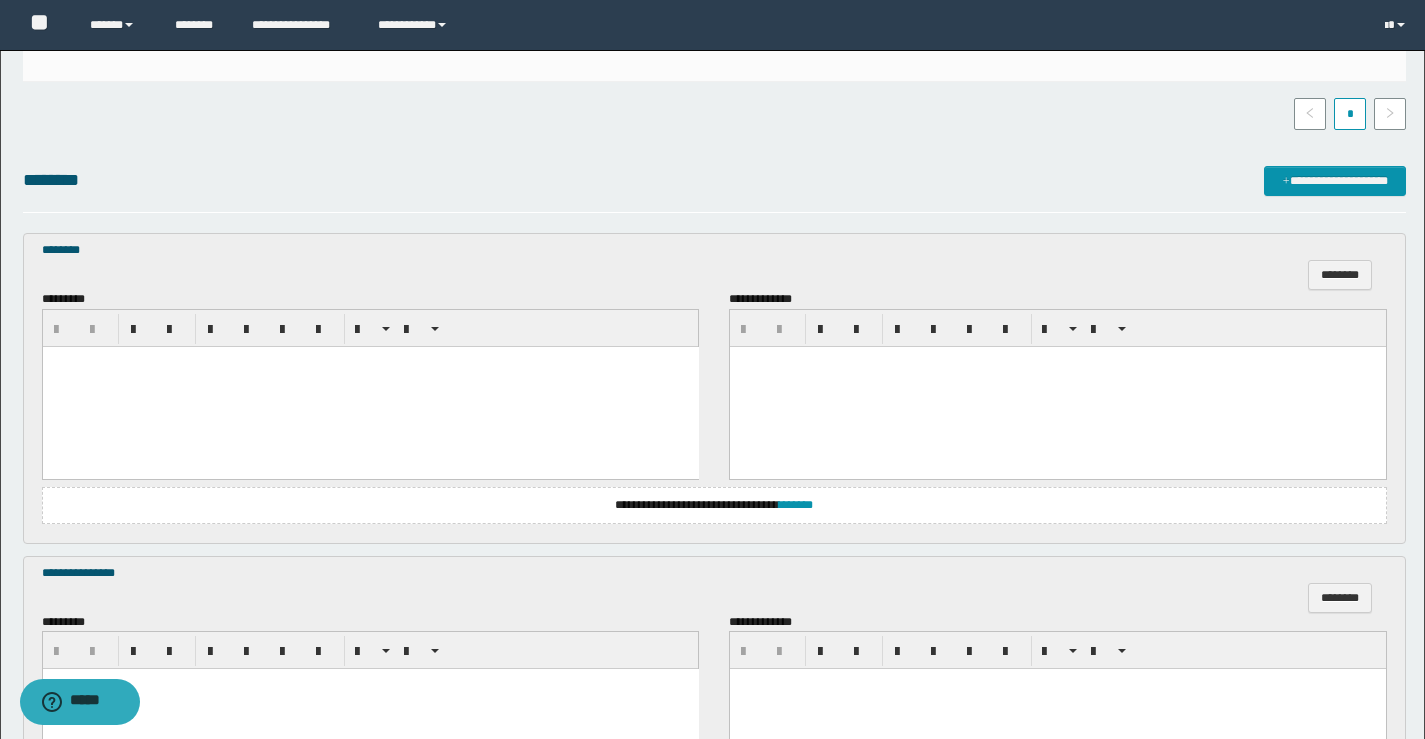 scroll, scrollTop: 500, scrollLeft: 0, axis: vertical 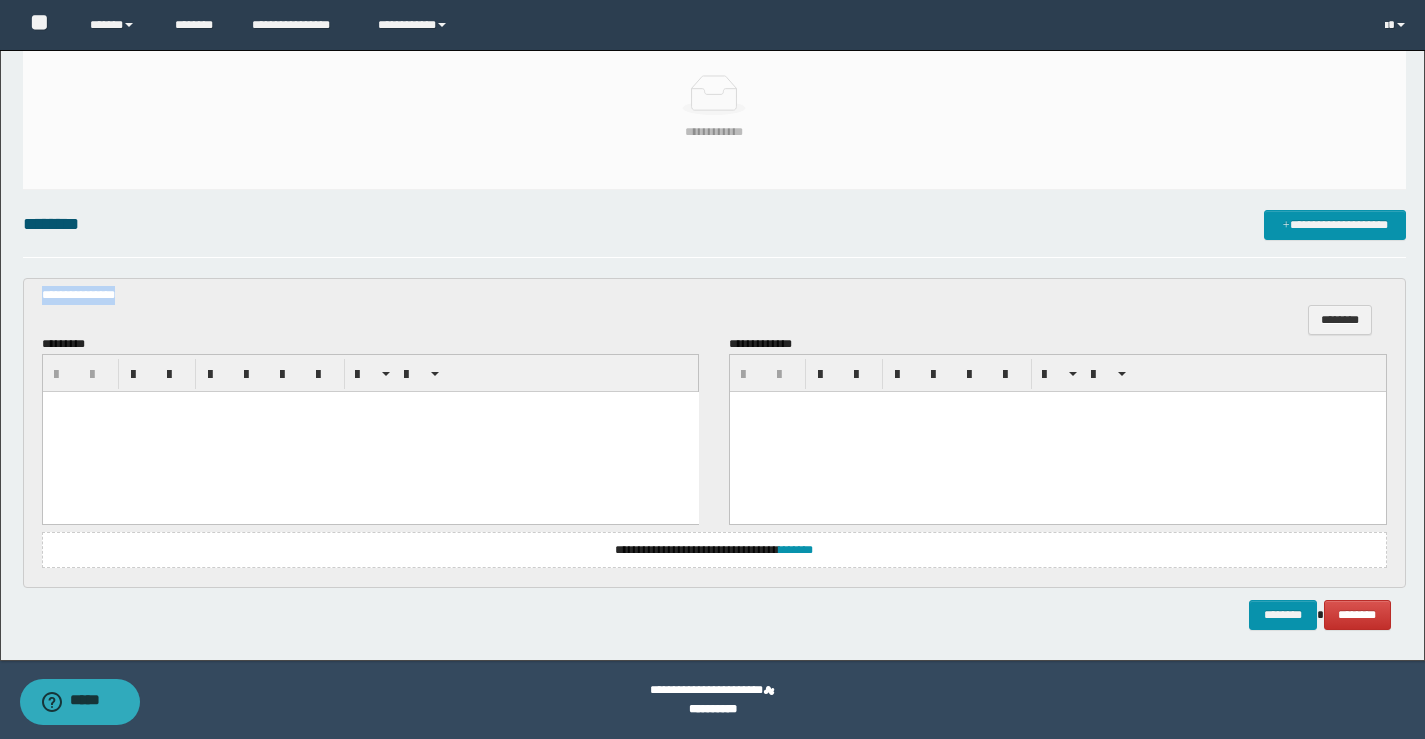 drag, startPoint x: 132, startPoint y: 303, endPoint x: 9, endPoint y: 301, distance: 123.01626 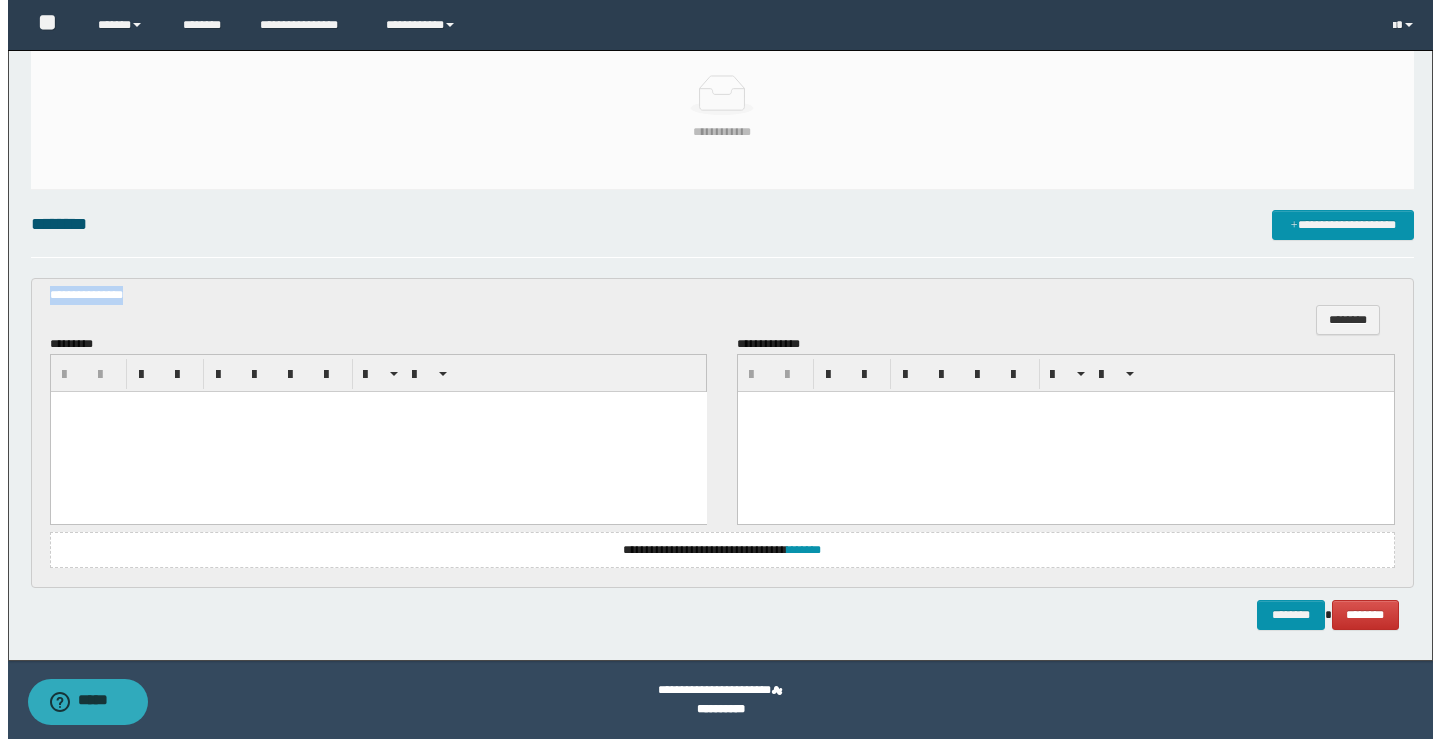 scroll, scrollTop: 162, scrollLeft: 0, axis: vertical 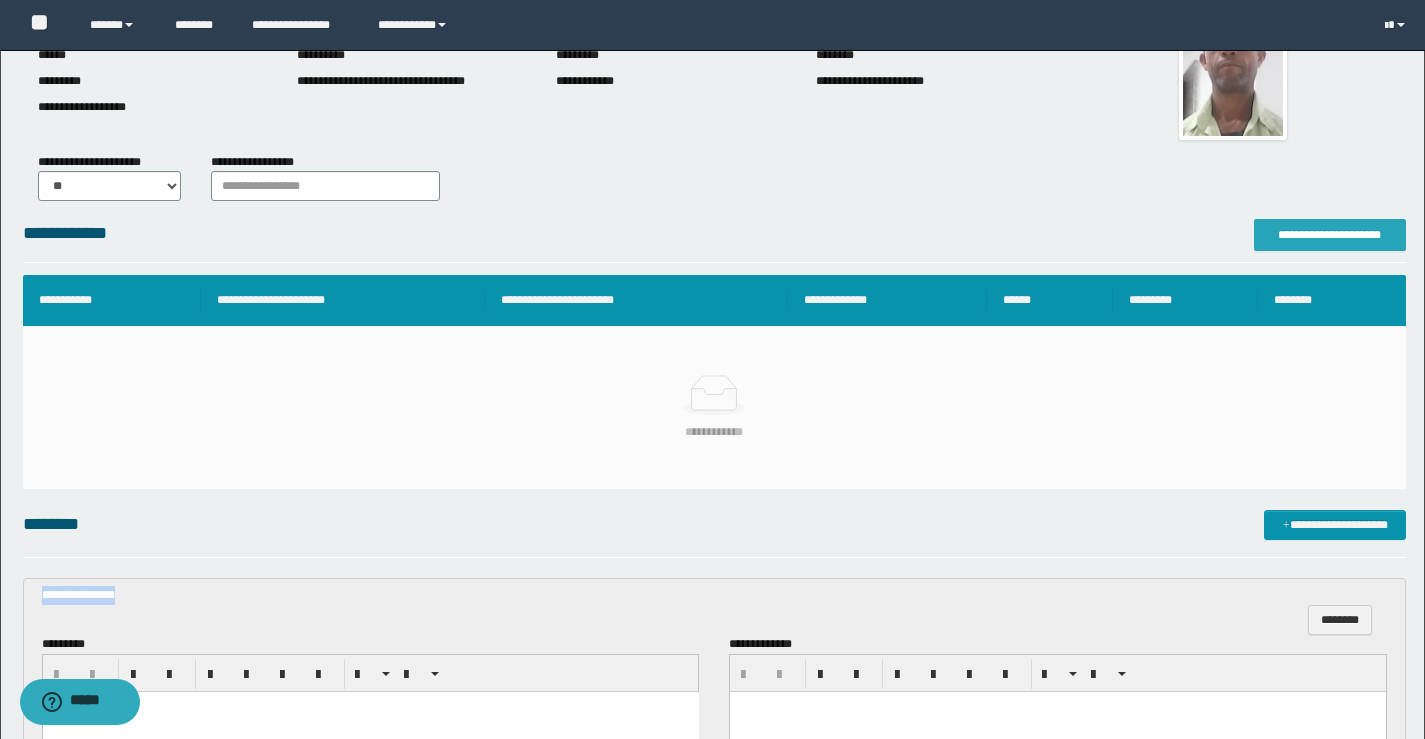 click on "**********" at bounding box center (1330, 235) 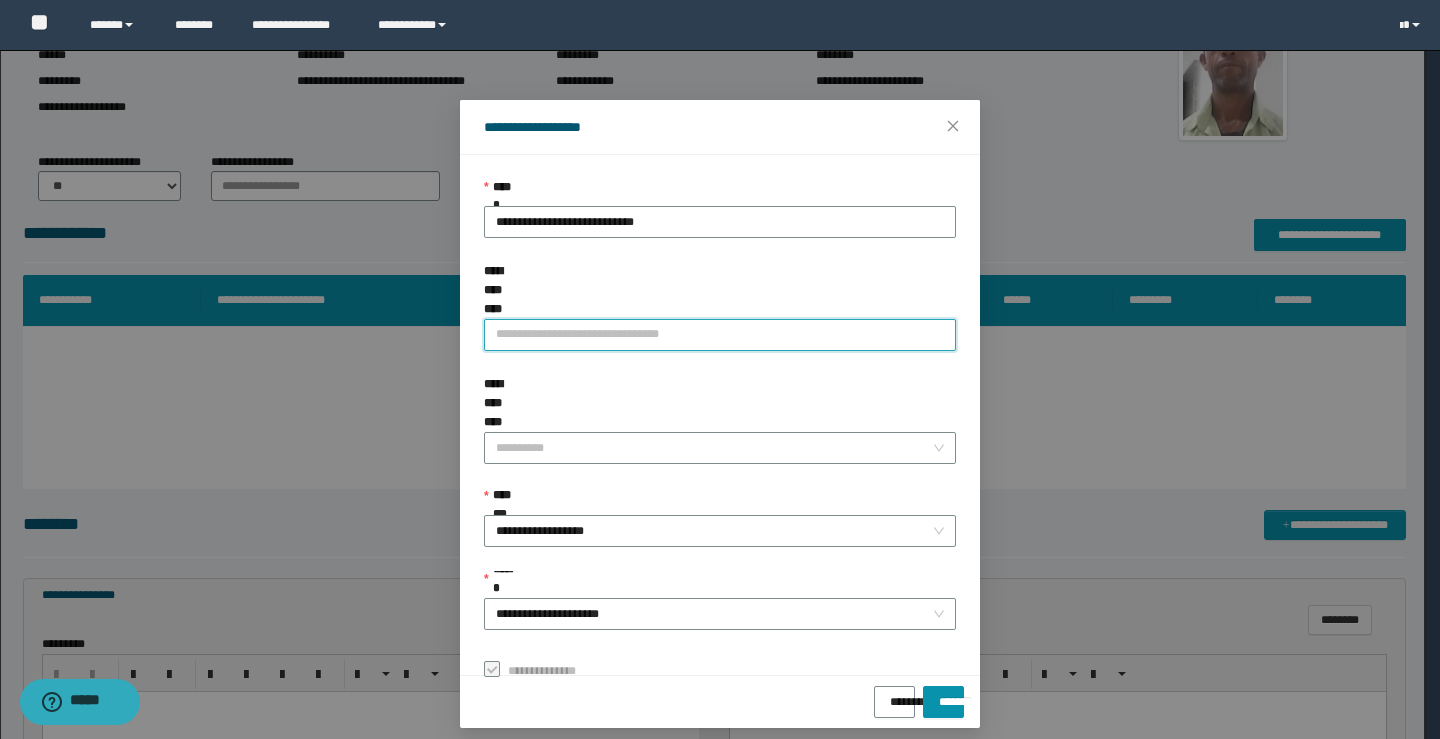 click on "**********" at bounding box center [720, 335] 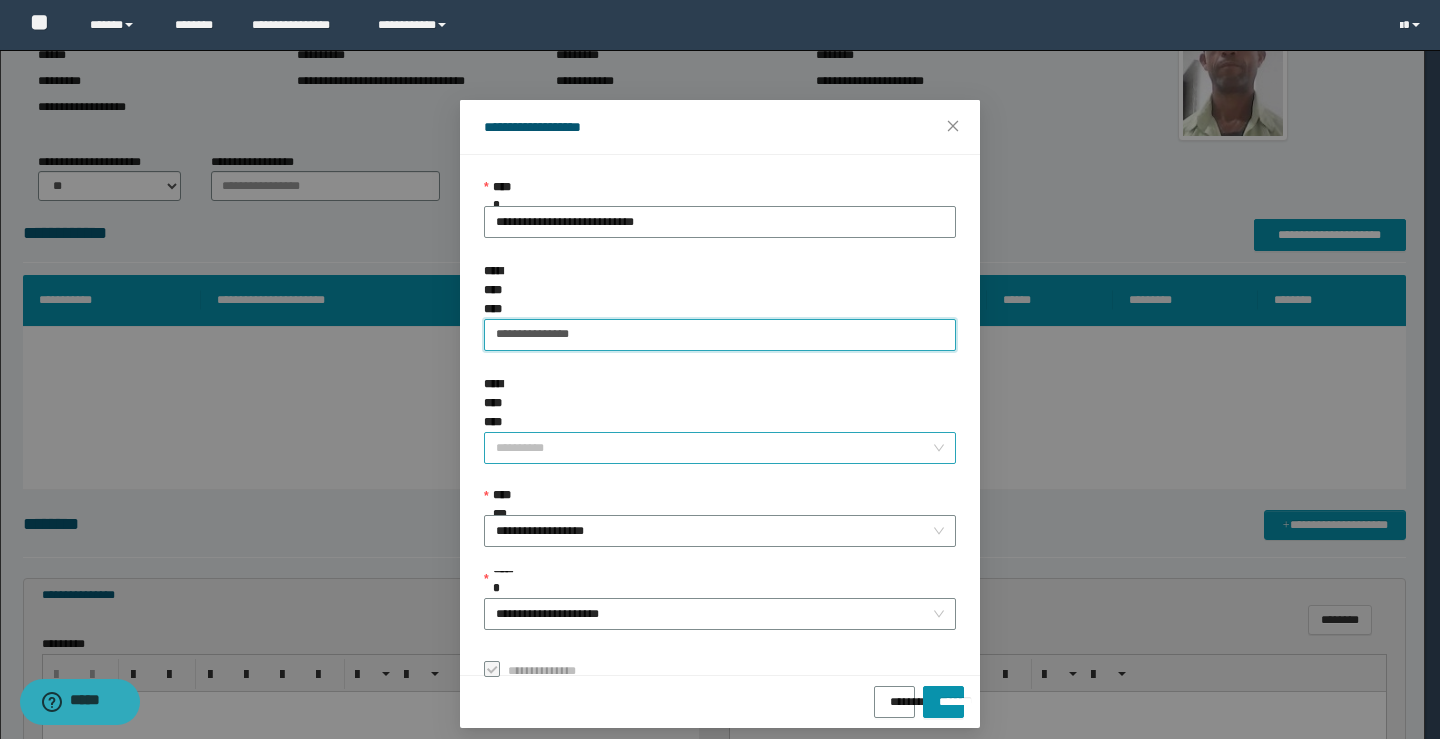 type on "**********" 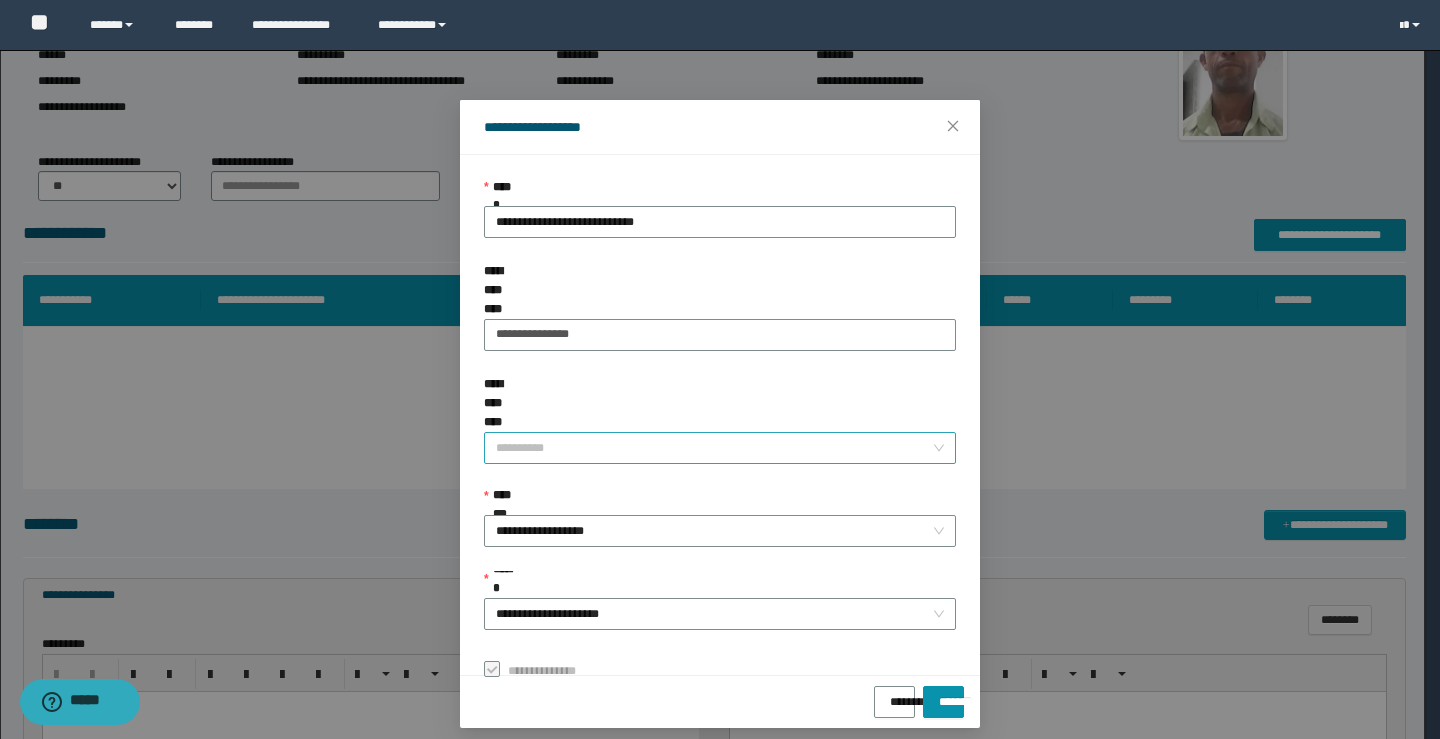 click on "**********" at bounding box center [714, 448] 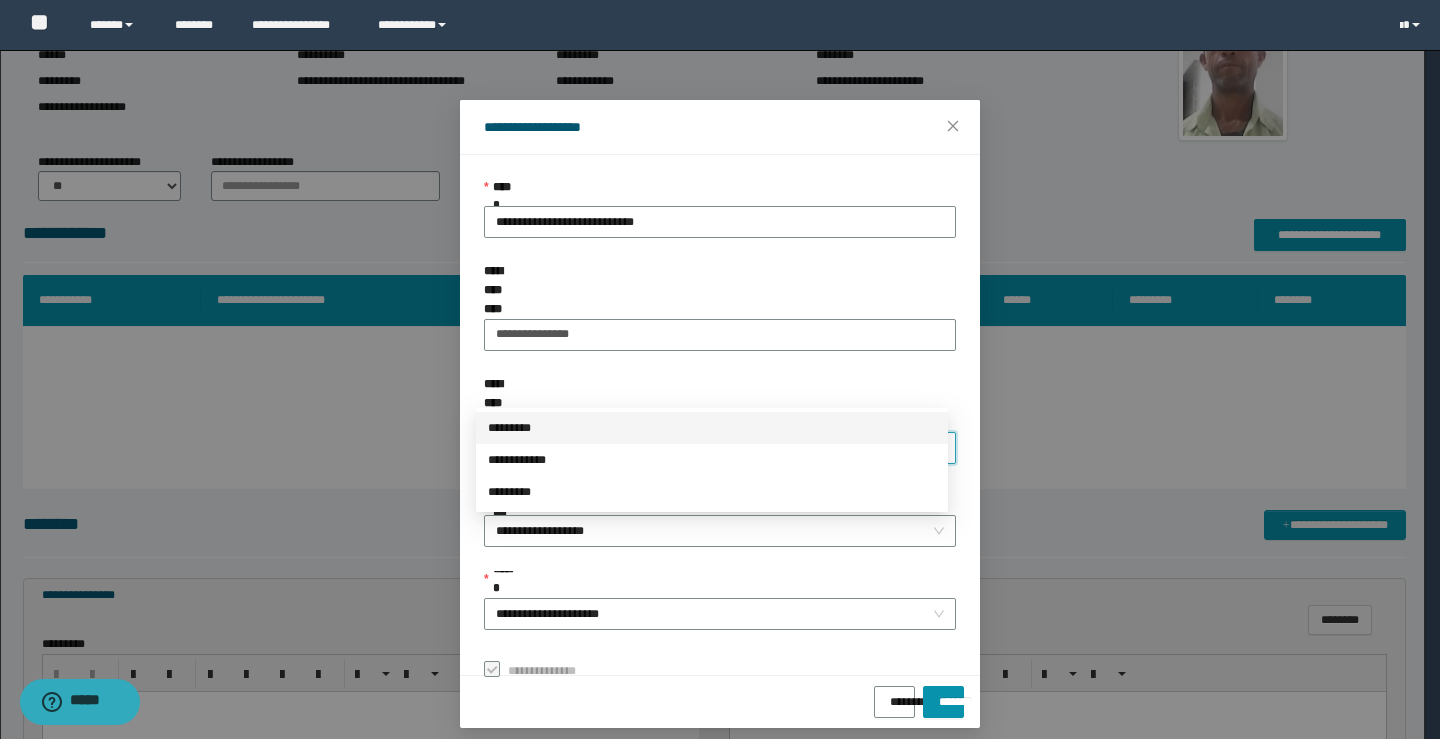 click on "*********" at bounding box center [712, 428] 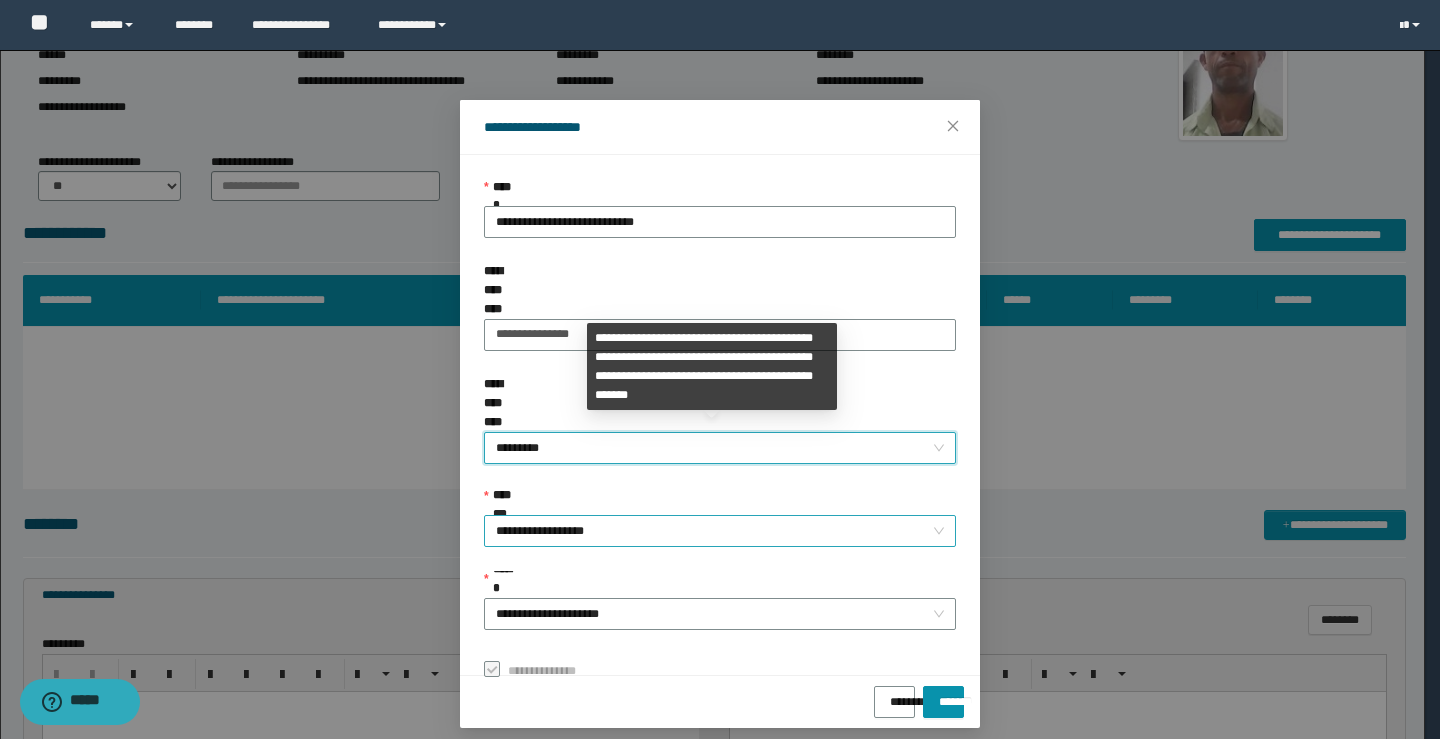click on "**********" at bounding box center [720, 531] 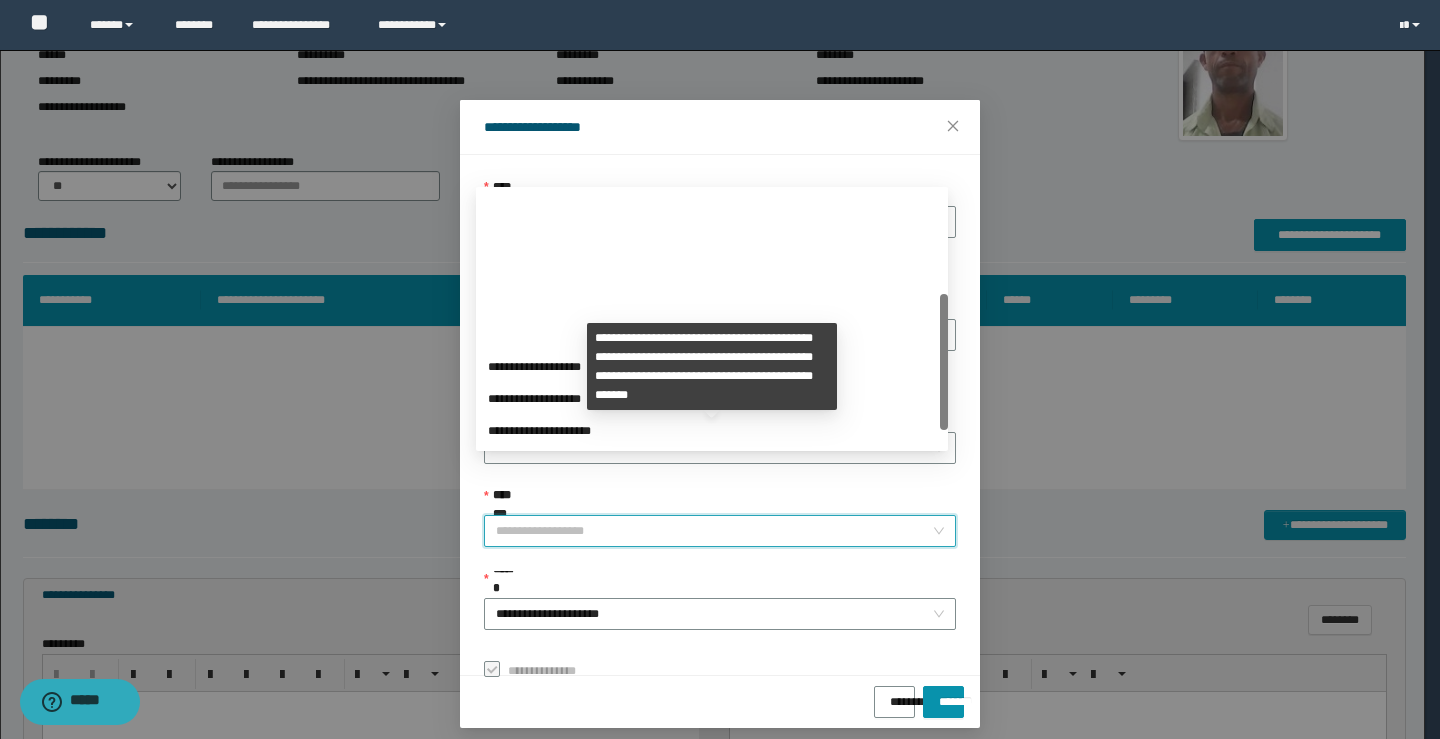 scroll, scrollTop: 192, scrollLeft: 0, axis: vertical 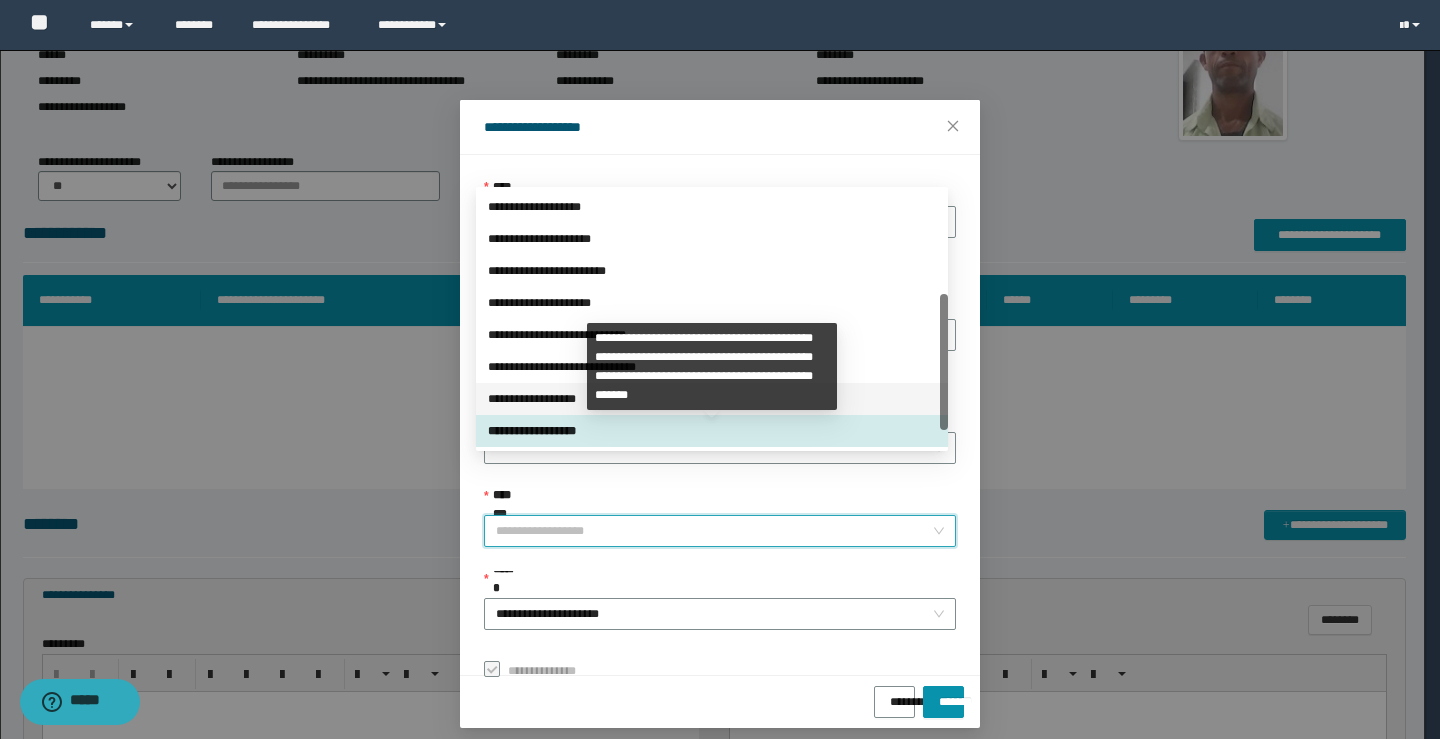 click on "**********" at bounding box center [712, 399] 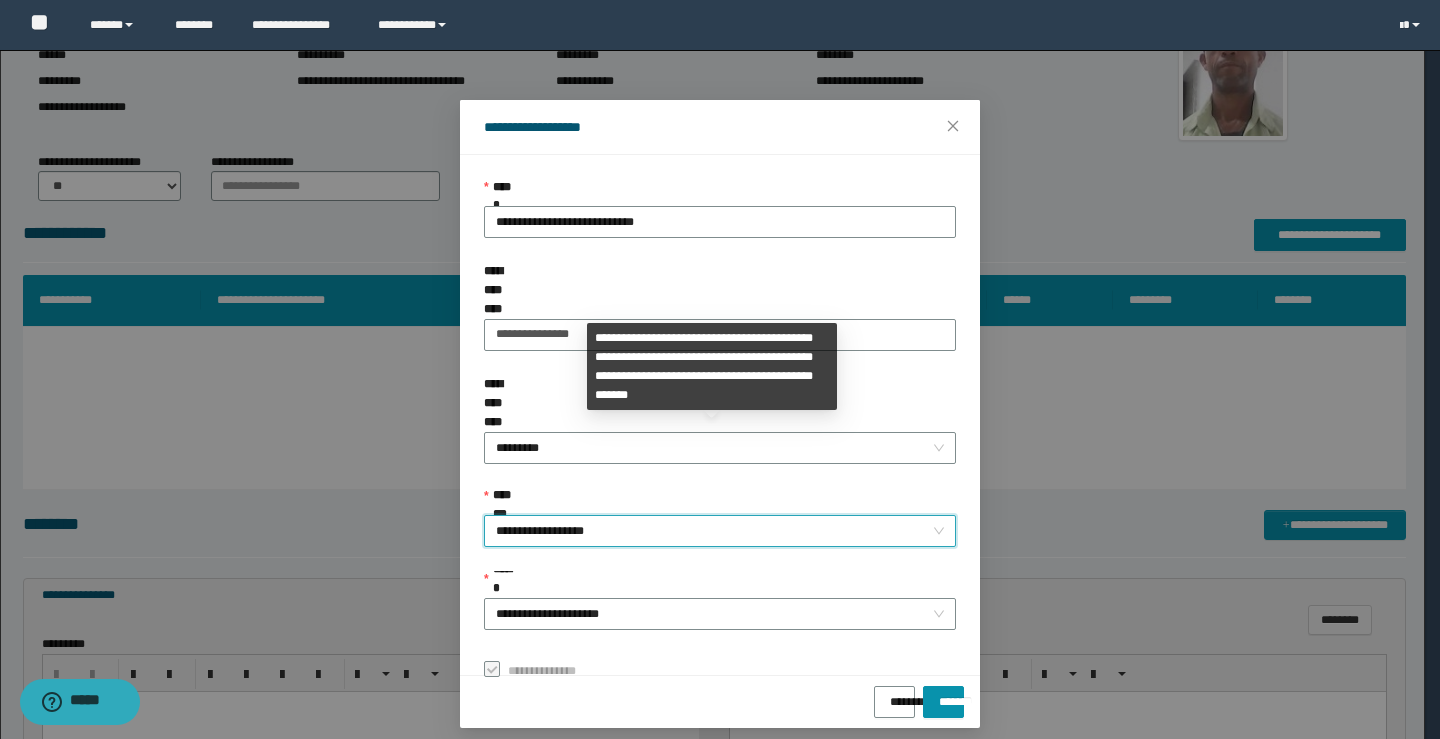 scroll, scrollTop: 13, scrollLeft: 0, axis: vertical 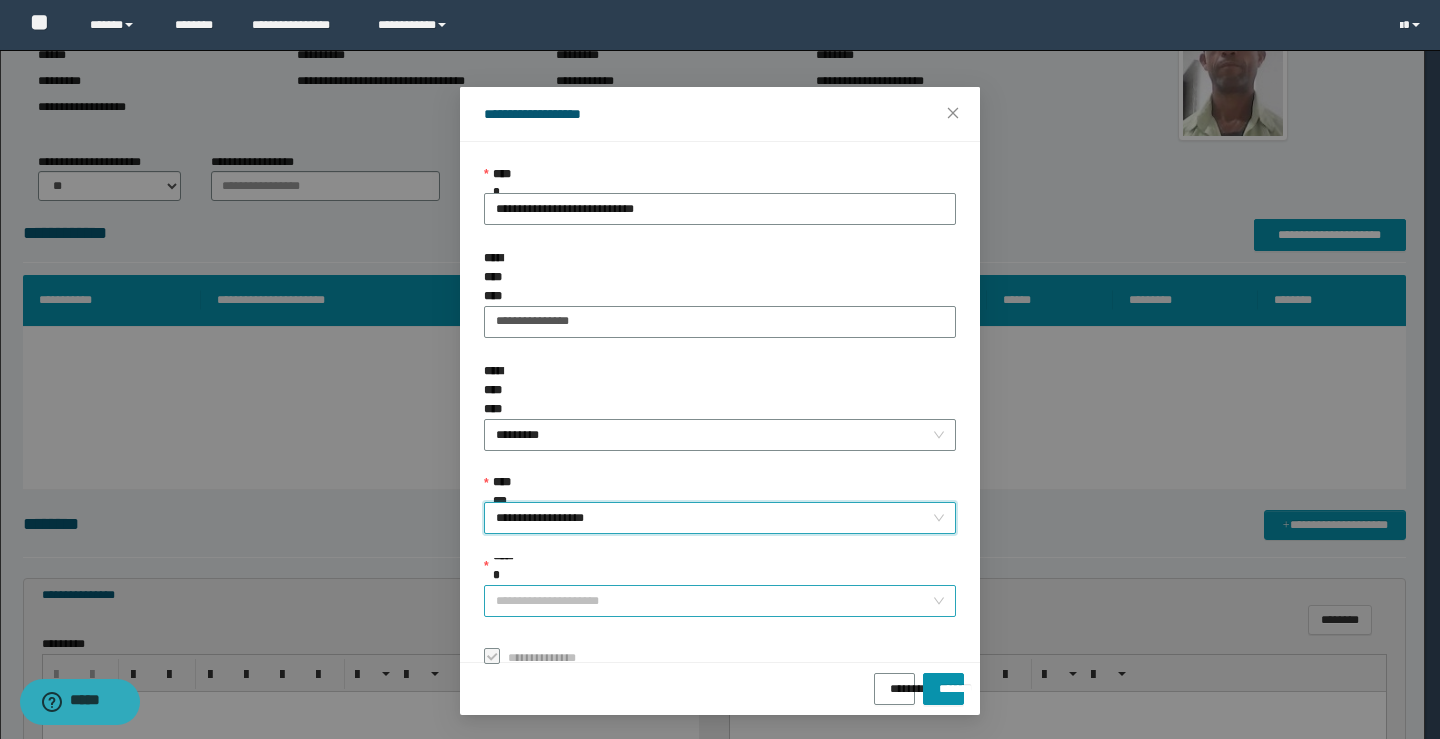 click on "**********" at bounding box center (720, 601) 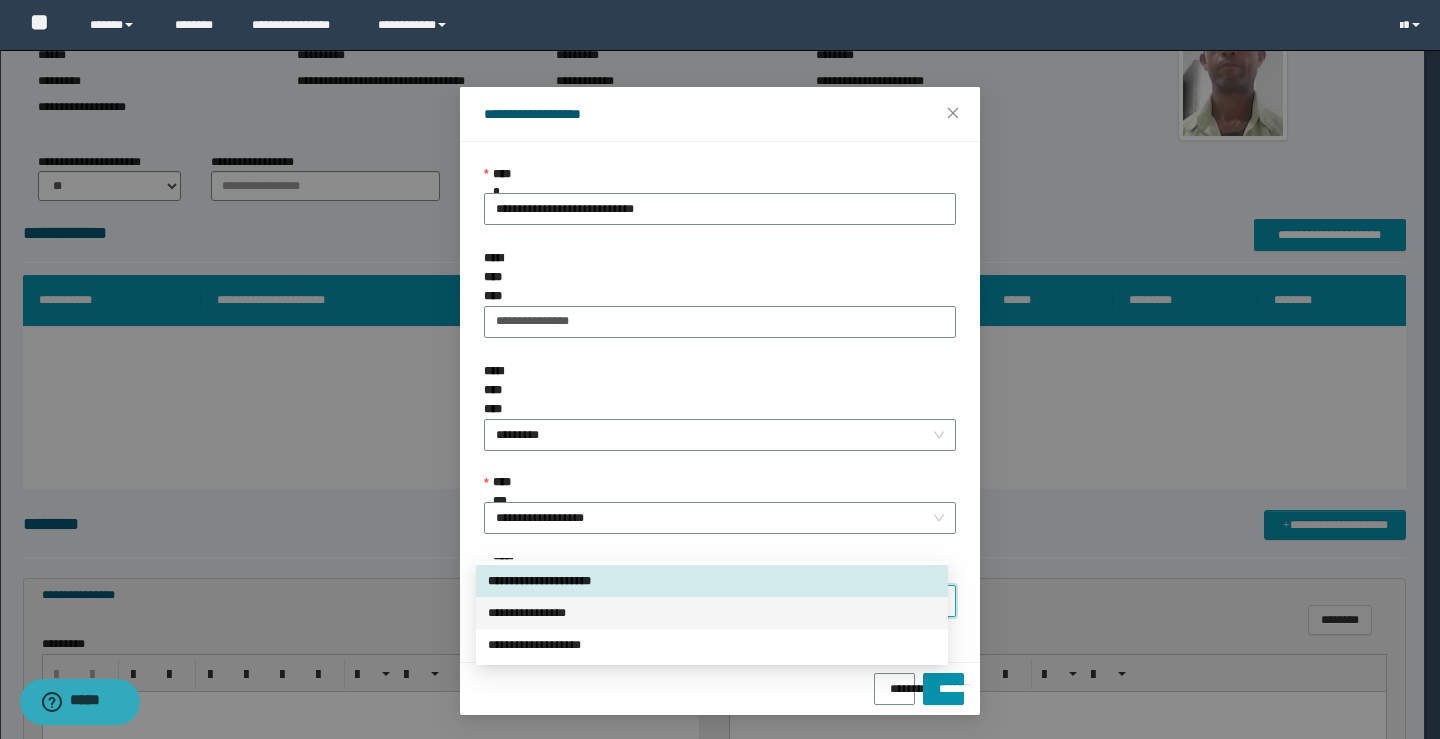 click on "**********" at bounding box center (712, 613) 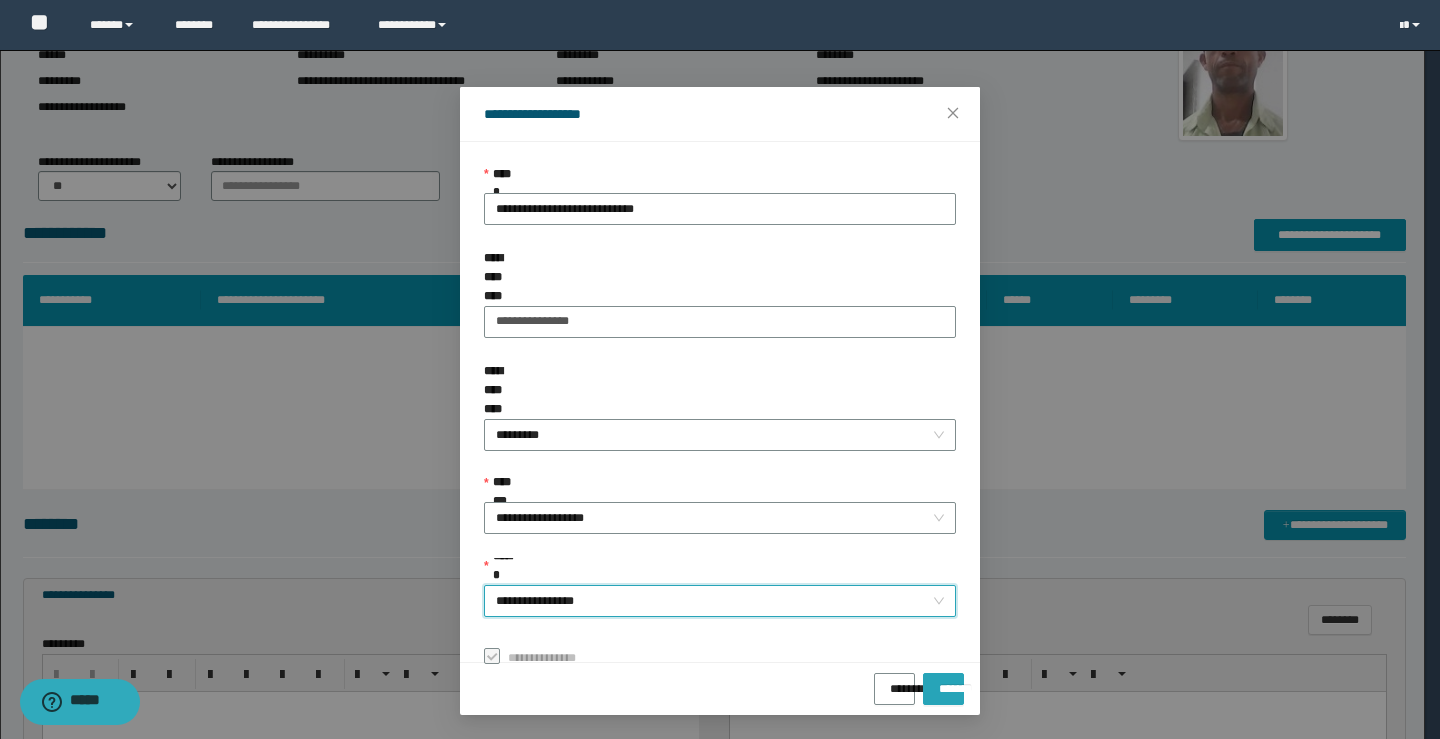 click on "*******" at bounding box center (943, 682) 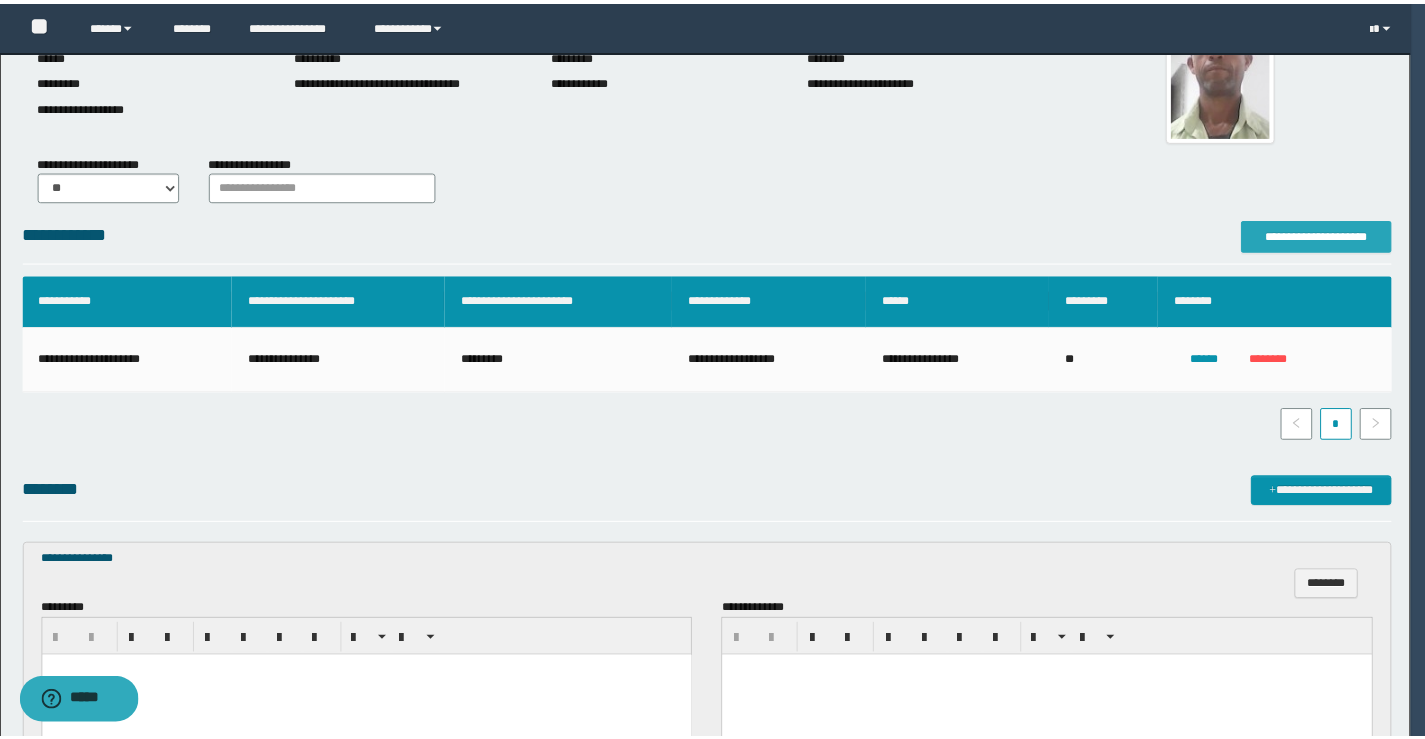 scroll, scrollTop: 0, scrollLeft: 0, axis: both 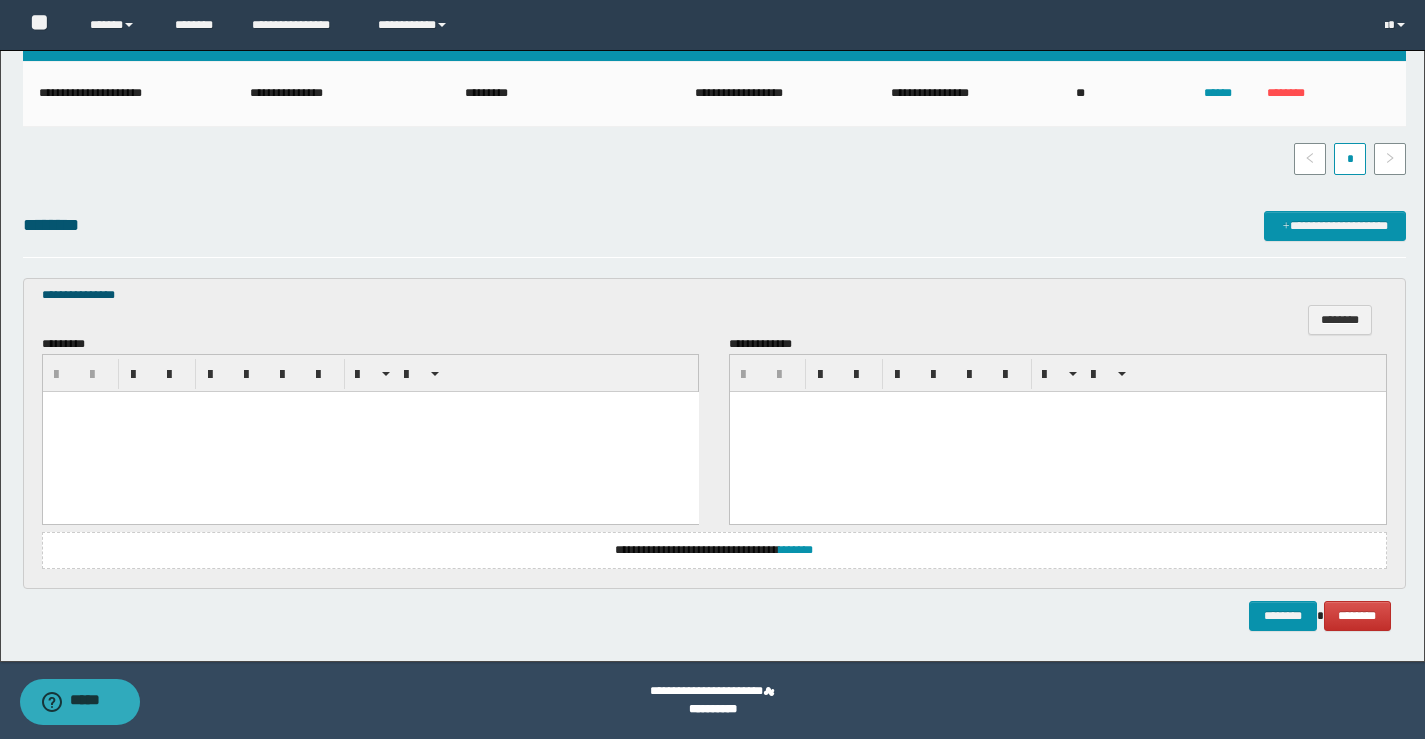 click at bounding box center [370, 431] 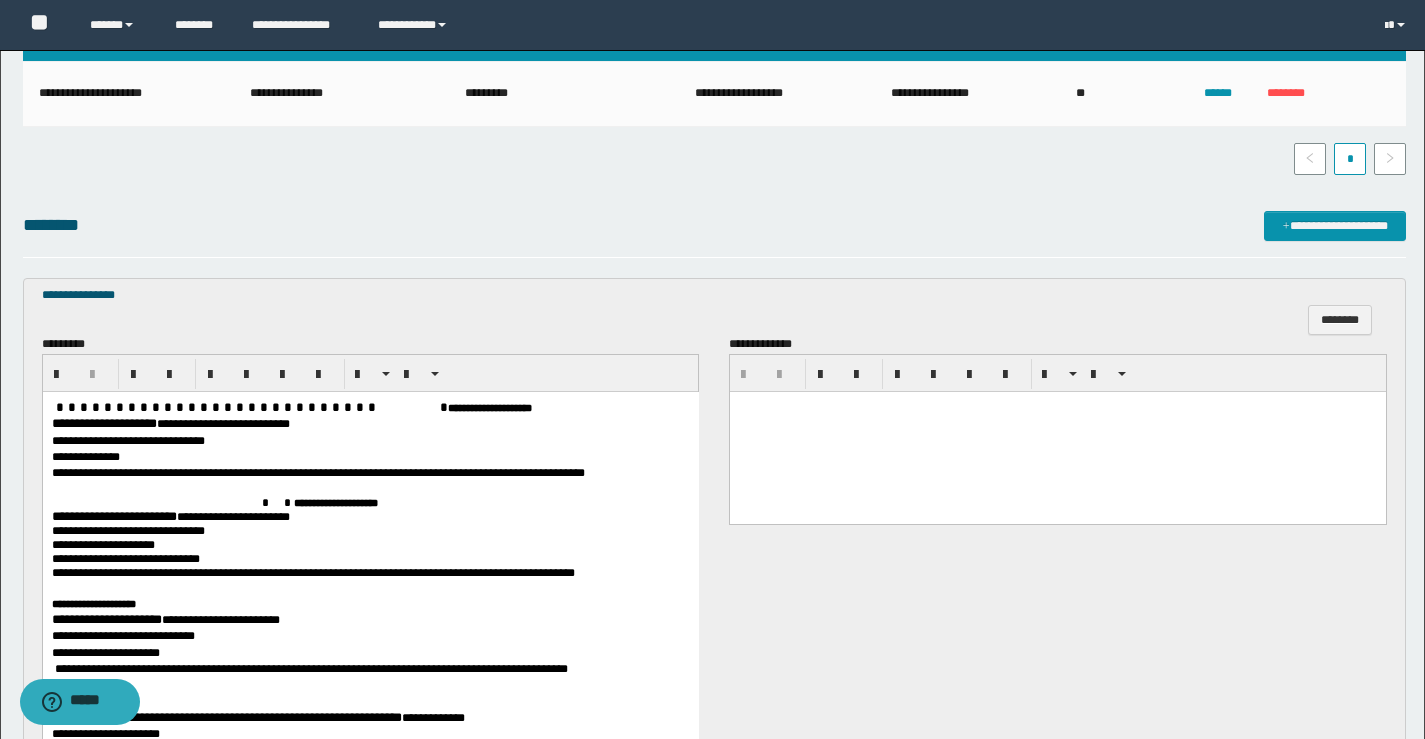 click on "**********" at bounding box center [103, 422] 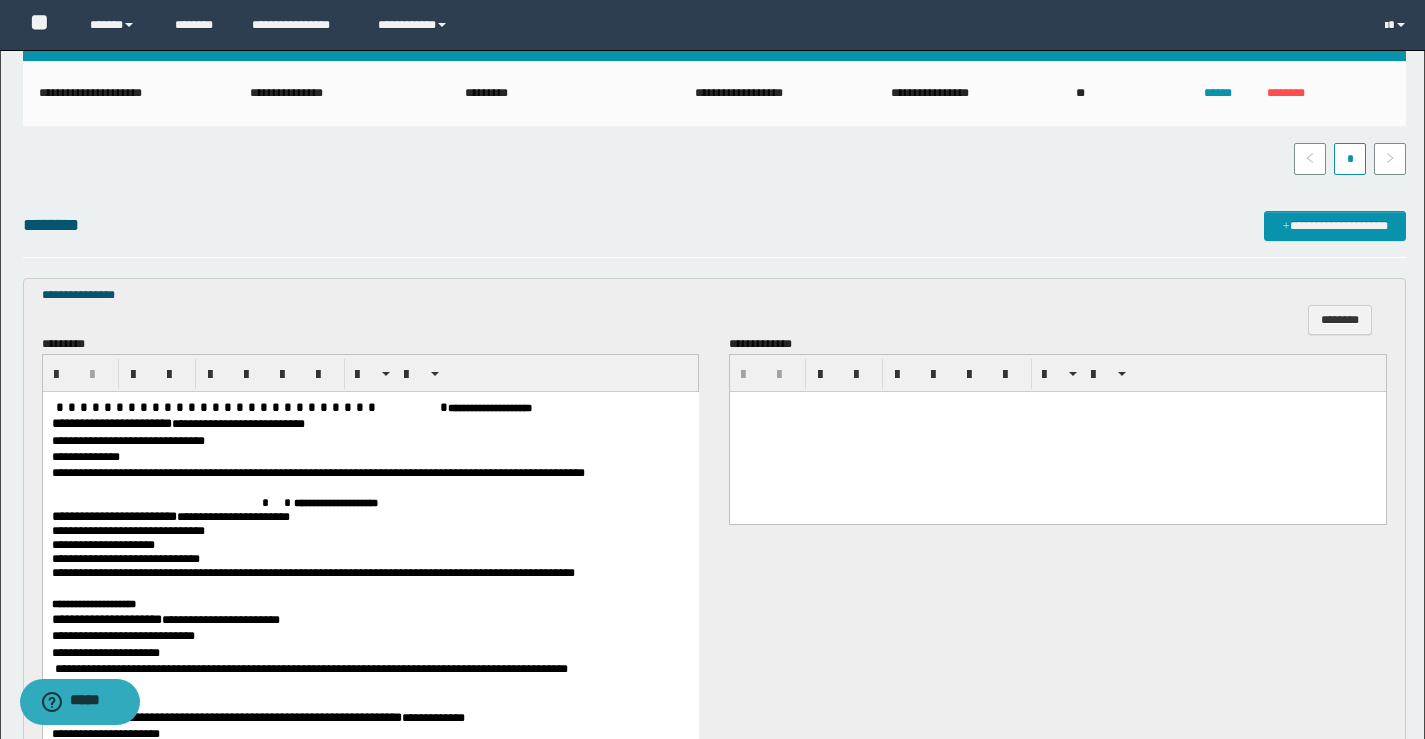 click on "**********" at bounding box center (113, 515) 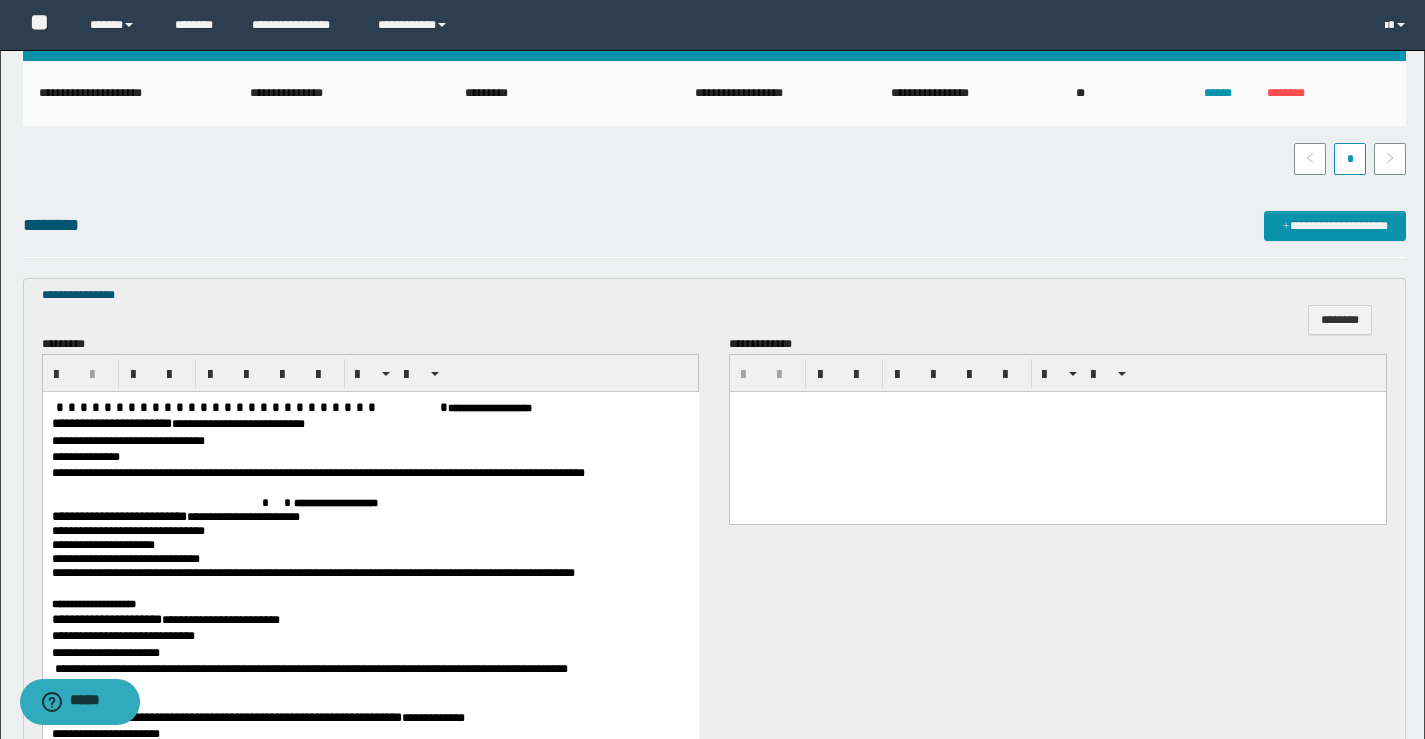 scroll, scrollTop: 627, scrollLeft: 0, axis: vertical 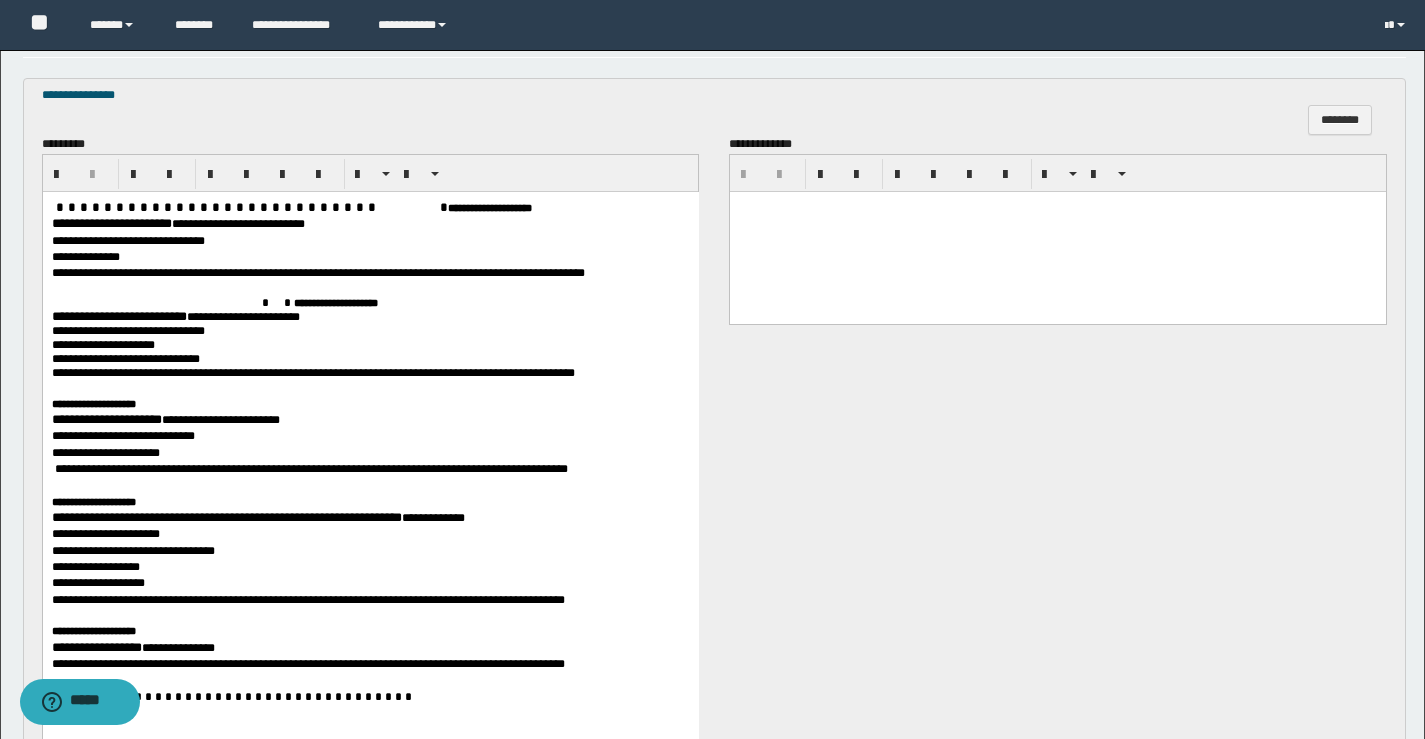 click on "**********" at bounding box center [106, 418] 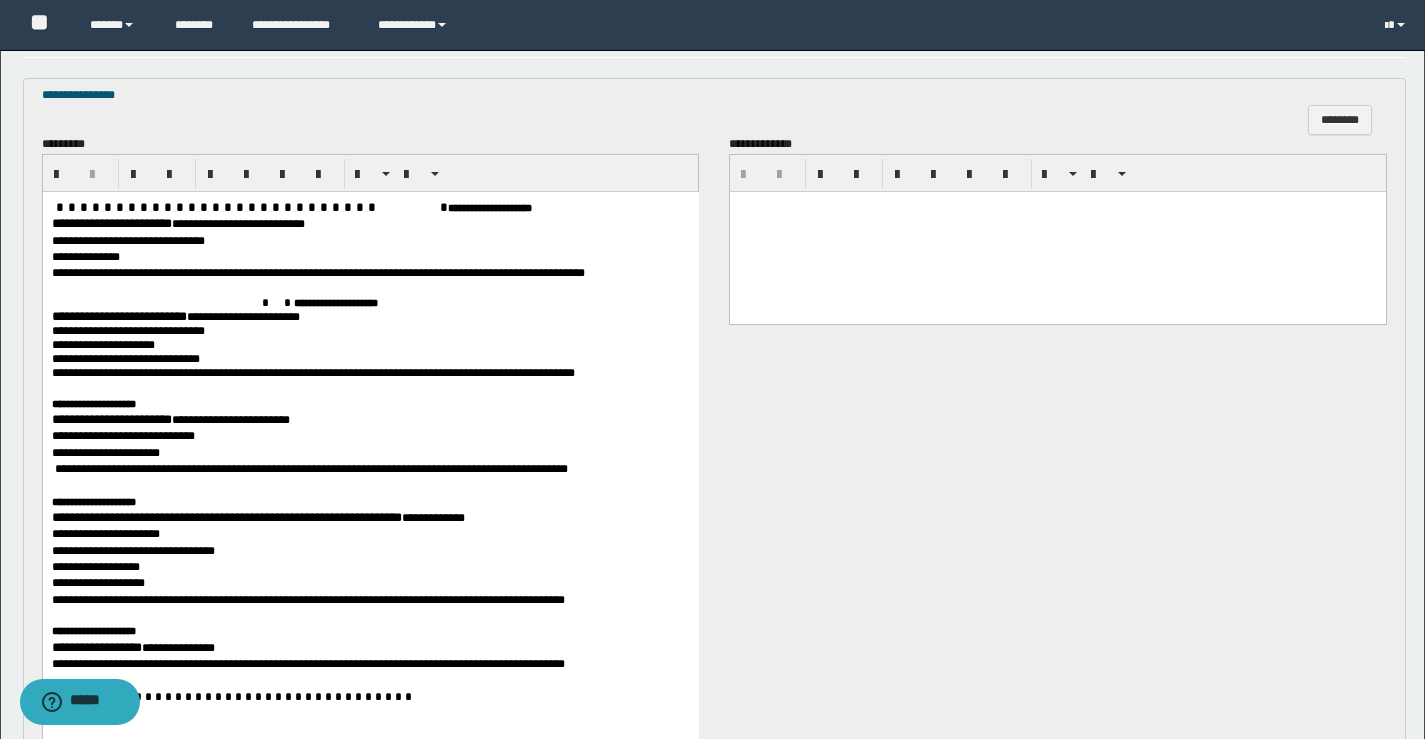 scroll, scrollTop: 727, scrollLeft: 0, axis: vertical 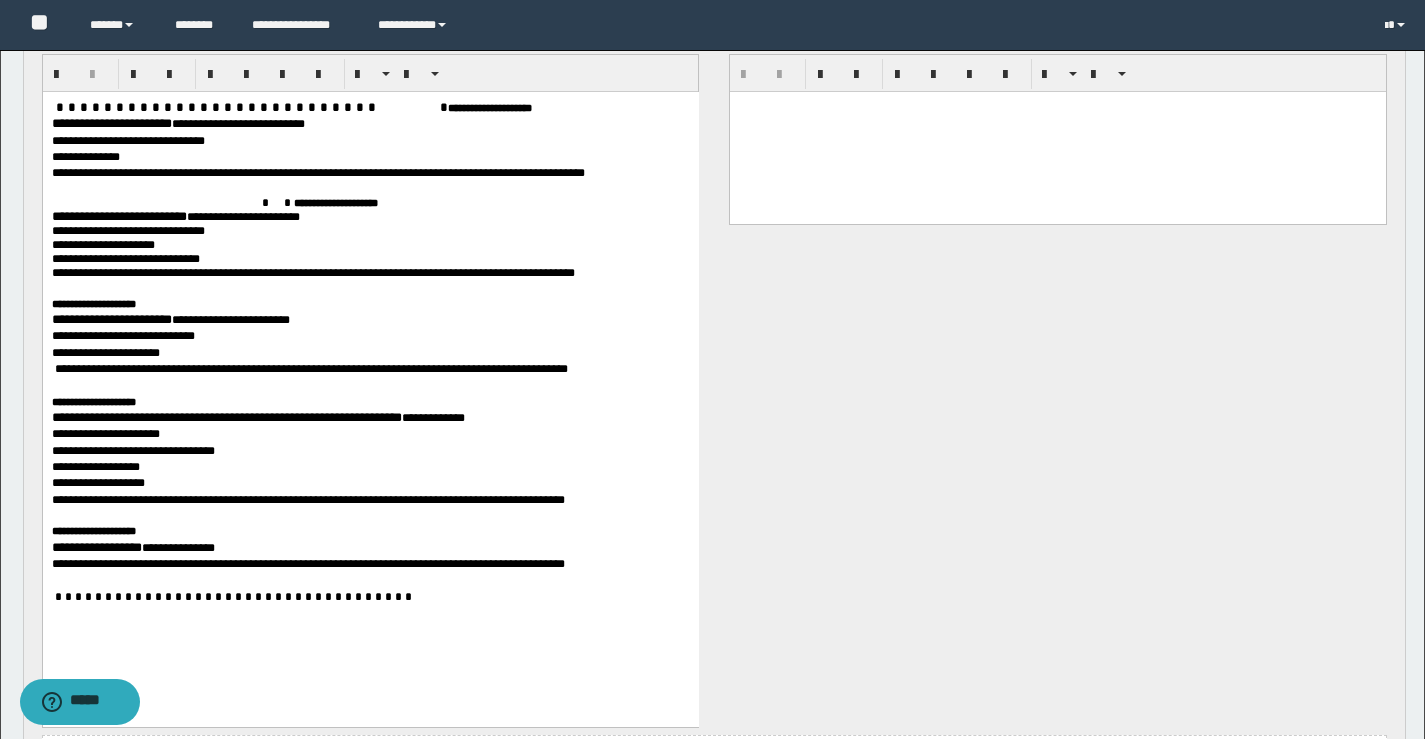 click at bounding box center [1058, 131] 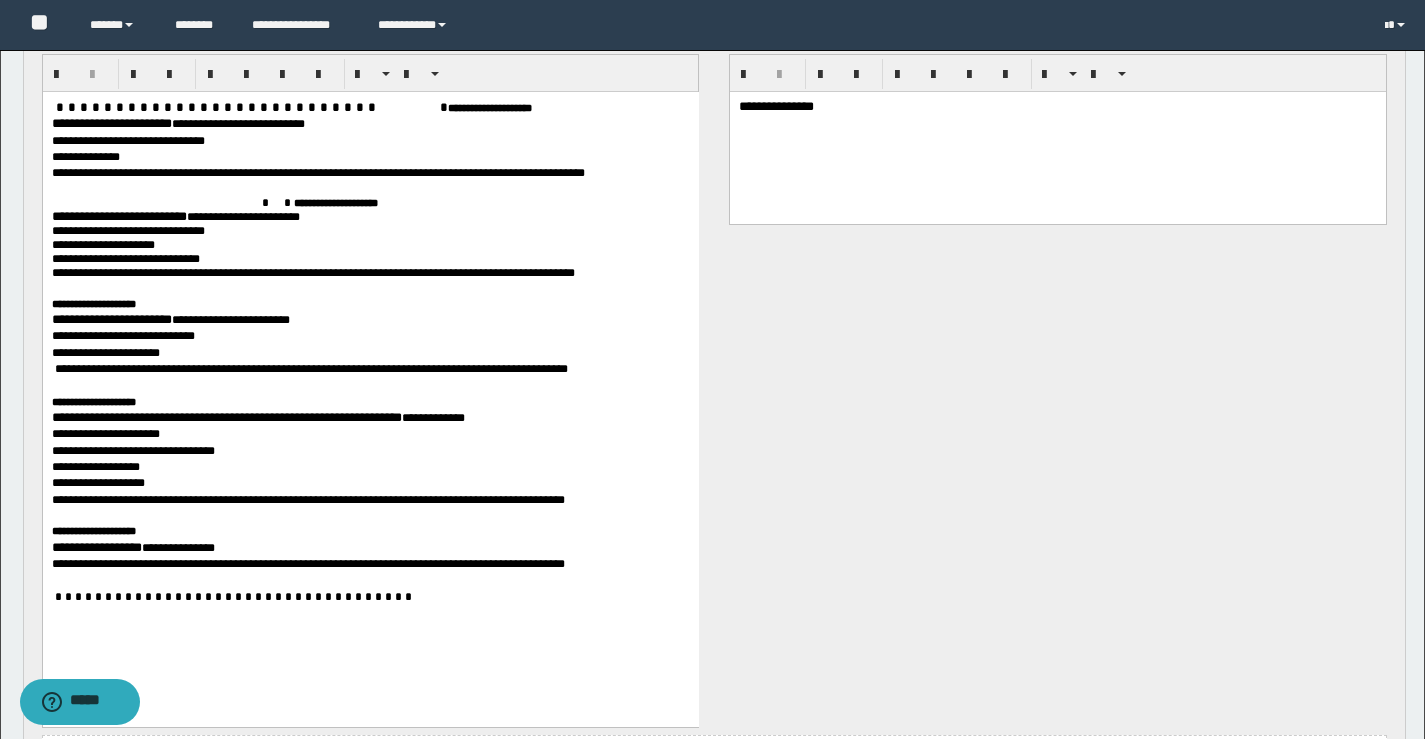 click on "**********" at bounding box center (226, 416) 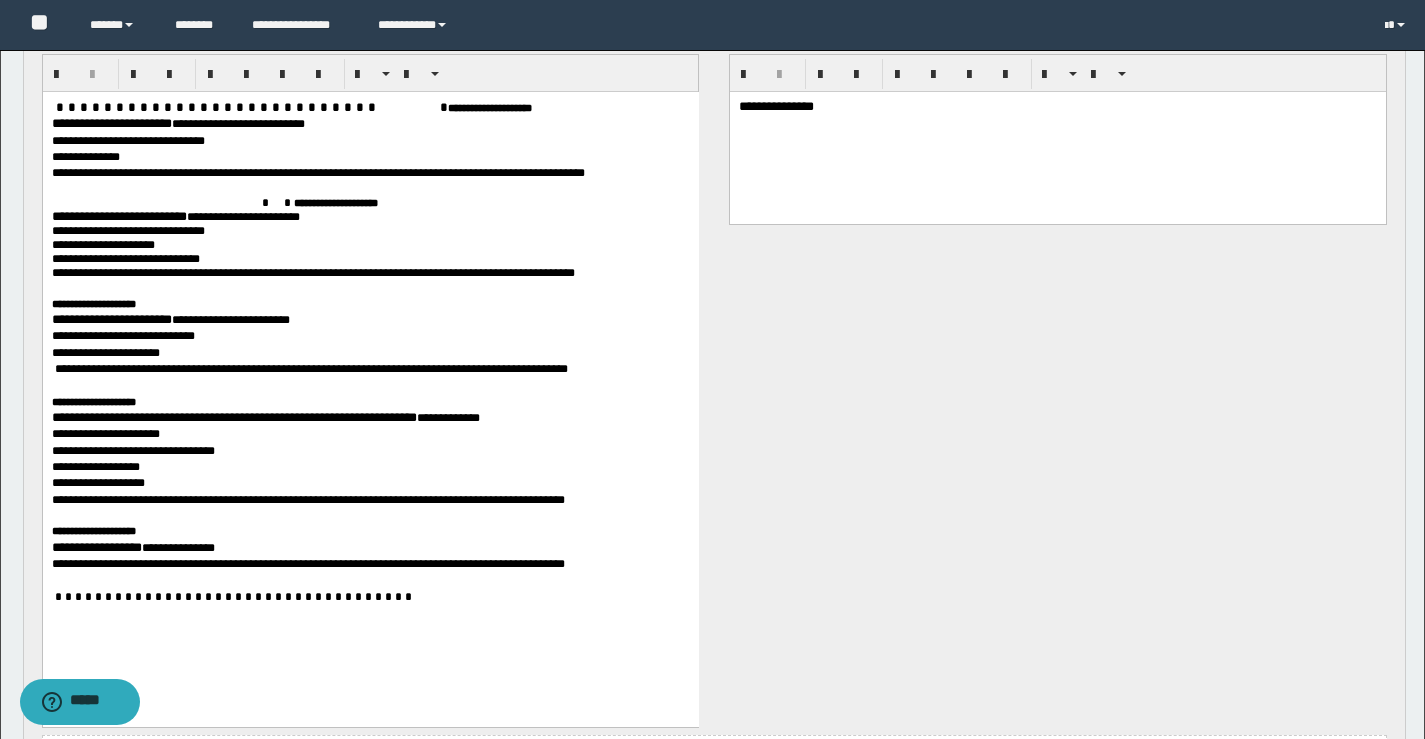 click on "**********" at bounding box center (370, 563) 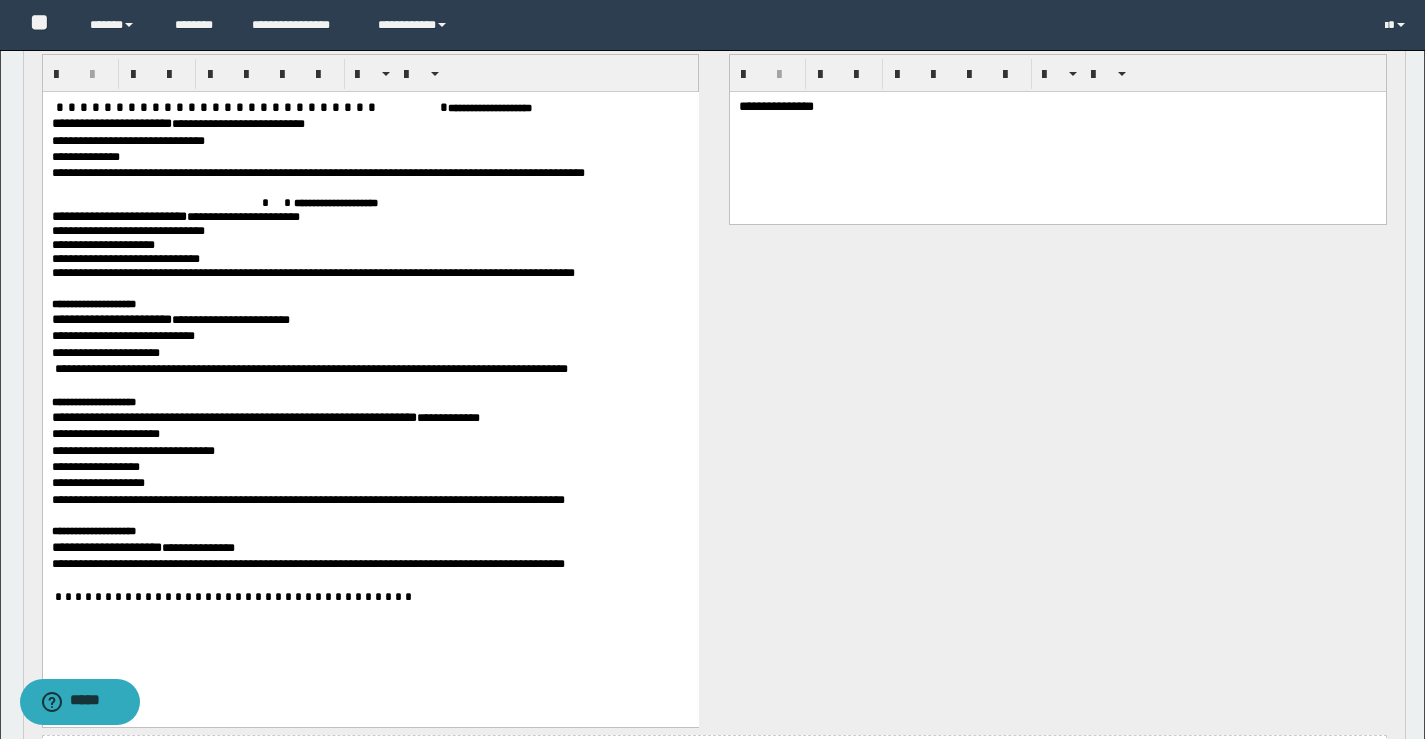 click at bounding box center [232, 596] 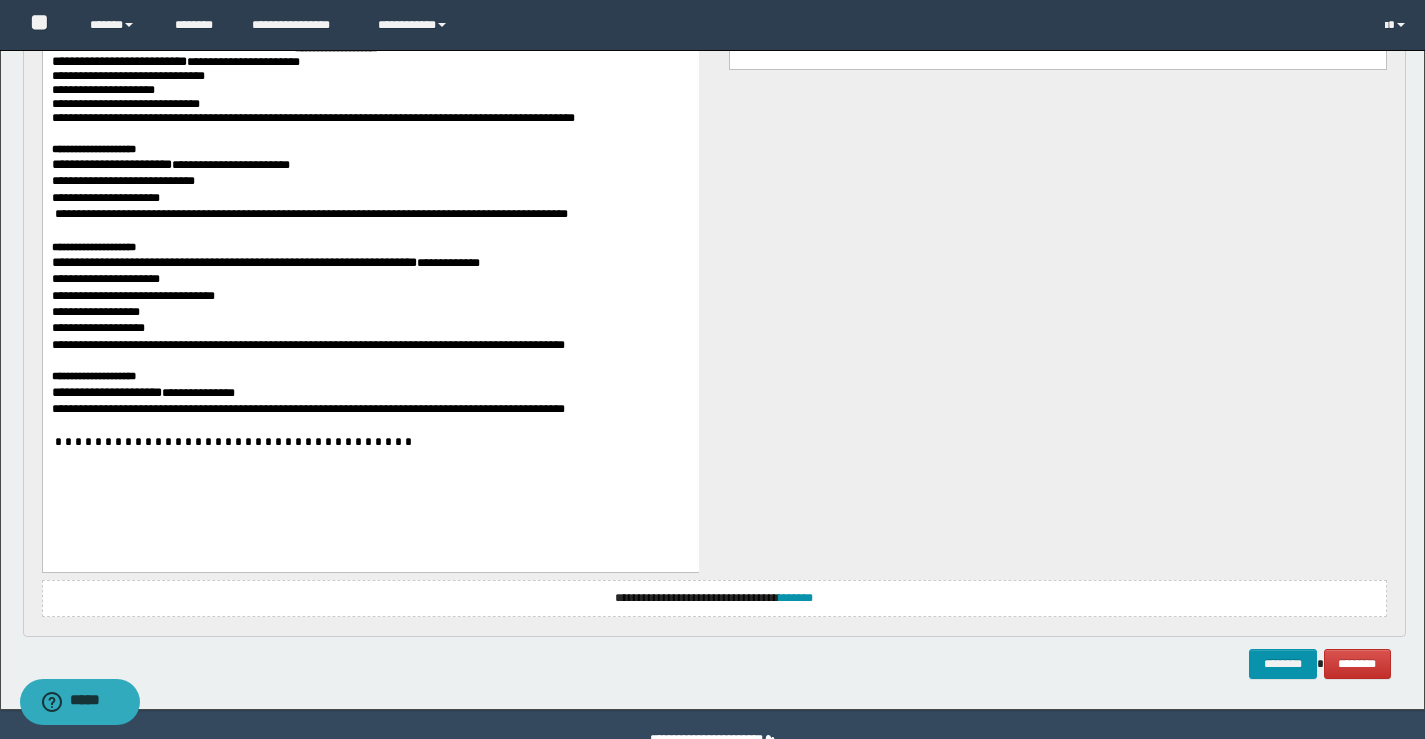 scroll, scrollTop: 930, scrollLeft: 0, axis: vertical 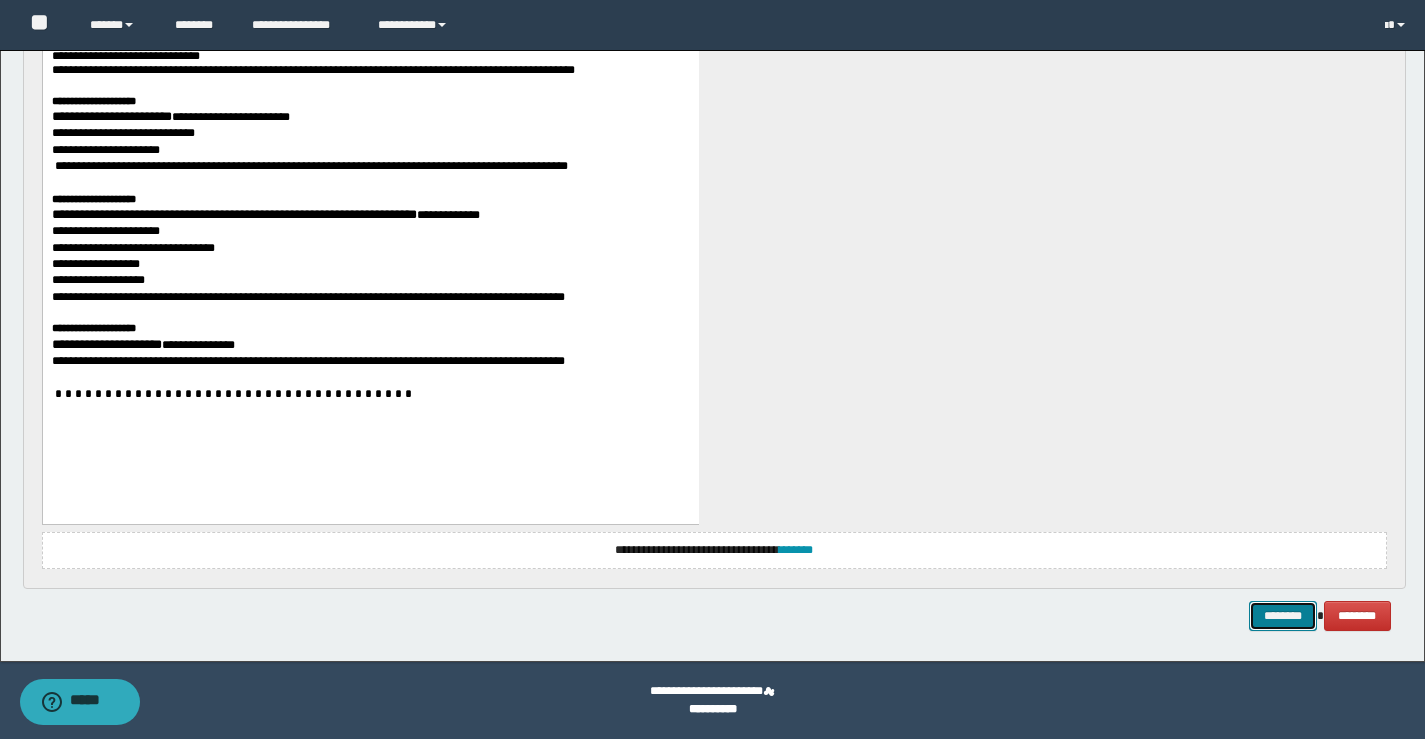 click on "********" at bounding box center (1283, 616) 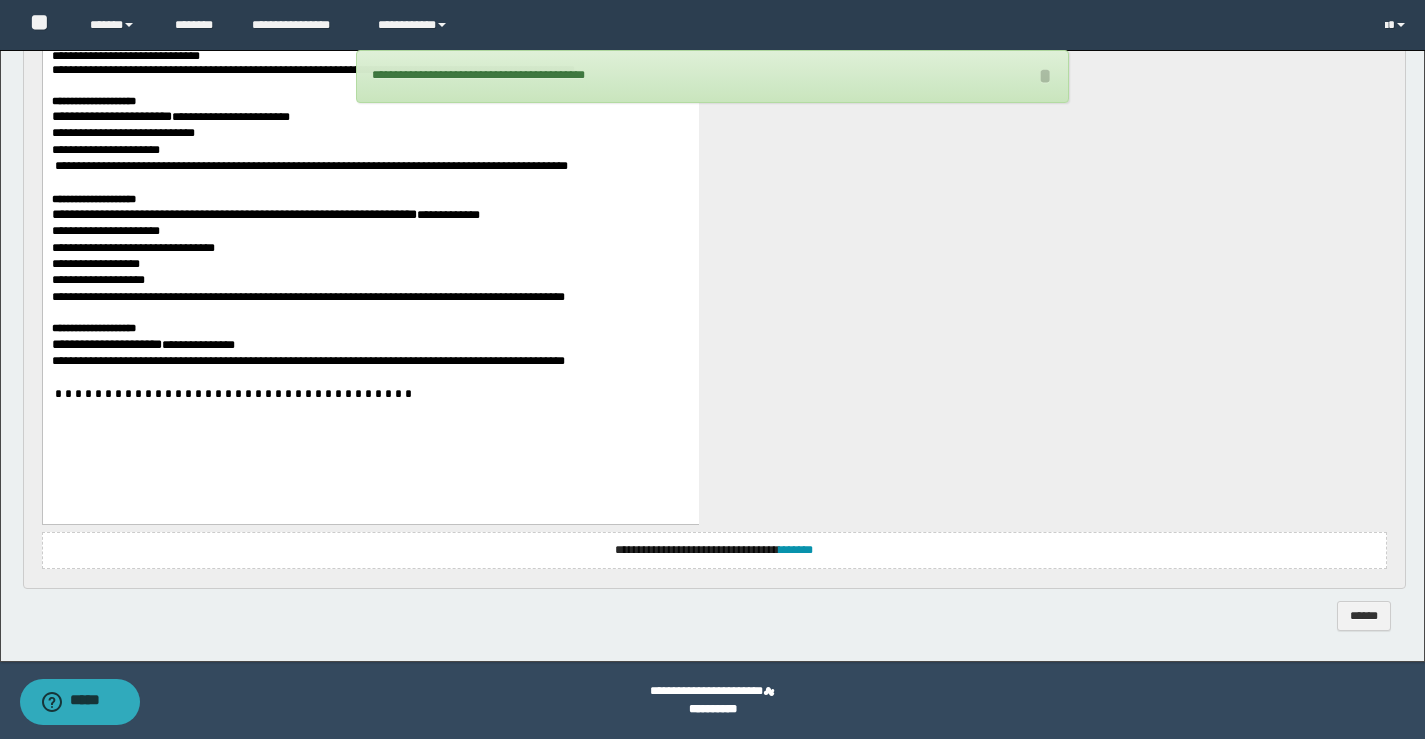 scroll, scrollTop: 530, scrollLeft: 0, axis: vertical 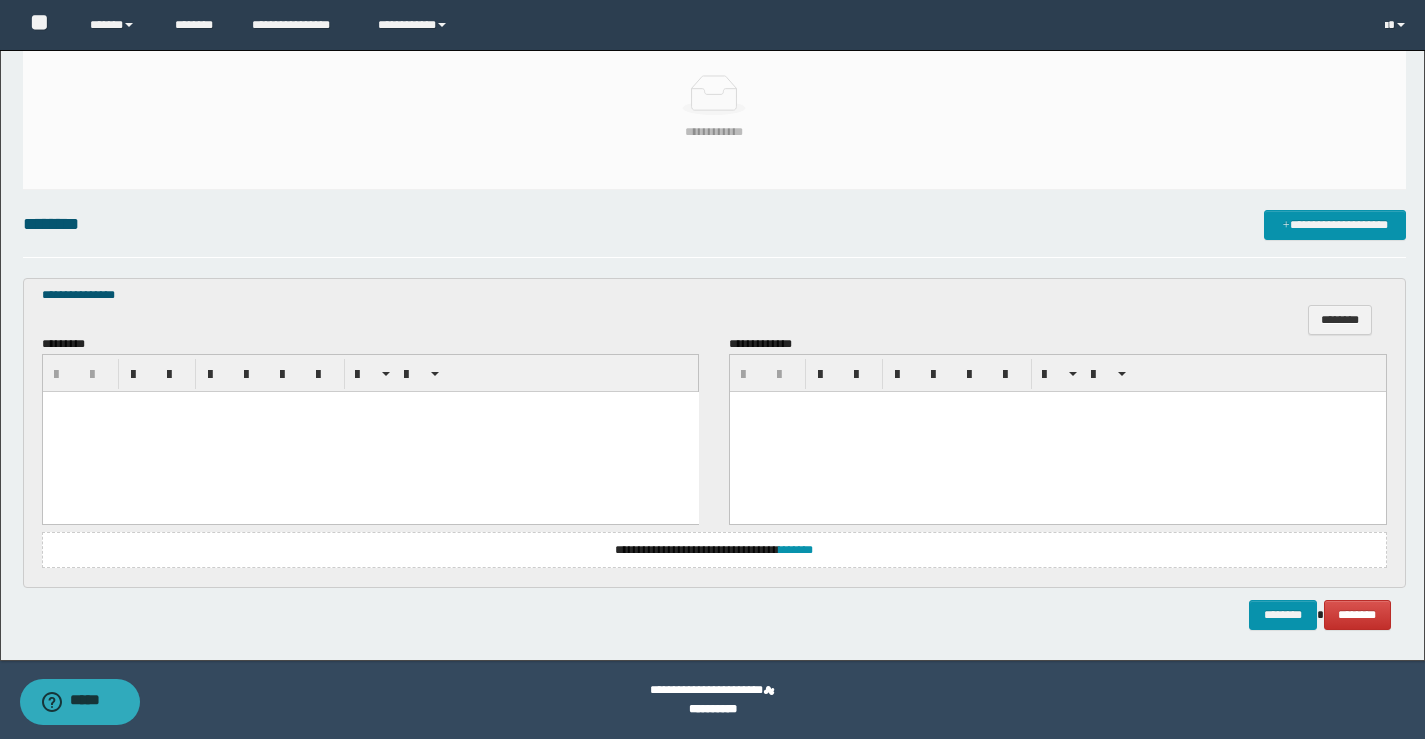 click at bounding box center [370, 431] 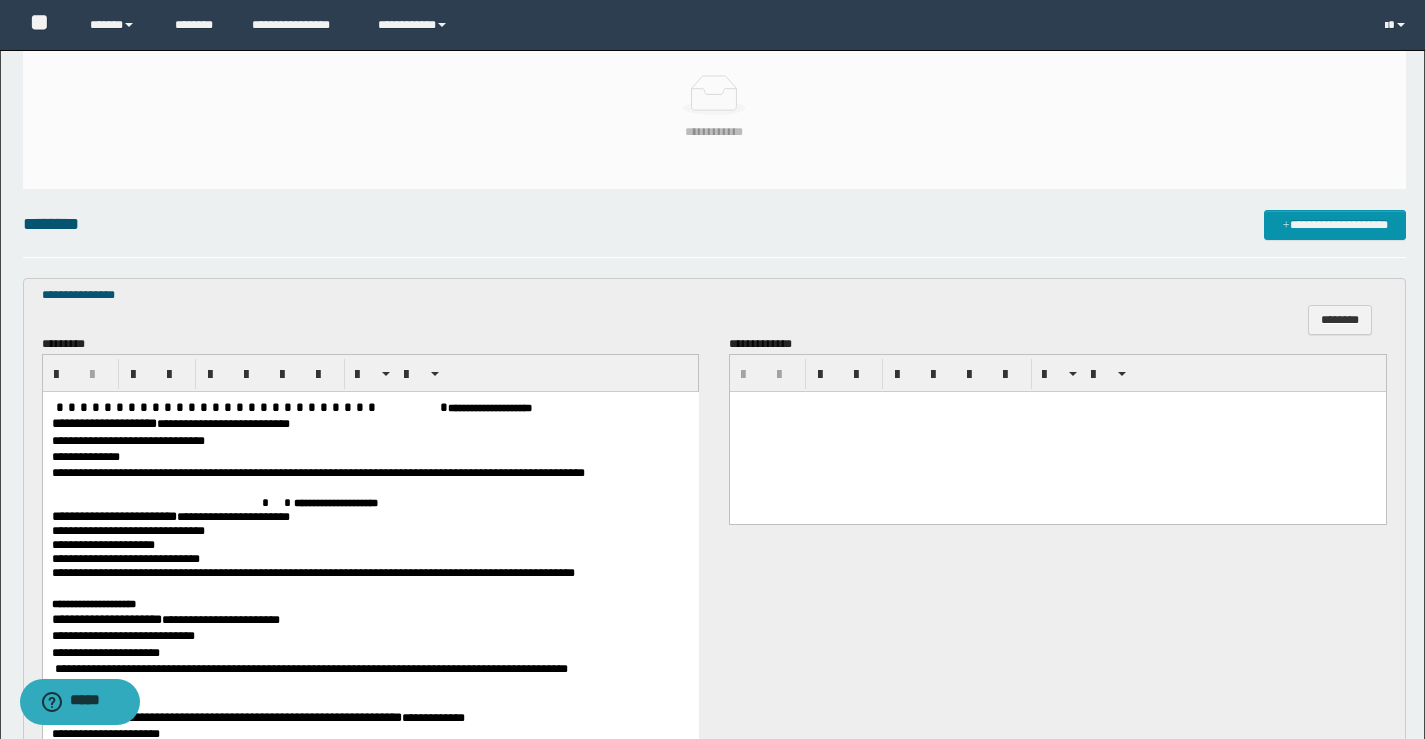 click on "**********" at bounding box center [103, 422] 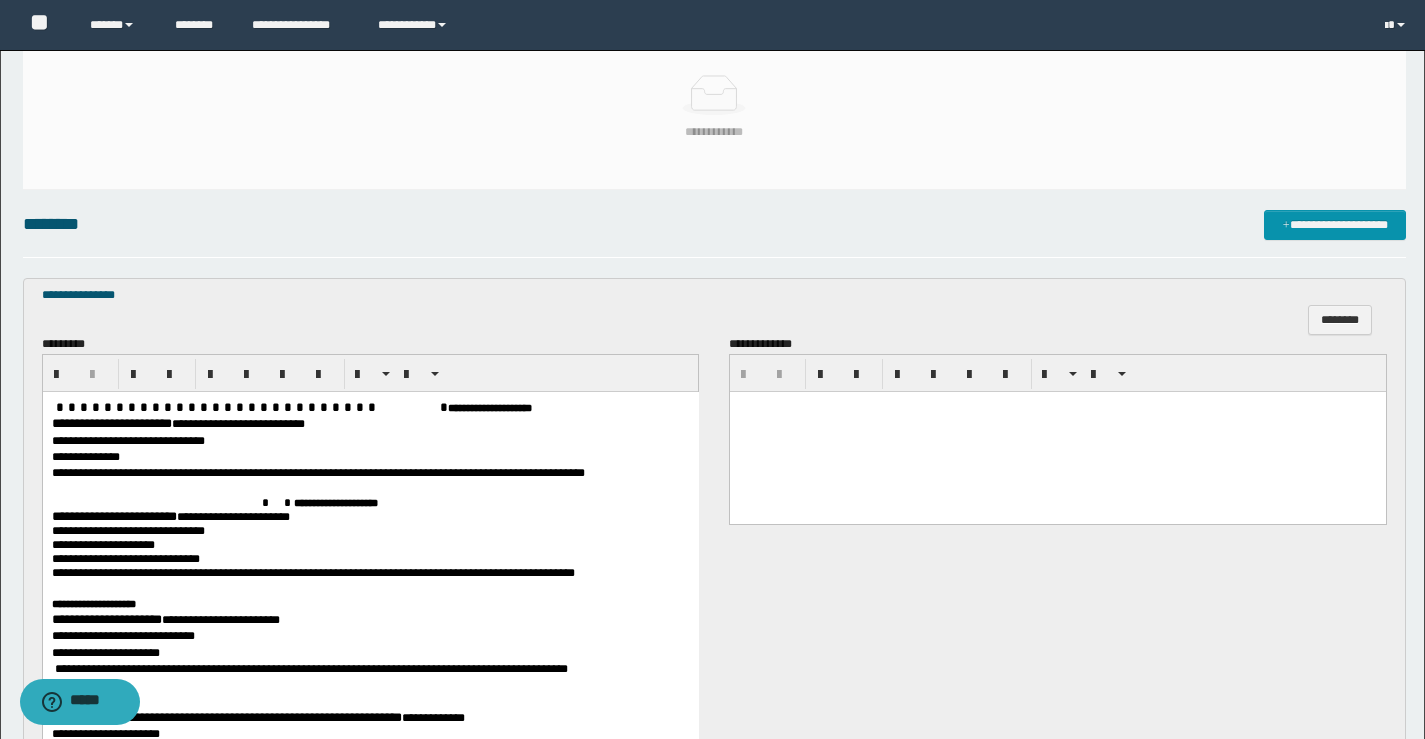 click on "**********" at bounding box center (113, 515) 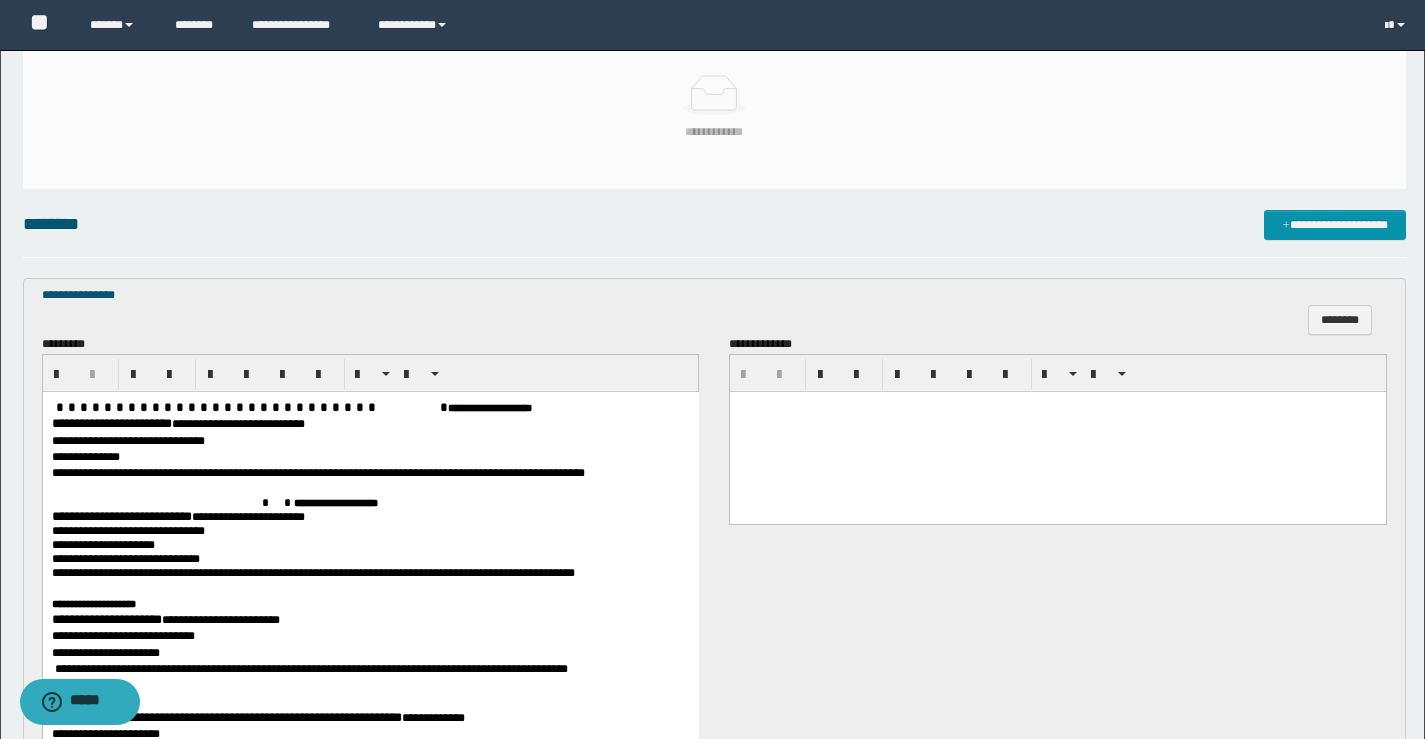 scroll, scrollTop: 662, scrollLeft: 0, axis: vertical 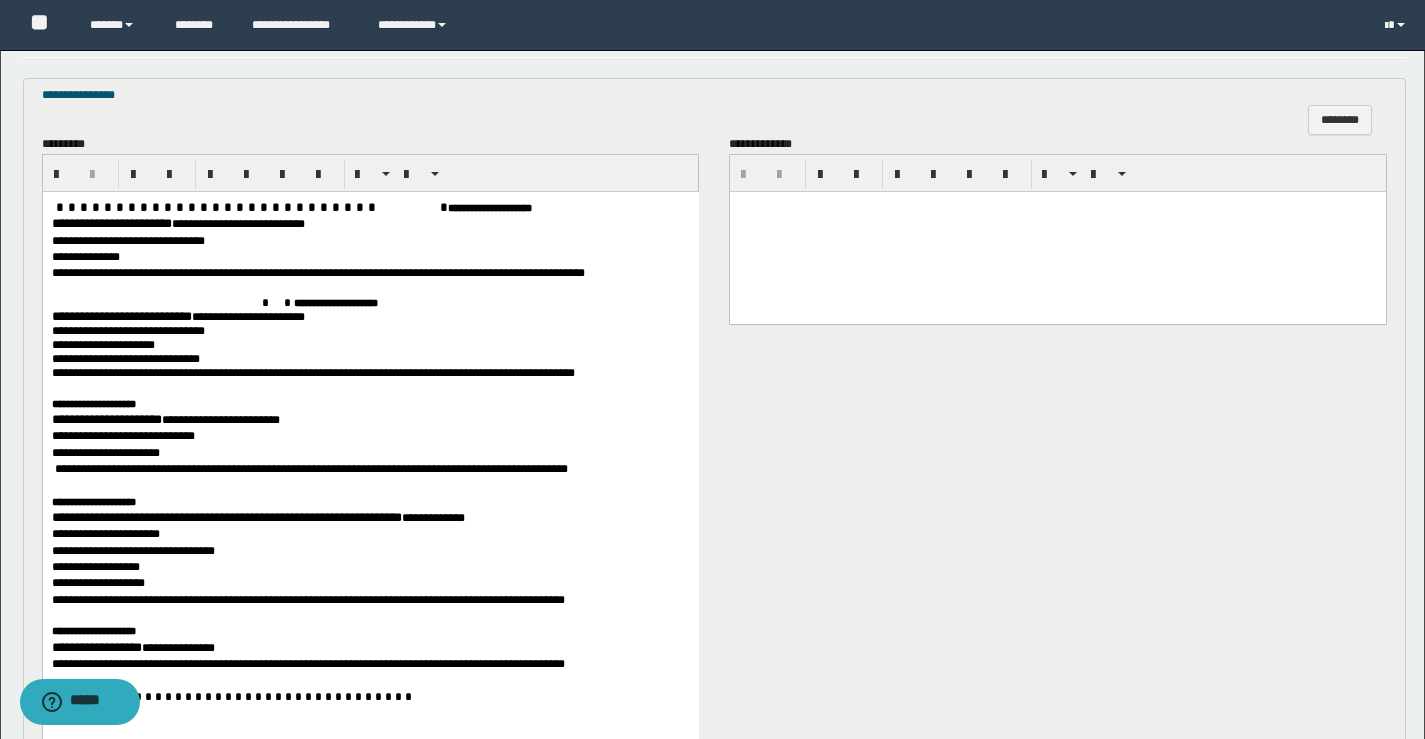 click on "**********" at bounding box center [106, 418] 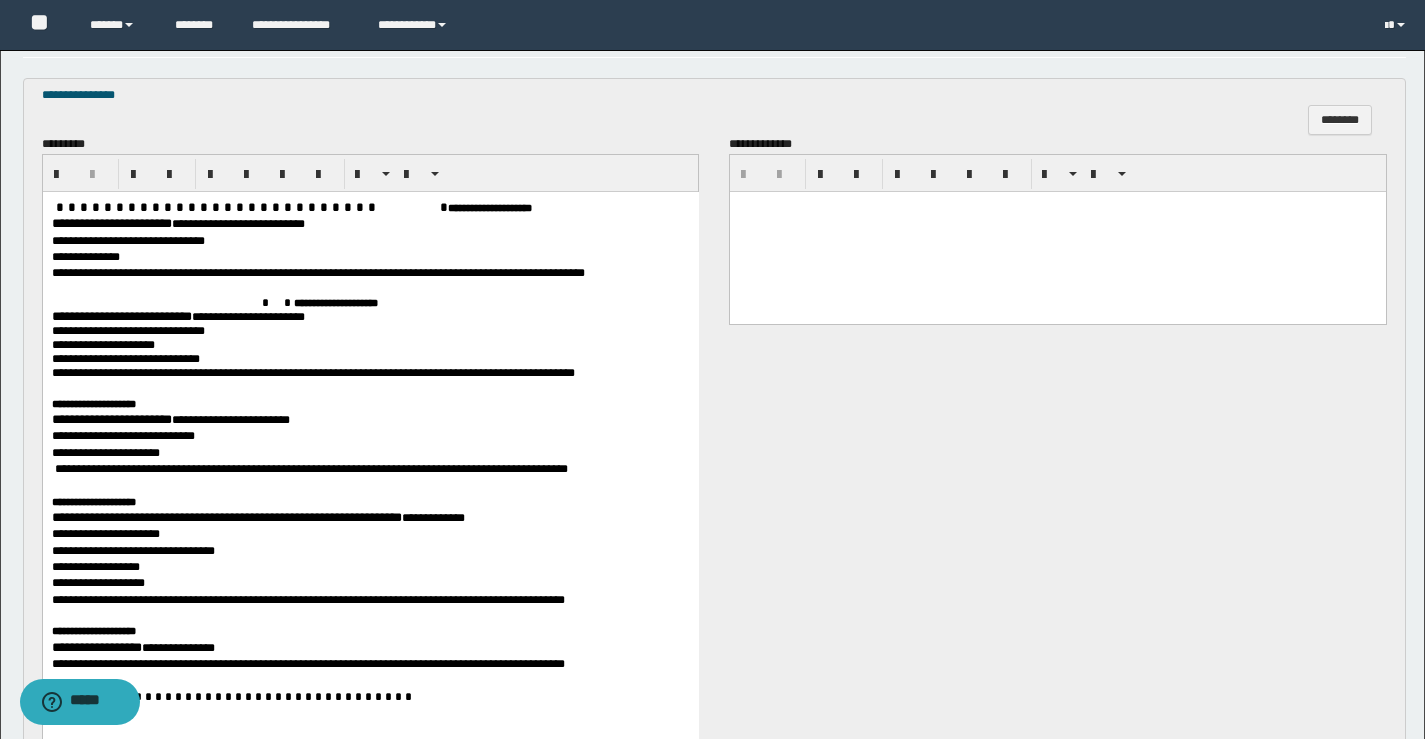 click on "**********" at bounding box center (226, 516) 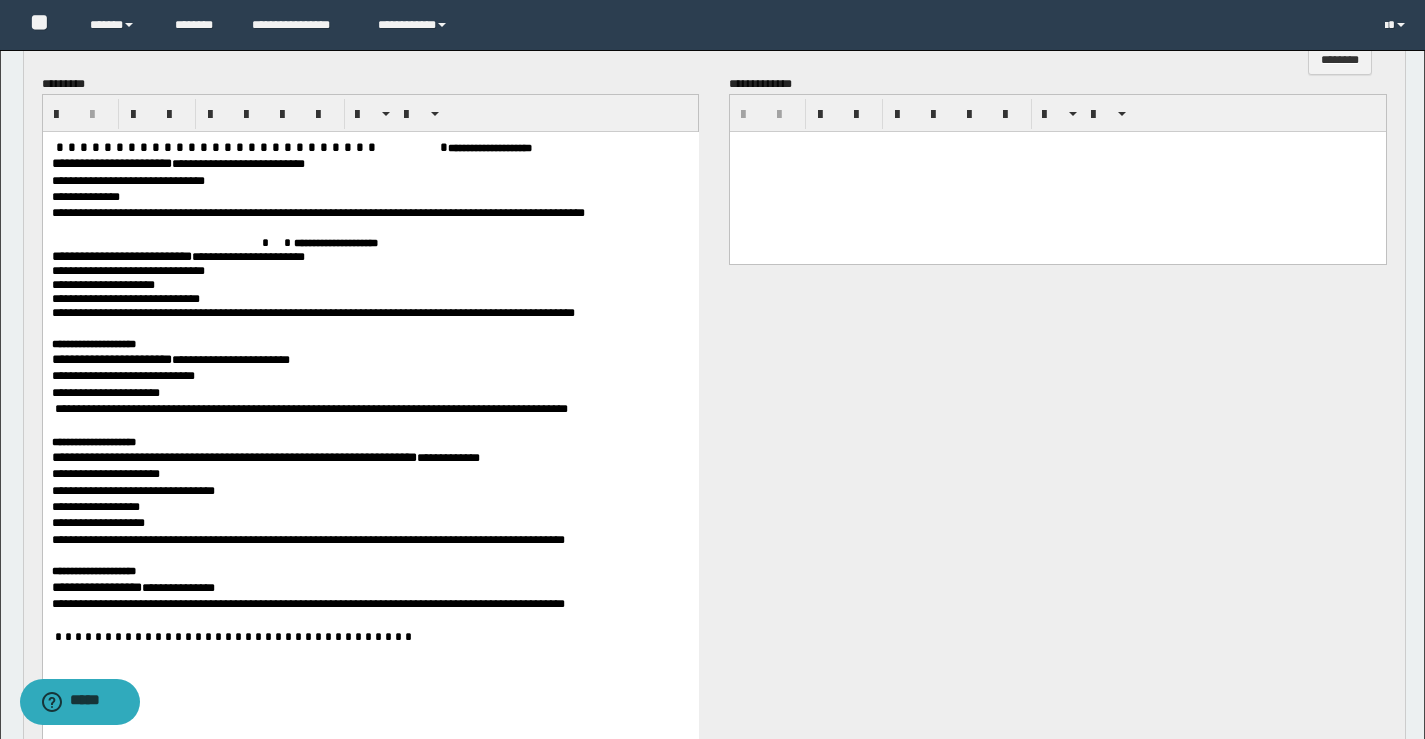 scroll, scrollTop: 762, scrollLeft: 0, axis: vertical 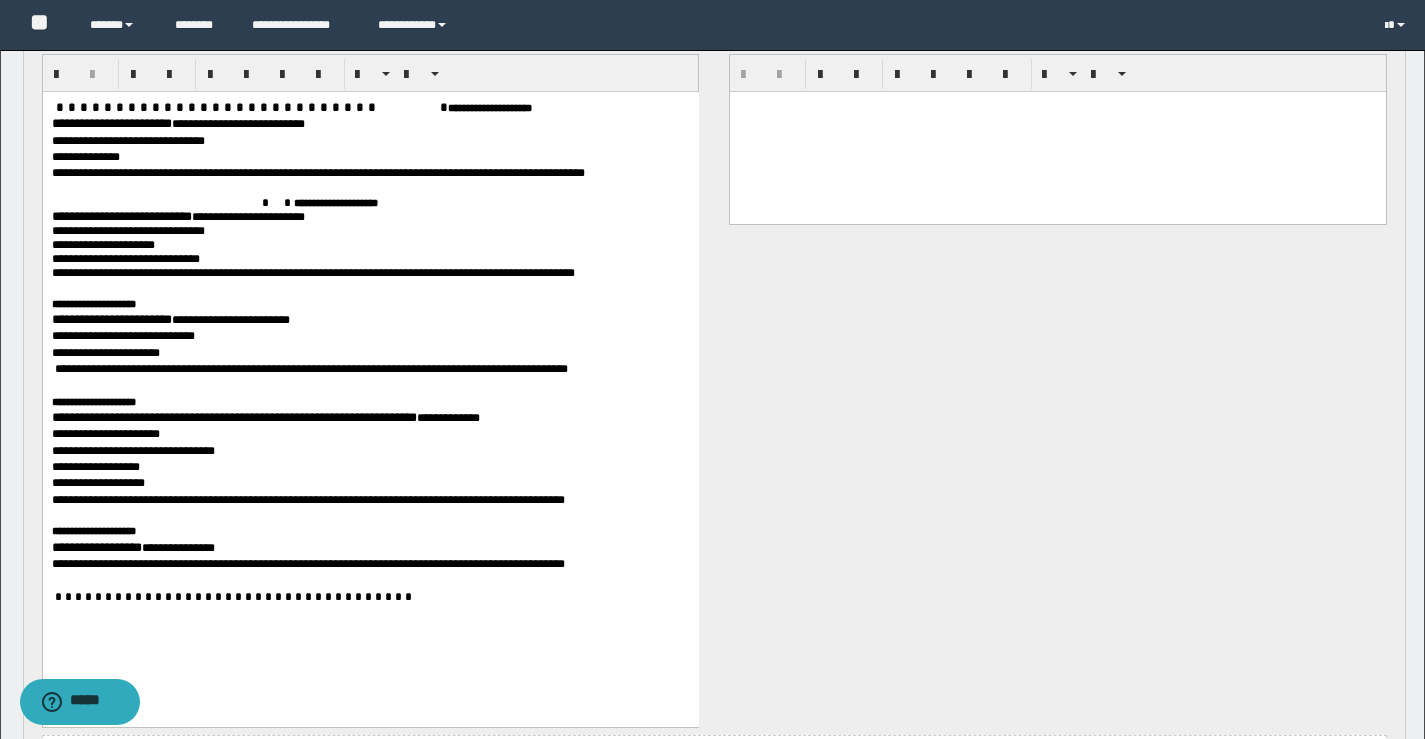 click on "**********" at bounding box center (96, 546) 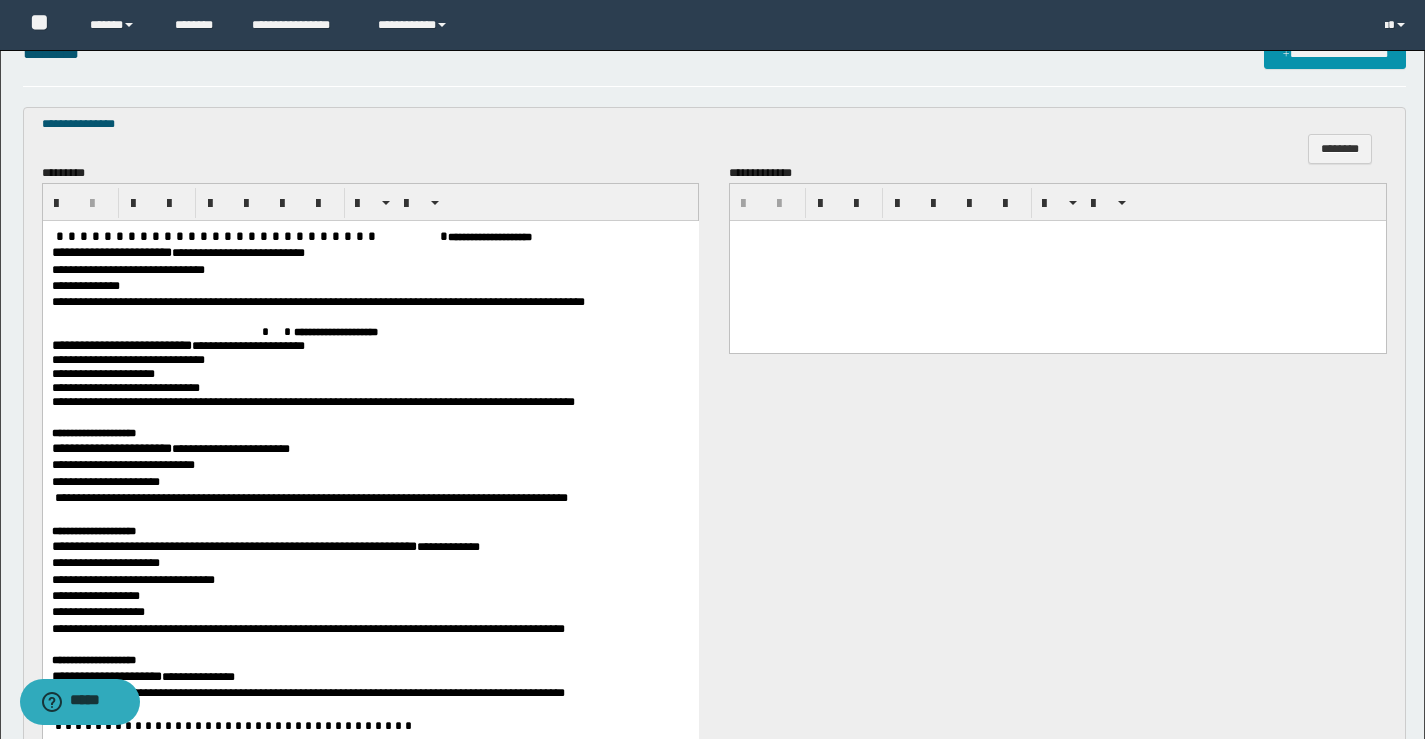 scroll, scrollTop: 562, scrollLeft: 0, axis: vertical 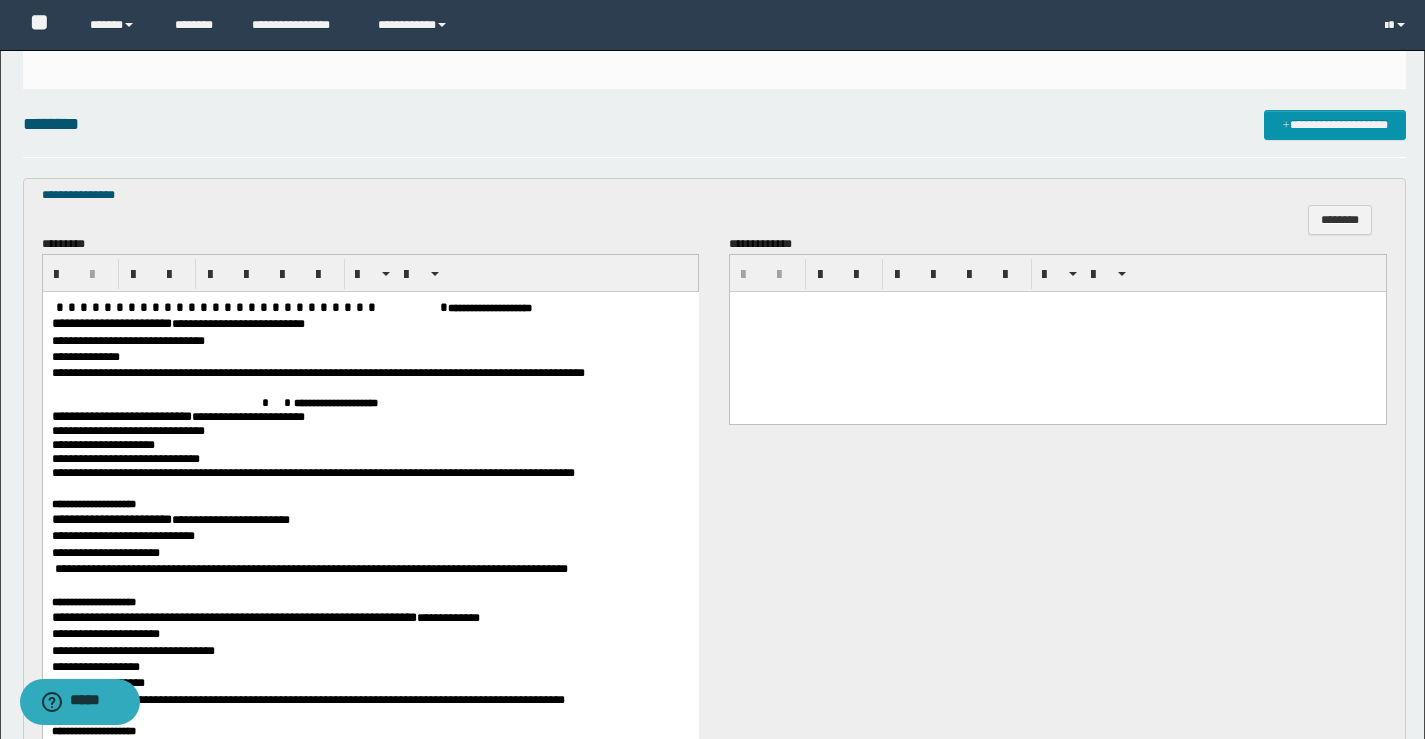 click at bounding box center [1058, 331] 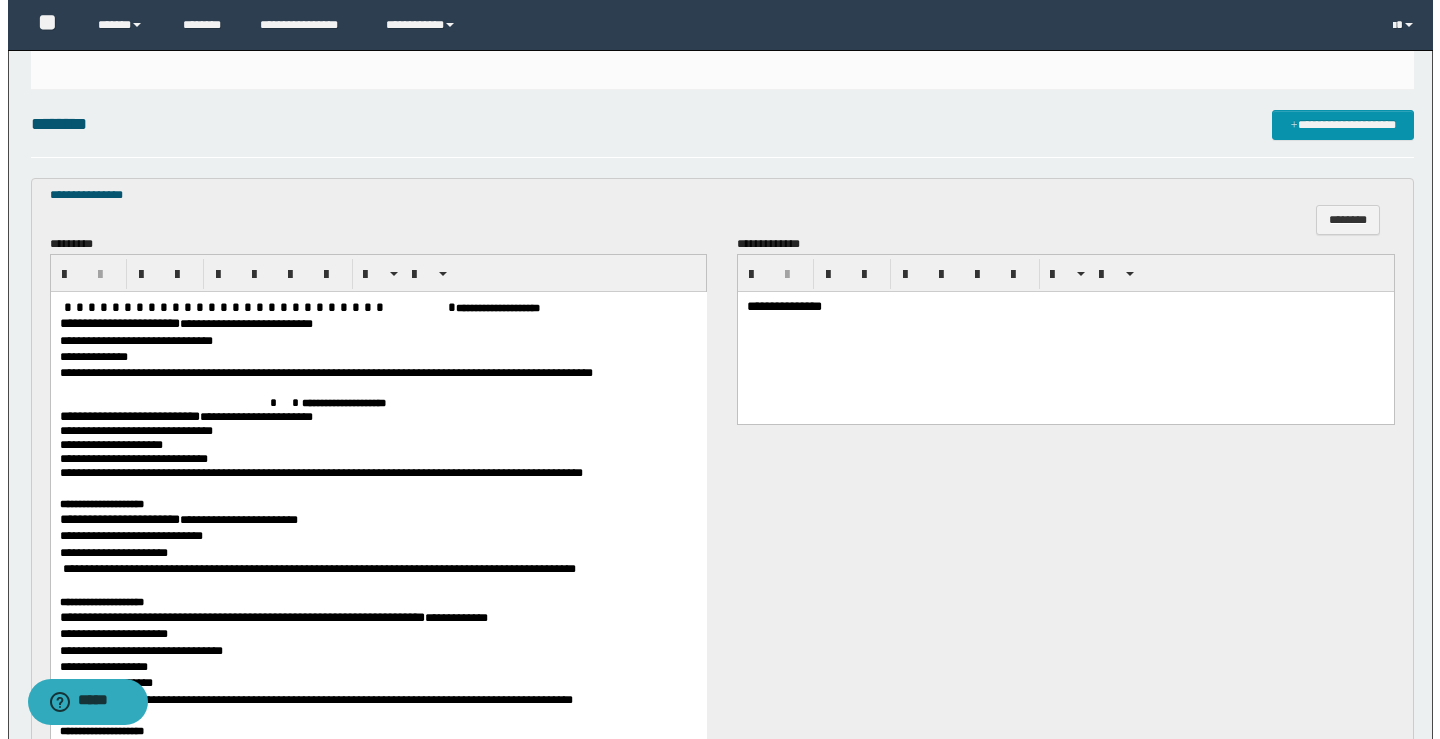 scroll, scrollTop: 262, scrollLeft: 0, axis: vertical 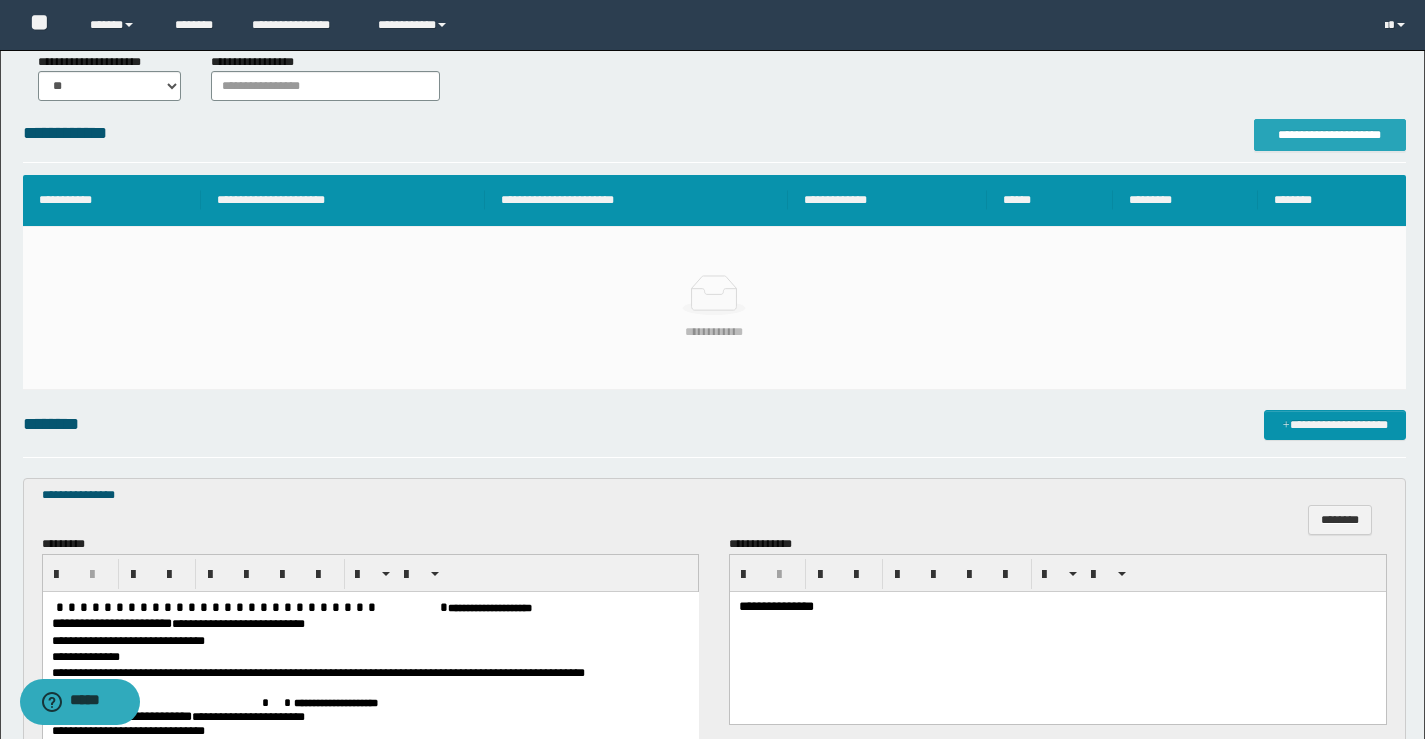 click on "**********" at bounding box center (1330, 135) 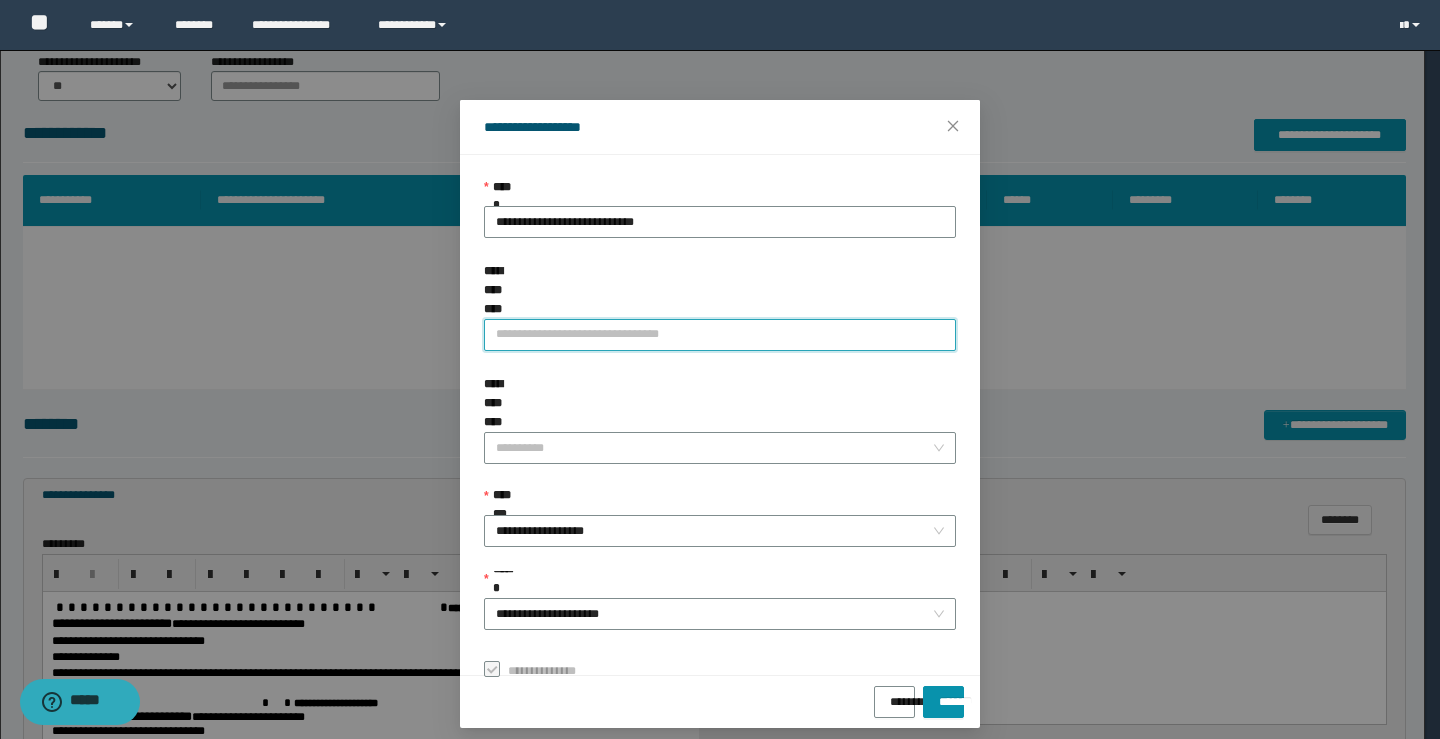 click on "**********" at bounding box center (720, 335) 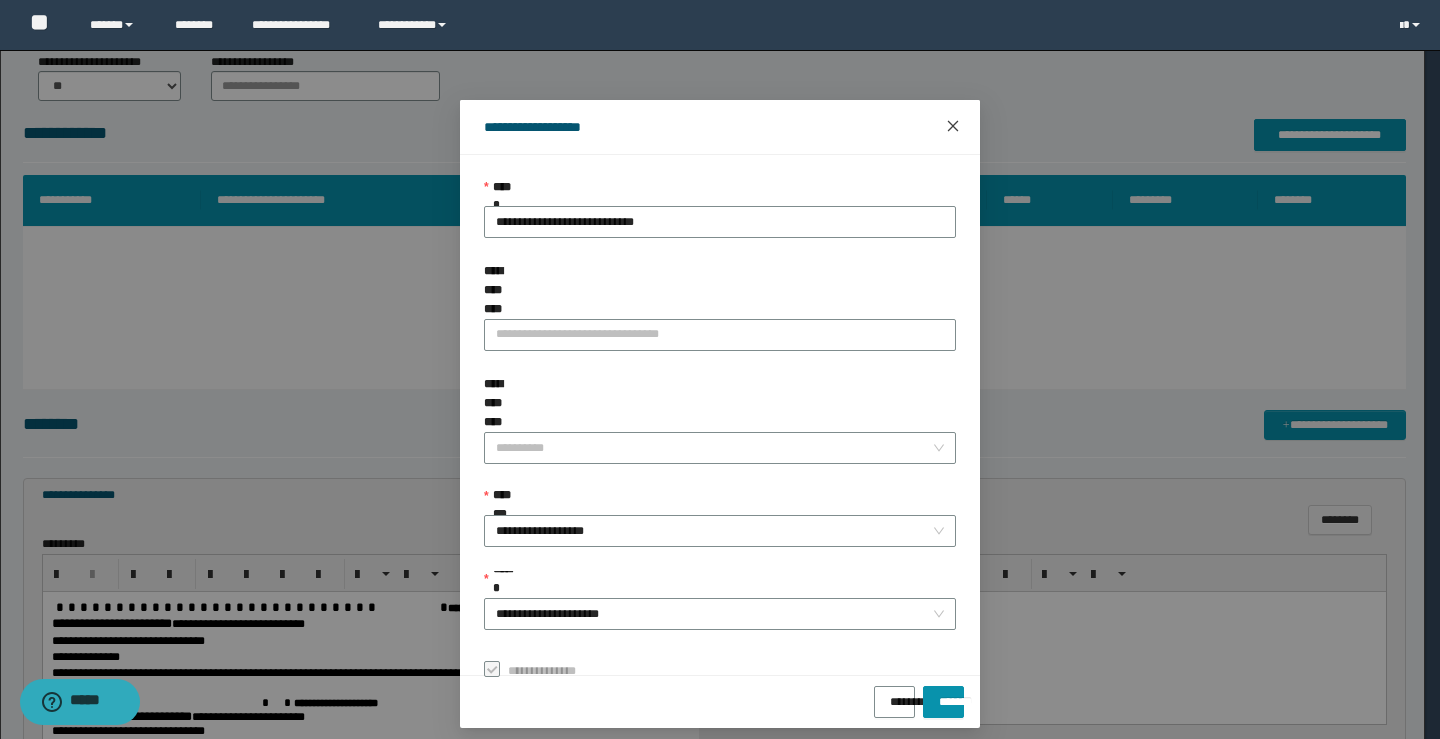 click 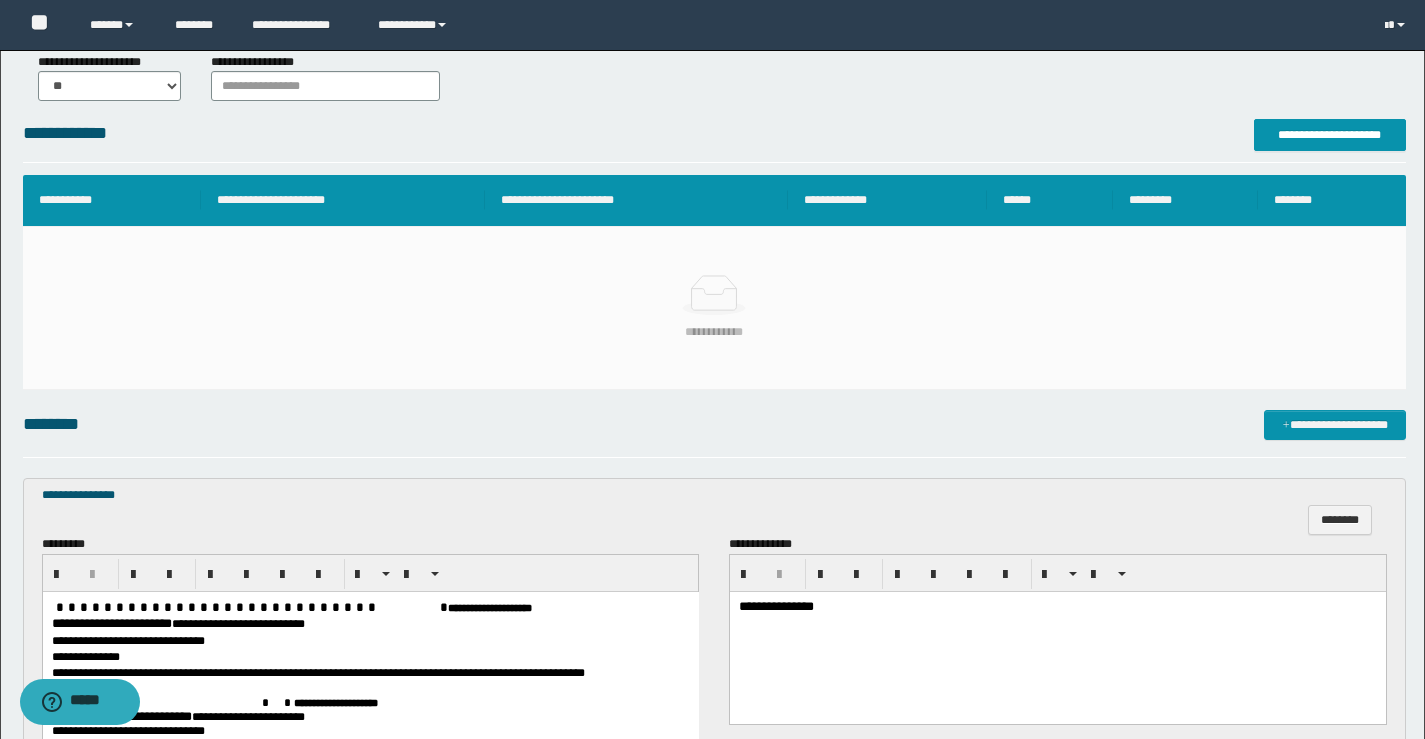 drag, startPoint x: 145, startPoint y: 496, endPoint x: 19, endPoint y: 508, distance: 126.57014 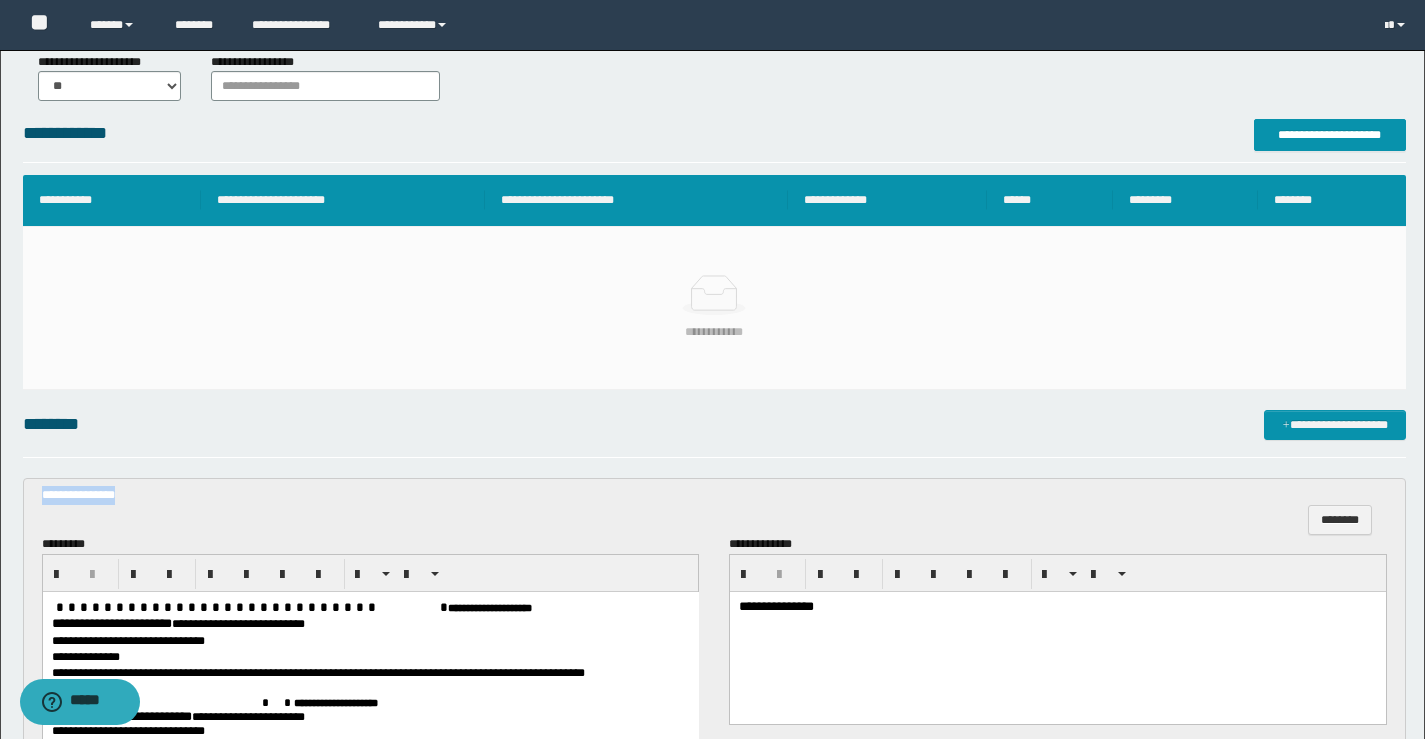 drag, startPoint x: 113, startPoint y: 497, endPoint x: 31, endPoint y: 492, distance: 82.1523 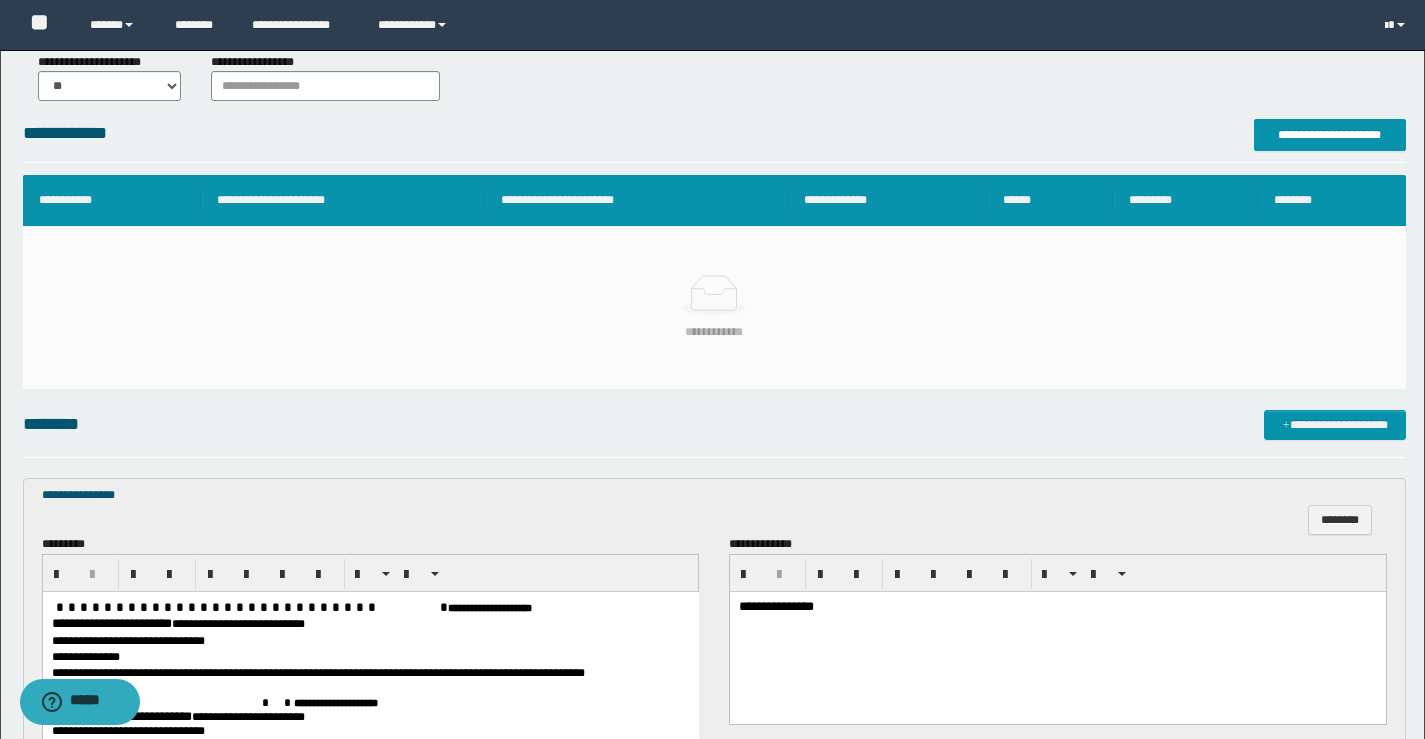click on "**********" at bounding box center [712, 576] 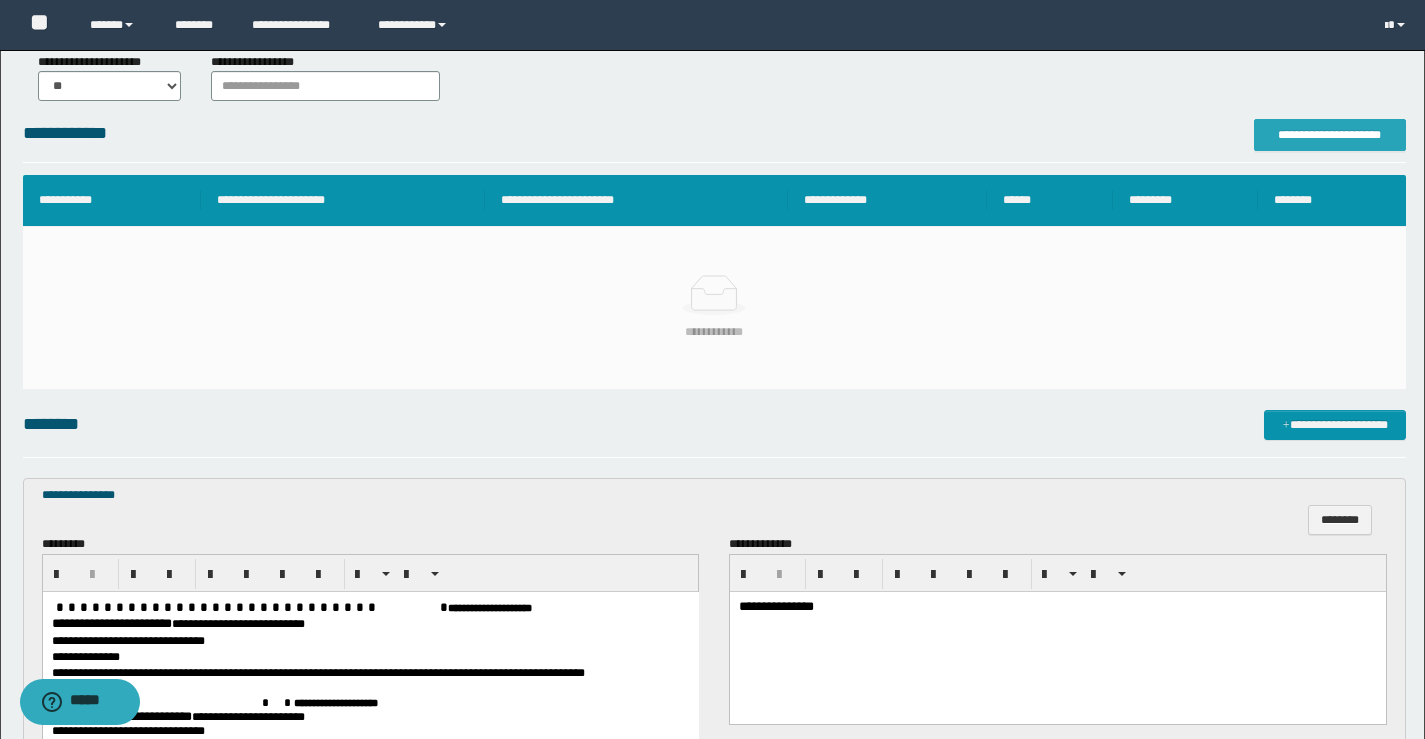 click on "**********" at bounding box center (1330, 135) 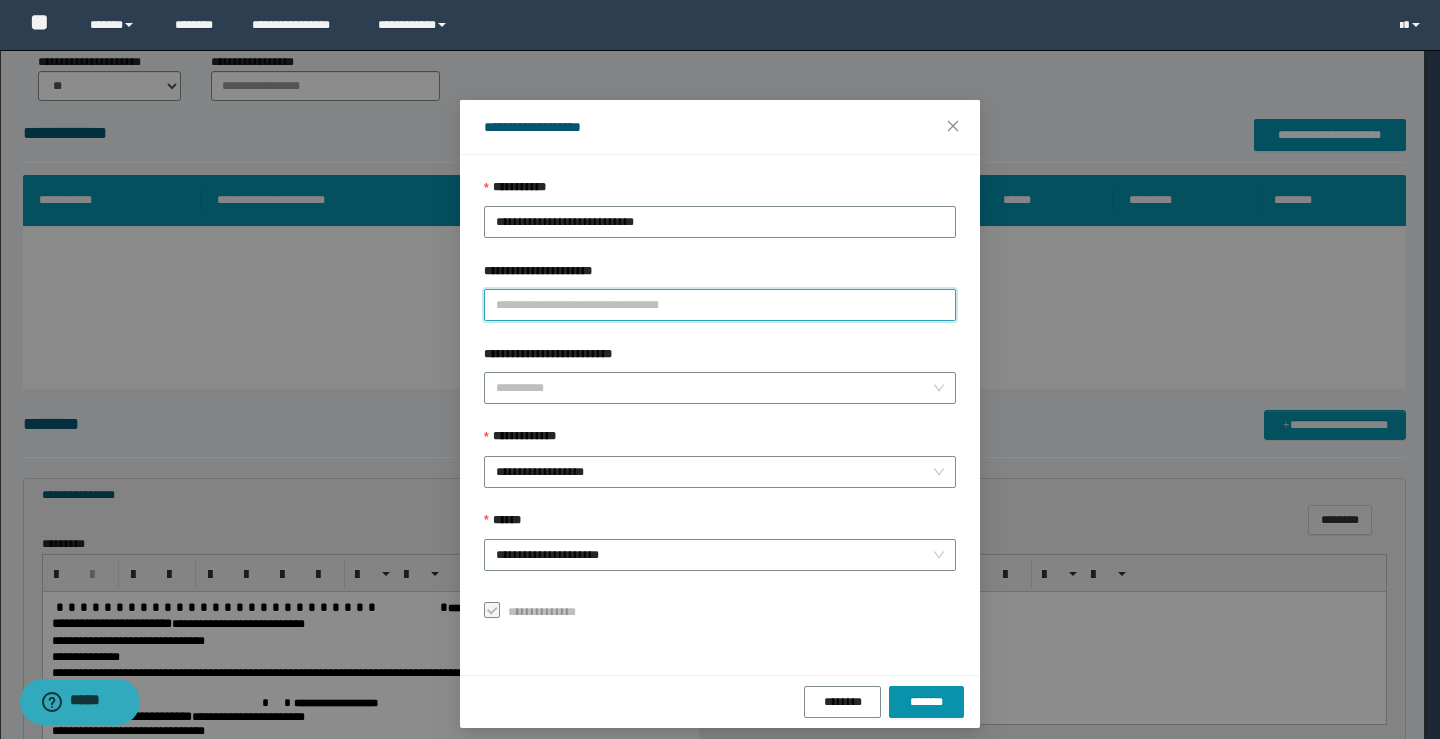 click on "**********" at bounding box center (720, 305) 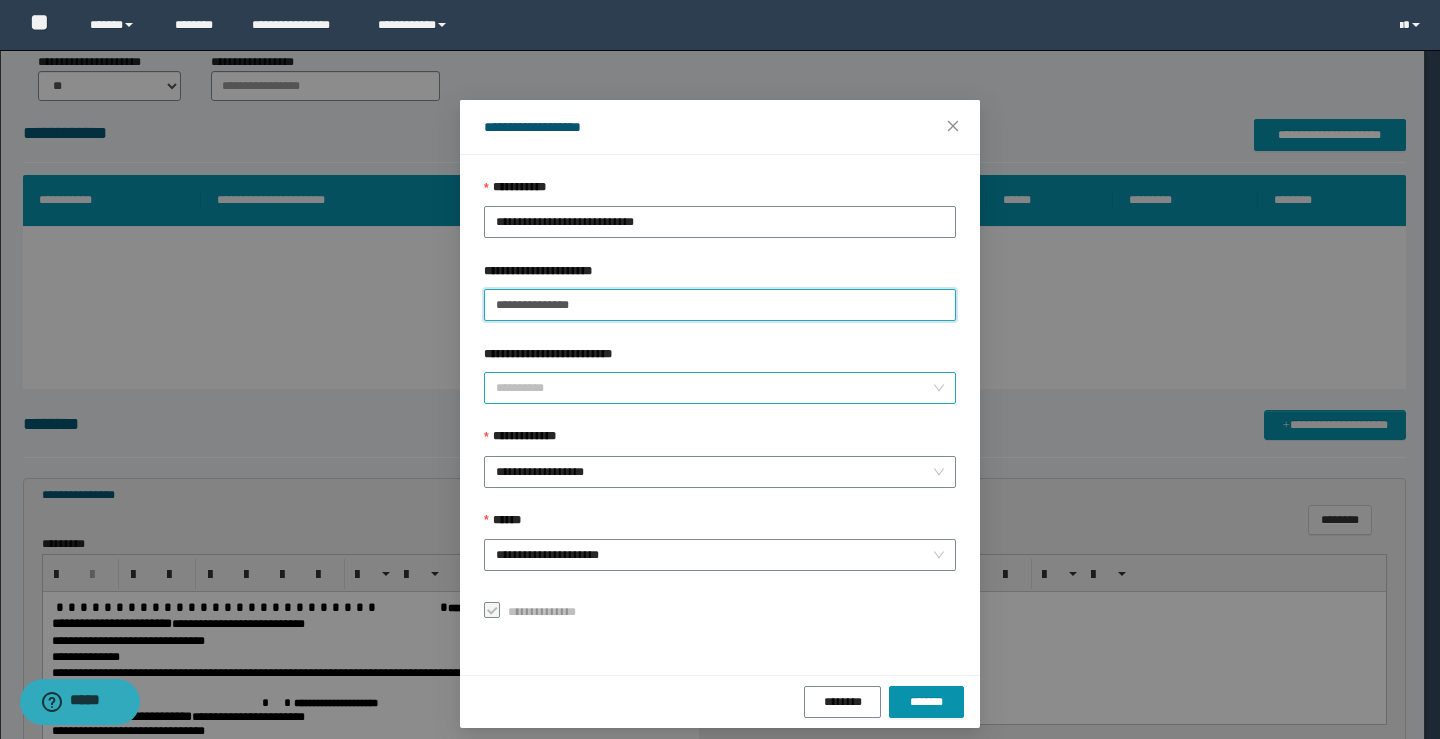 type on "**********" 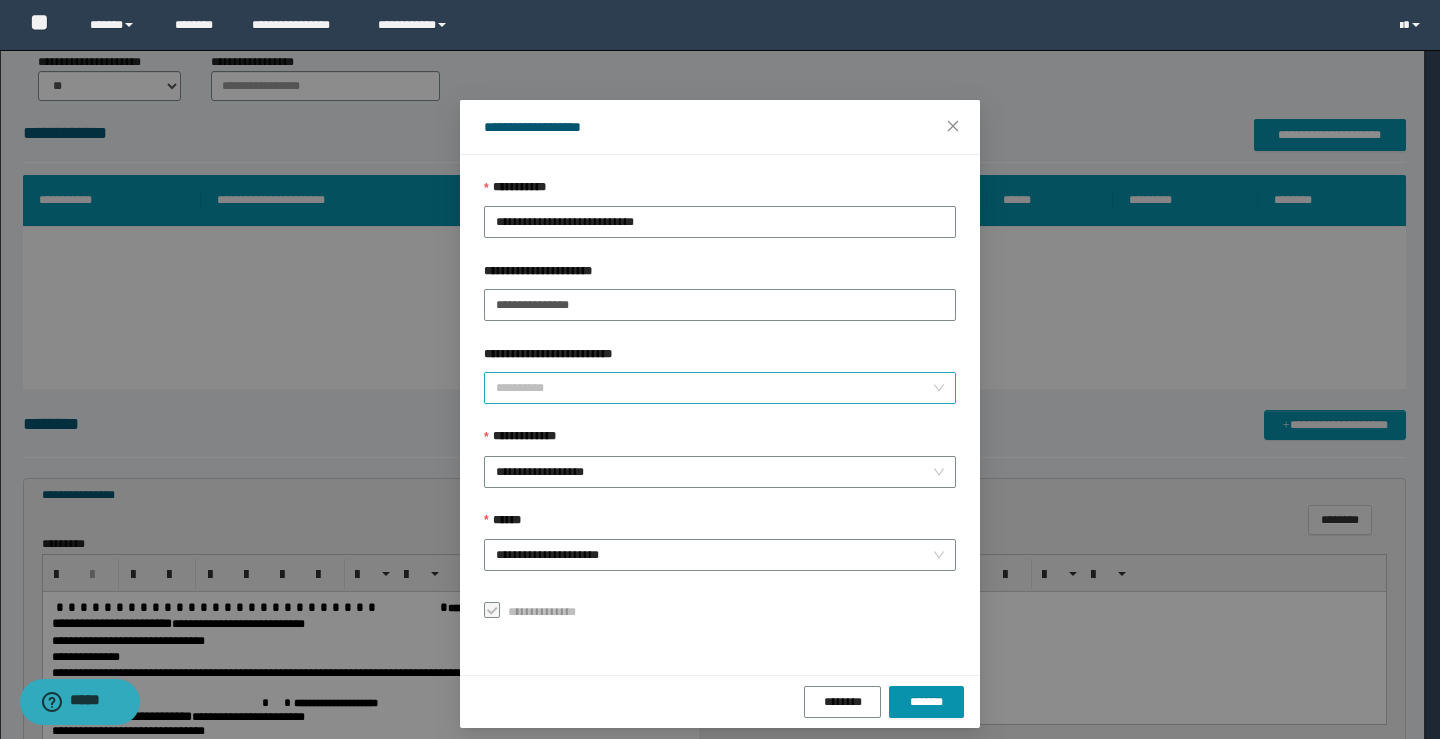 click on "**********" at bounding box center (714, 388) 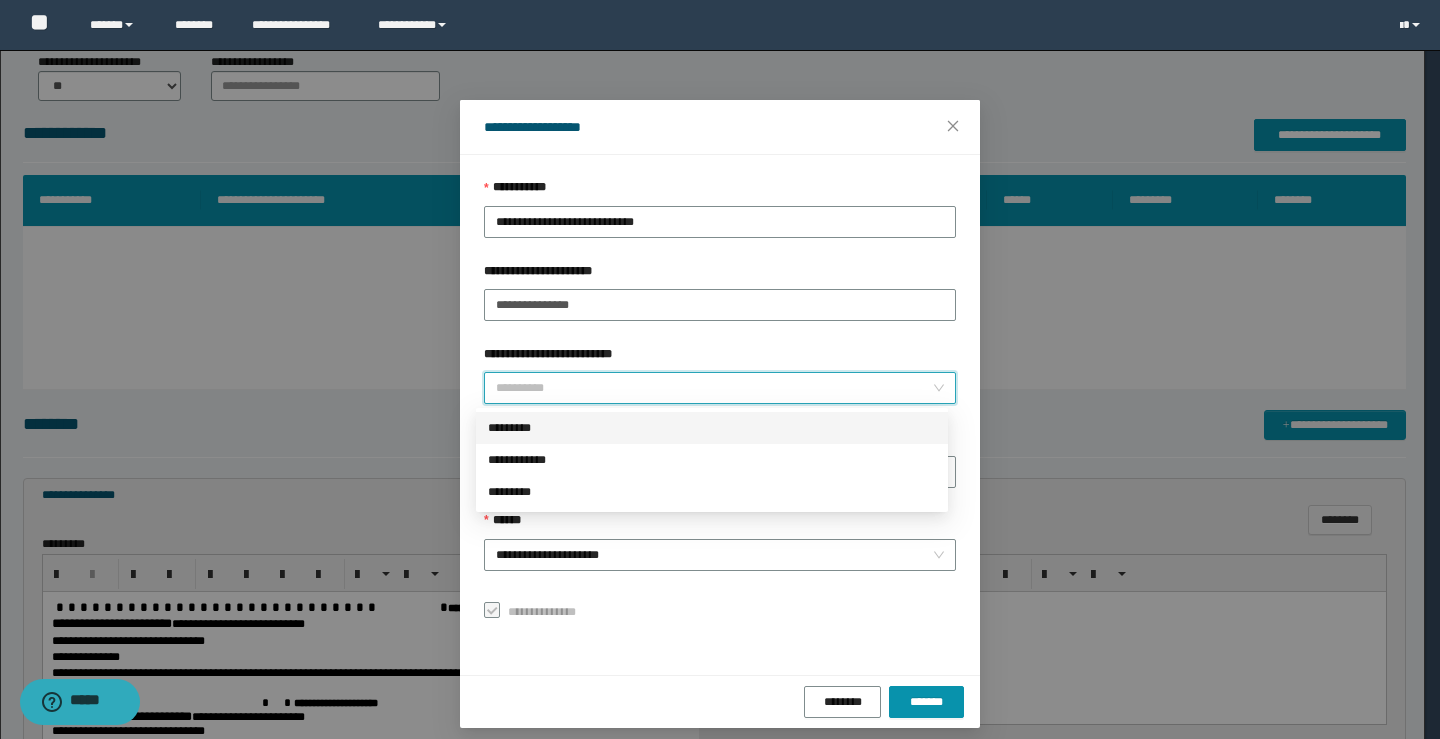 click on "*********" at bounding box center (712, 428) 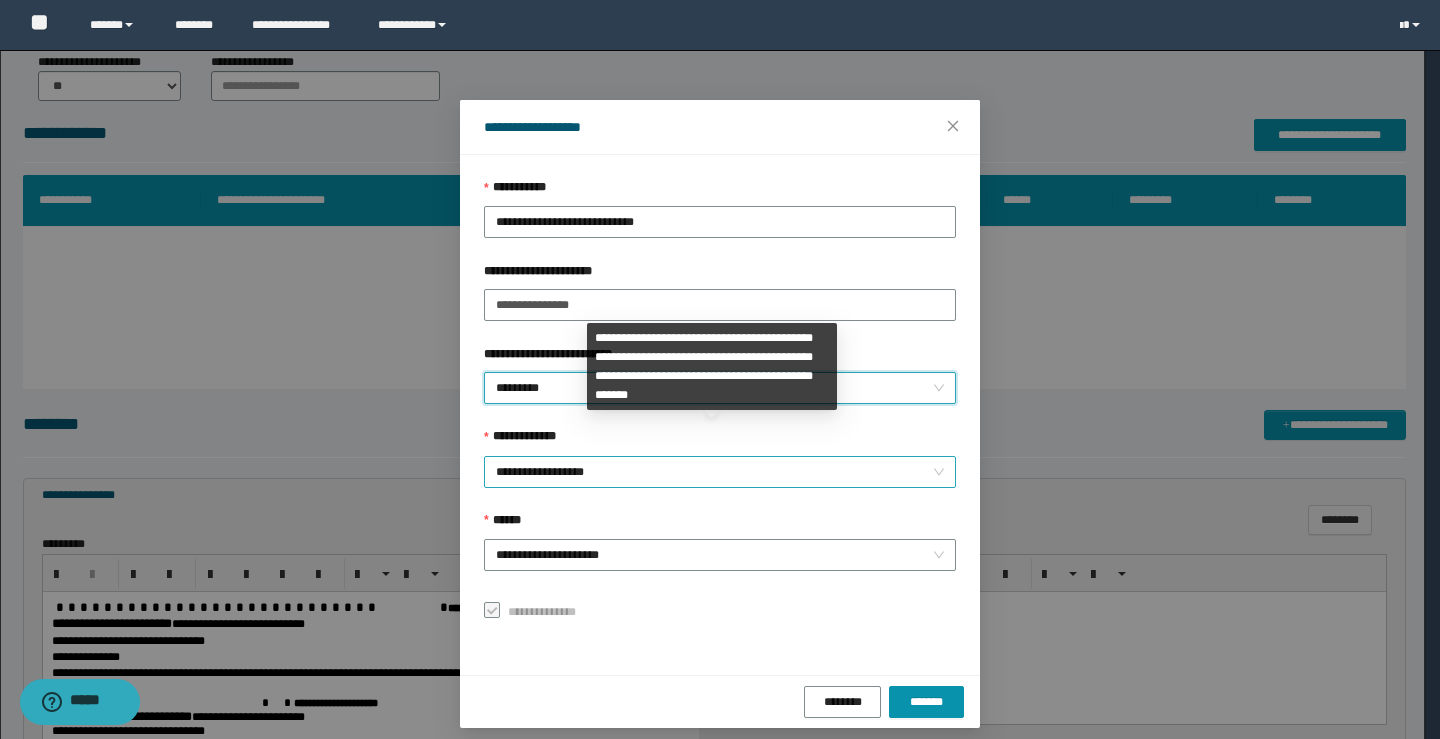 click on "**********" at bounding box center [720, 472] 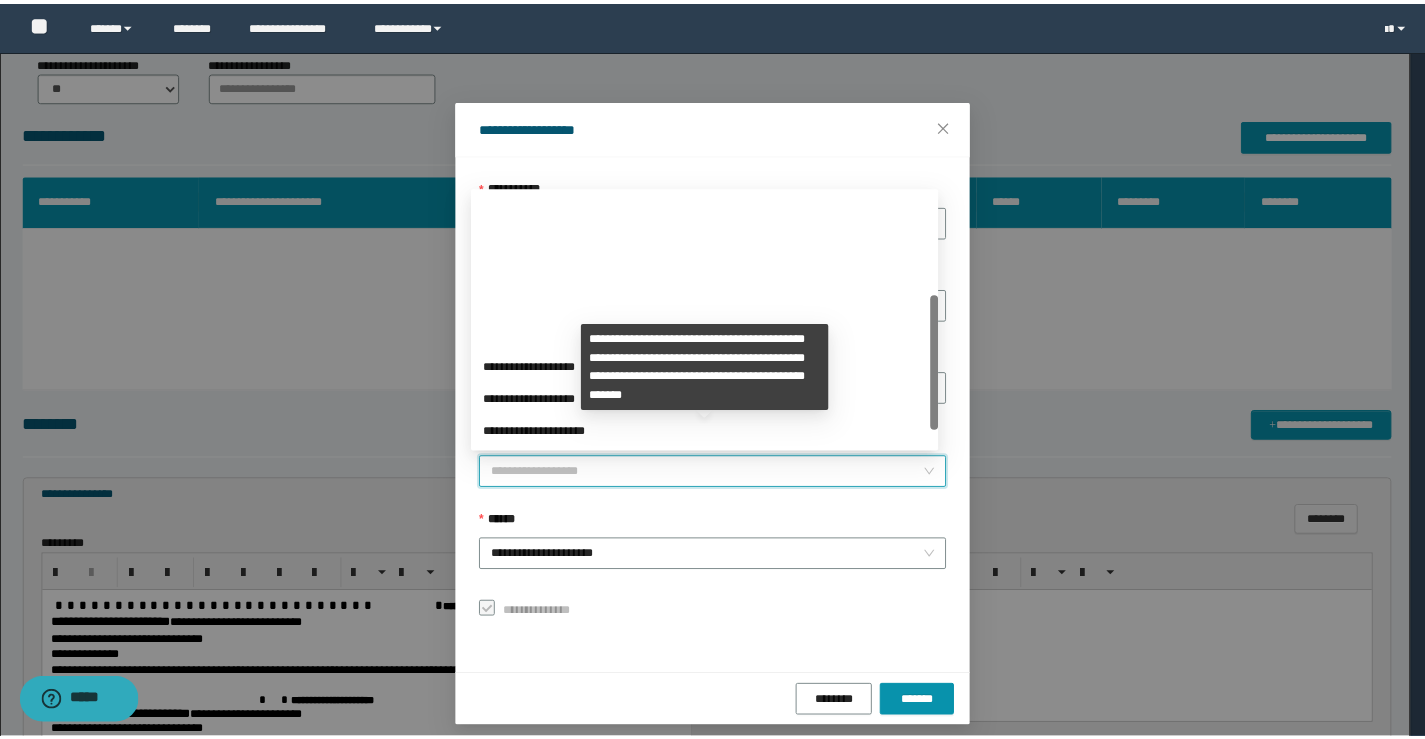 scroll, scrollTop: 192, scrollLeft: 0, axis: vertical 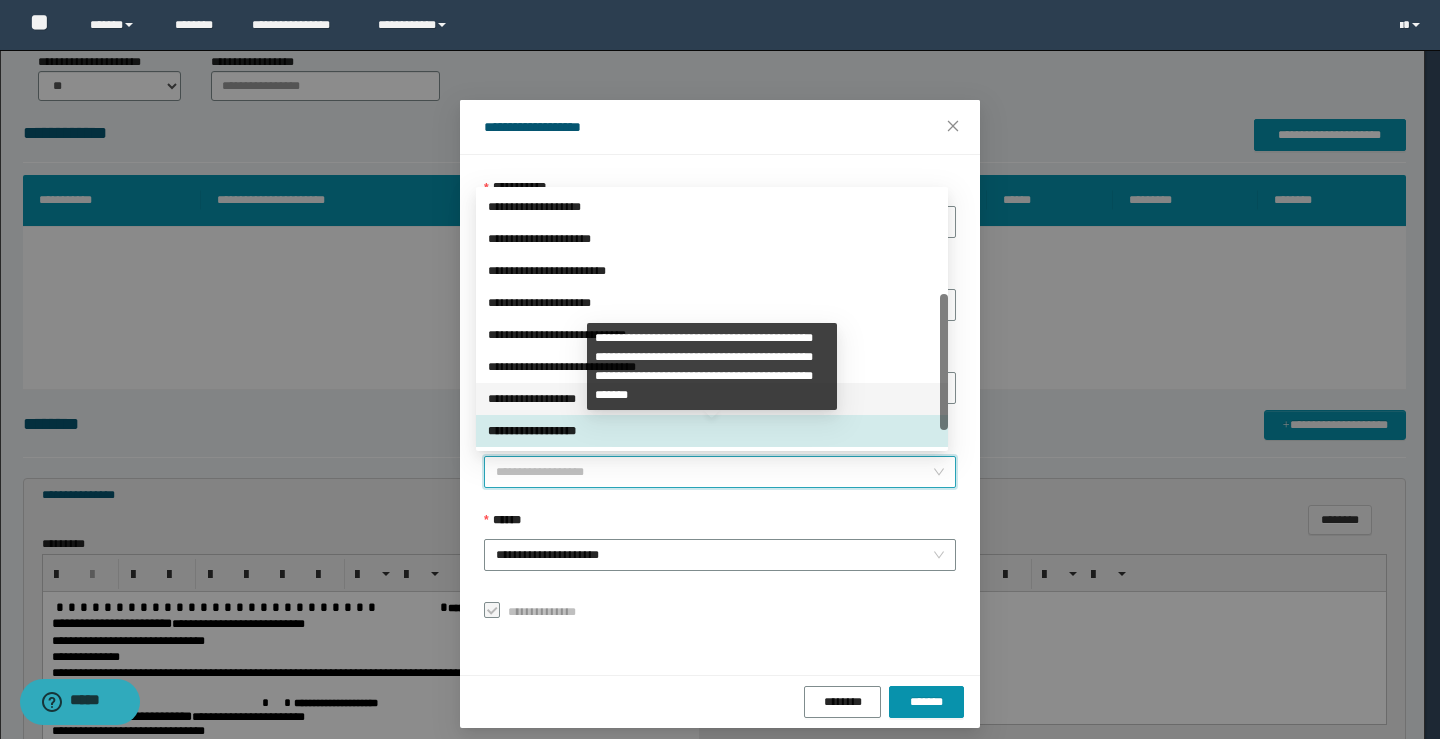 click on "**********" at bounding box center (712, 366) 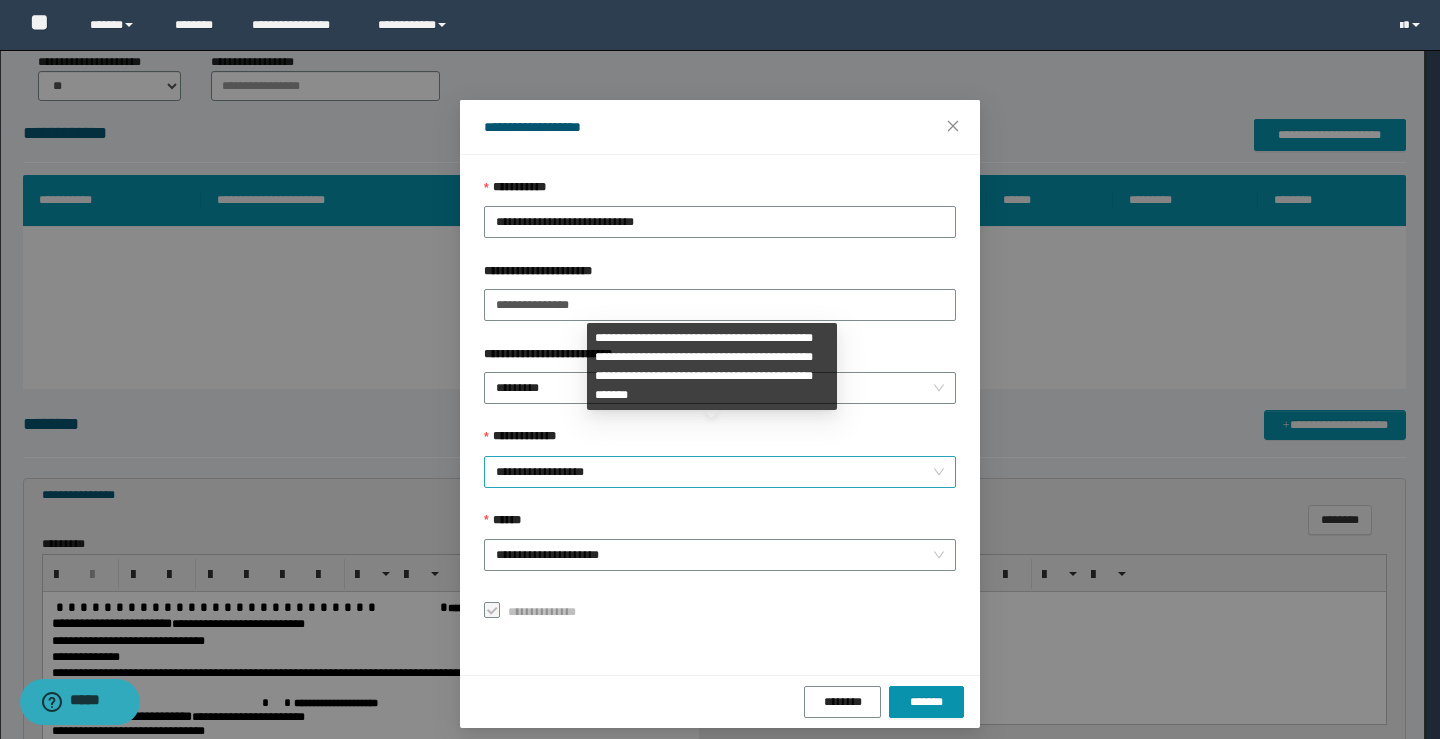 click on "**********" at bounding box center [720, 472] 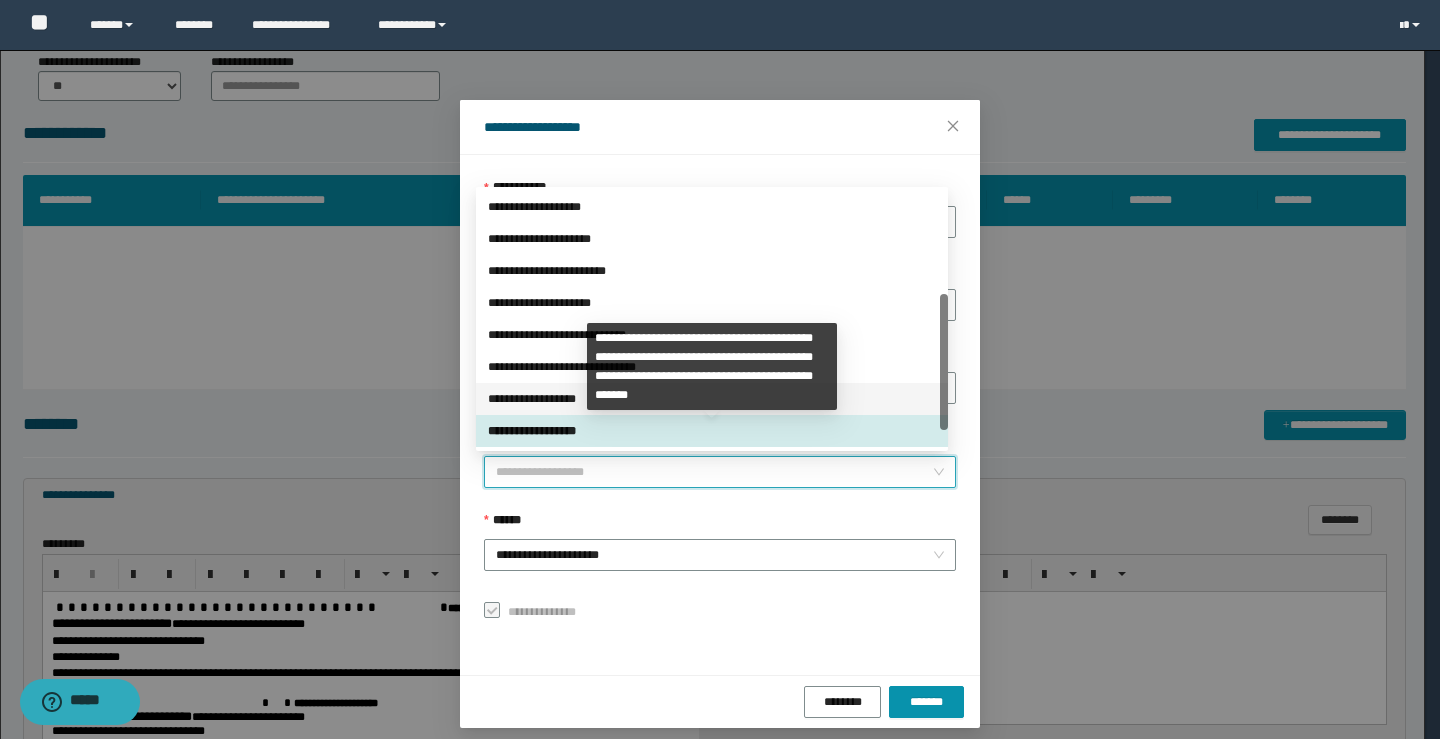 click on "**********" at bounding box center [712, 399] 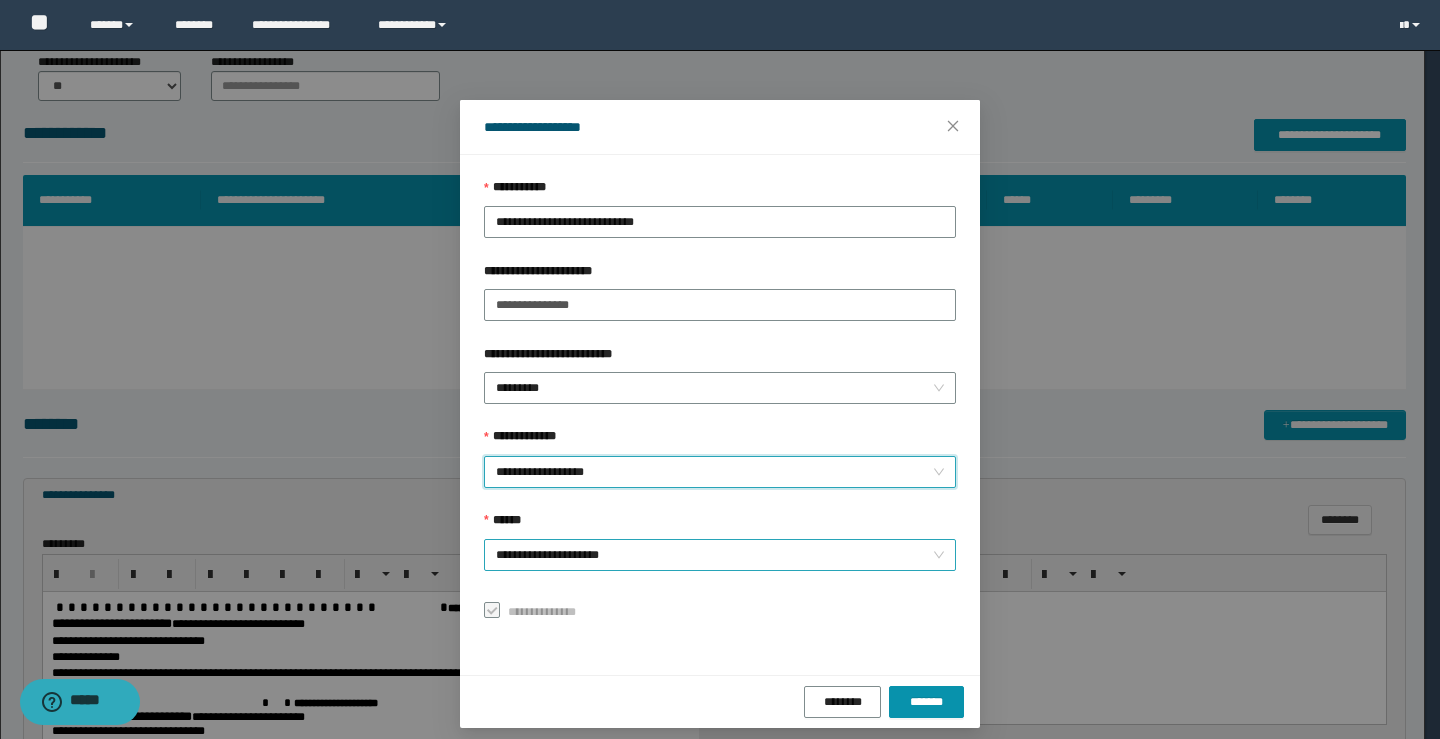 click on "**********" at bounding box center [720, 555] 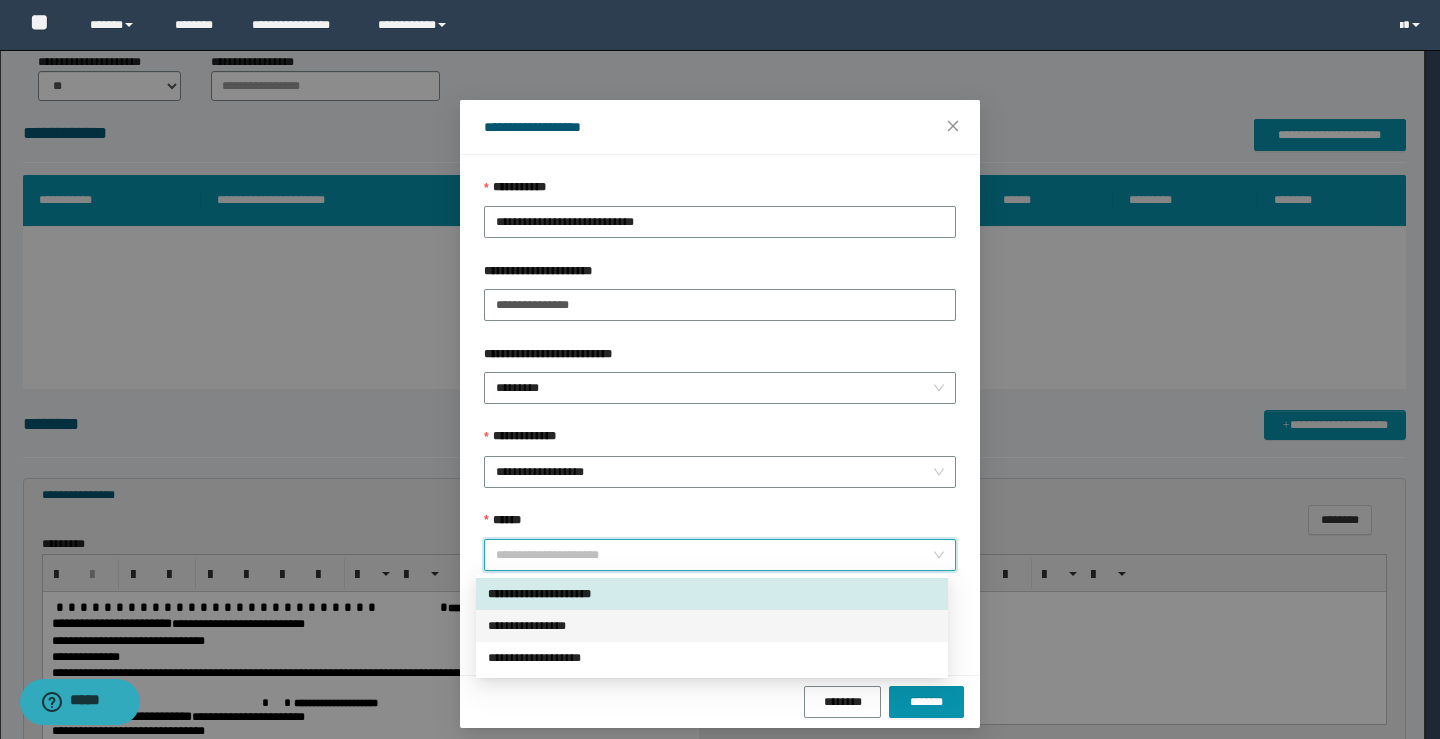 click on "**********" at bounding box center [712, 626] 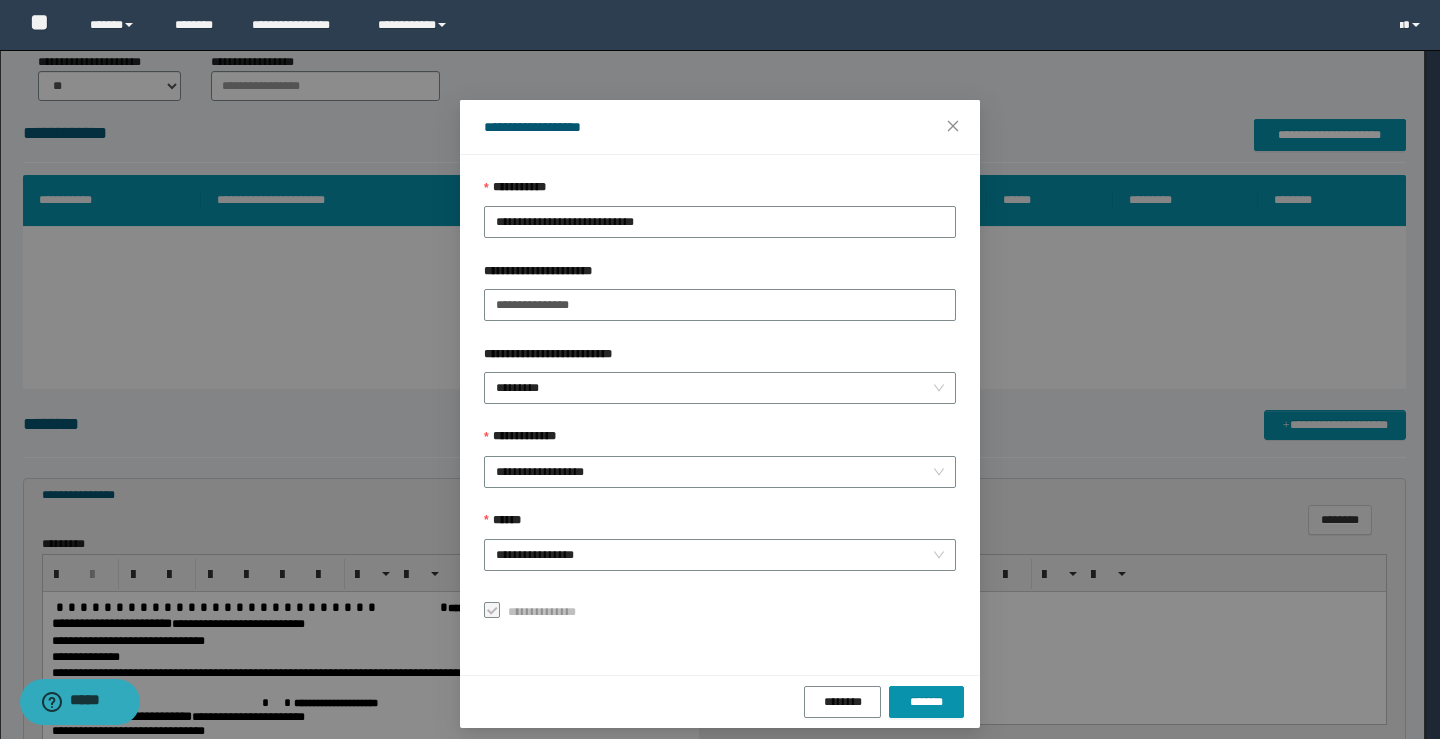 click on "**********" at bounding box center [720, 610] 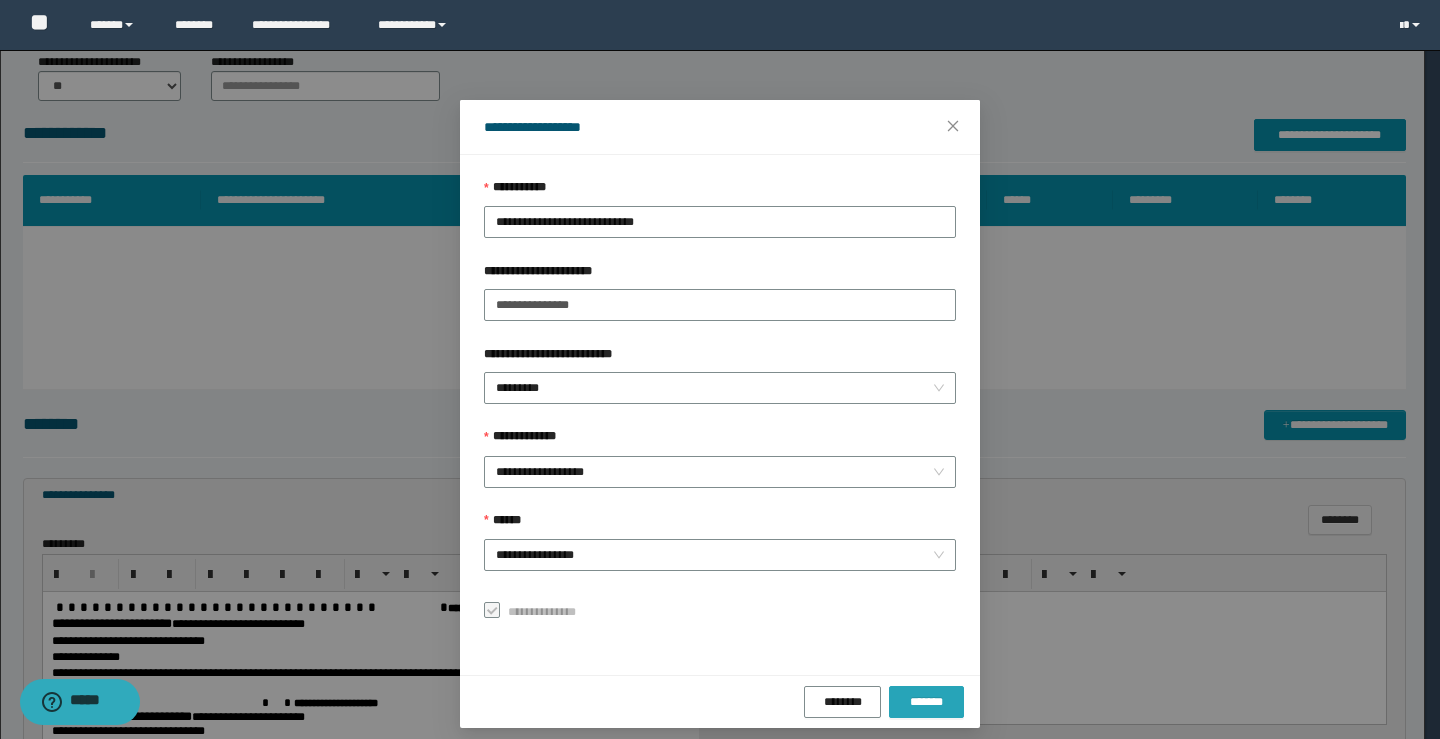 click on "*******" at bounding box center (926, 702) 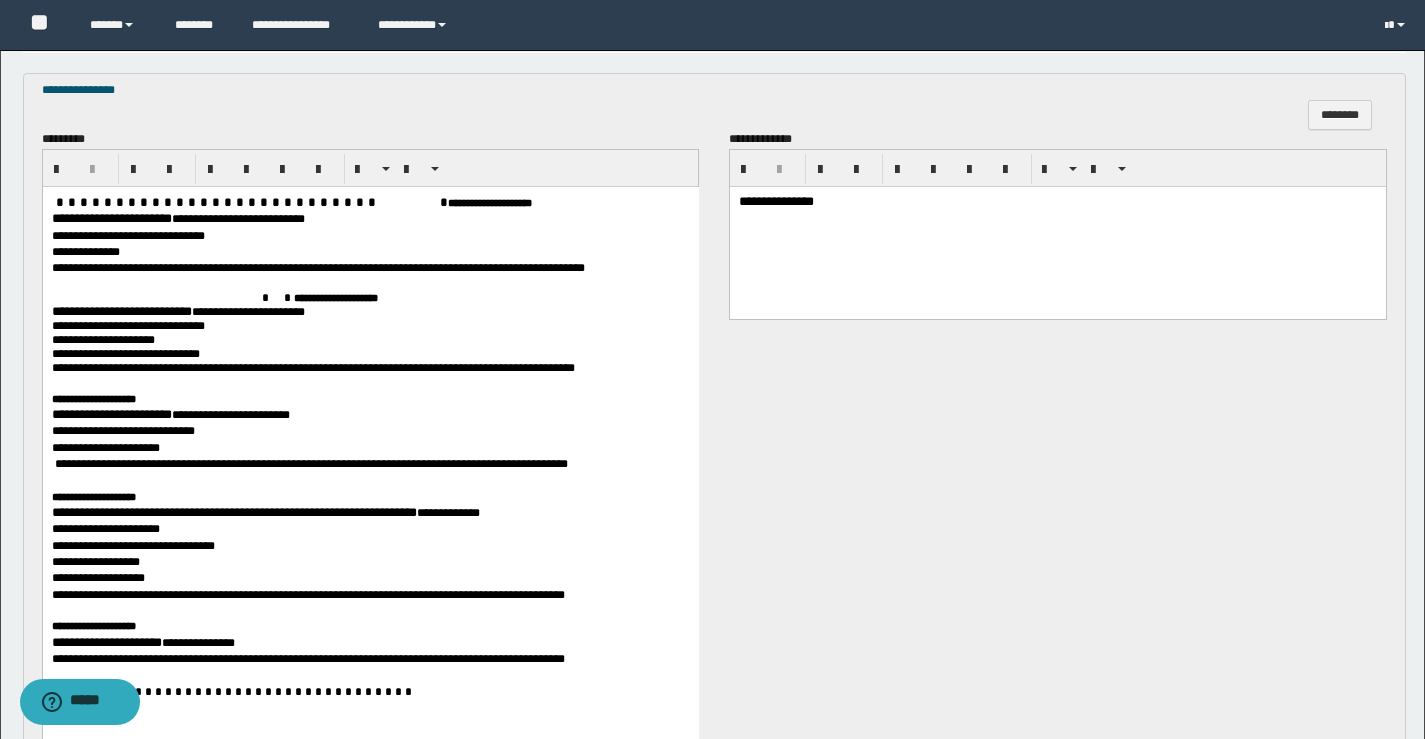 scroll, scrollTop: 930, scrollLeft: 0, axis: vertical 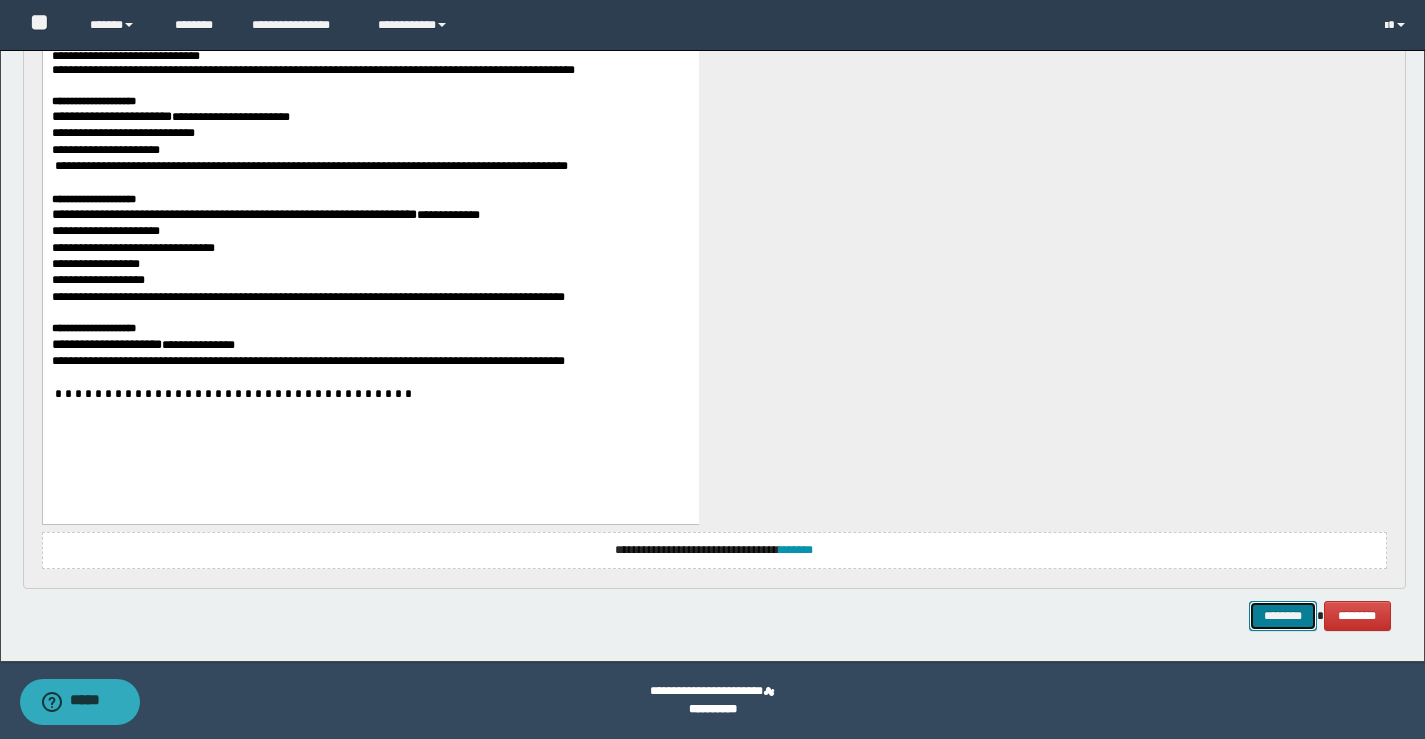 click on "********" at bounding box center [1283, 616] 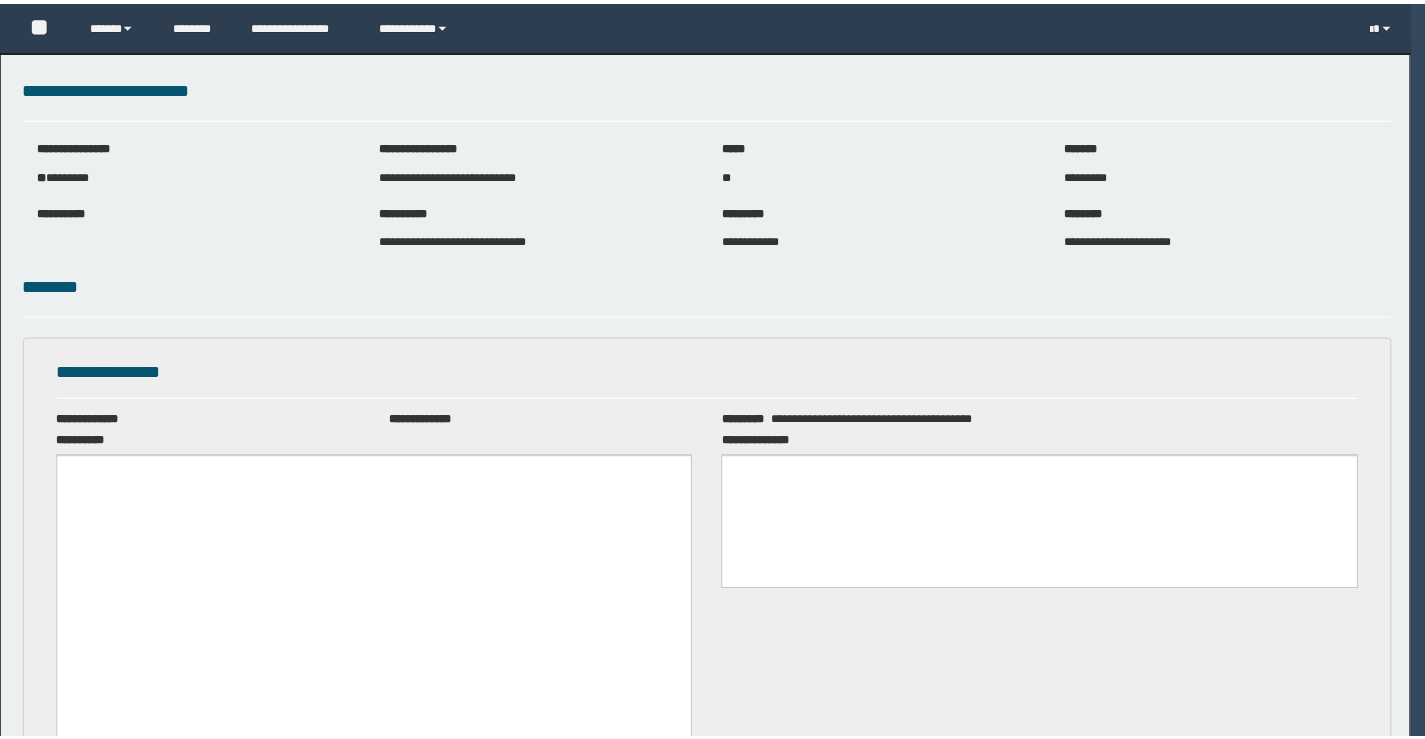 scroll, scrollTop: 0, scrollLeft: 0, axis: both 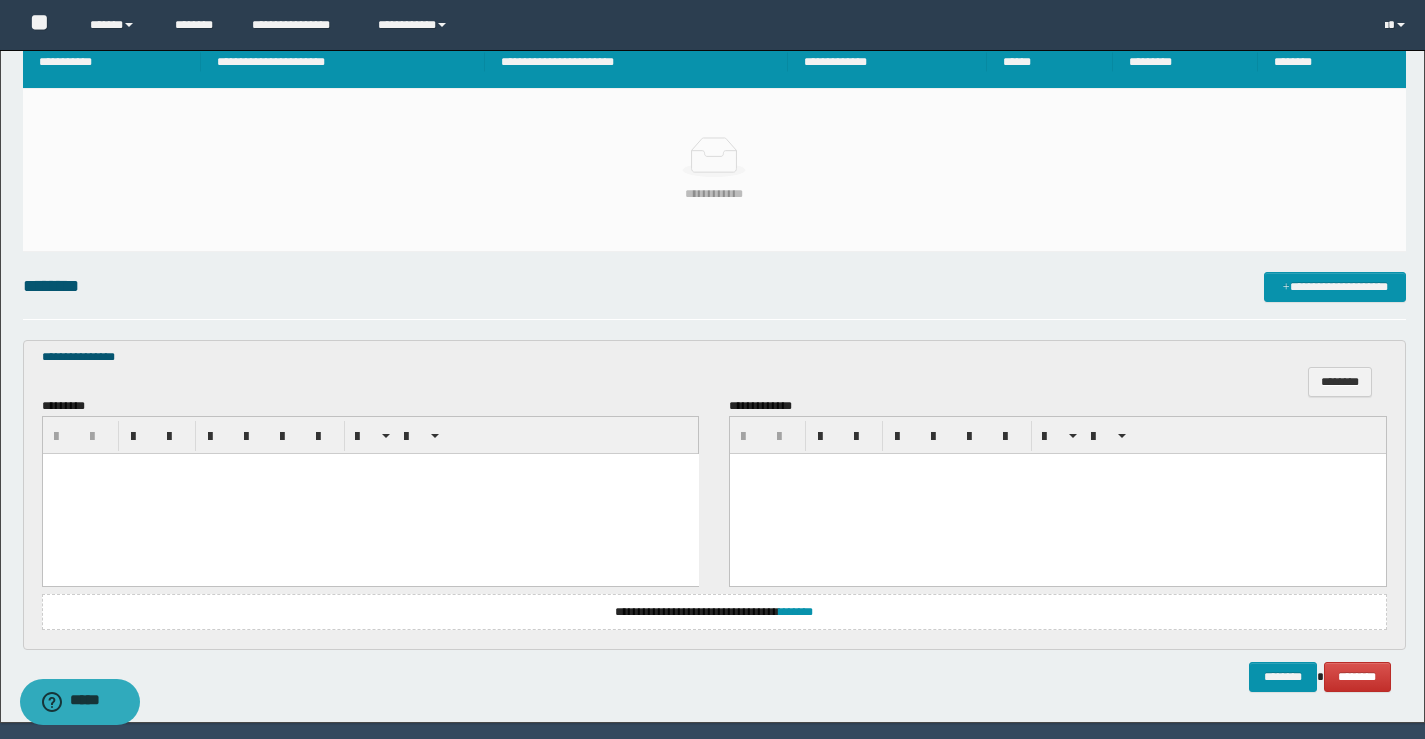 click at bounding box center (370, 493) 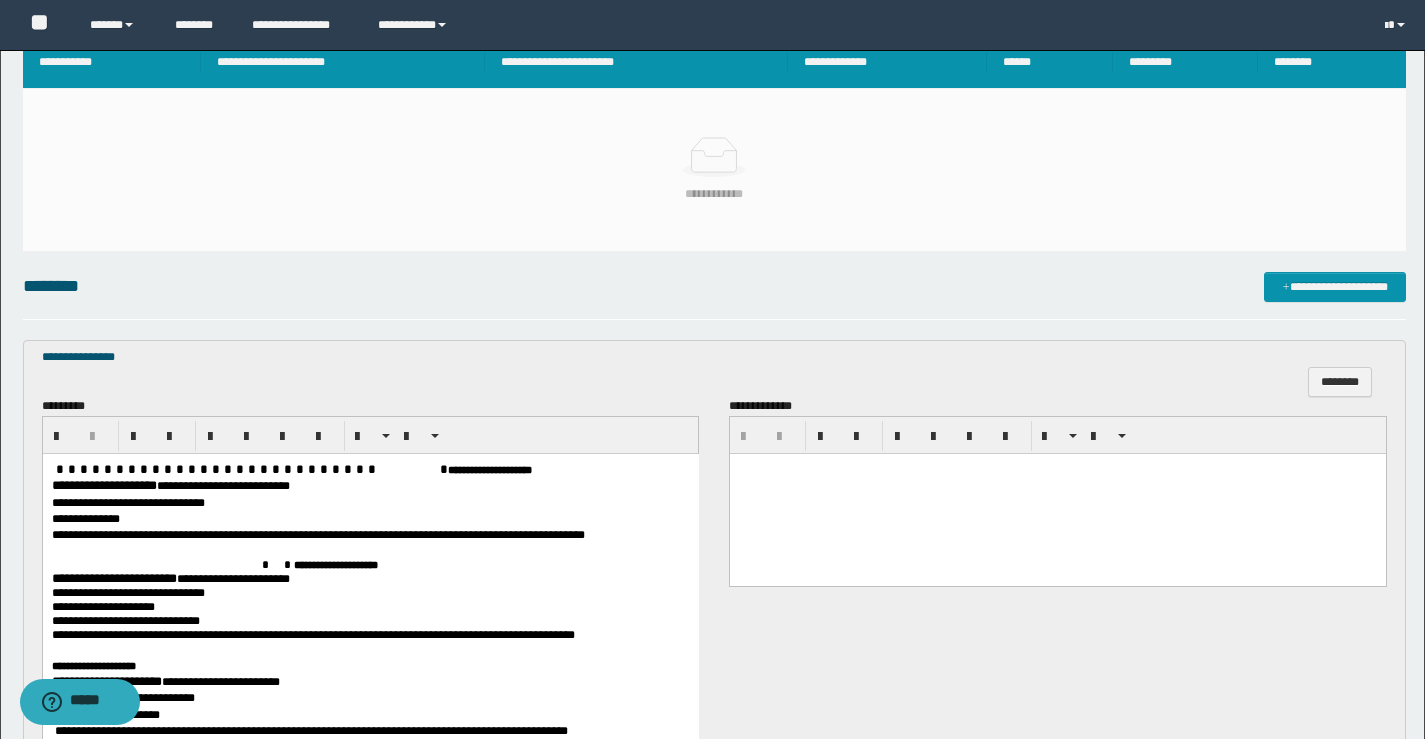 click on "**********" at bounding box center (103, 484) 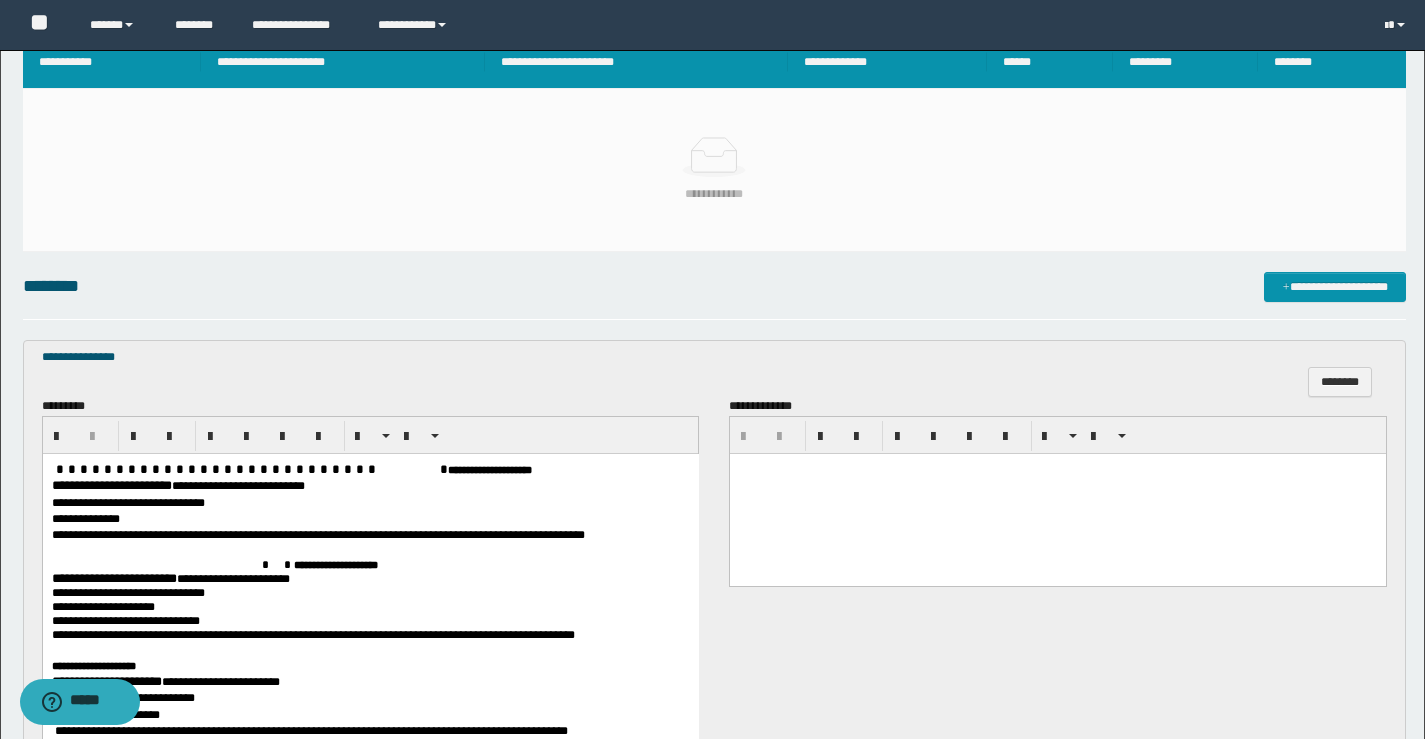 click on "**********" at bounding box center [113, 577] 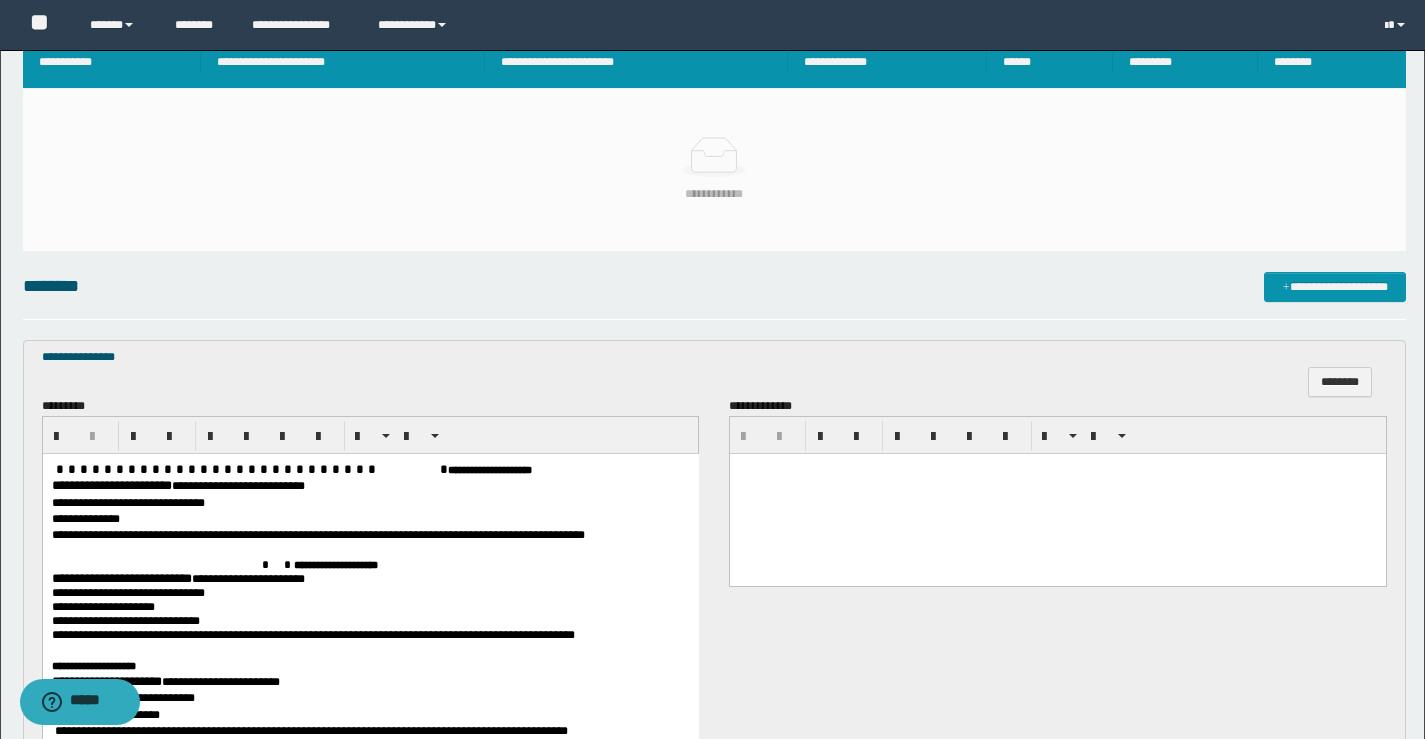 scroll, scrollTop: 600, scrollLeft: 0, axis: vertical 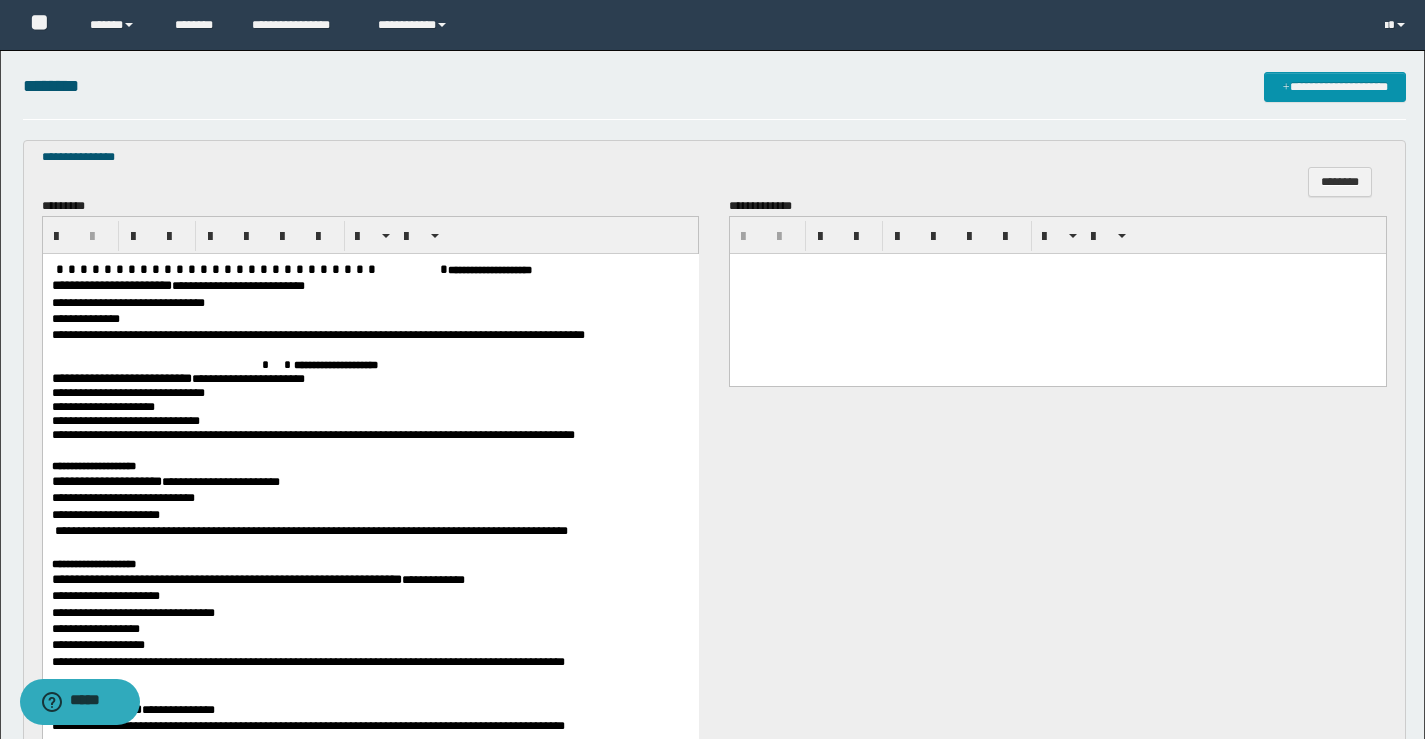 click on "**********" at bounding box center (106, 480) 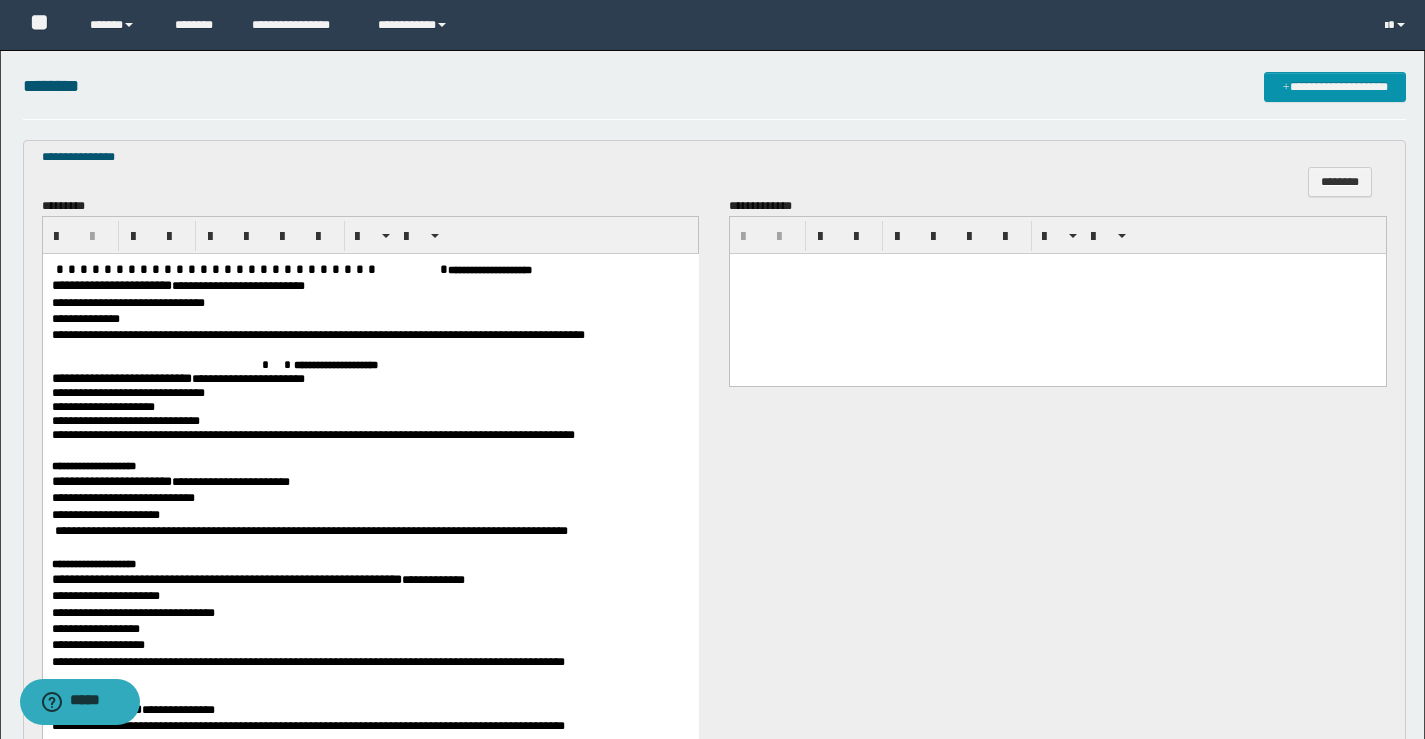 scroll, scrollTop: 700, scrollLeft: 0, axis: vertical 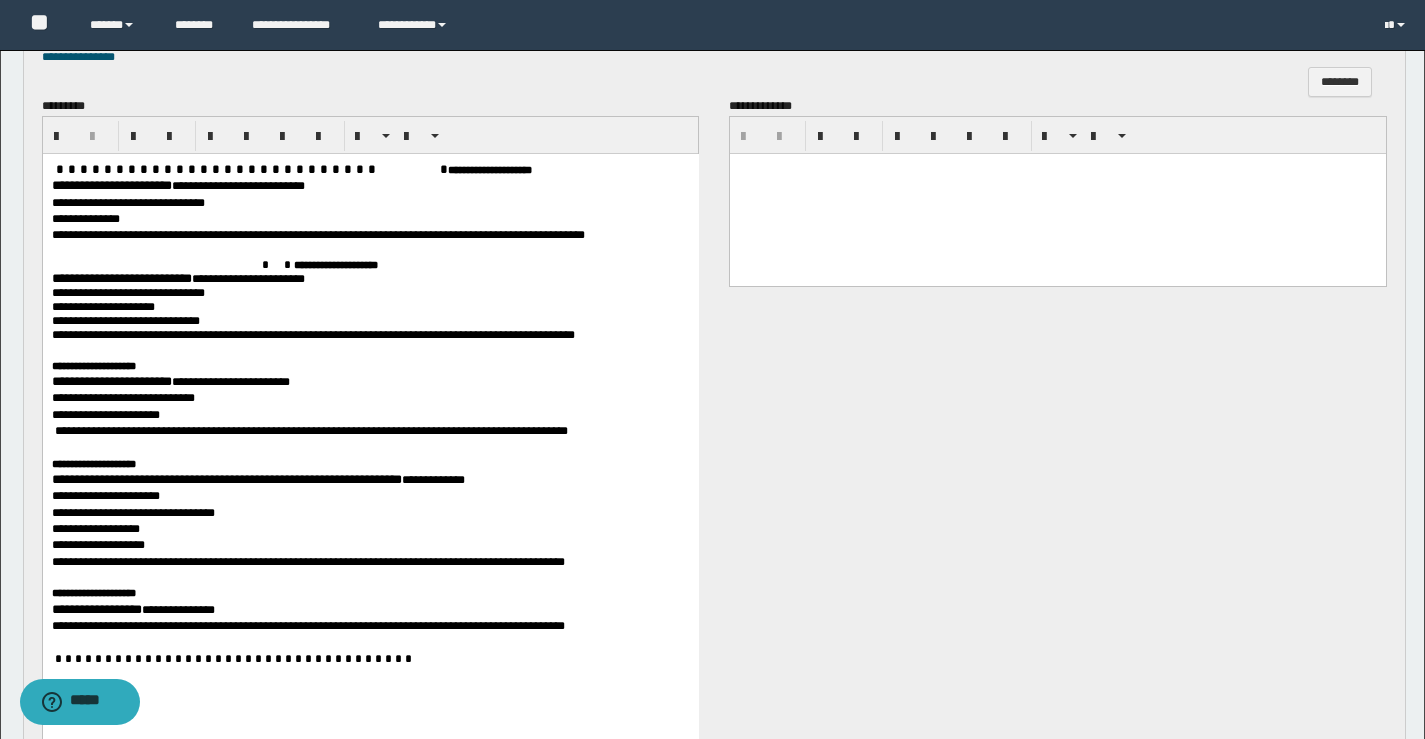 click on "**********" at bounding box center [226, 478] 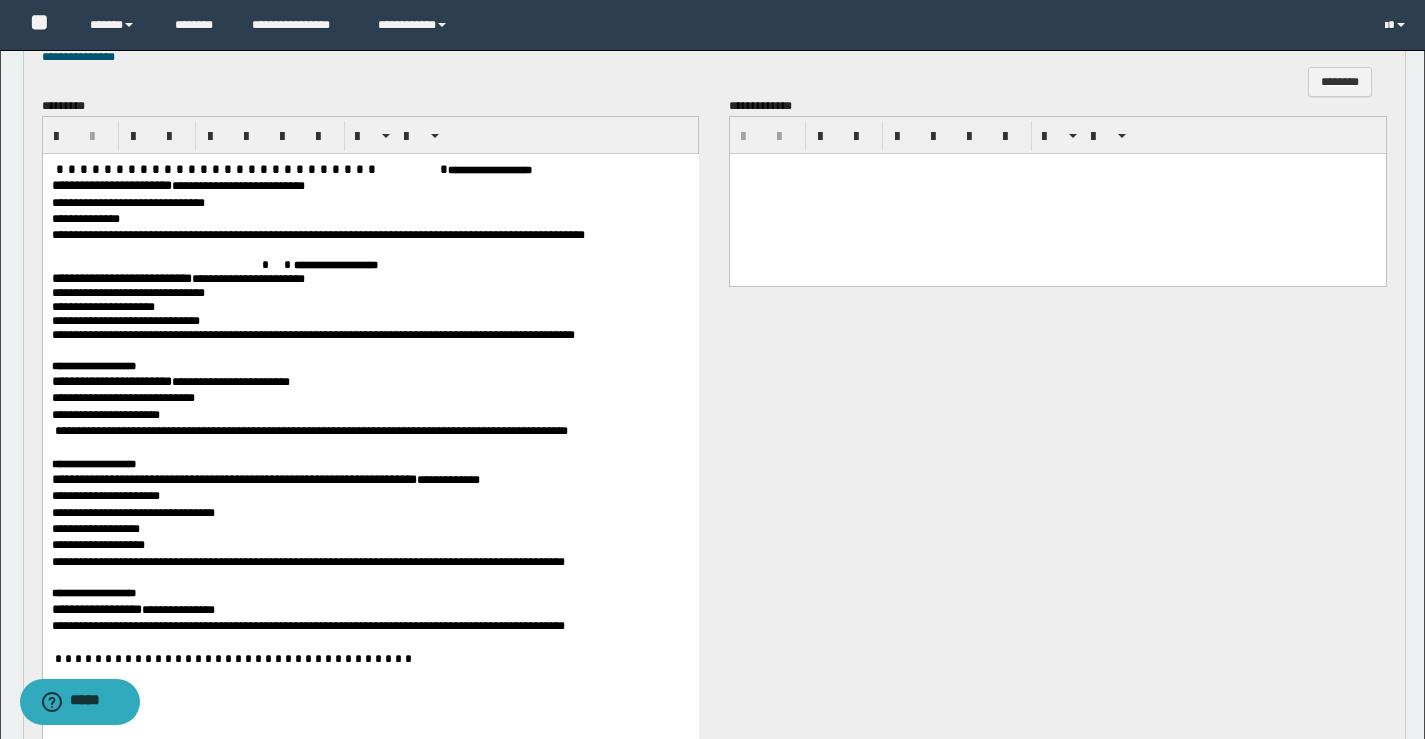 scroll, scrollTop: 900, scrollLeft: 0, axis: vertical 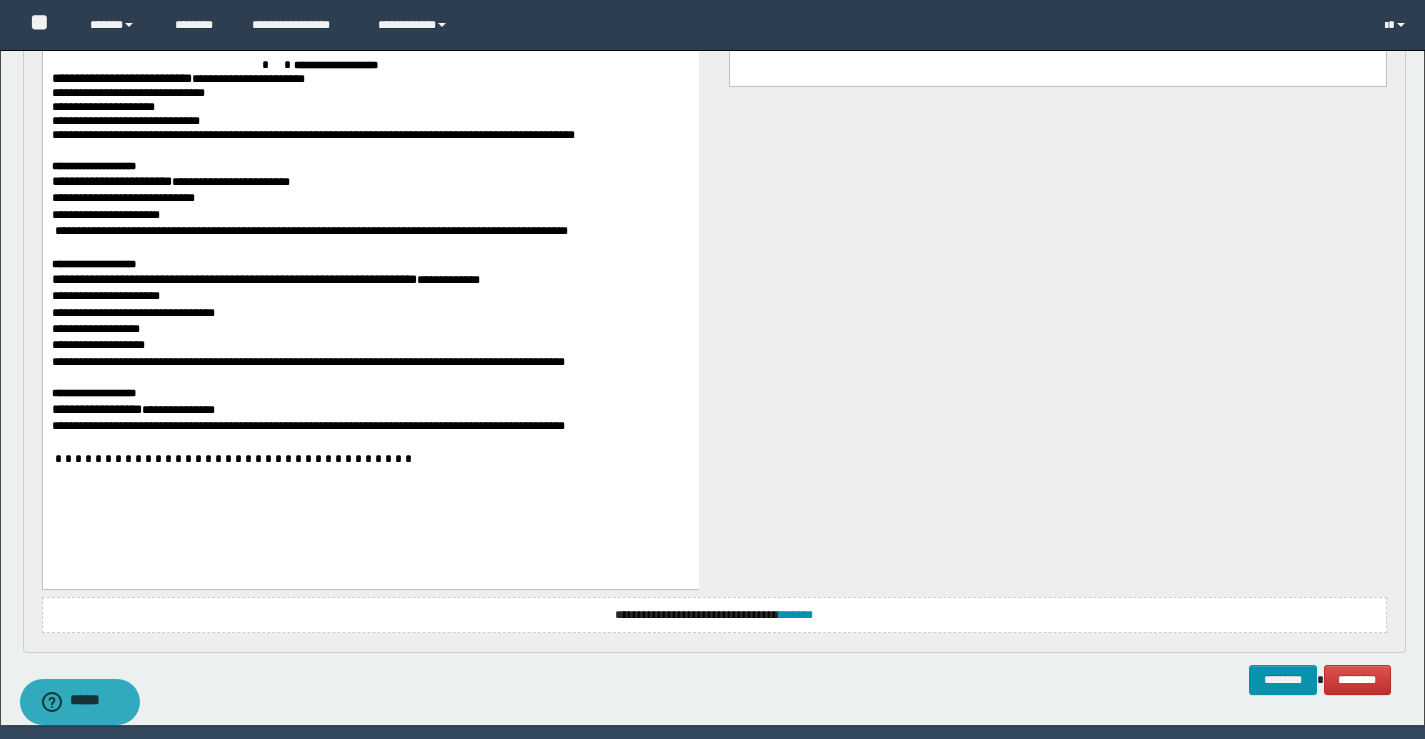 click on "**********" at bounding box center (96, 409) 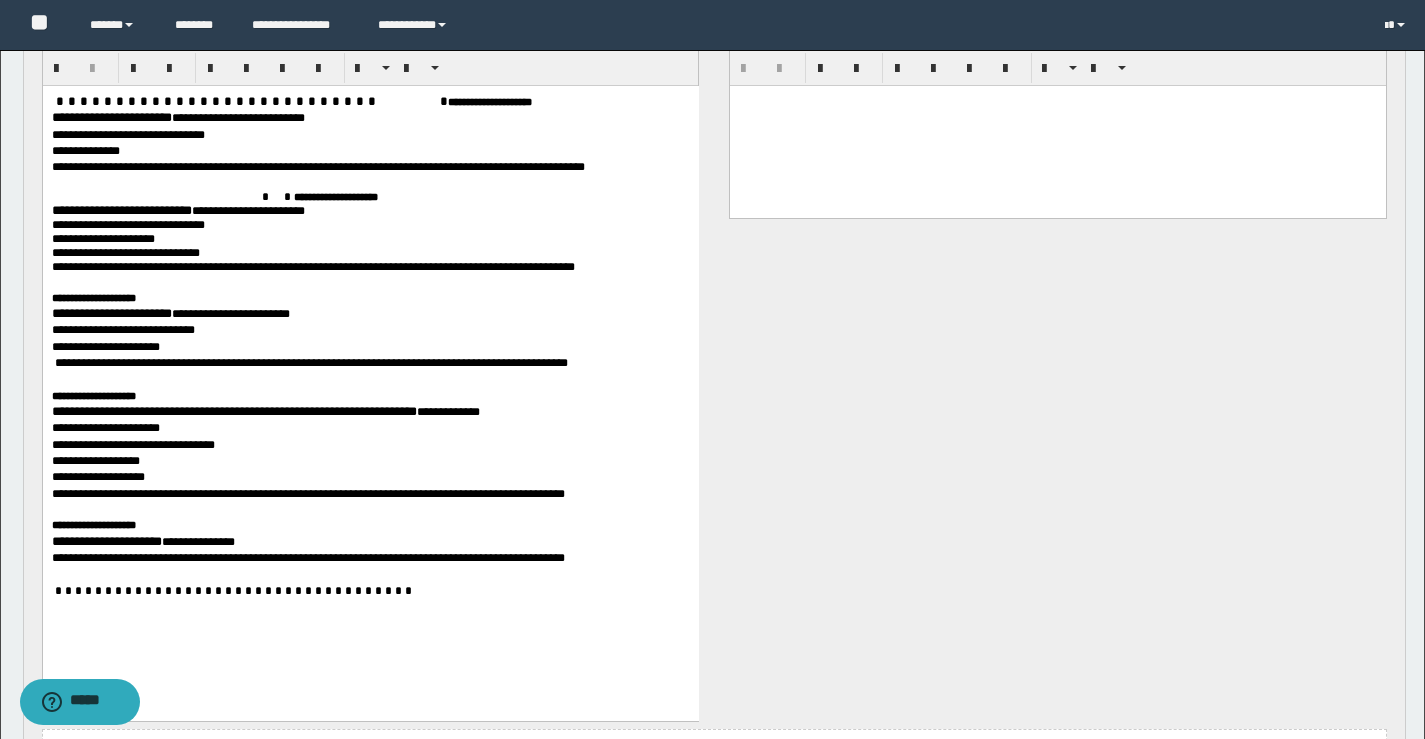 scroll, scrollTop: 600, scrollLeft: 0, axis: vertical 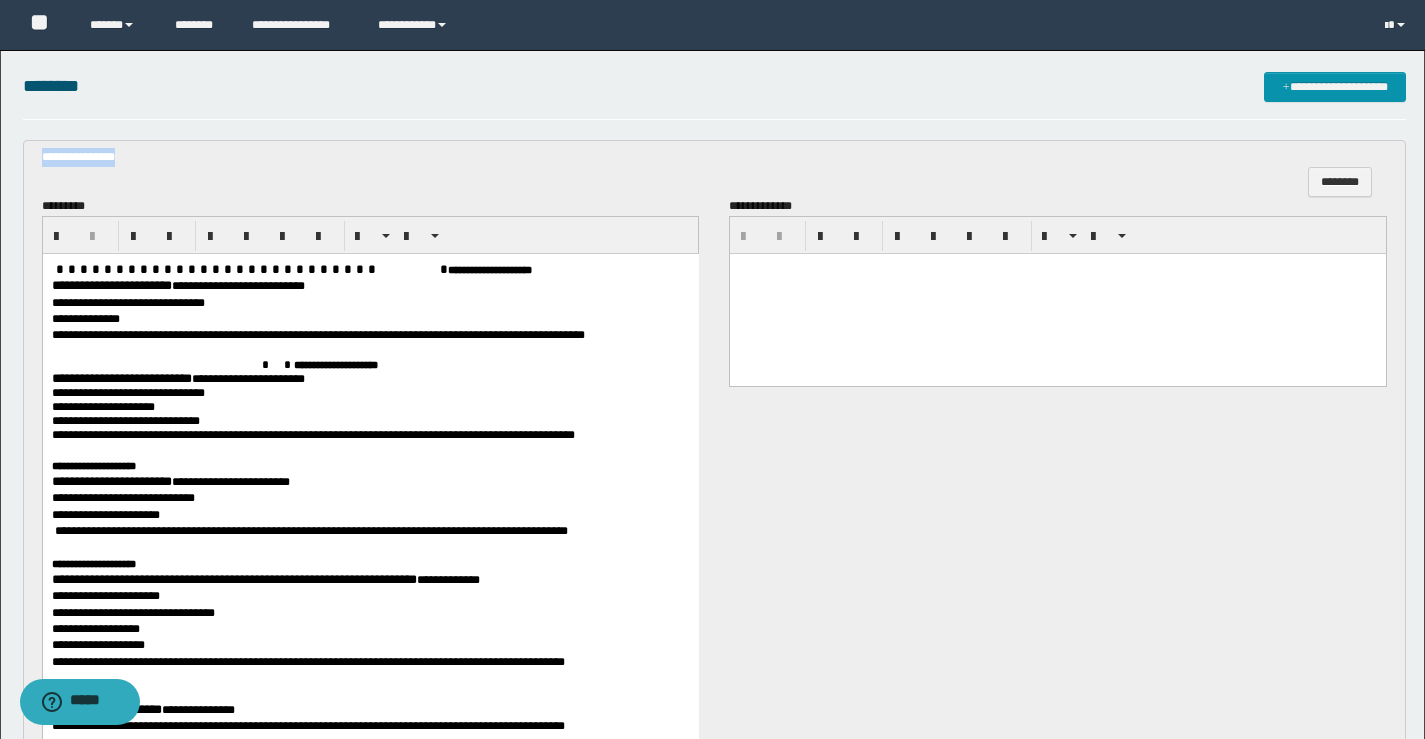 drag, startPoint x: 115, startPoint y: 157, endPoint x: 32, endPoint y: 163, distance: 83.21658 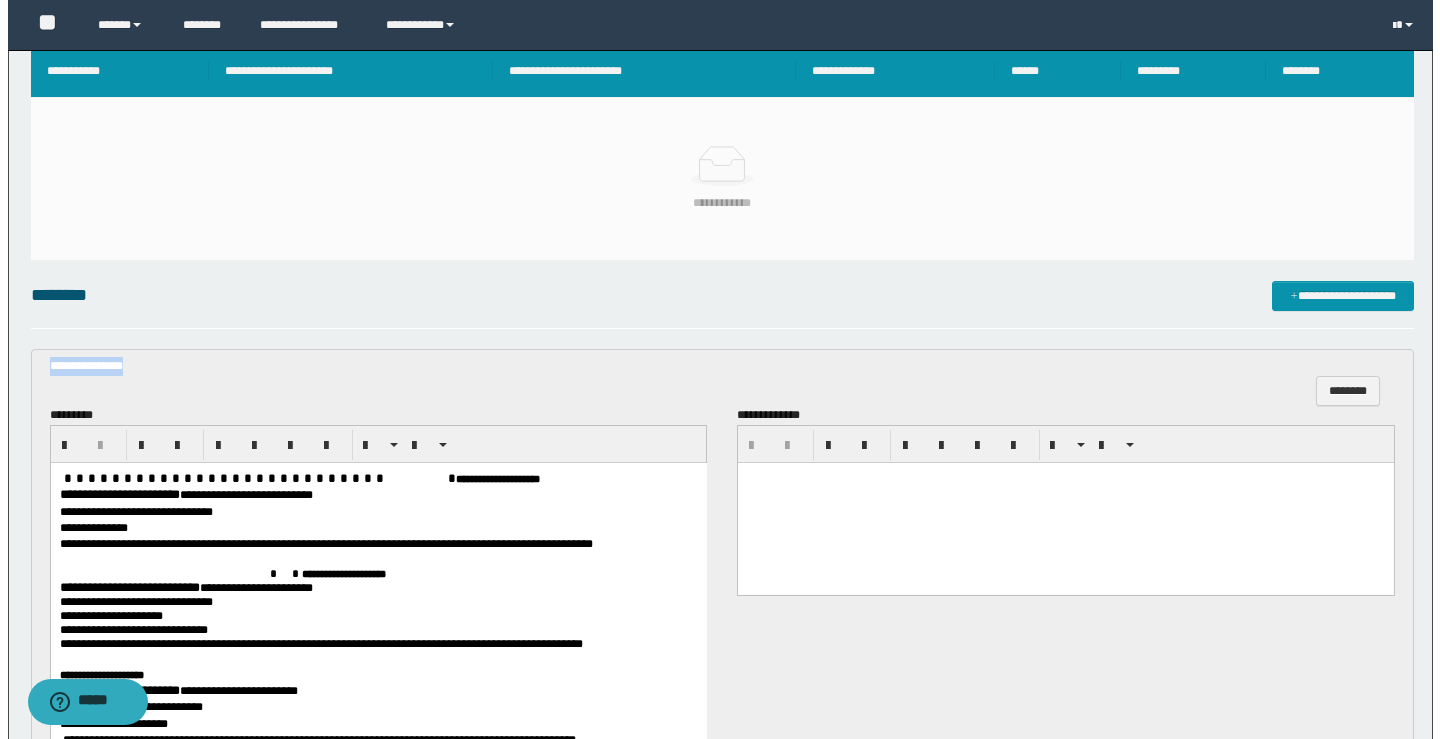 scroll, scrollTop: 300, scrollLeft: 0, axis: vertical 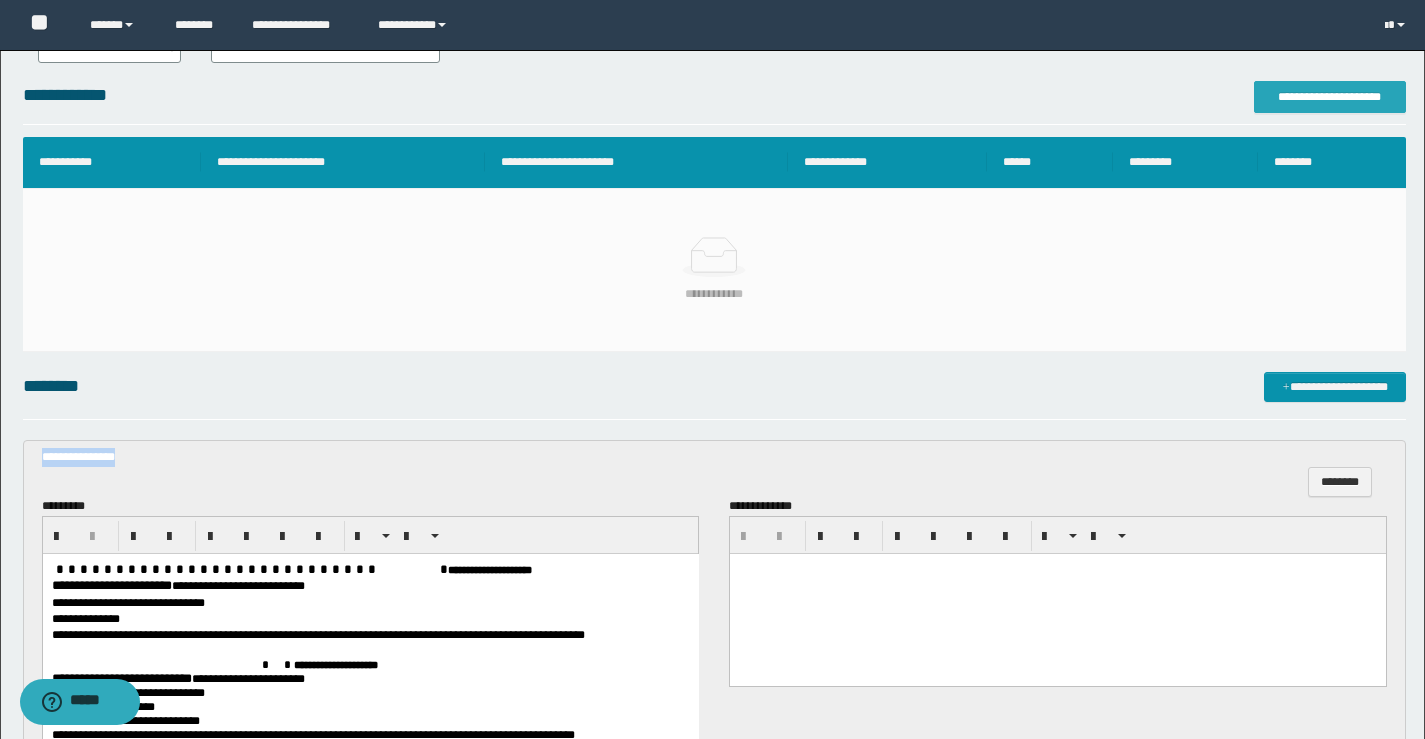 click on "**********" at bounding box center (1330, 97) 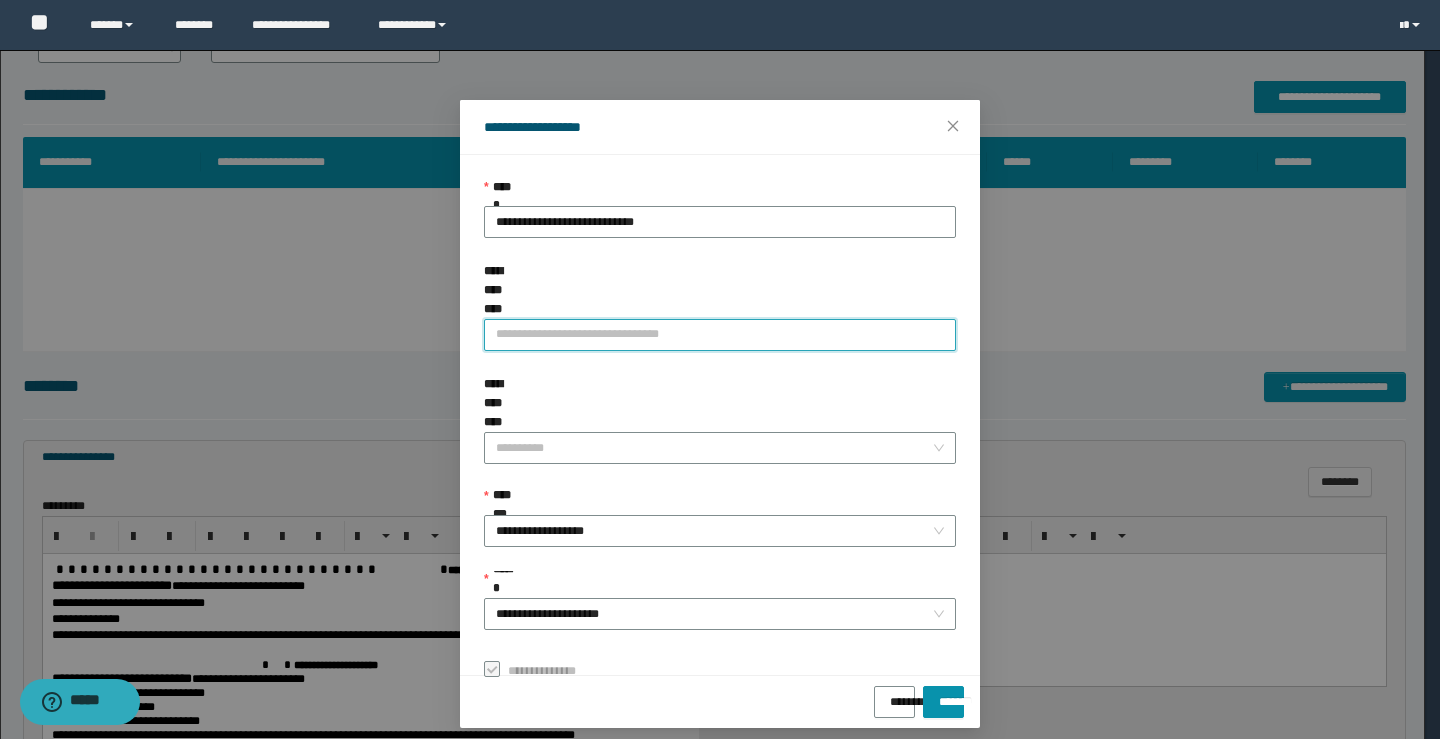 click on "**********" at bounding box center (720, 335) 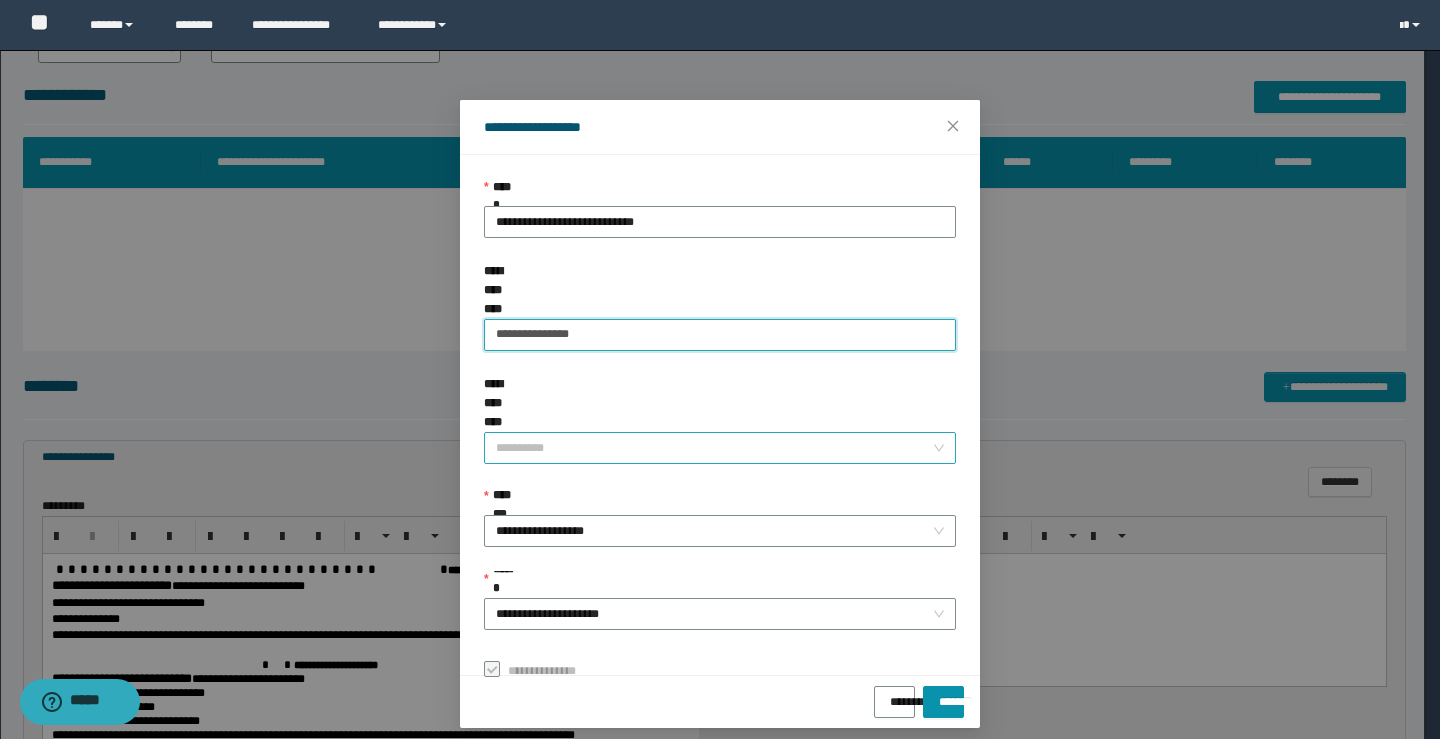 type on "**********" 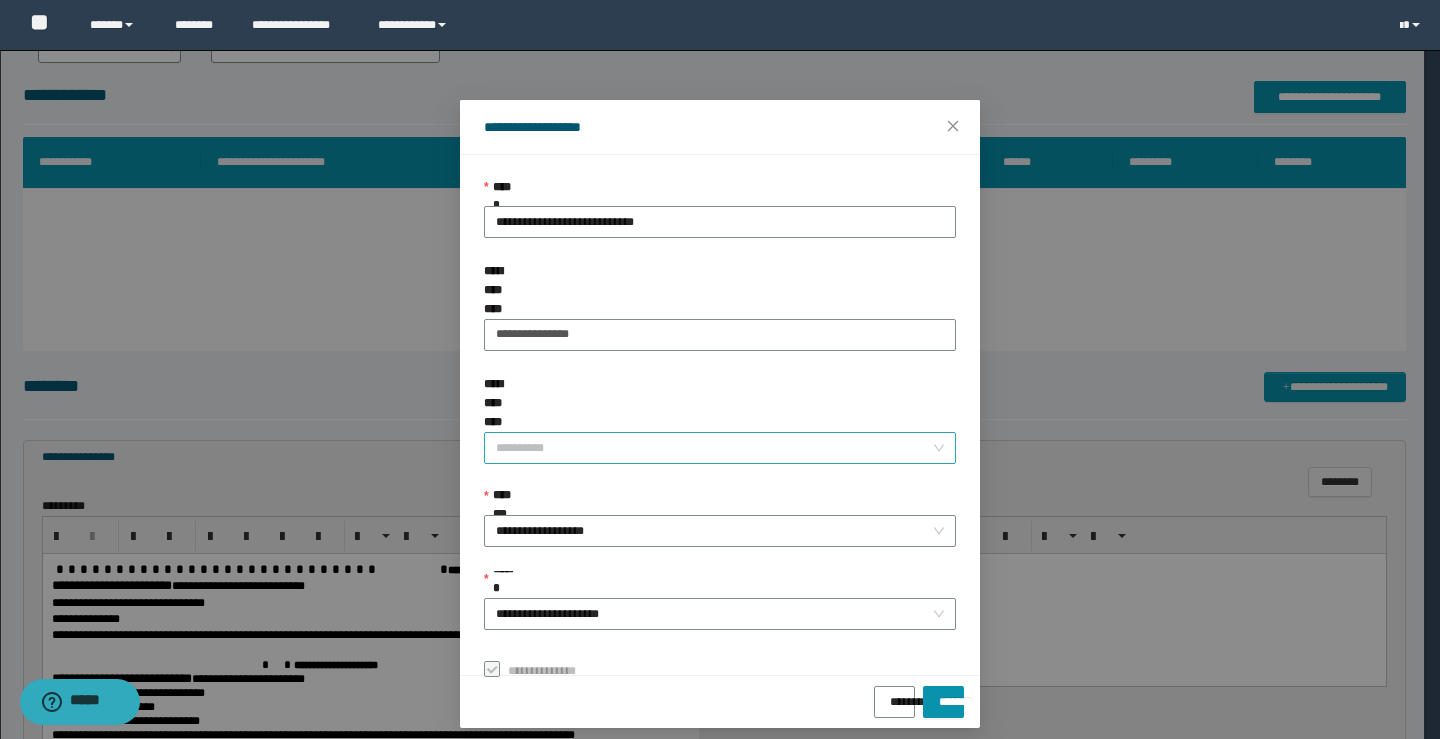 click on "**********" at bounding box center [714, 448] 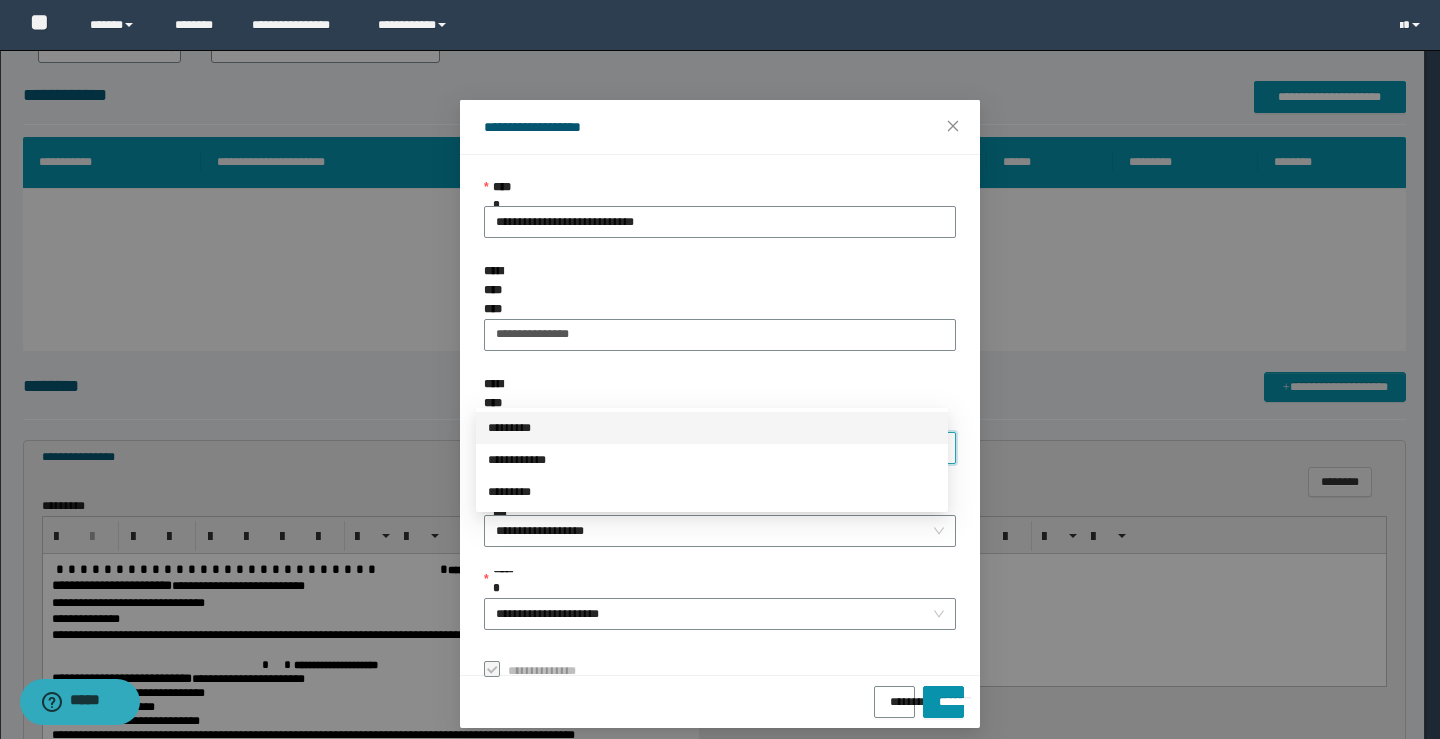 click on "*********" at bounding box center (712, 428) 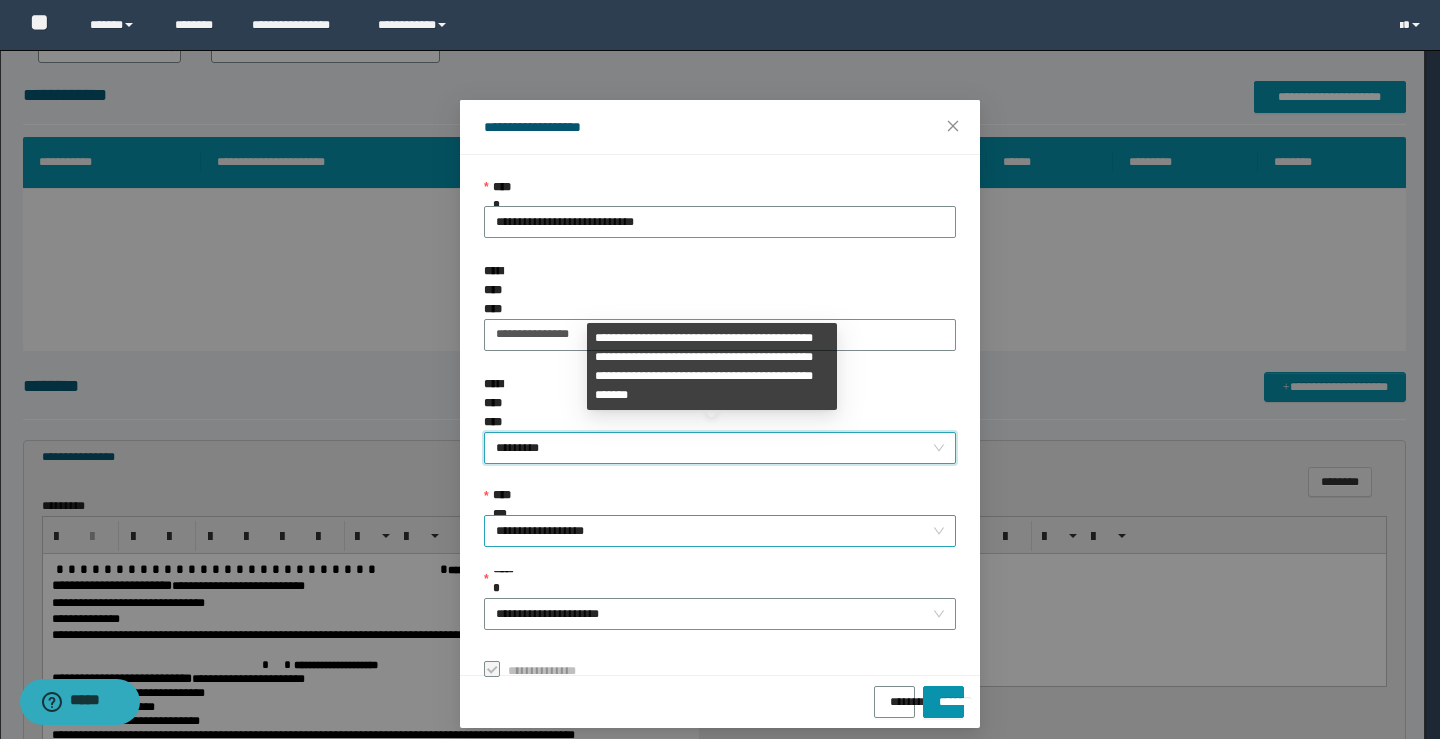 click on "**********" at bounding box center [720, 531] 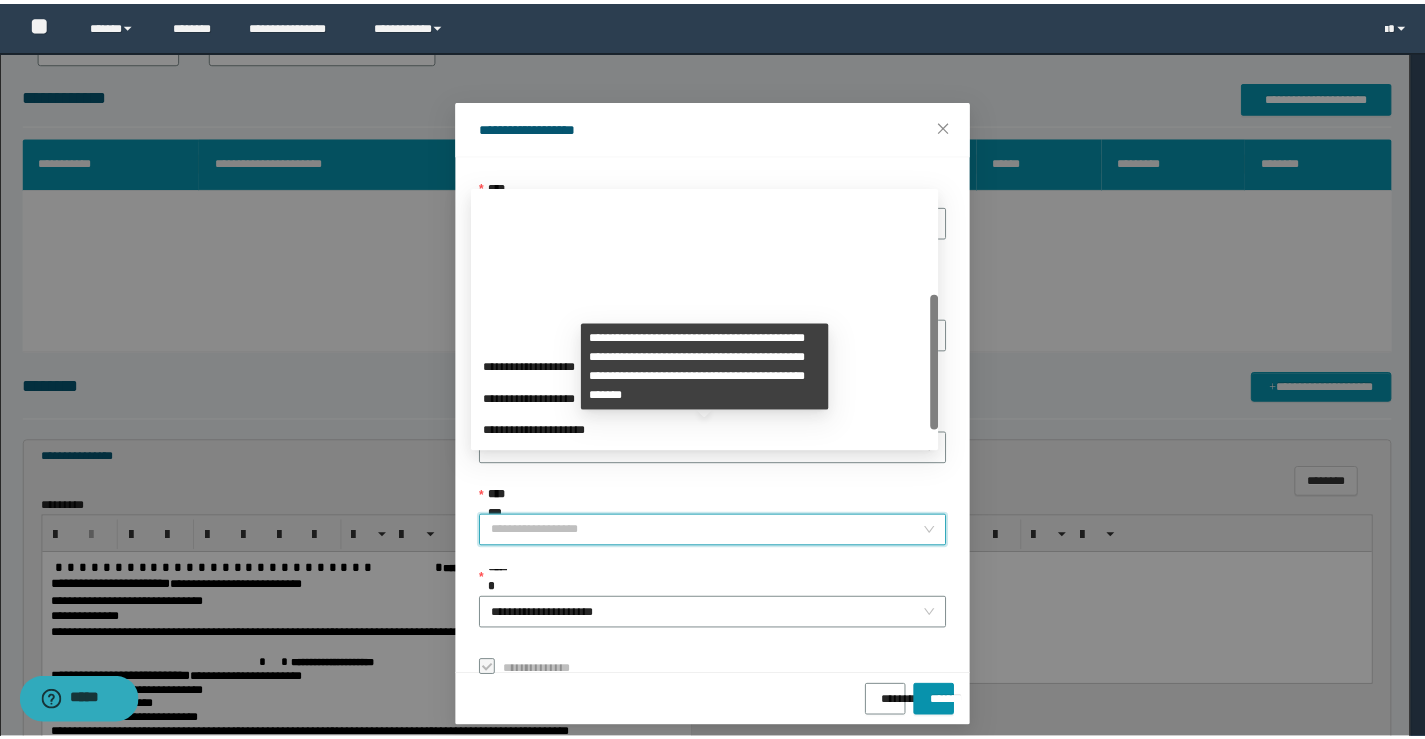 scroll, scrollTop: 192, scrollLeft: 0, axis: vertical 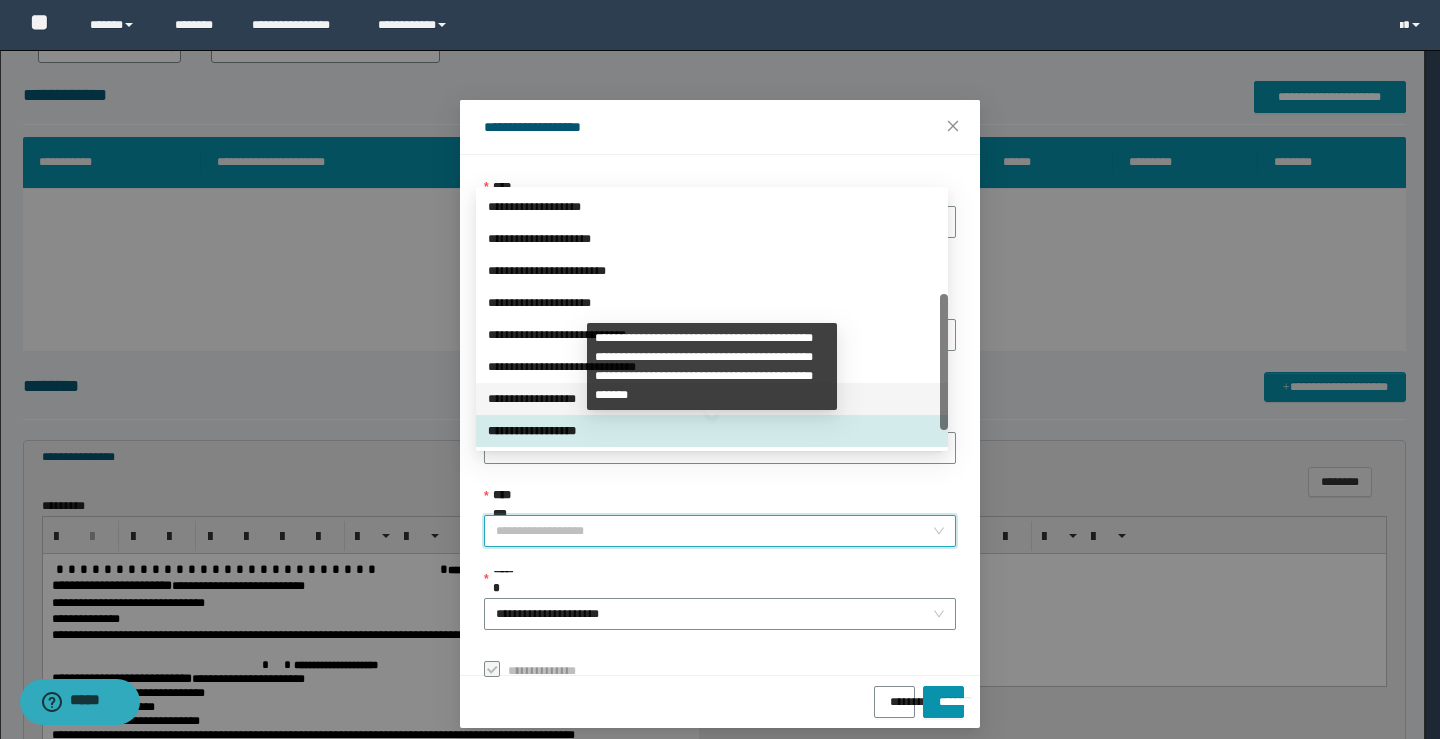 click on "**********" at bounding box center [712, 399] 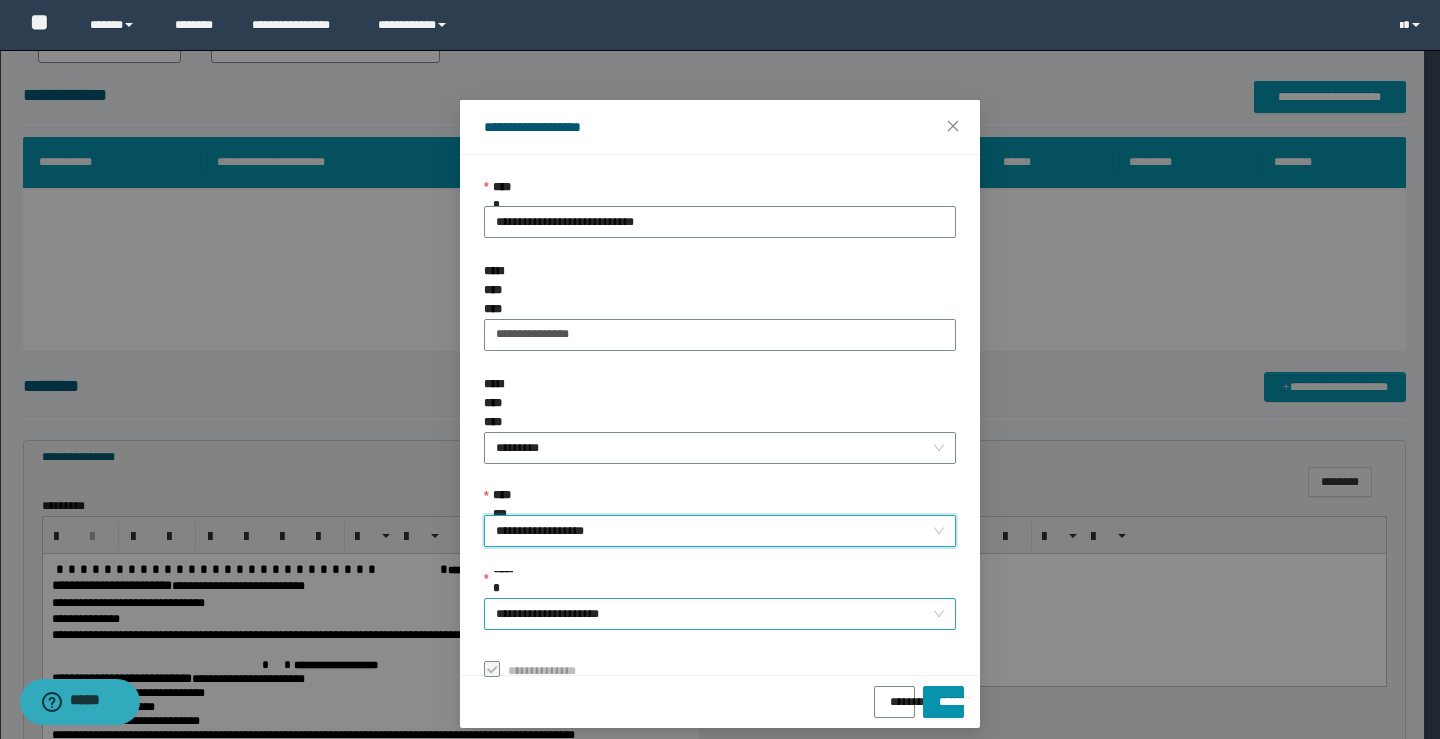 click on "**********" at bounding box center (720, 614) 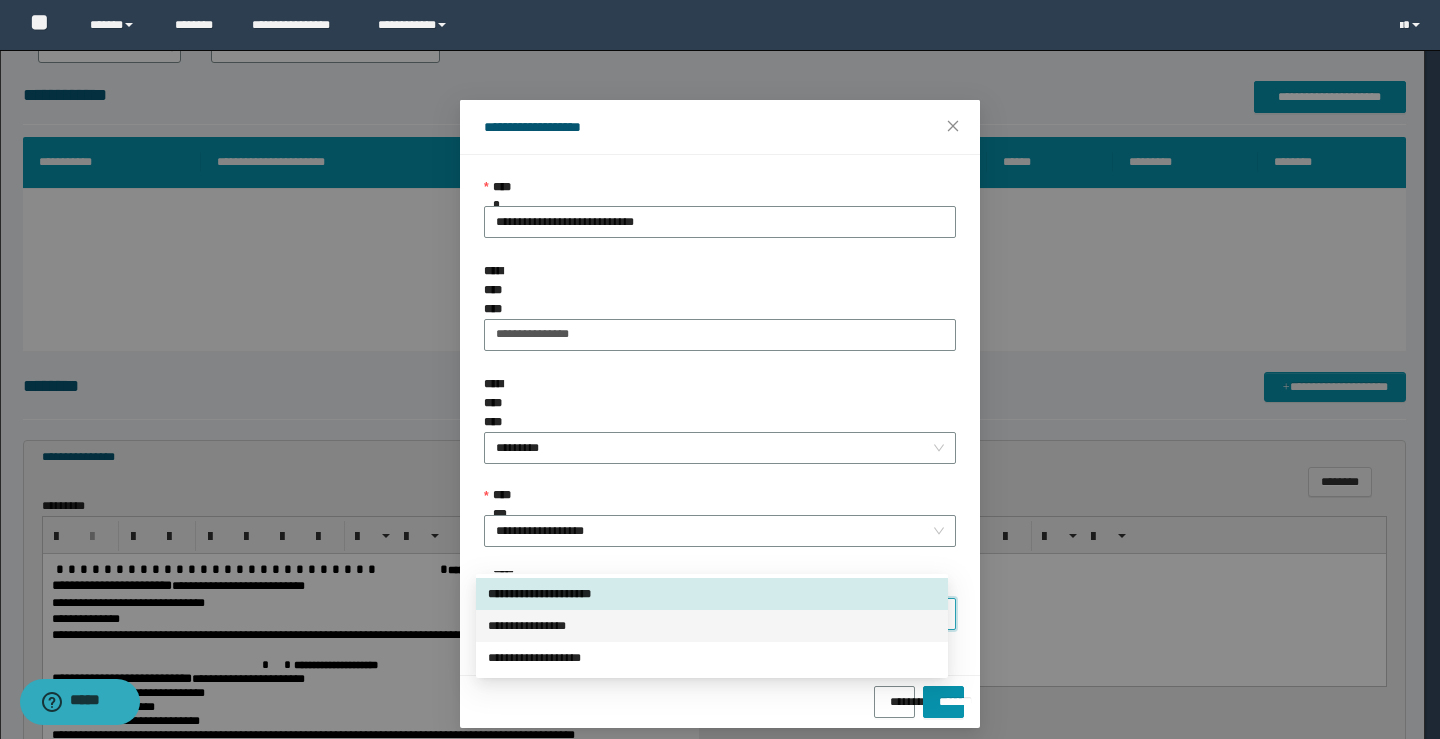 click on "**********" at bounding box center (712, 626) 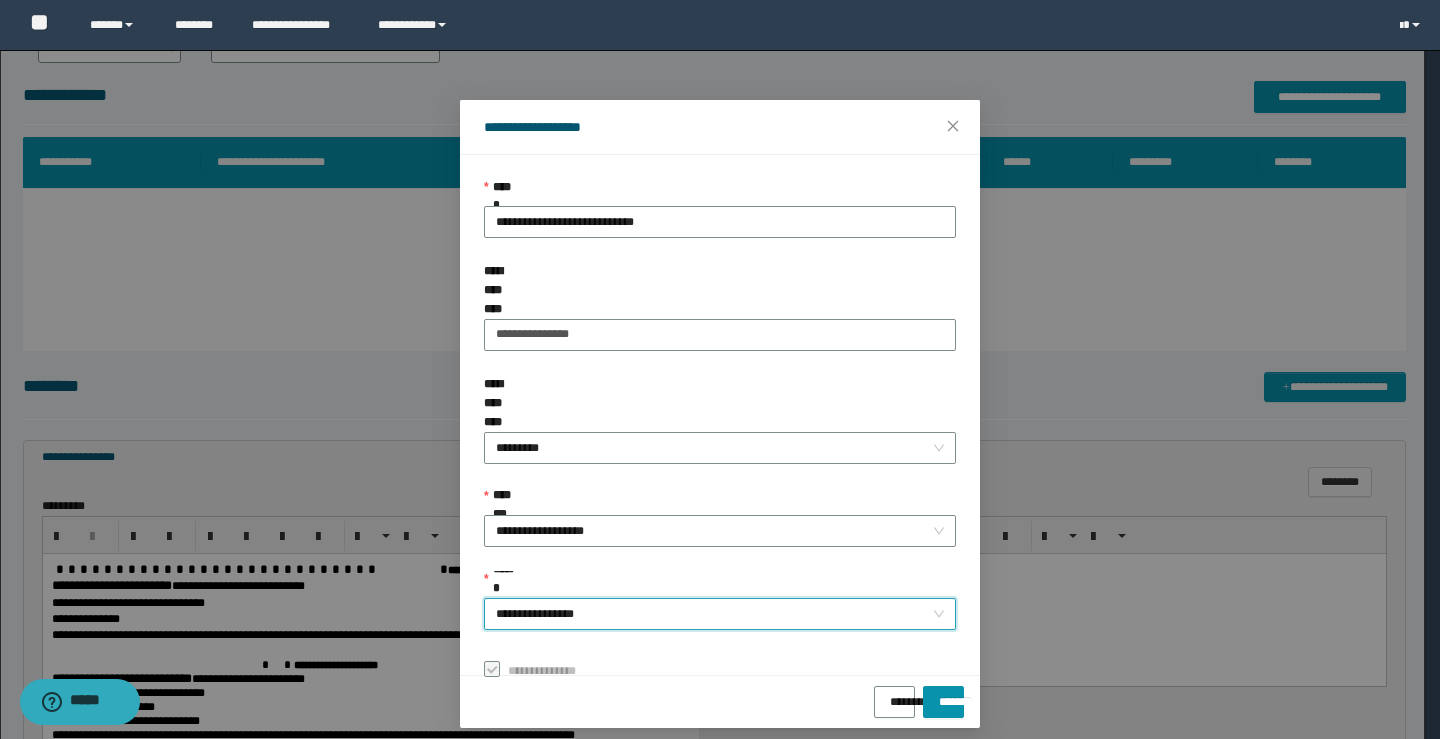 click on "**********" at bounding box center [720, 669] 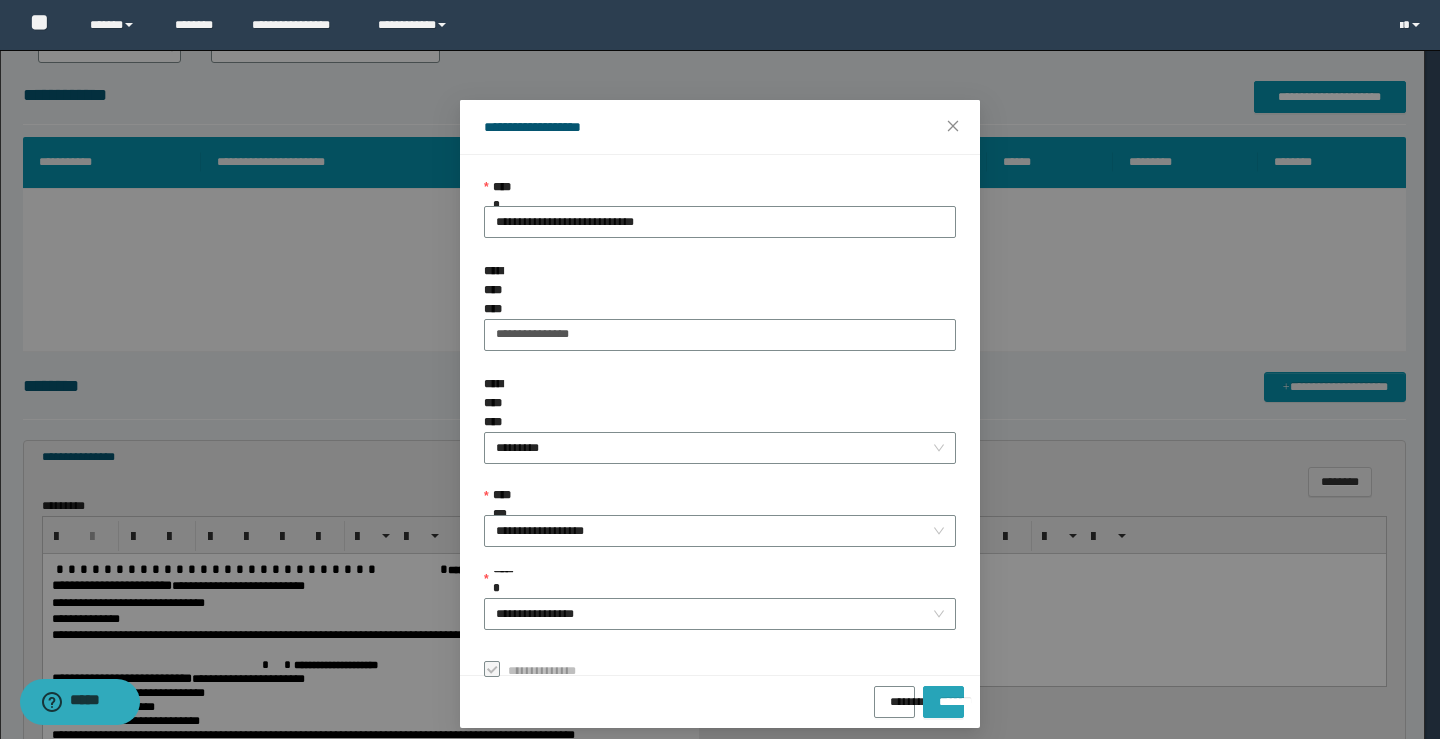 click on "*******" at bounding box center (943, 695) 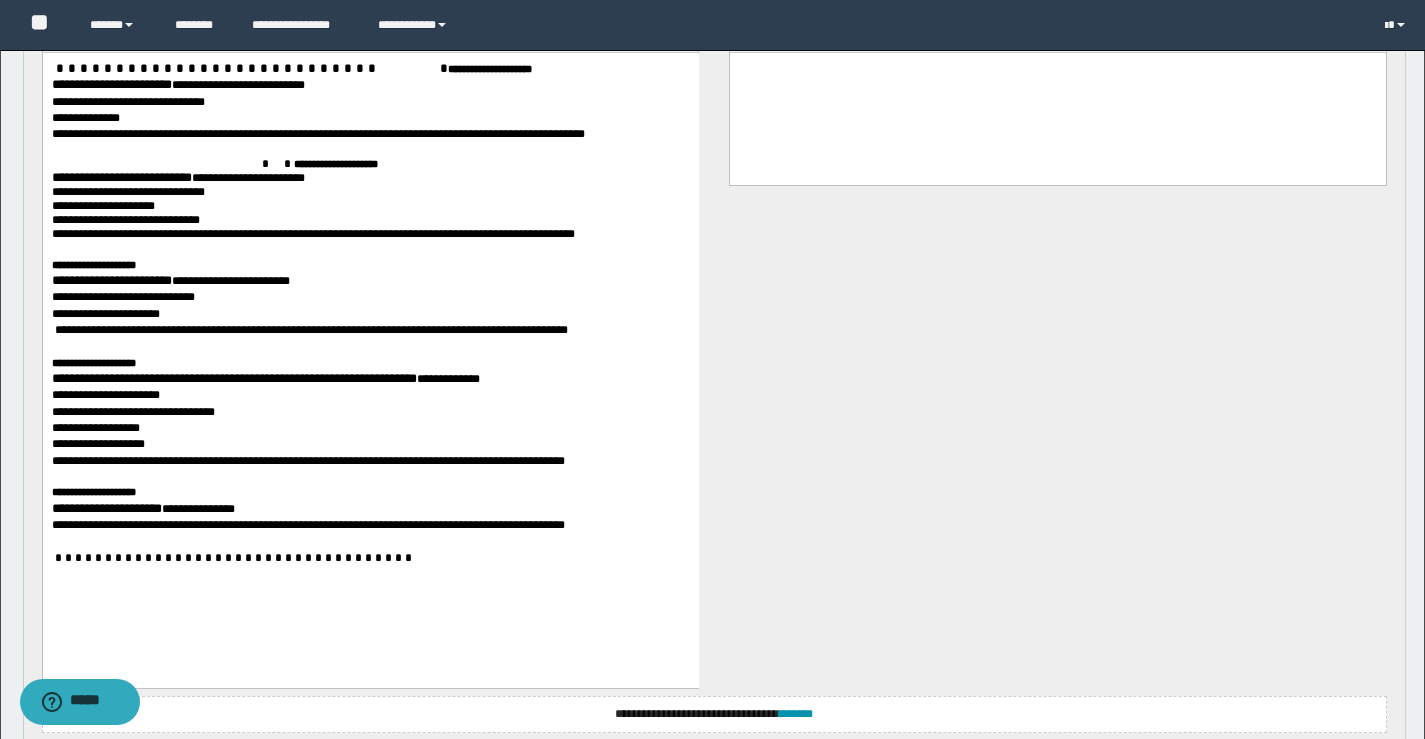 scroll, scrollTop: 930, scrollLeft: 0, axis: vertical 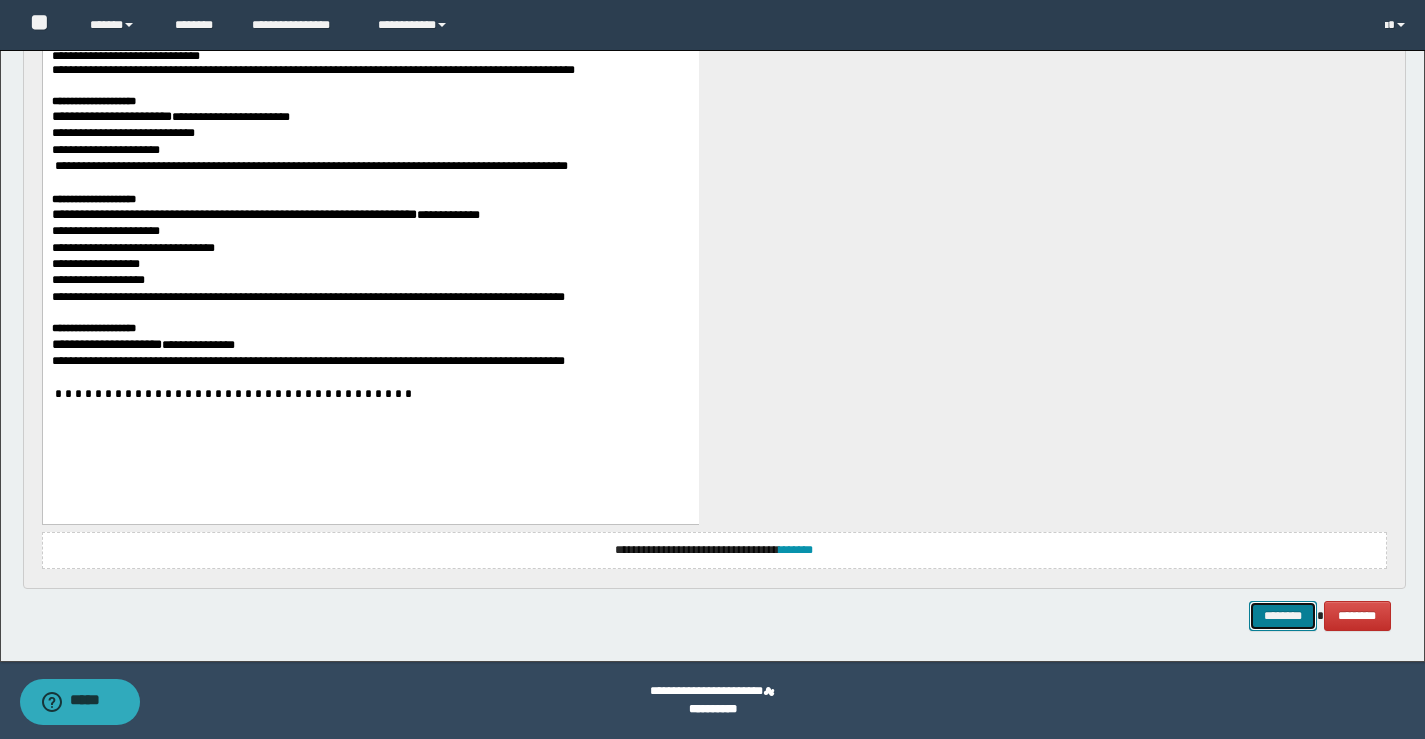 click on "********" at bounding box center (1283, 616) 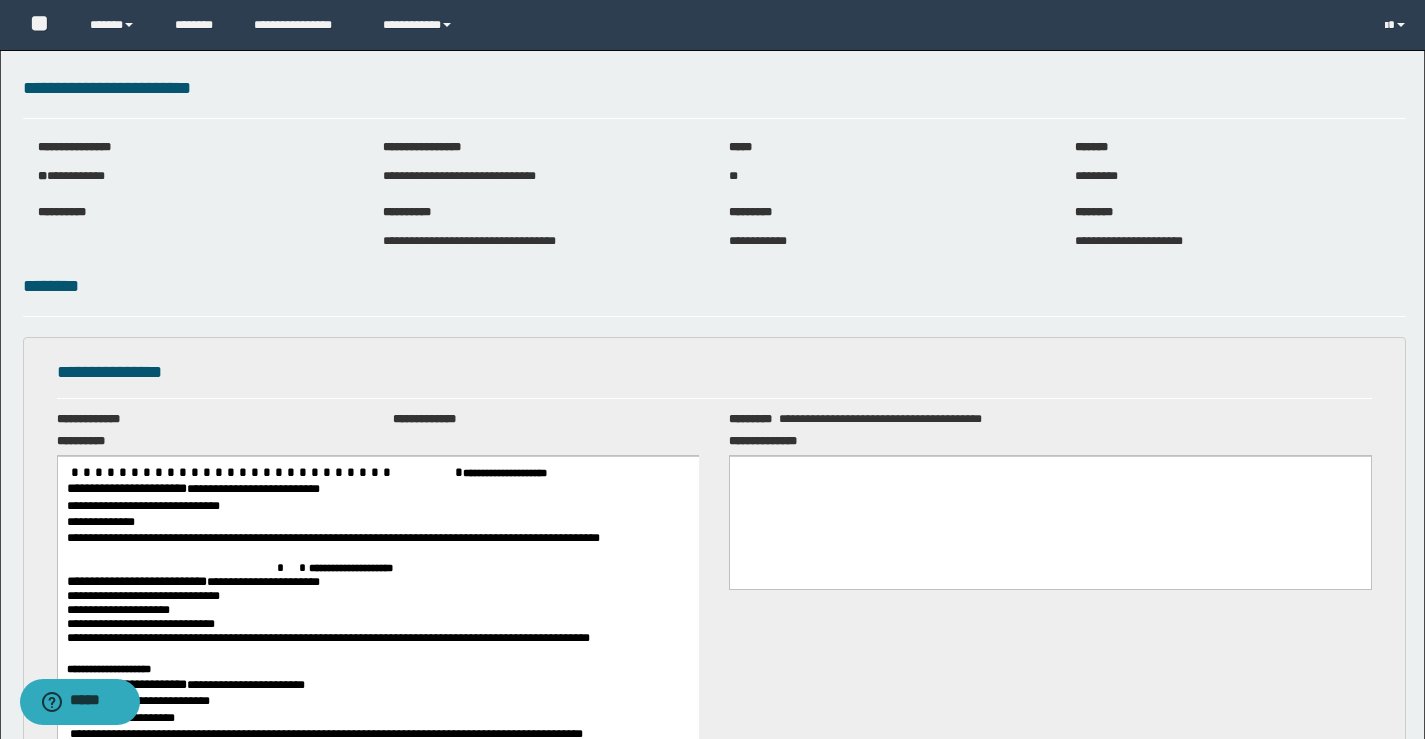 scroll, scrollTop: 0, scrollLeft: 0, axis: both 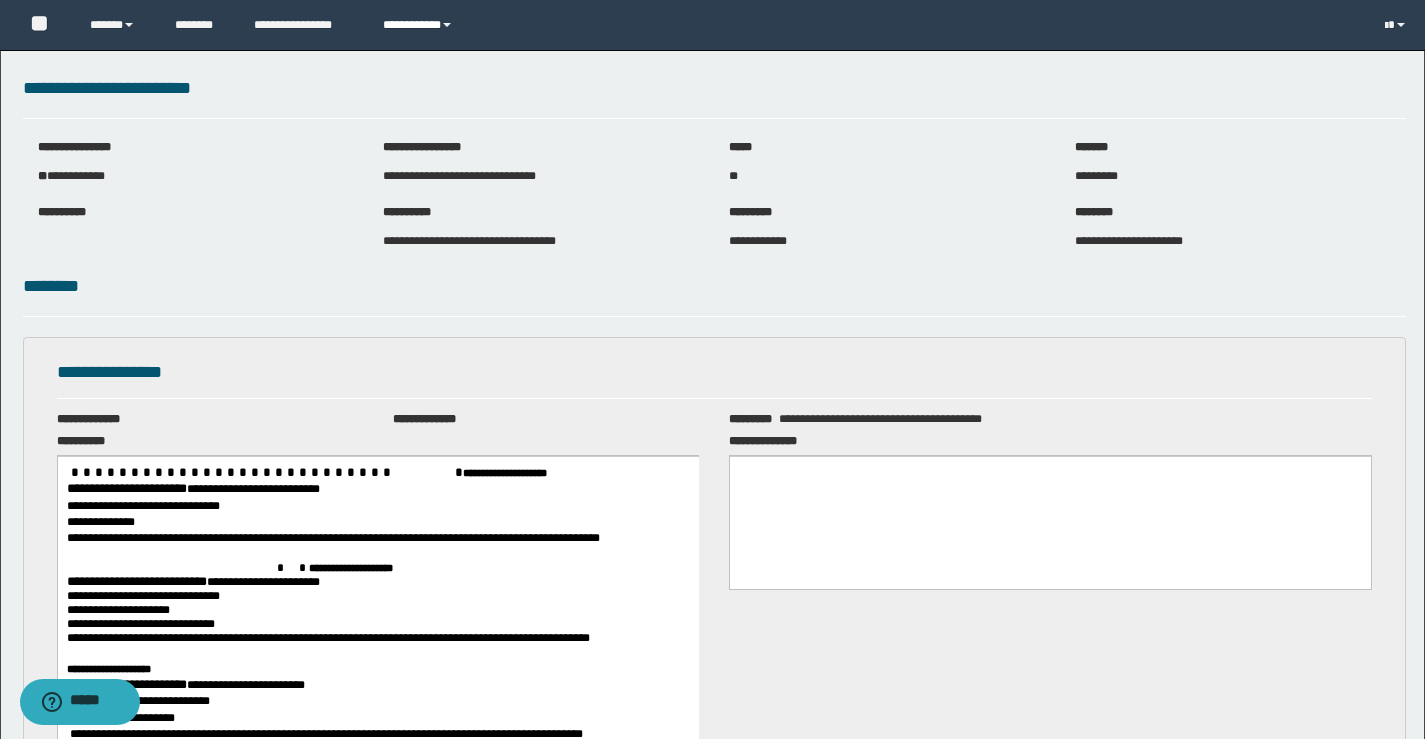 click on "**********" at bounding box center [420, 25] 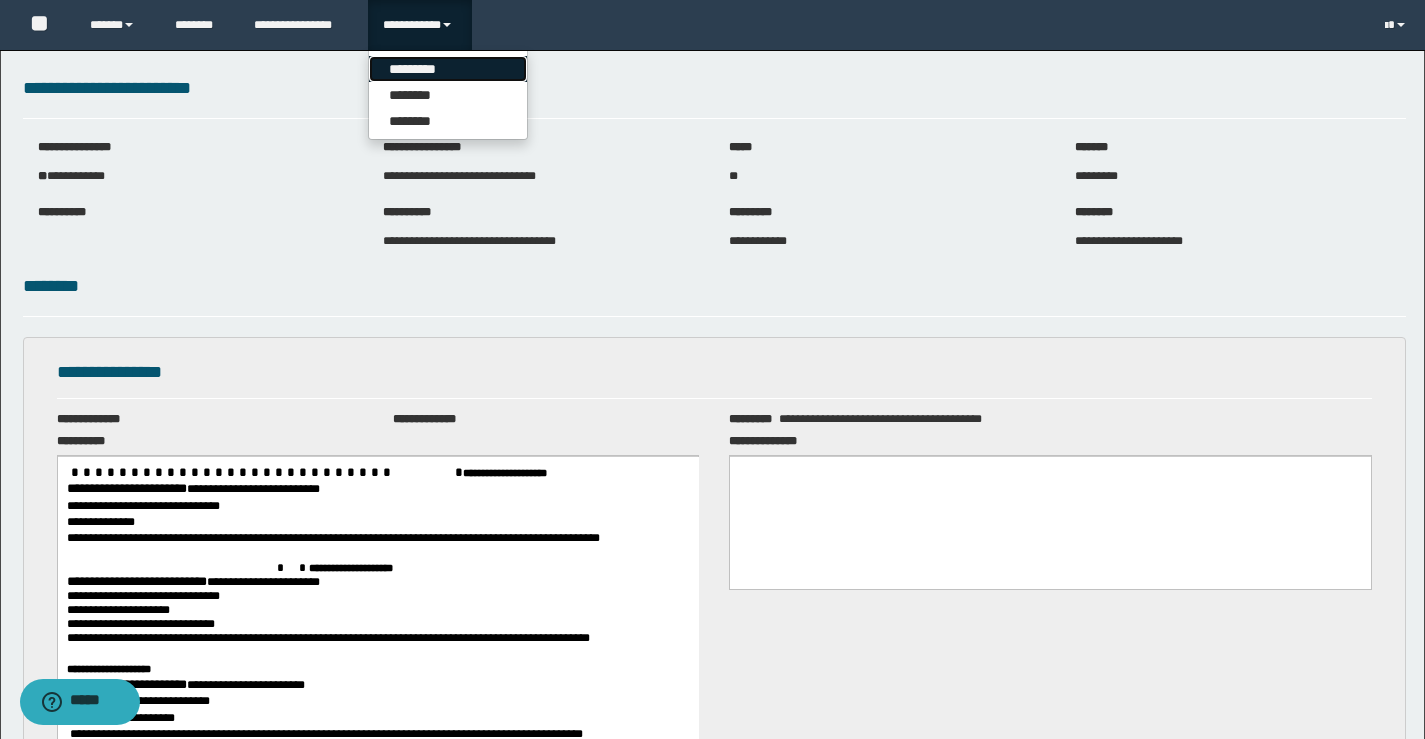 click on "*********" at bounding box center [448, 69] 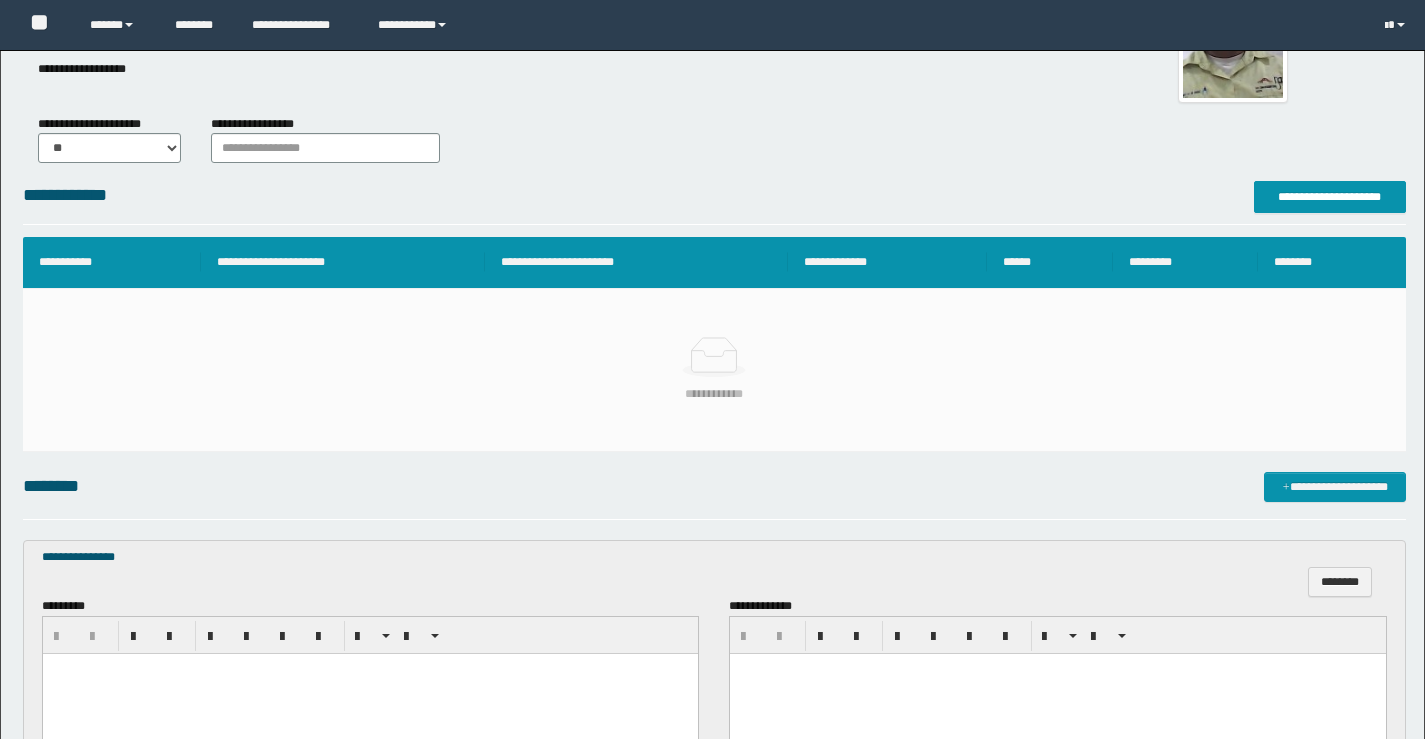 scroll, scrollTop: 200, scrollLeft: 0, axis: vertical 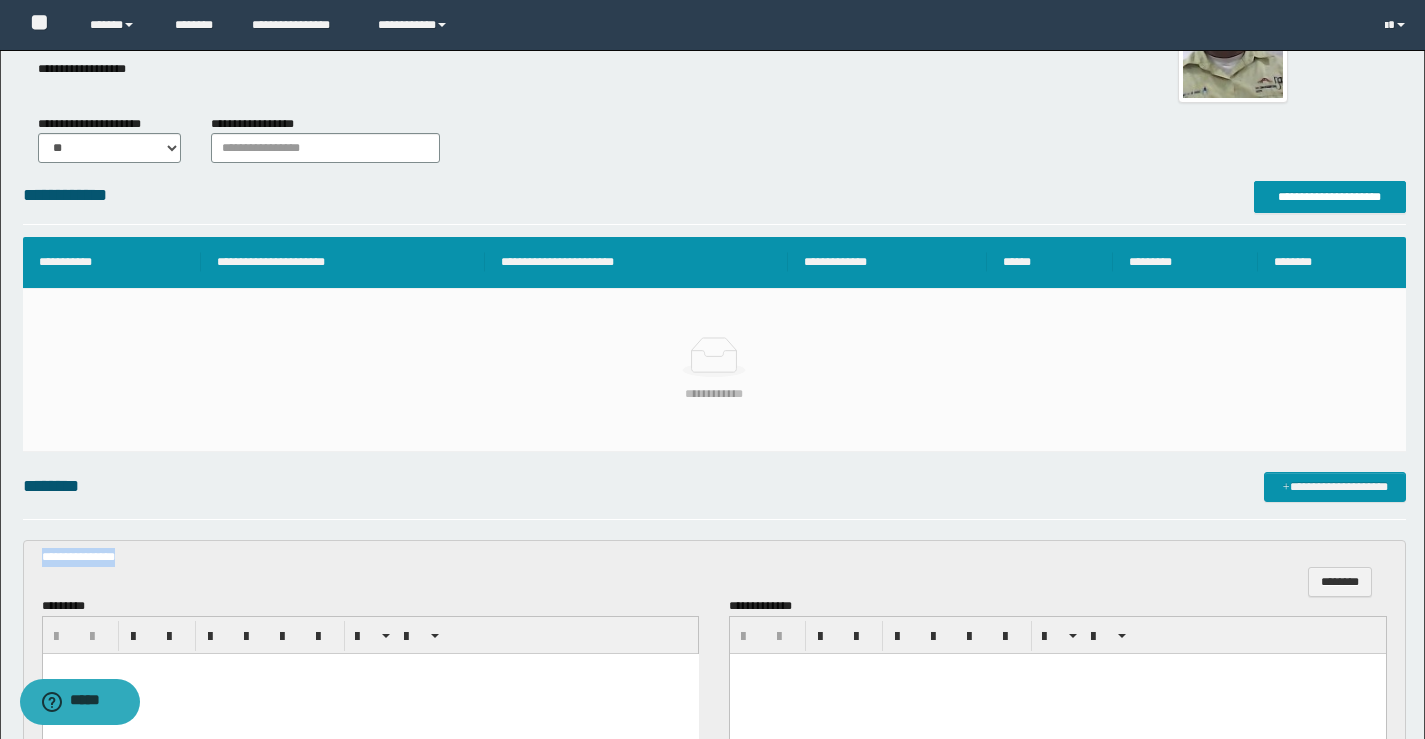 drag, startPoint x: 116, startPoint y: 559, endPoint x: 21, endPoint y: 560, distance: 95.005264 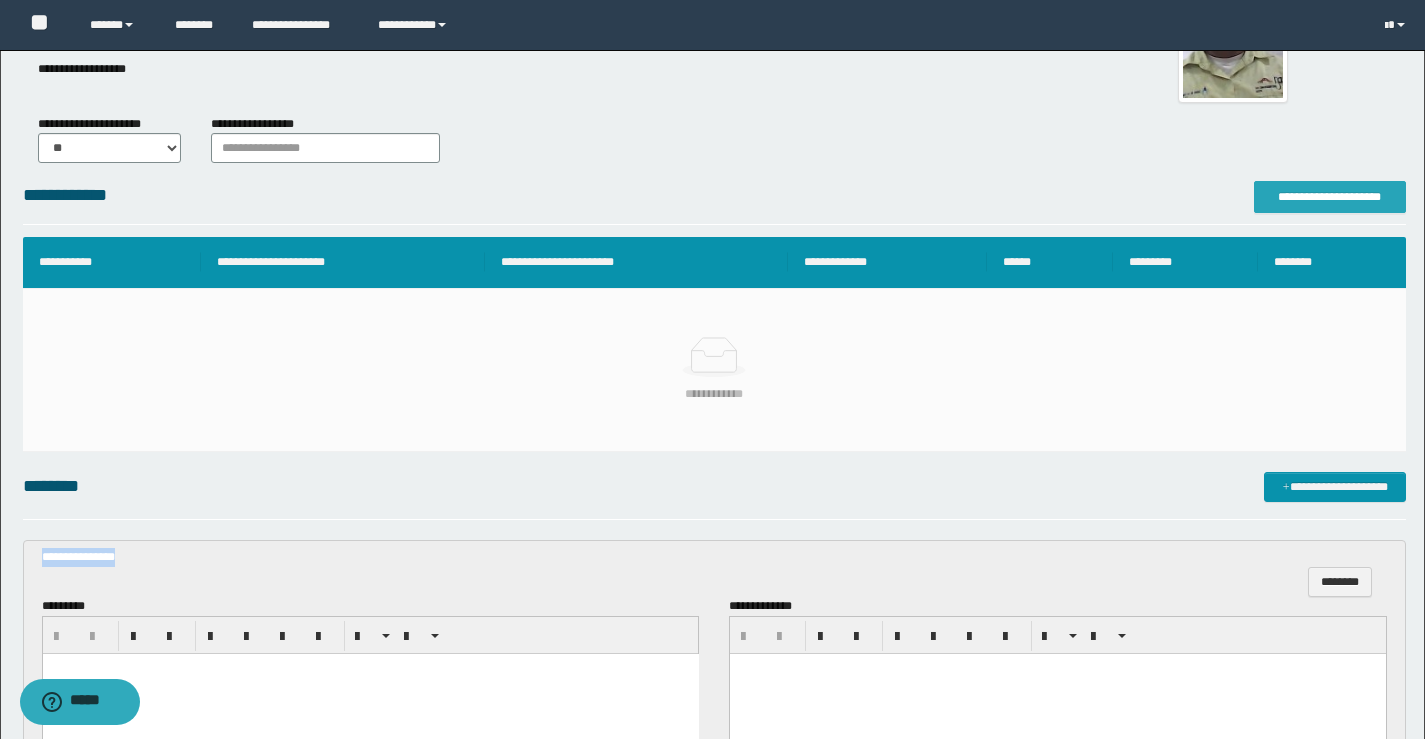 click on "**********" at bounding box center (1330, 197) 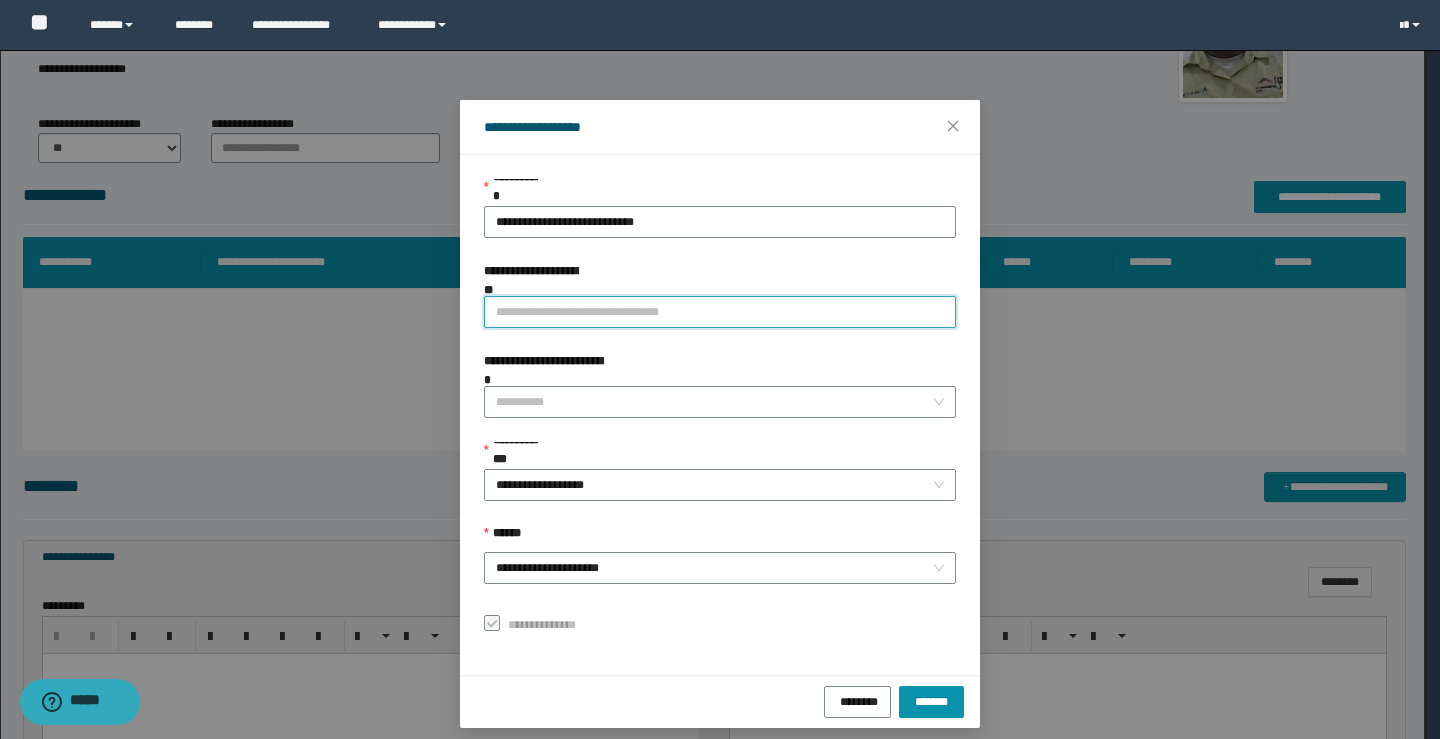 click on "**********" at bounding box center [720, 312] 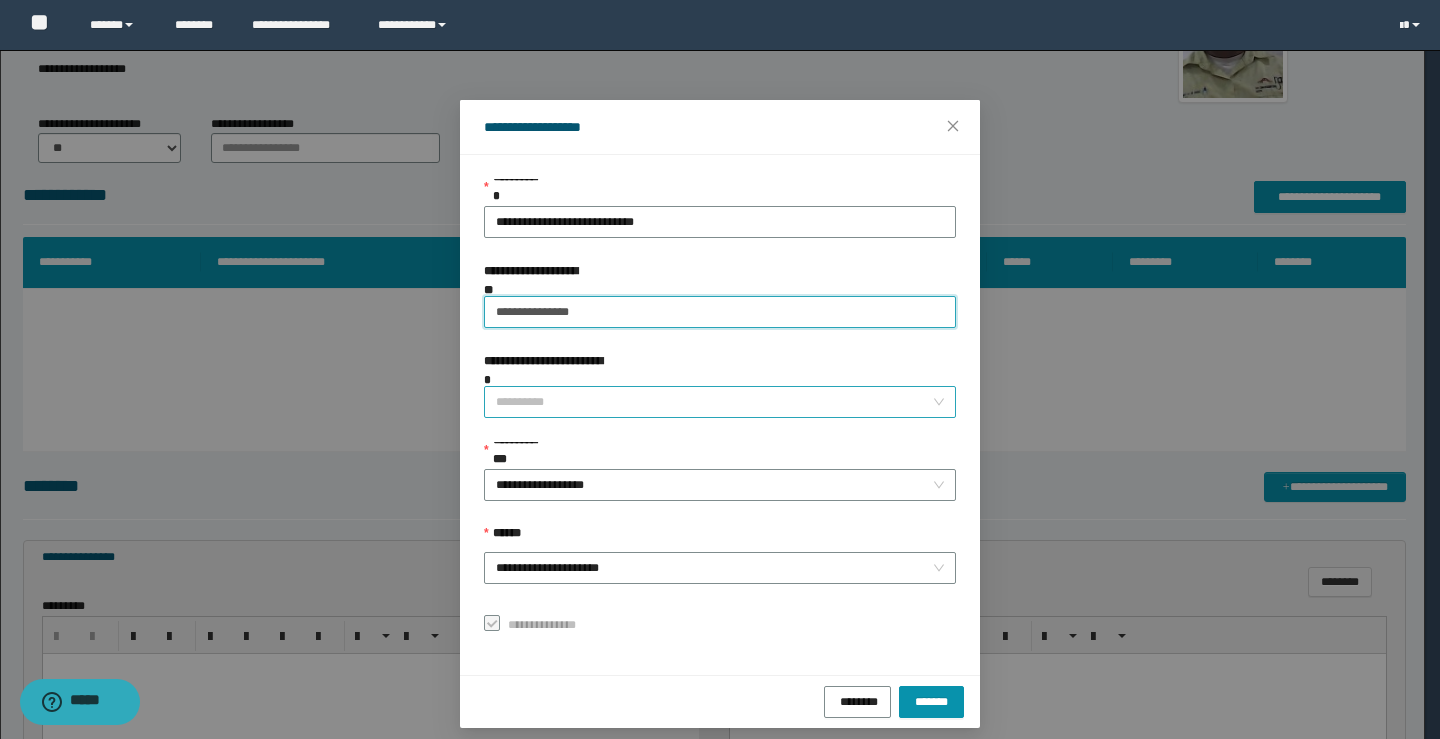 type on "**********" 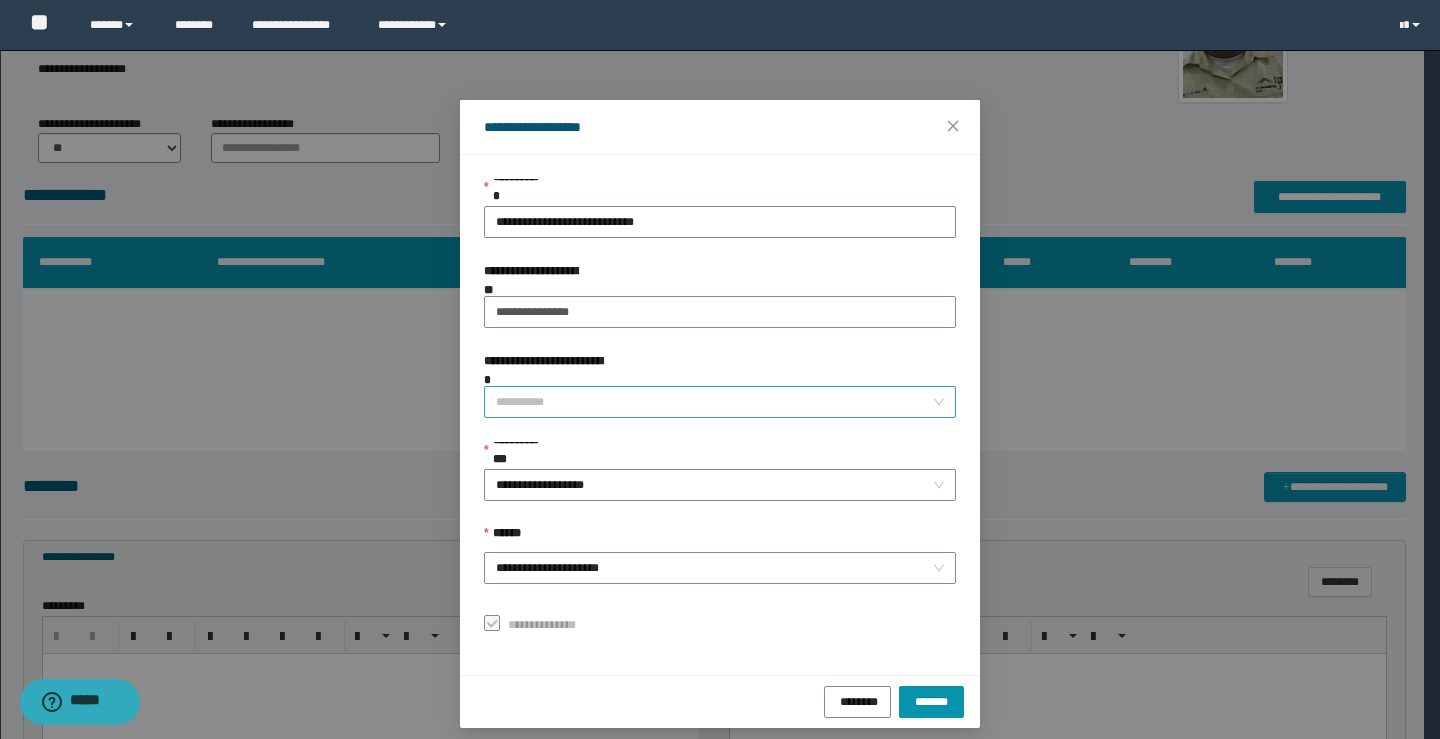 click on "**********" at bounding box center [714, 402] 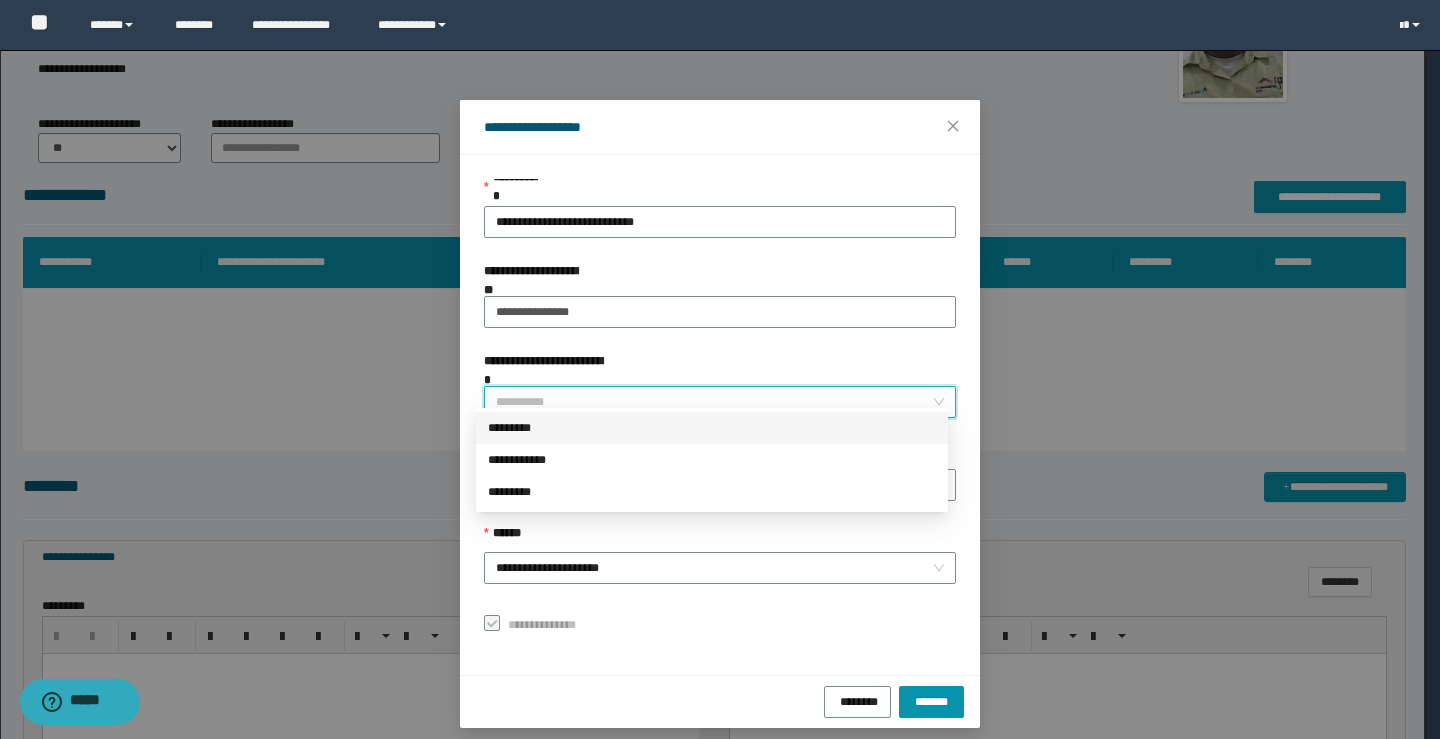 click on "*********" at bounding box center (712, 428) 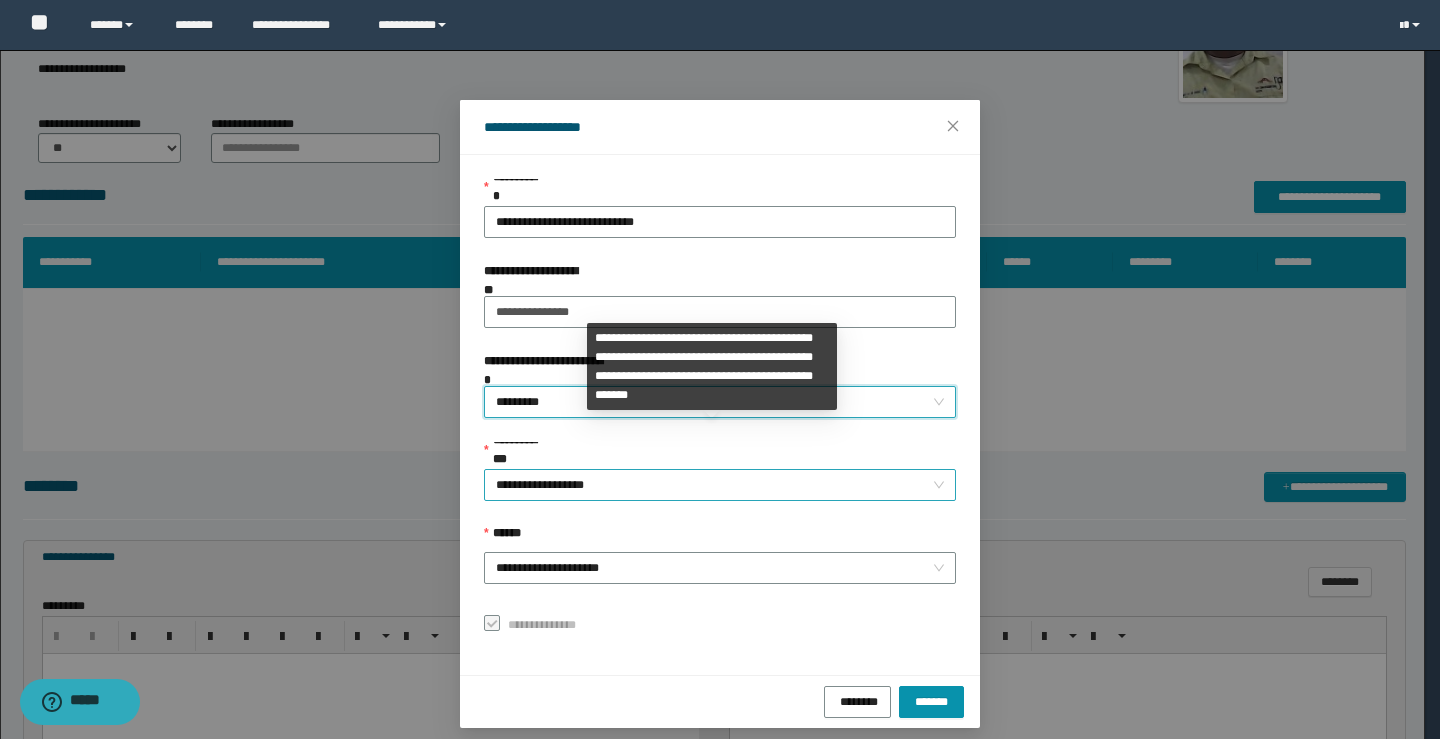 click on "**********" at bounding box center (720, 485) 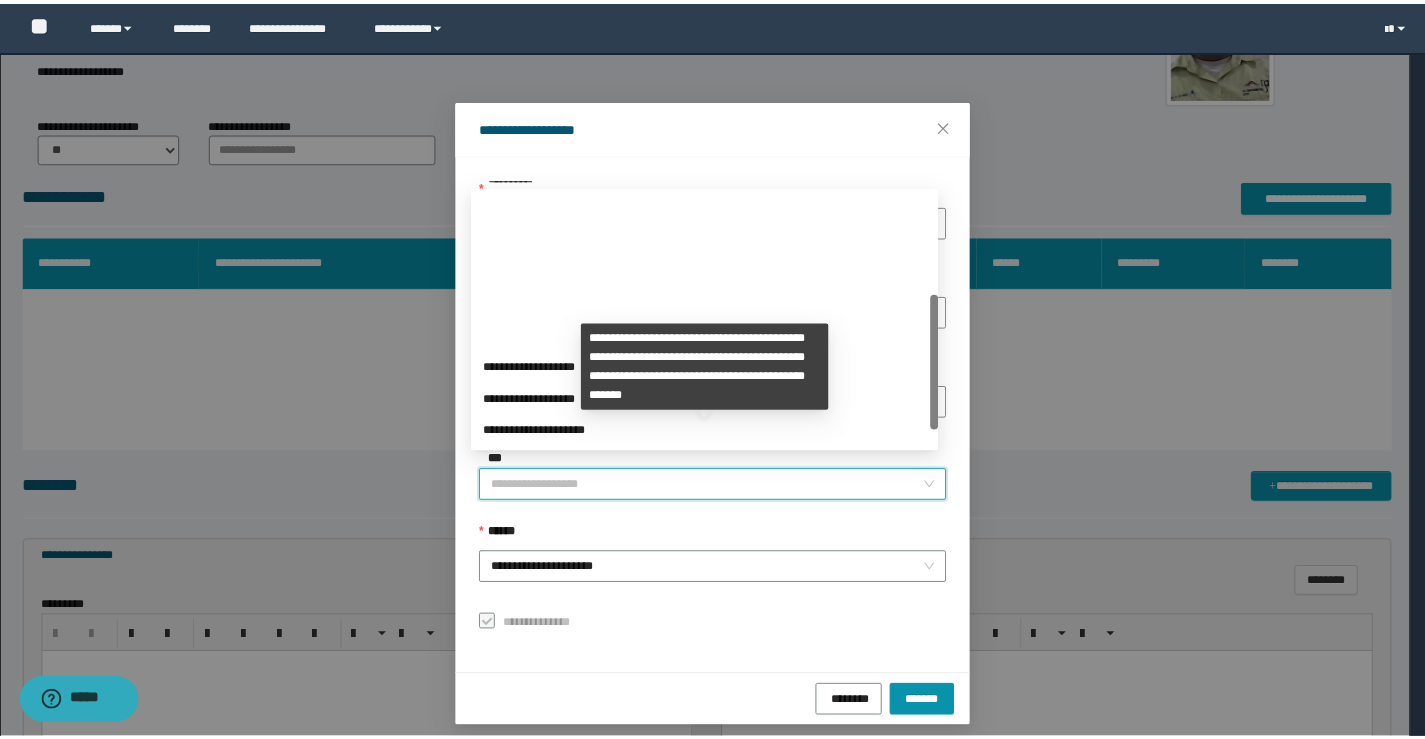 scroll, scrollTop: 192, scrollLeft: 0, axis: vertical 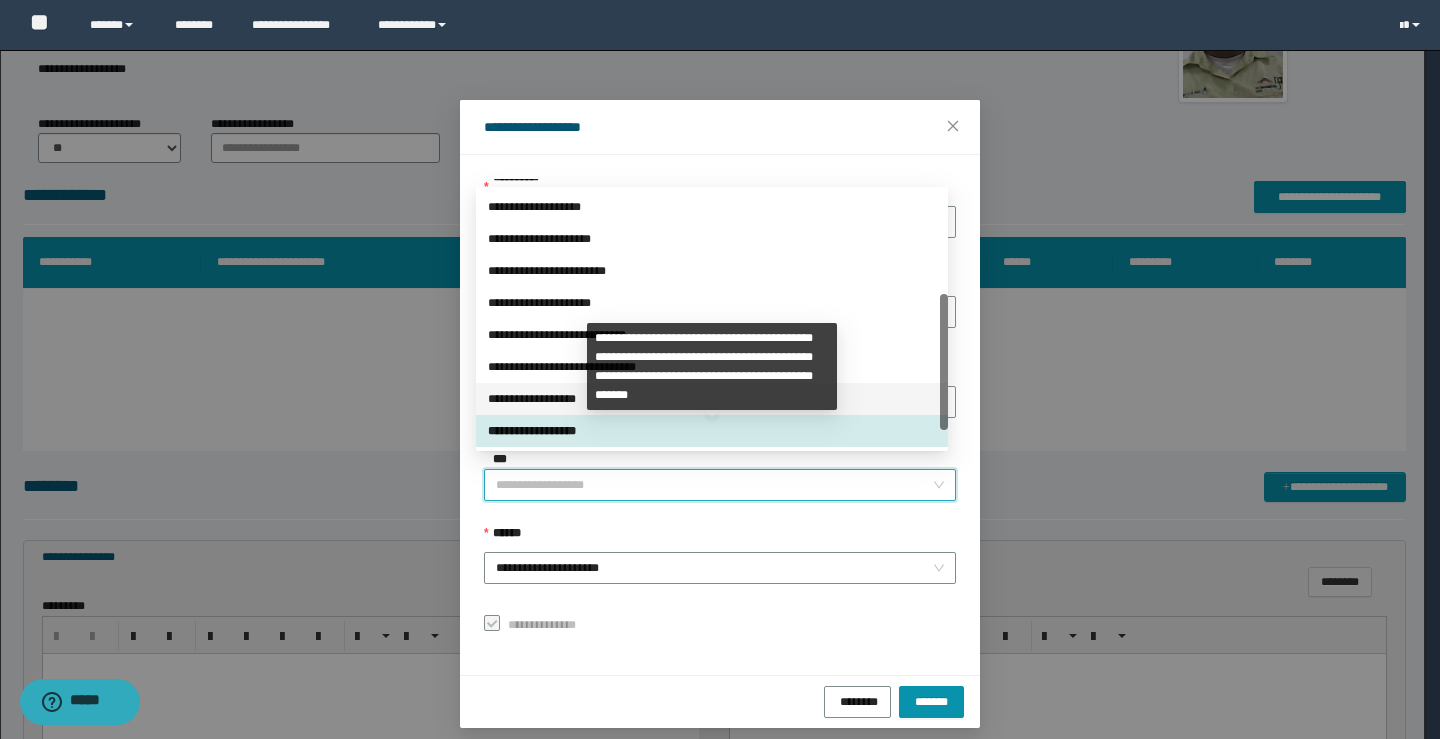 click on "**********" at bounding box center [712, 366] 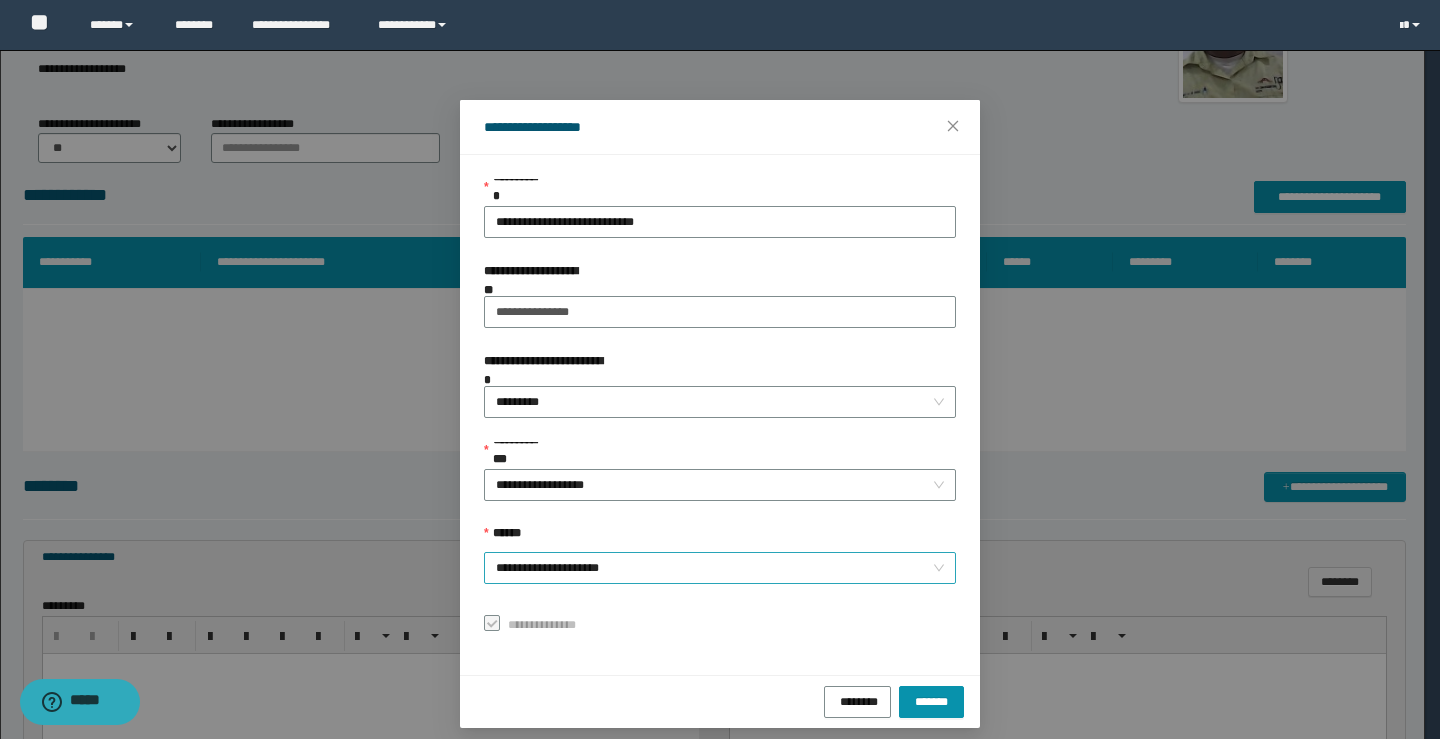 click on "**********" at bounding box center [720, 568] 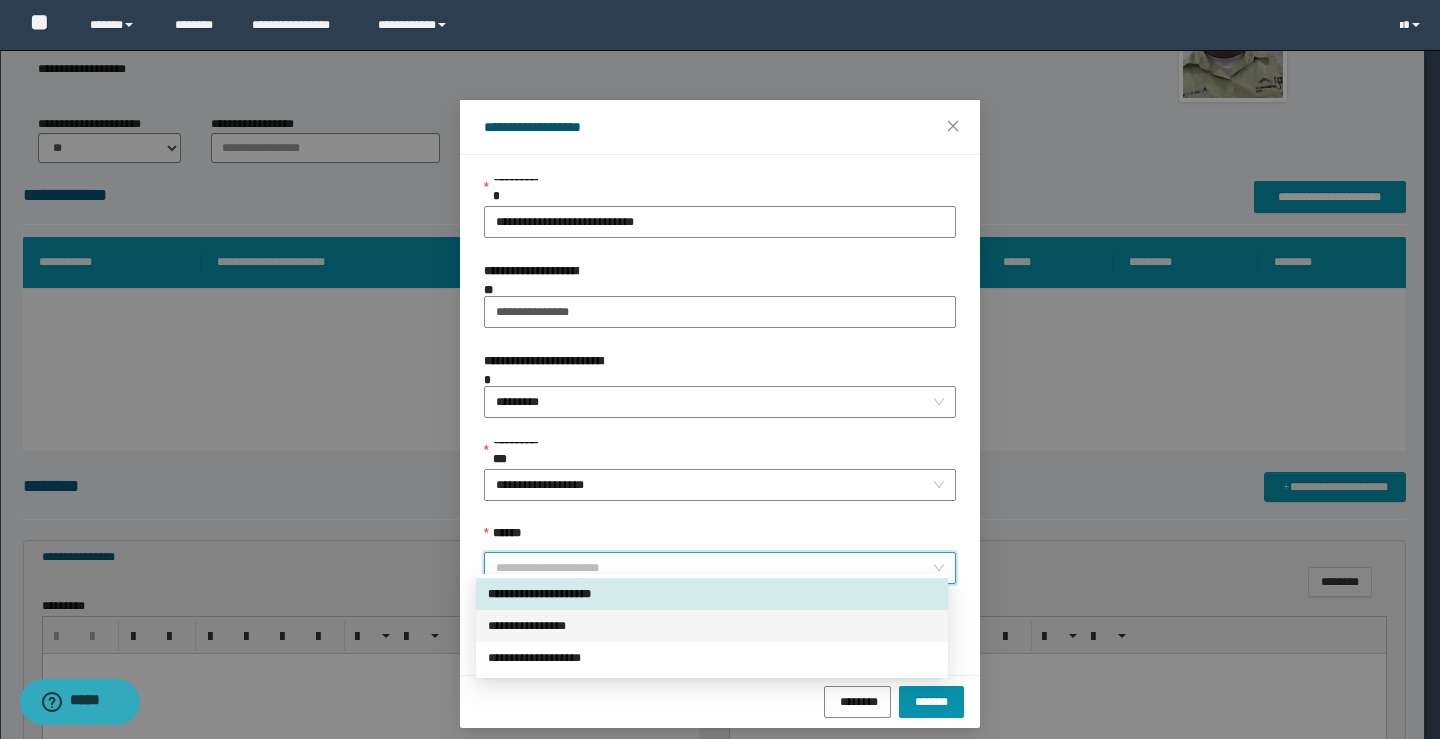 click on "**********" at bounding box center (712, 626) 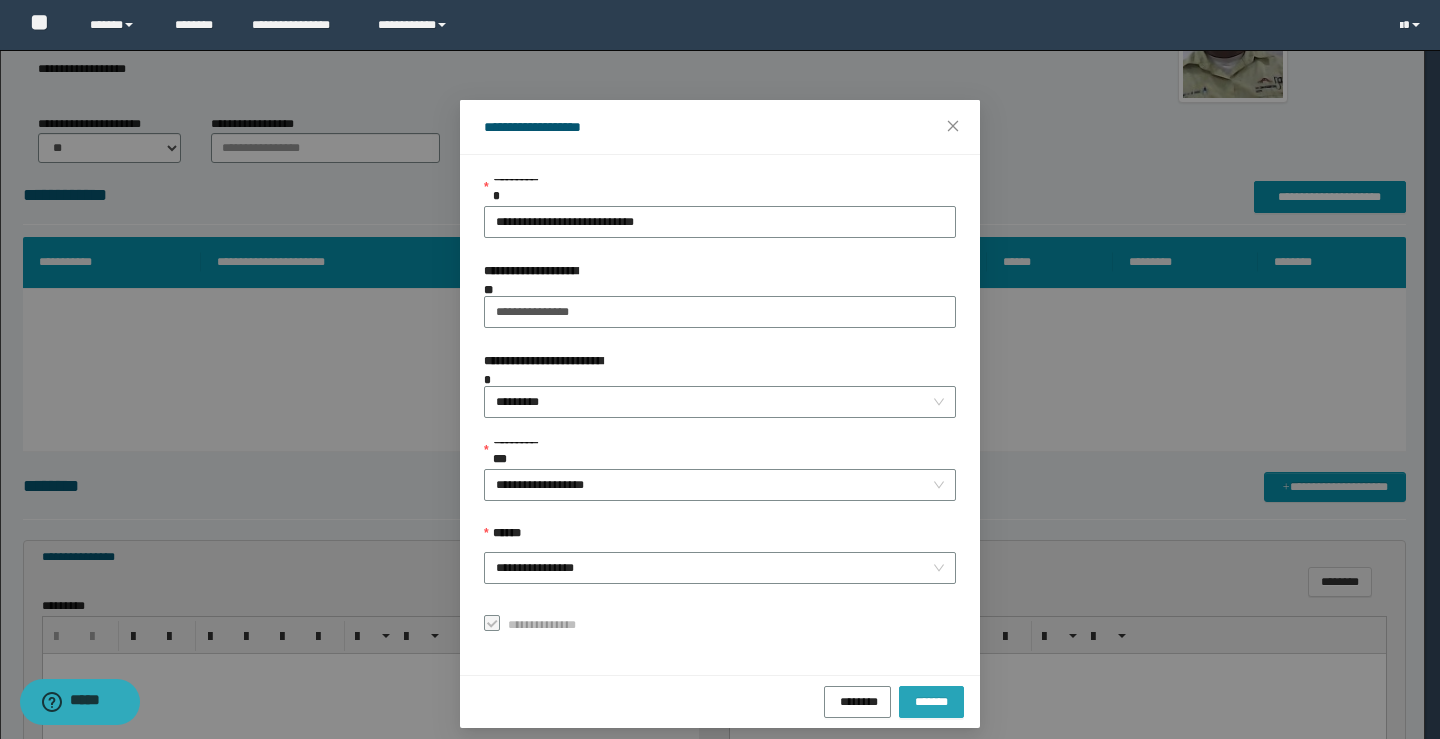 click on "*******" at bounding box center (931, 700) 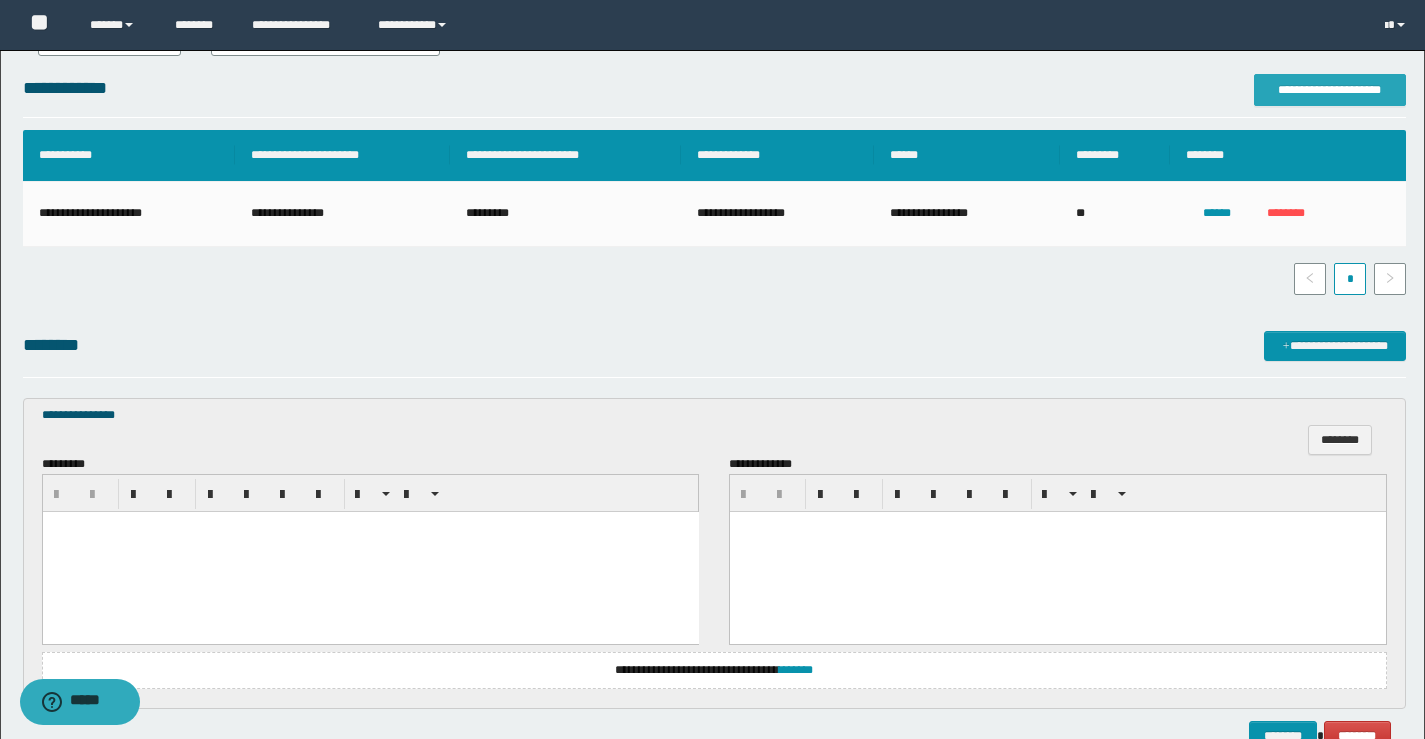 scroll, scrollTop: 400, scrollLeft: 0, axis: vertical 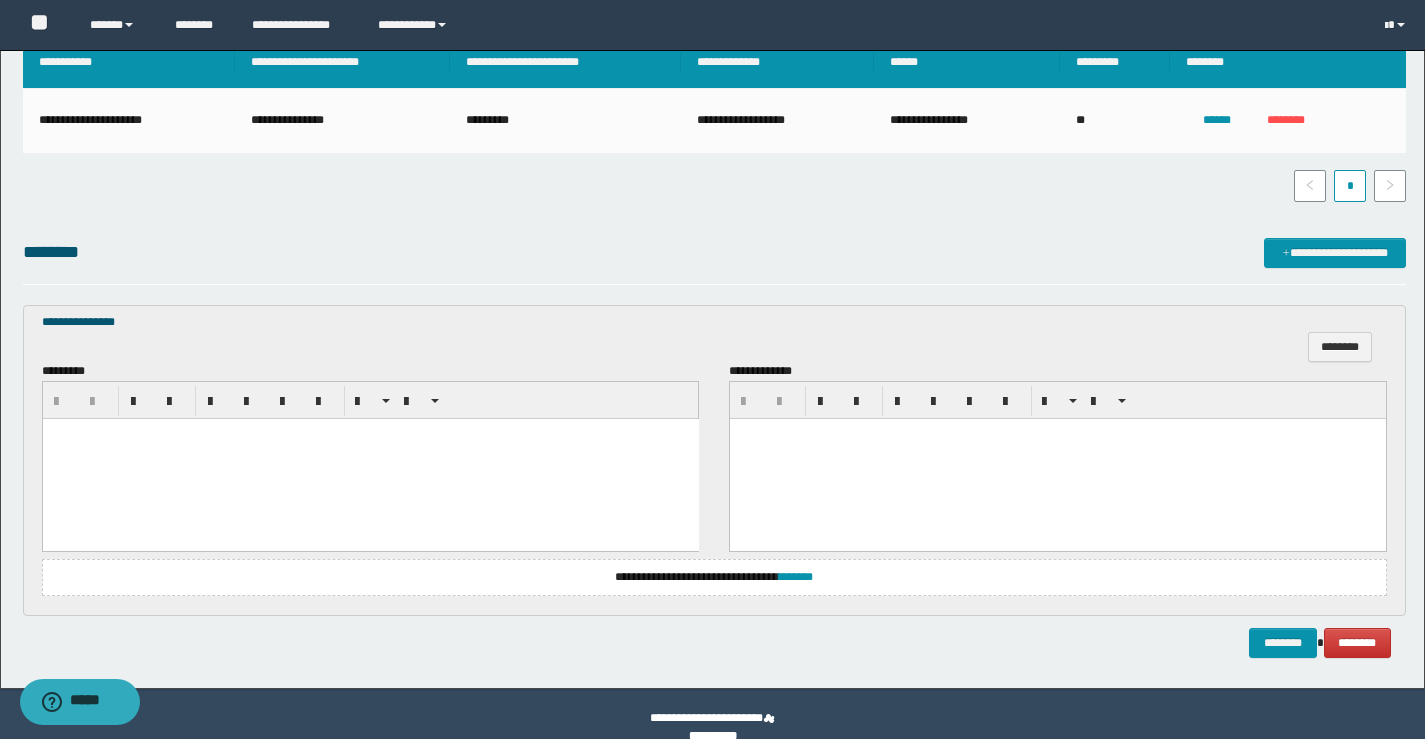 click at bounding box center (370, 458) 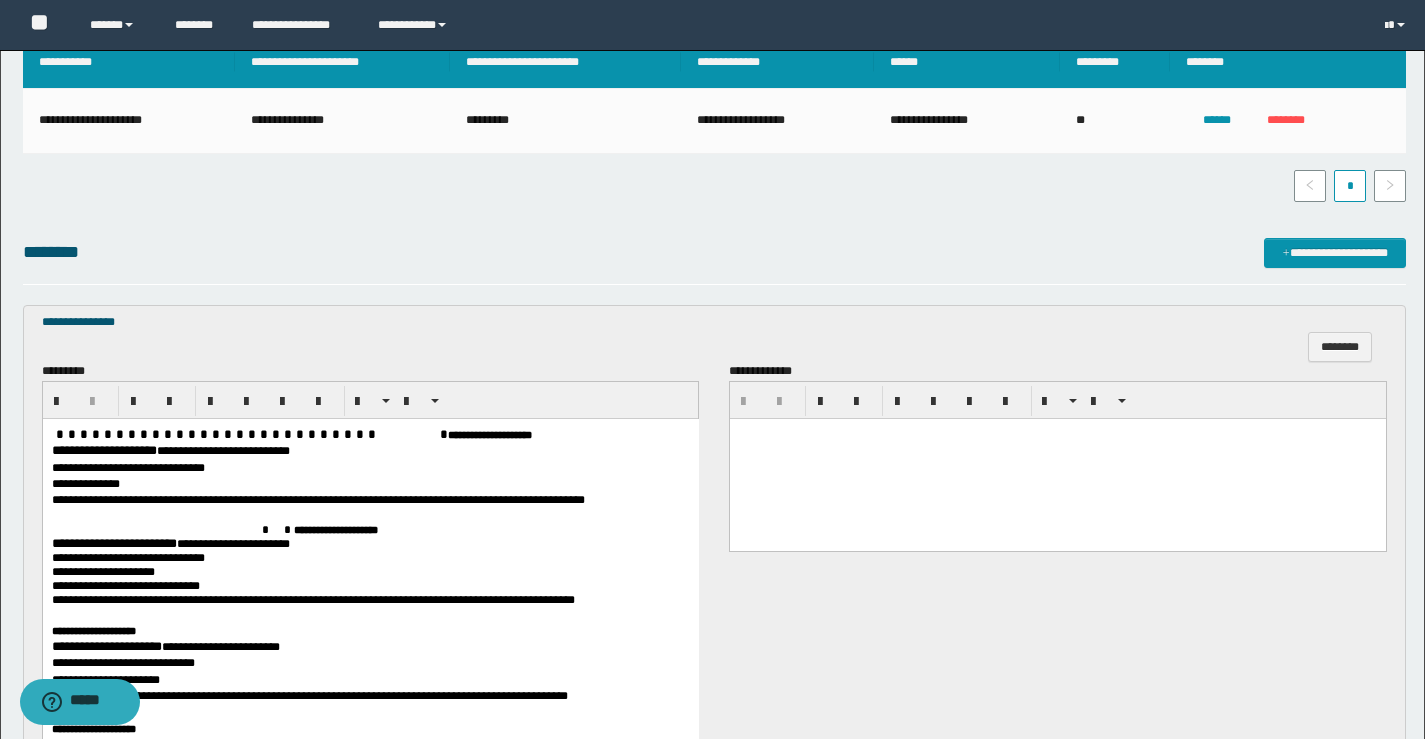 click on "**********" at bounding box center (103, 449) 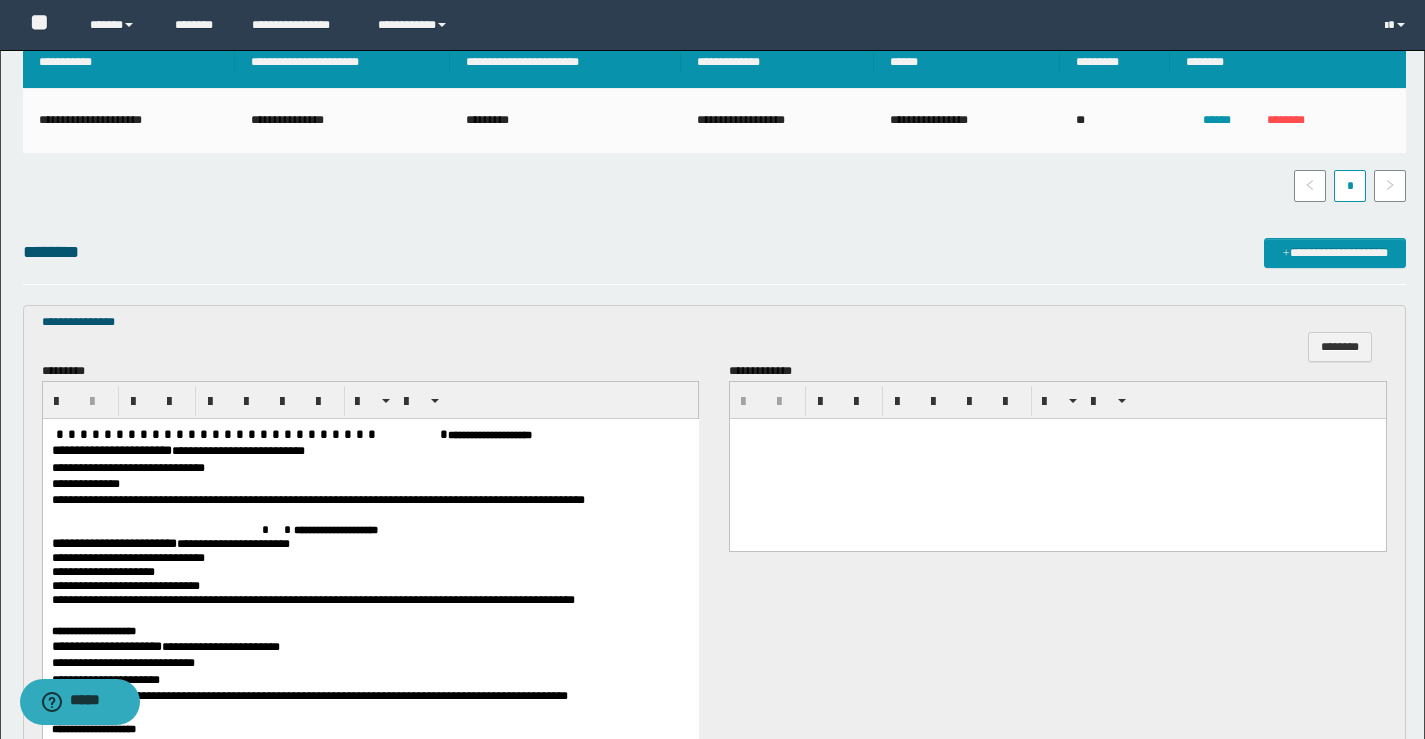 click on "**********" at bounding box center [113, 542] 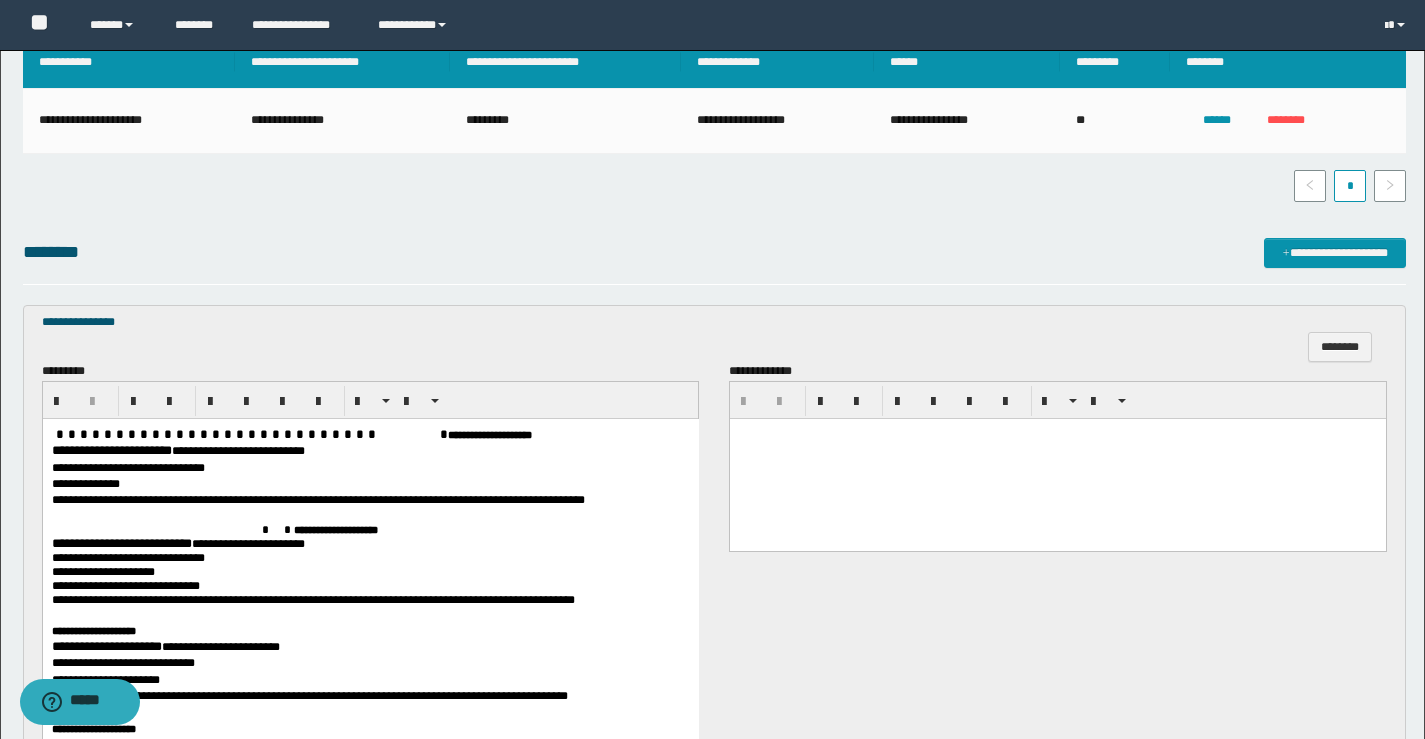 scroll, scrollTop: 500, scrollLeft: 0, axis: vertical 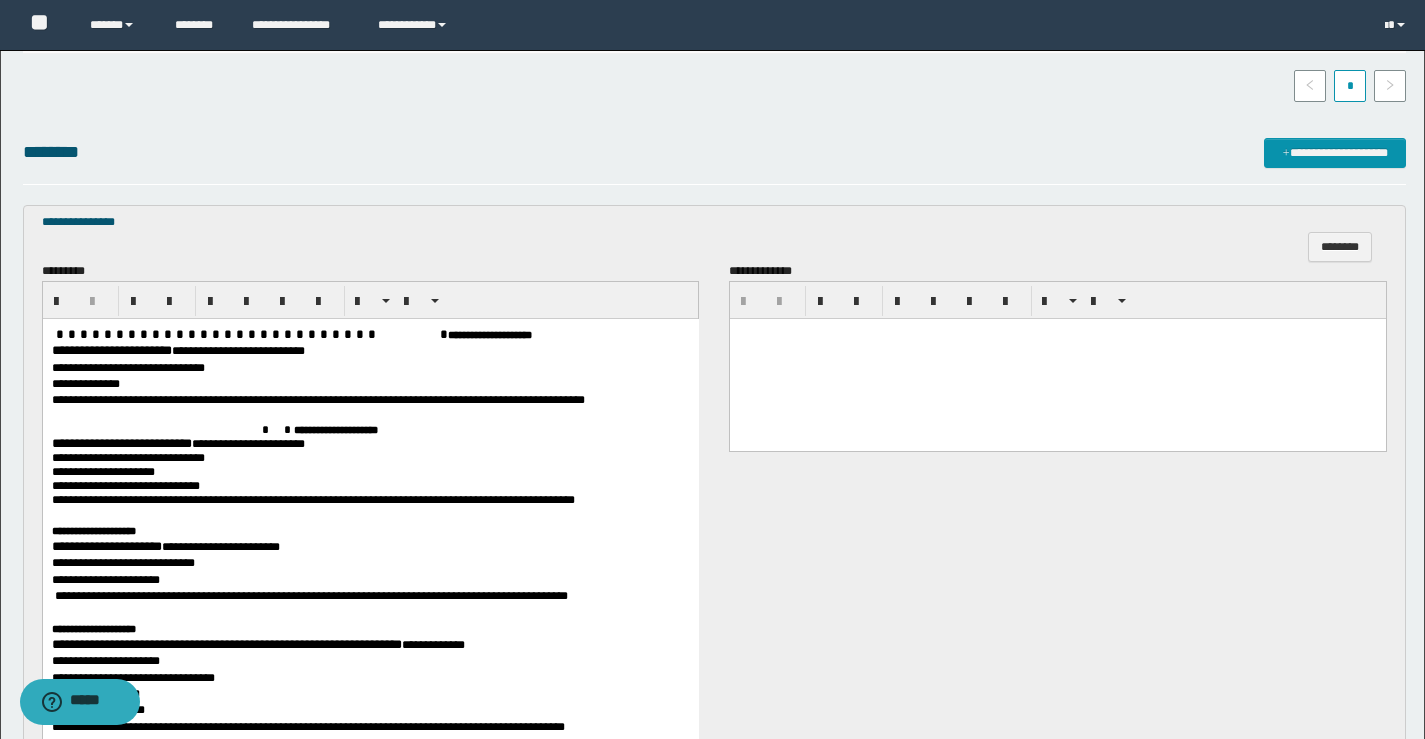 click on "**********" at bounding box center [106, 545] 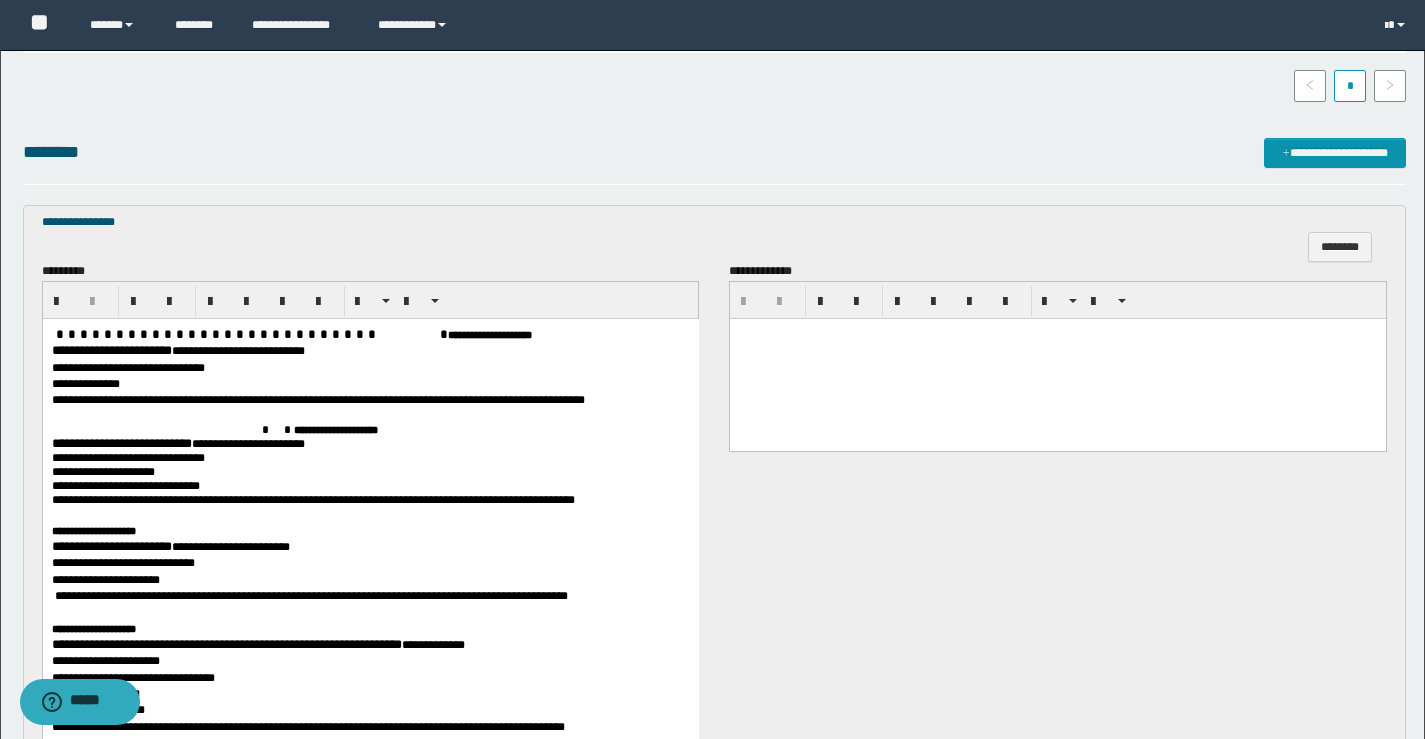scroll, scrollTop: 700, scrollLeft: 0, axis: vertical 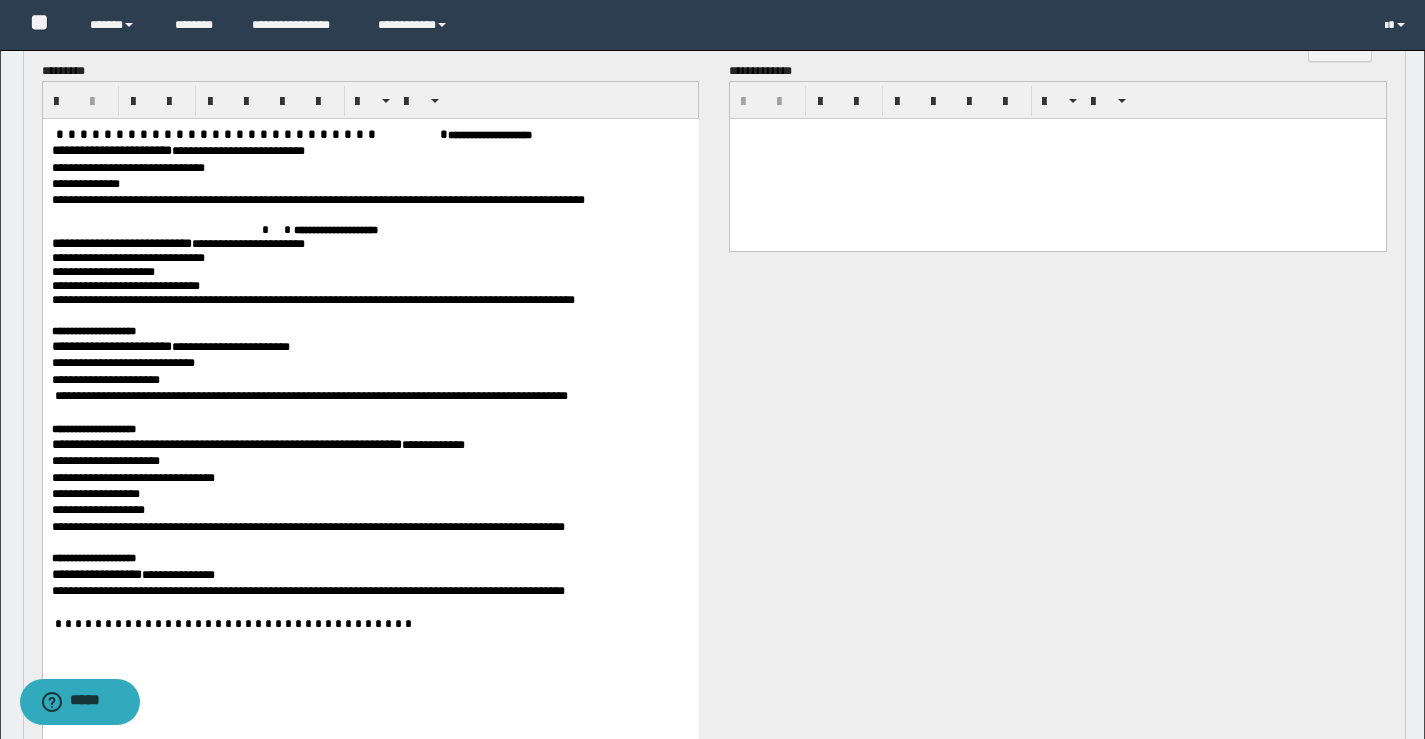 click on "**********" at bounding box center (226, 443) 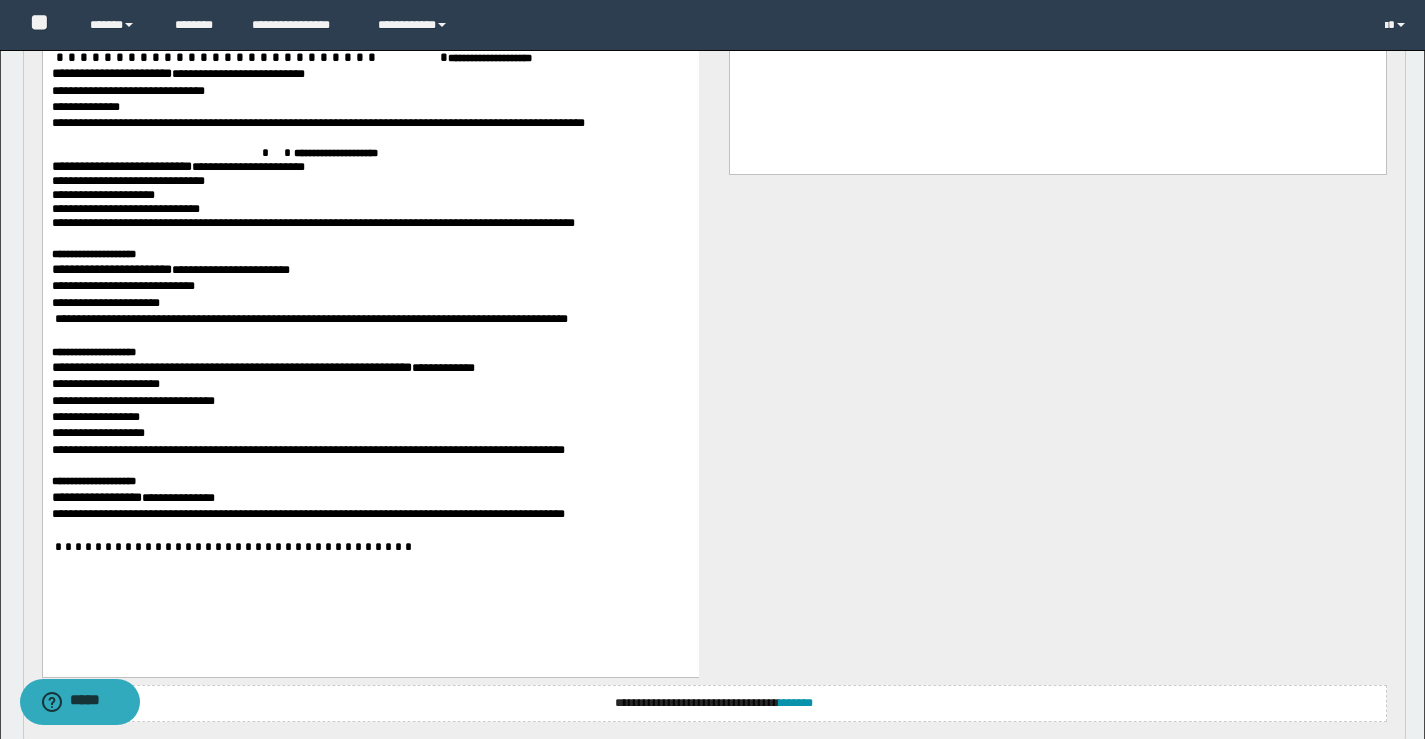 scroll, scrollTop: 800, scrollLeft: 0, axis: vertical 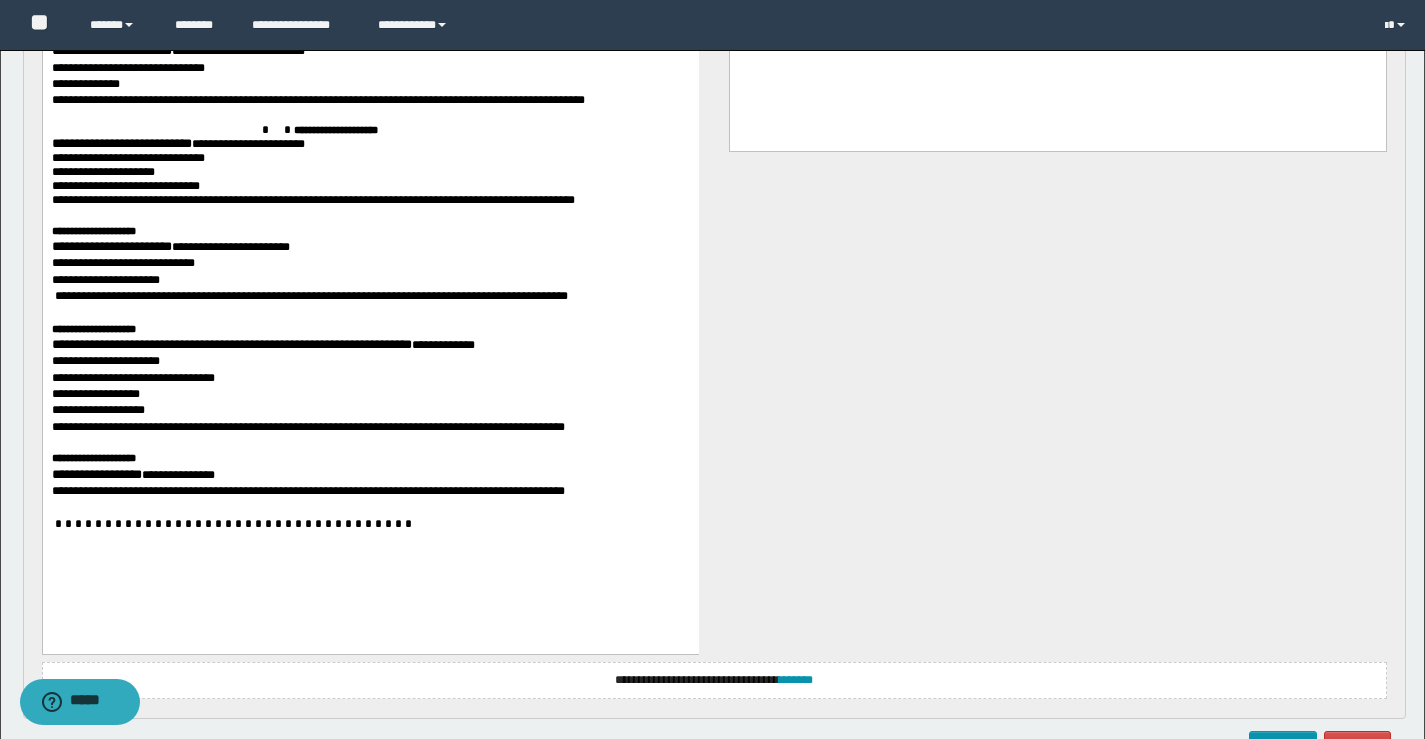 click on "**********" at bounding box center (96, 473) 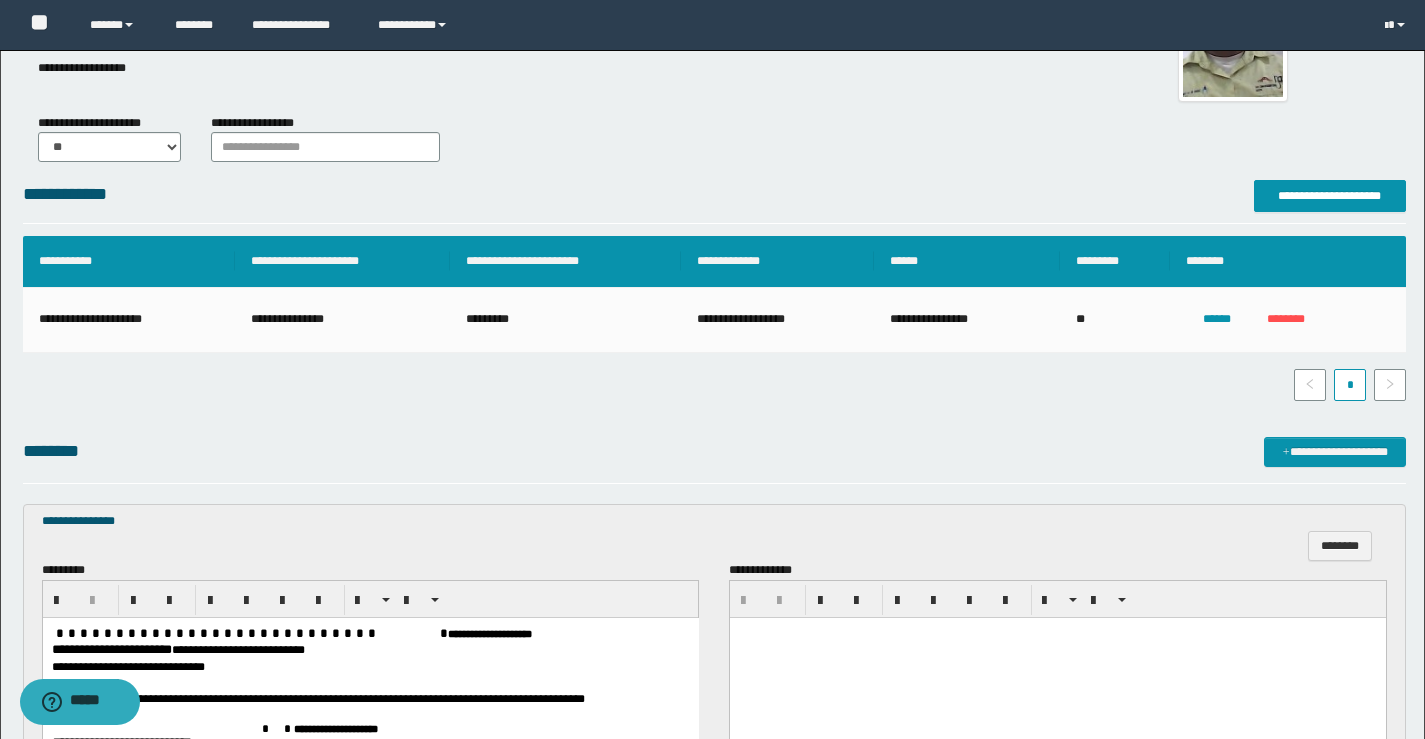 scroll, scrollTop: 200, scrollLeft: 0, axis: vertical 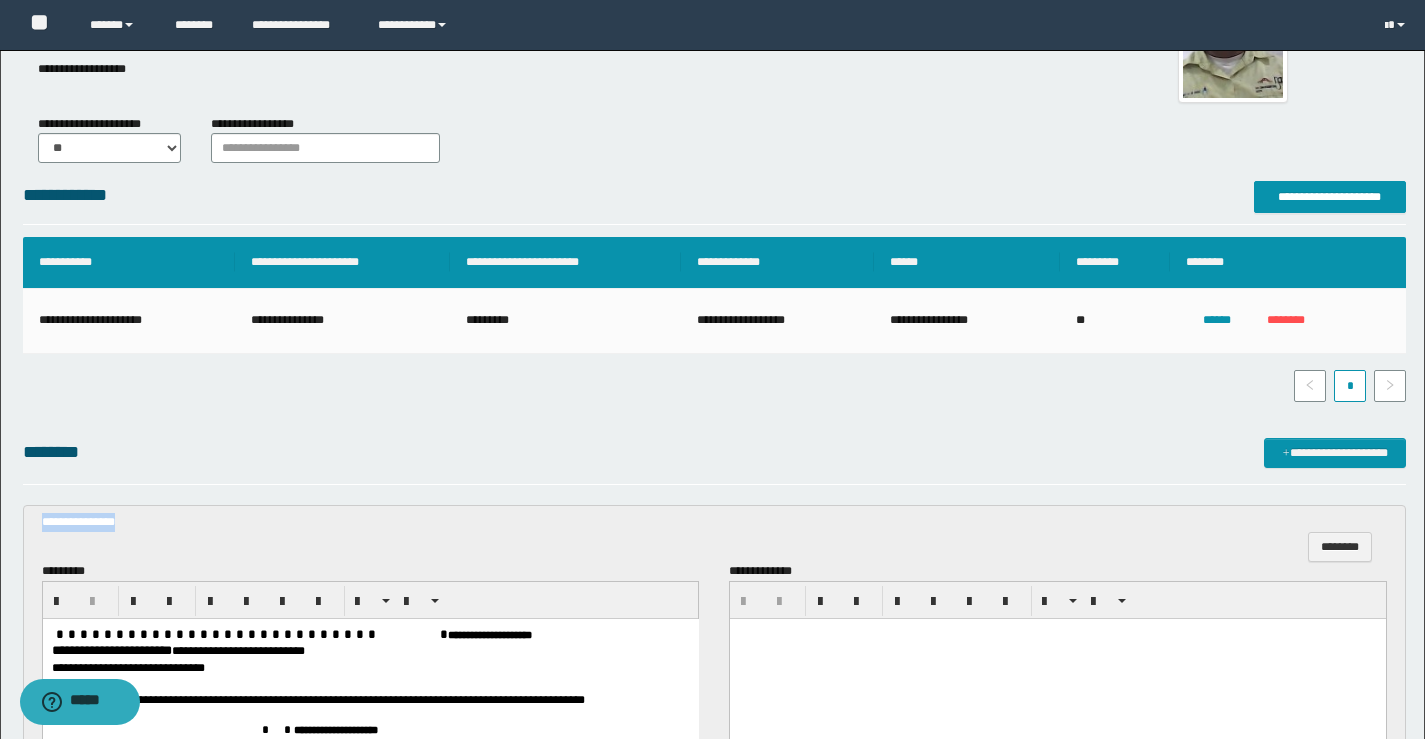 drag, startPoint x: 117, startPoint y: 517, endPoint x: 29, endPoint y: 523, distance: 88.20431 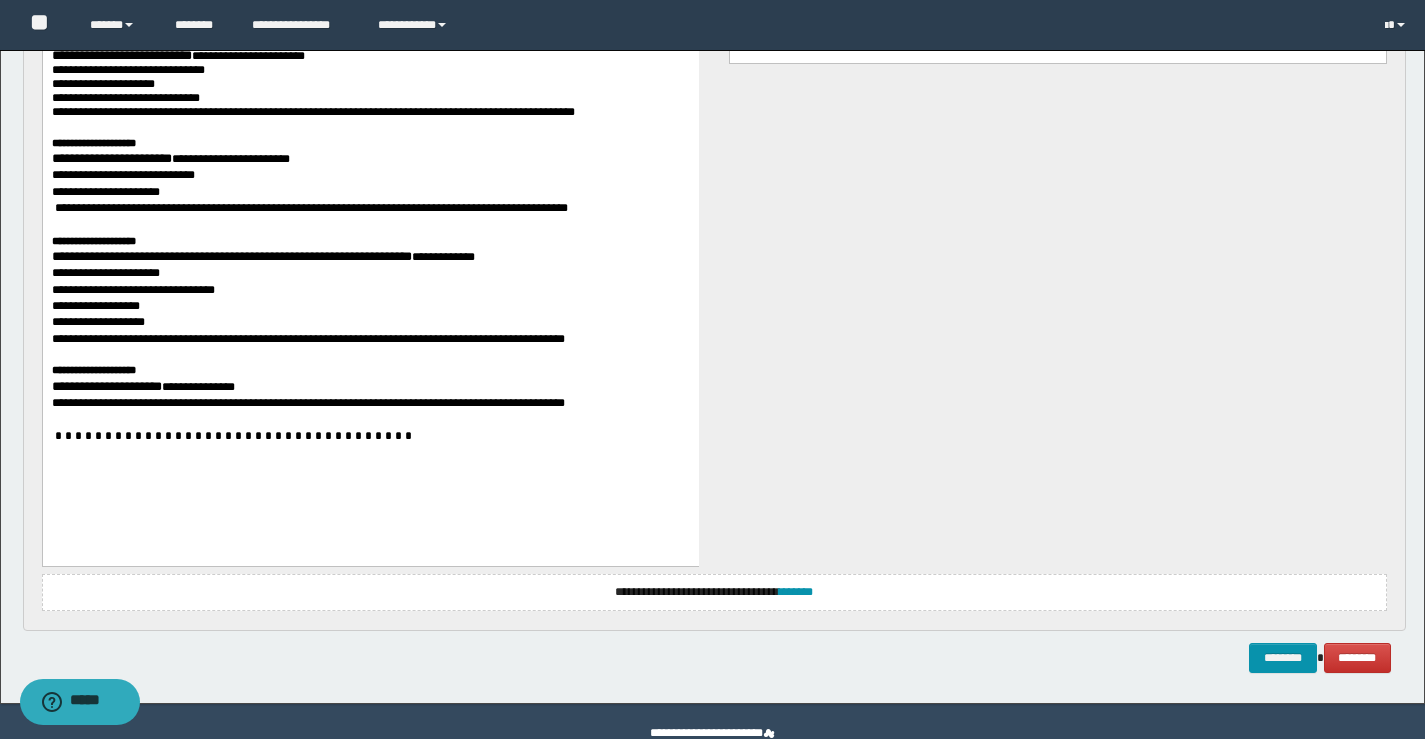 scroll, scrollTop: 930, scrollLeft: 0, axis: vertical 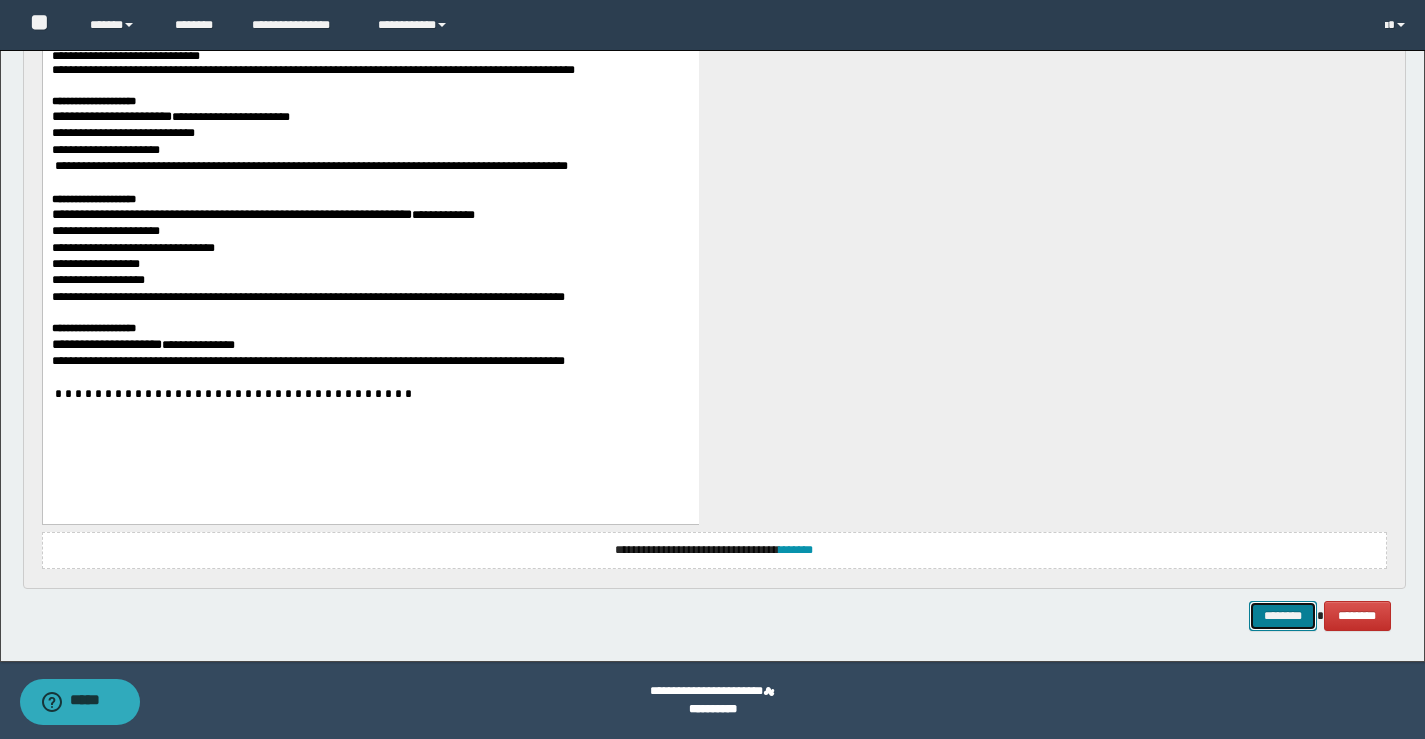 click on "********" at bounding box center (1283, 616) 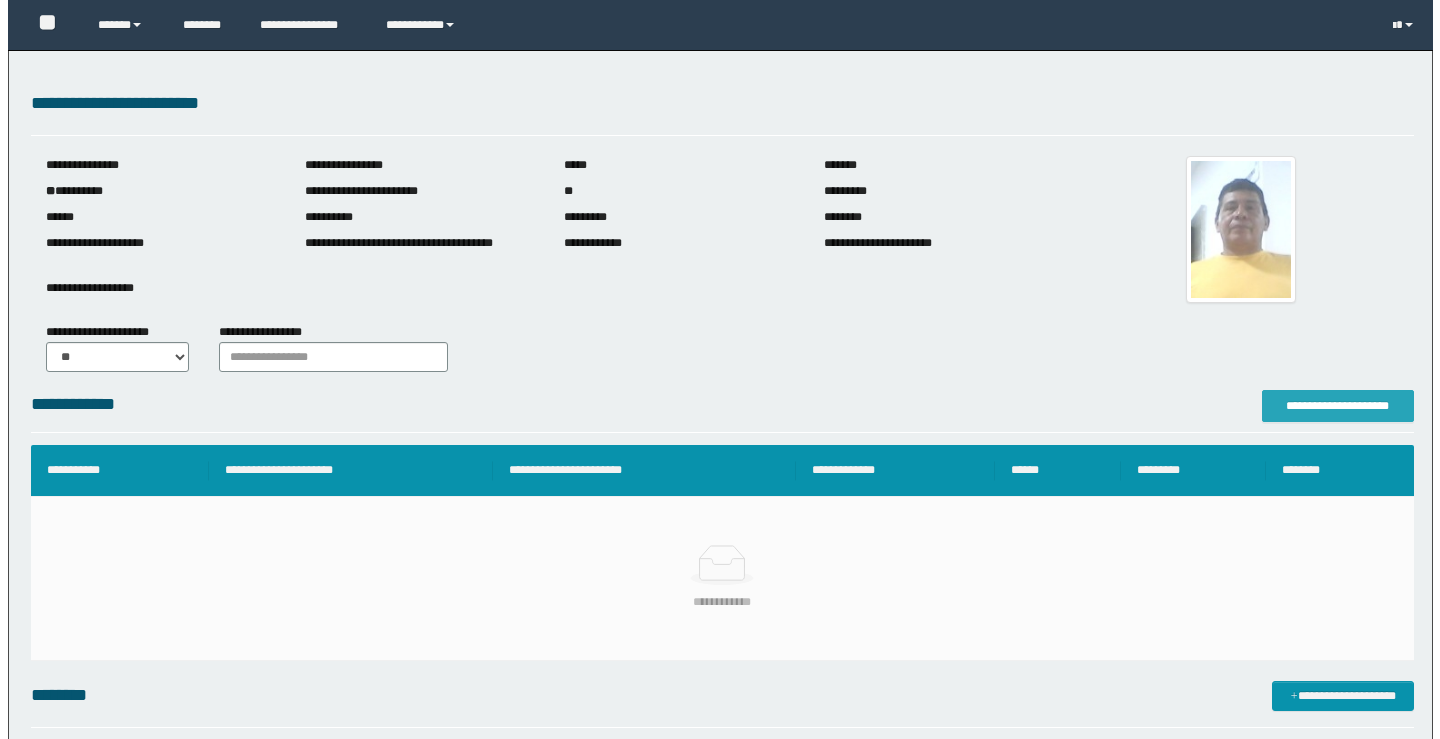 scroll, scrollTop: 0, scrollLeft: 0, axis: both 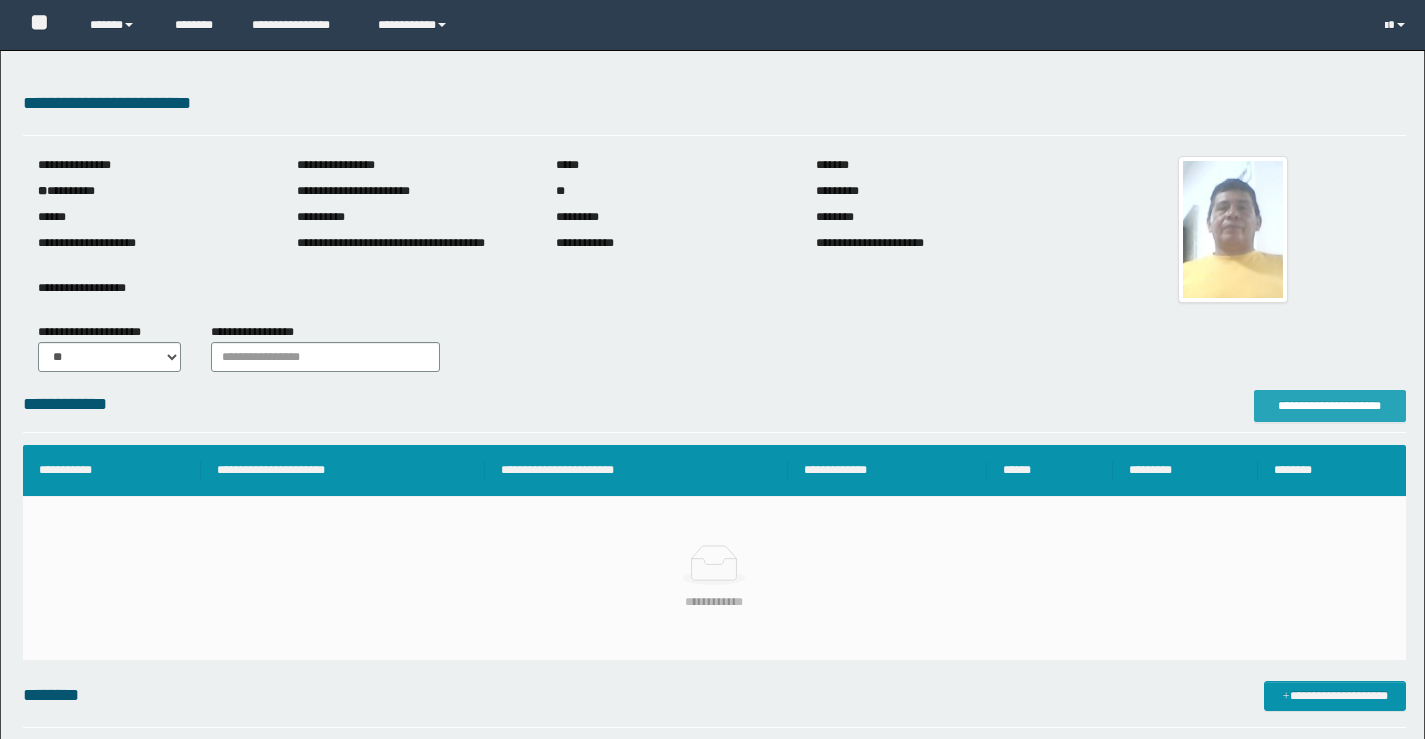 click on "**********" at bounding box center (1330, 406) 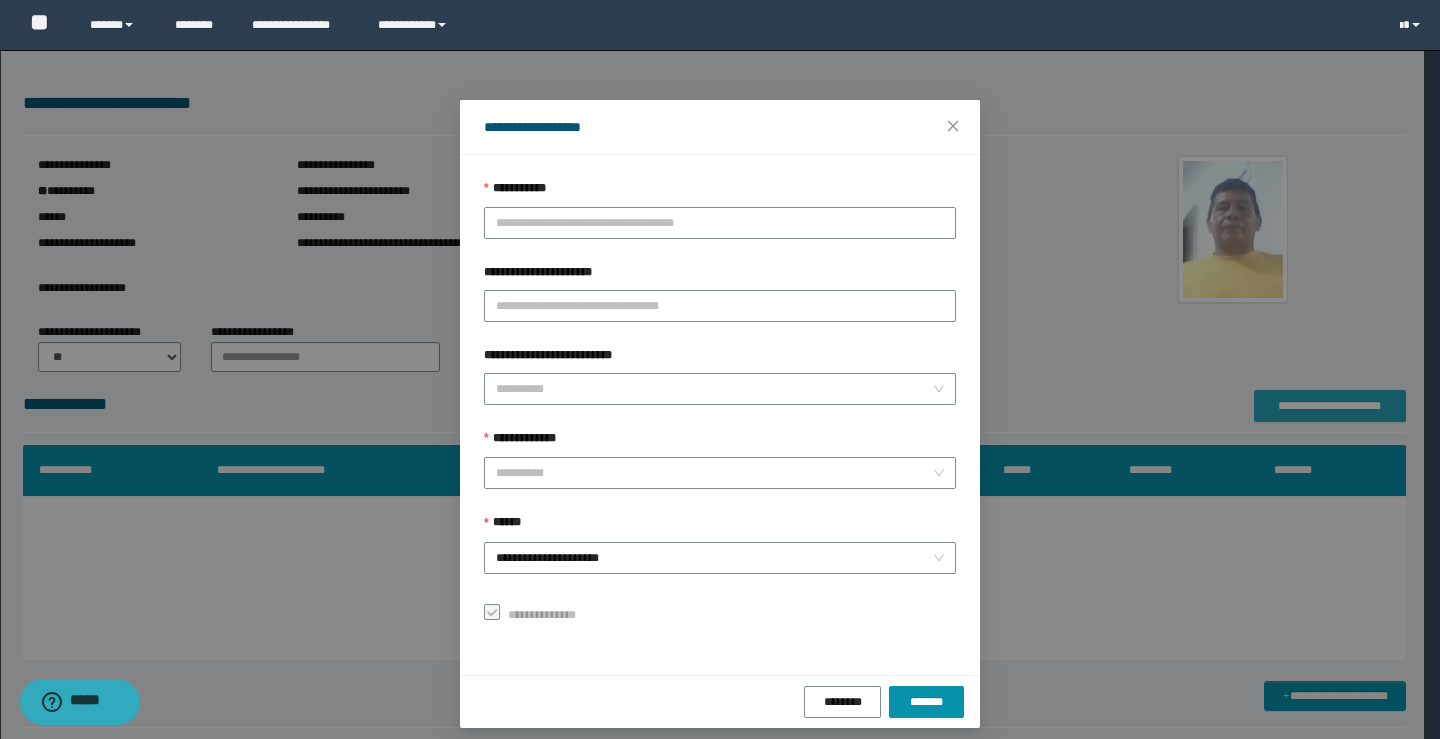scroll, scrollTop: 0, scrollLeft: 0, axis: both 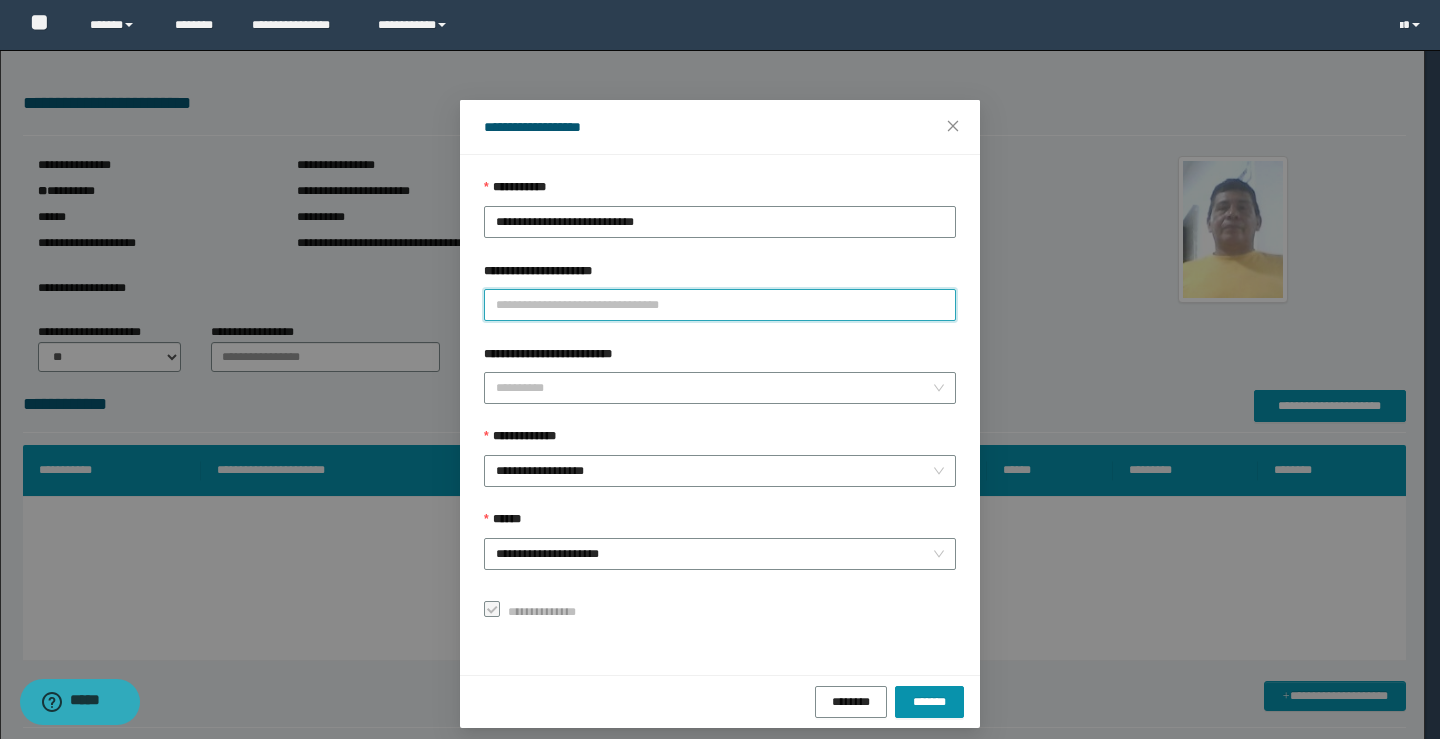 click on "**********" at bounding box center (720, 305) 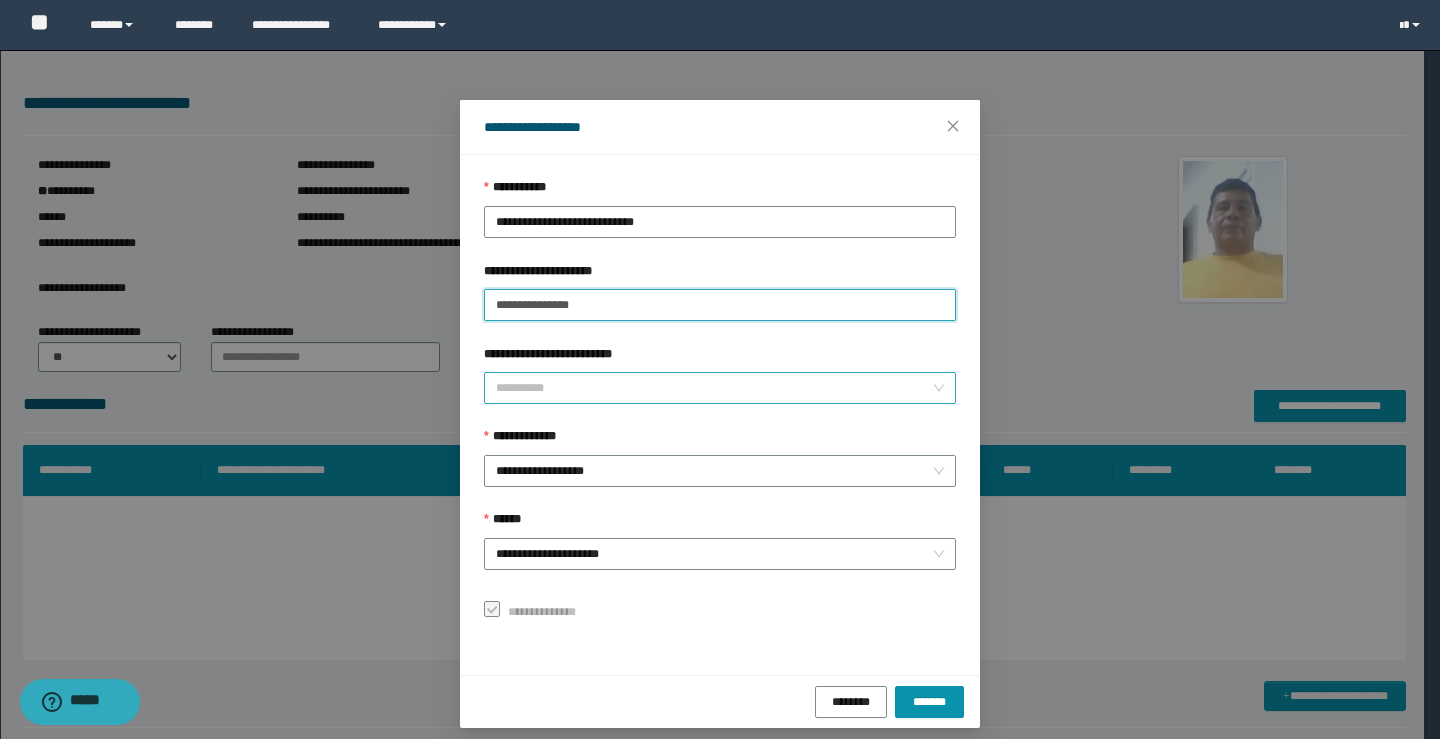 type on "**********" 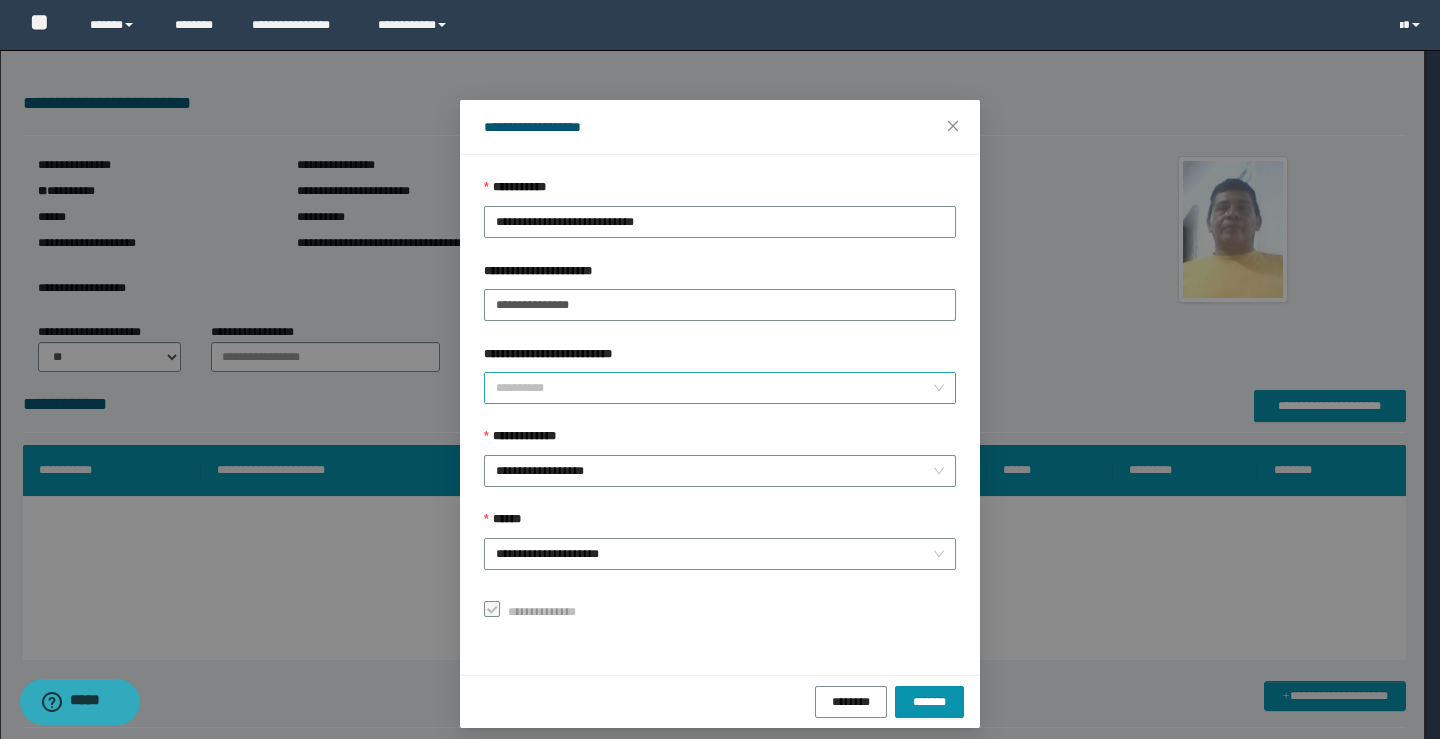 click on "**********" at bounding box center (714, 388) 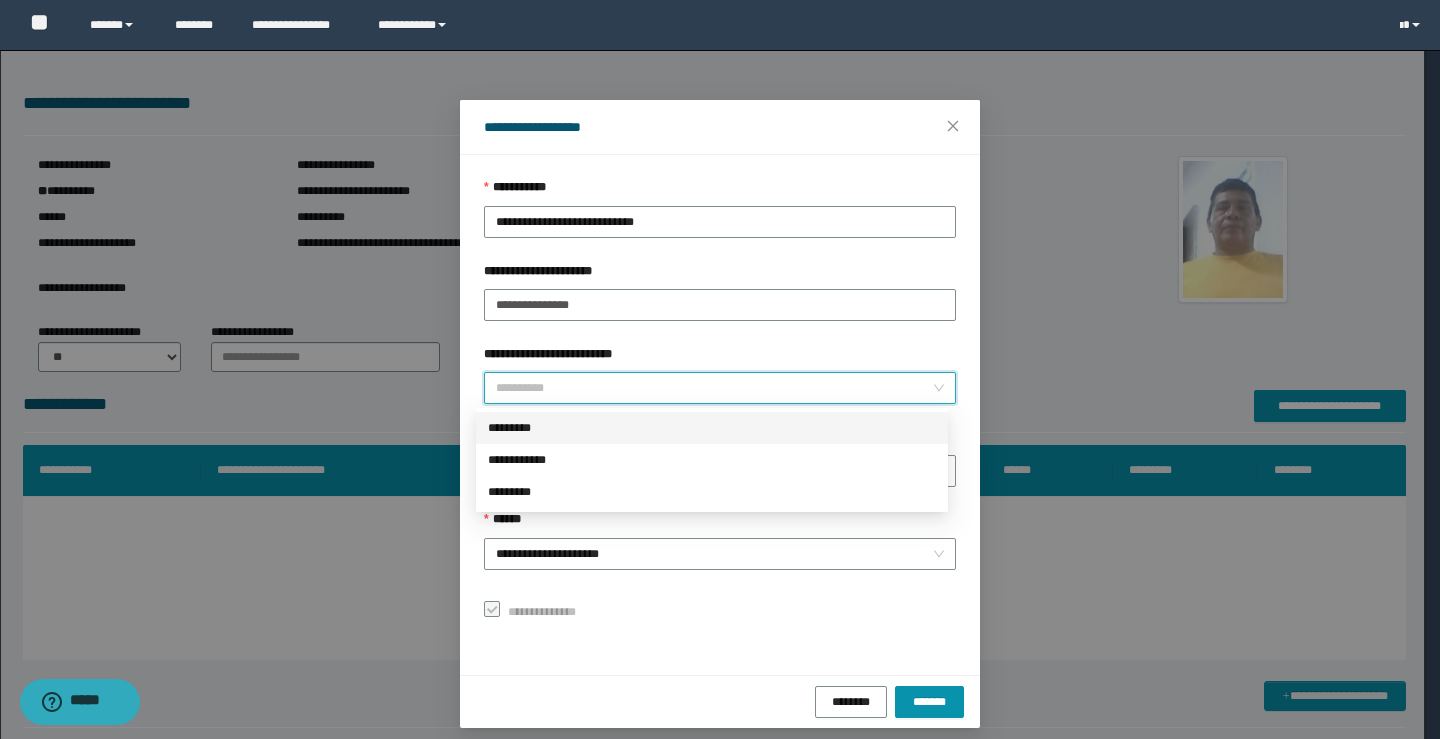 click on "*********" at bounding box center (712, 428) 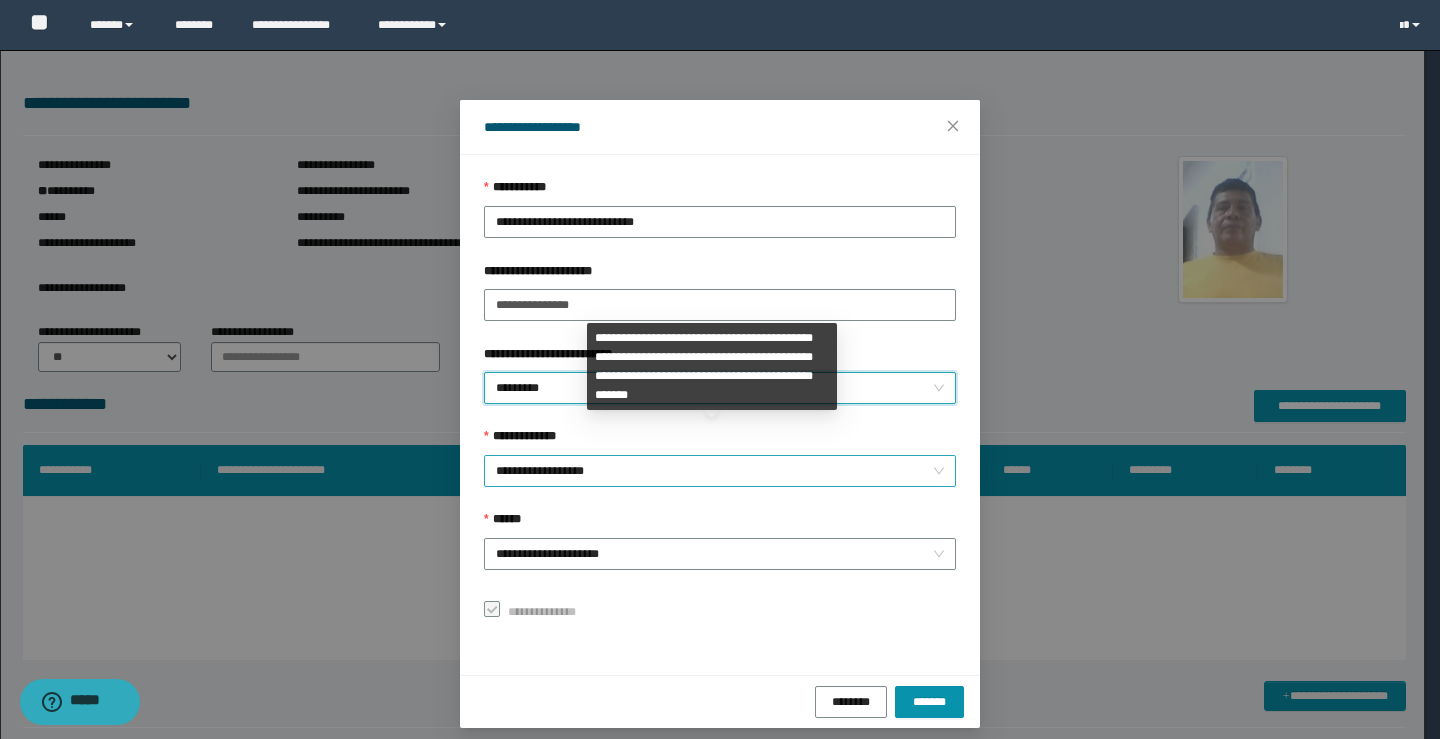 click on "**********" at bounding box center (720, 471) 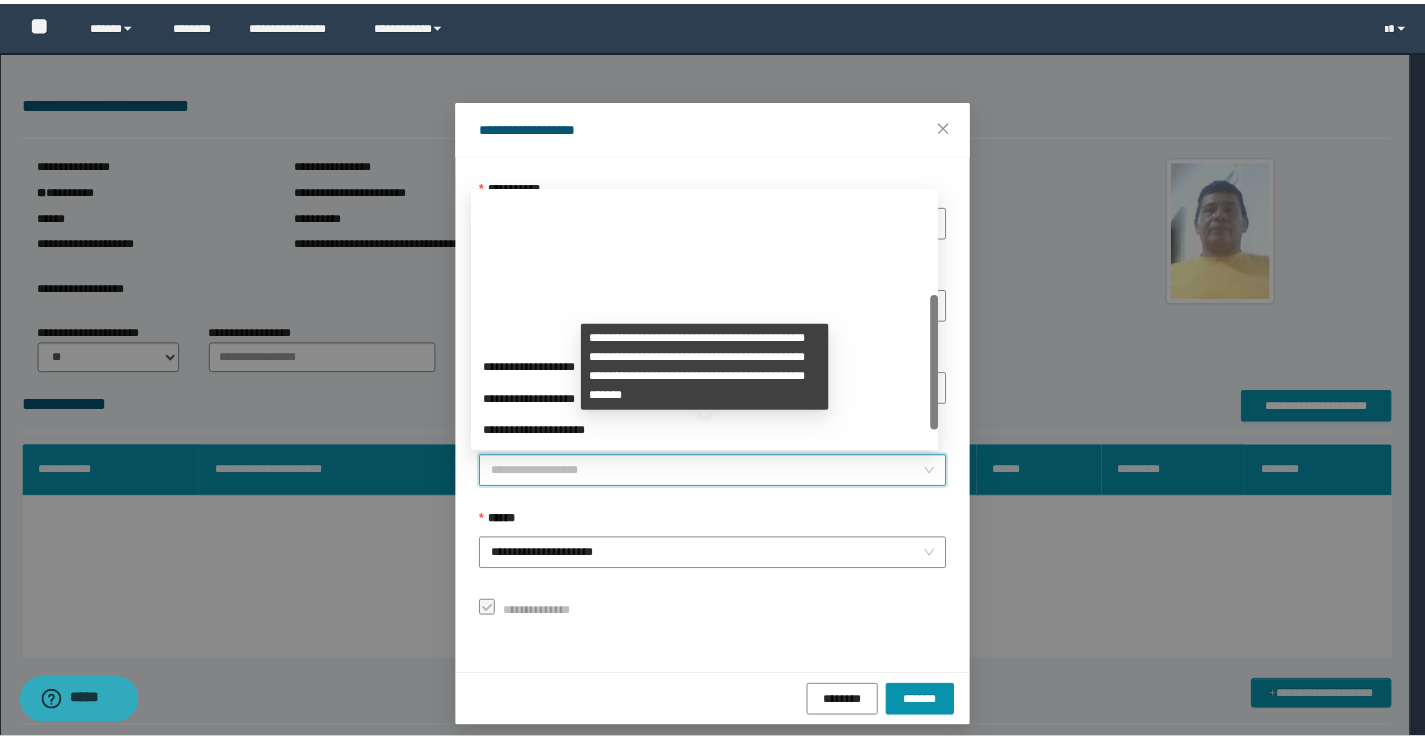 scroll, scrollTop: 192, scrollLeft: 0, axis: vertical 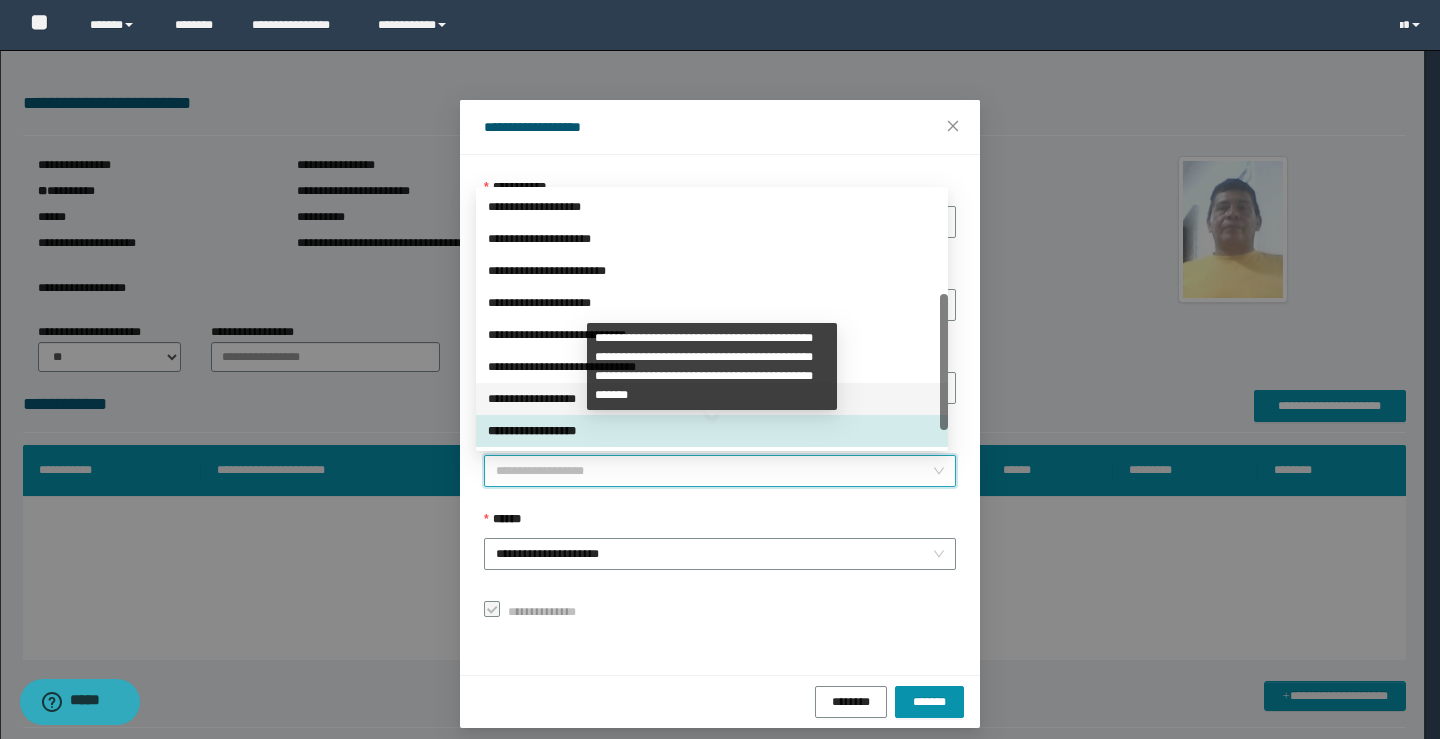 click on "**********" at bounding box center (712, 399) 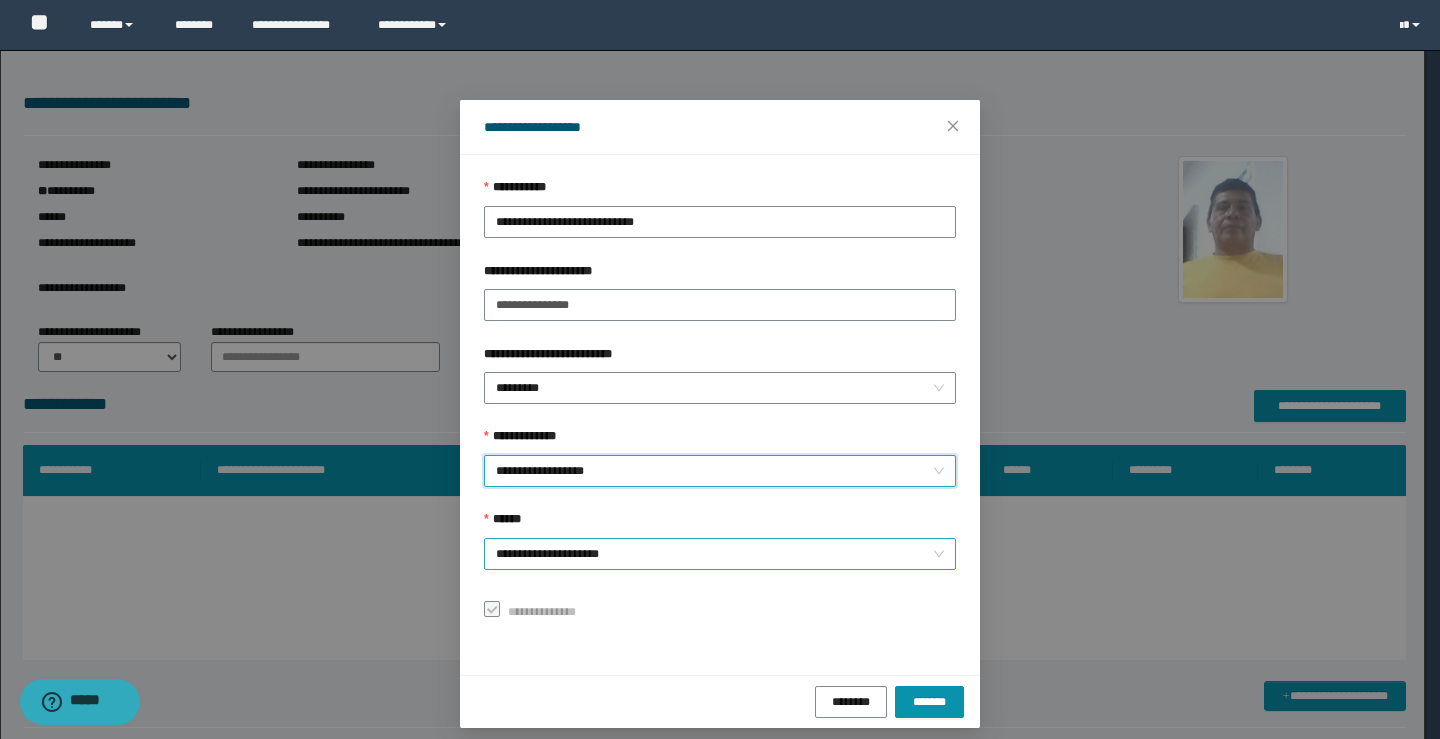 click on "**********" at bounding box center [720, 554] 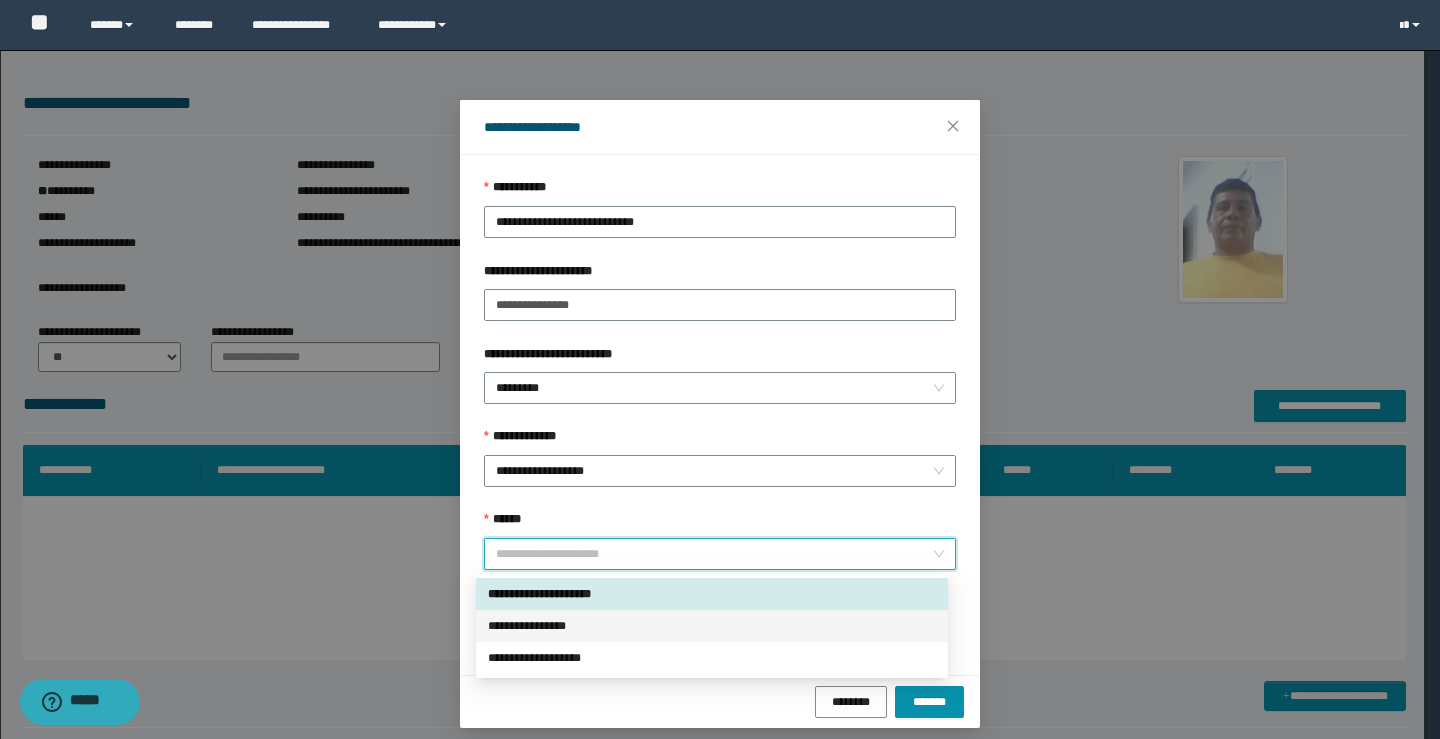 click on "**********" at bounding box center [712, 626] 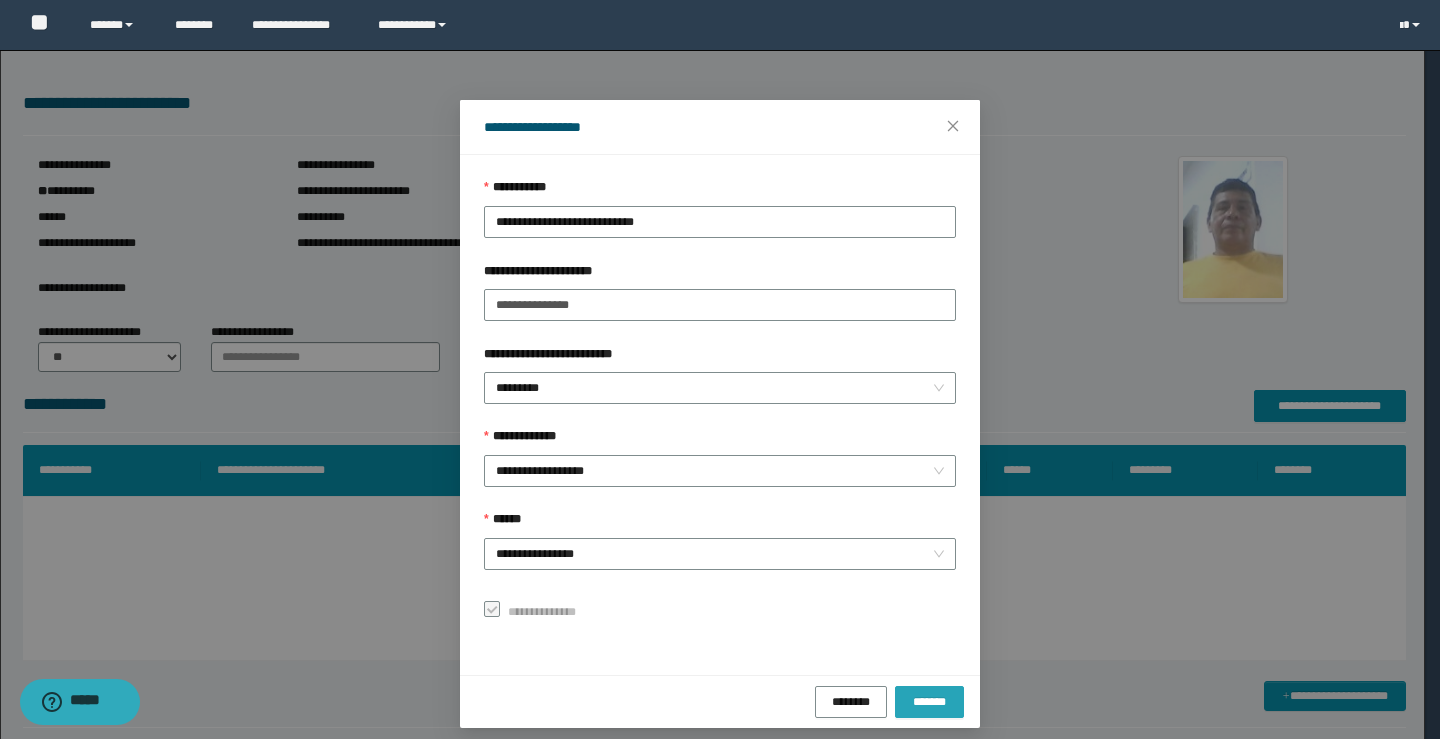 click on "*******" at bounding box center [929, 701] 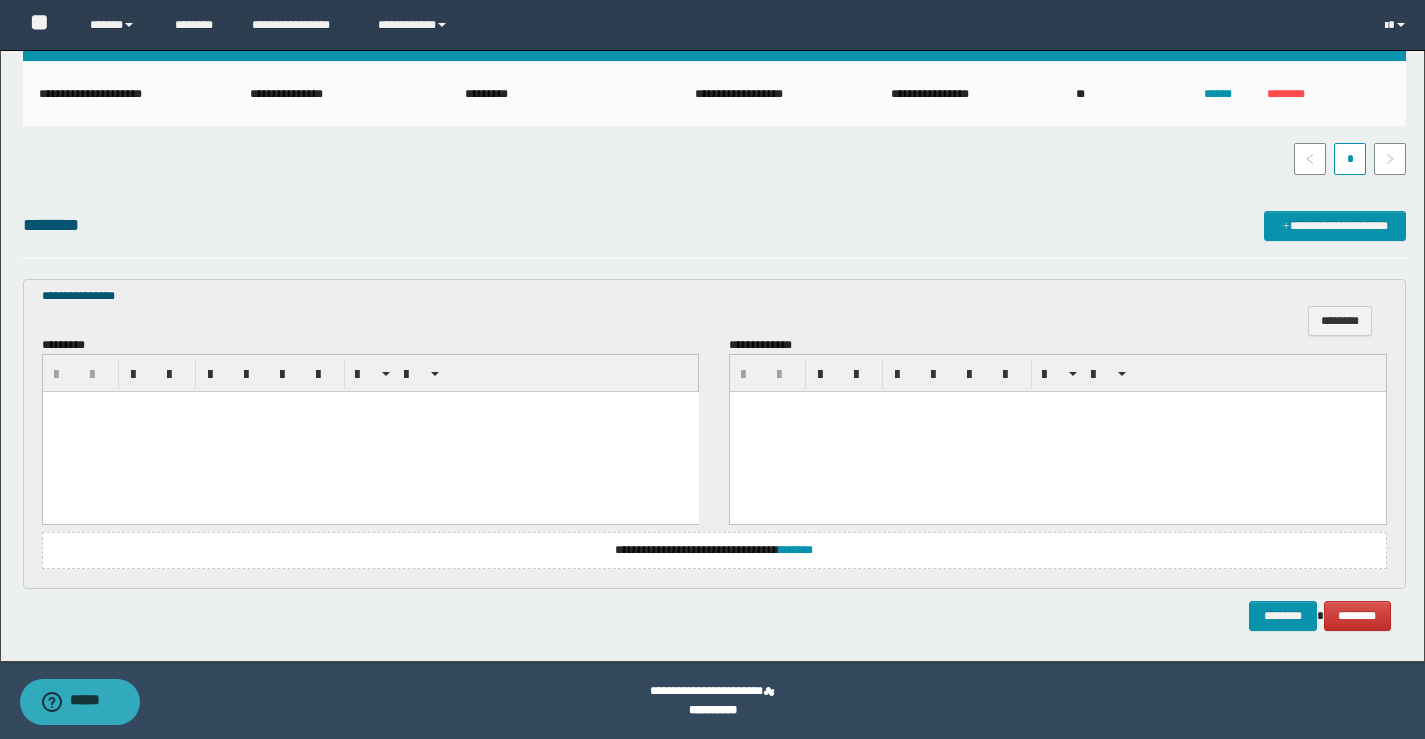 scroll, scrollTop: 436, scrollLeft: 0, axis: vertical 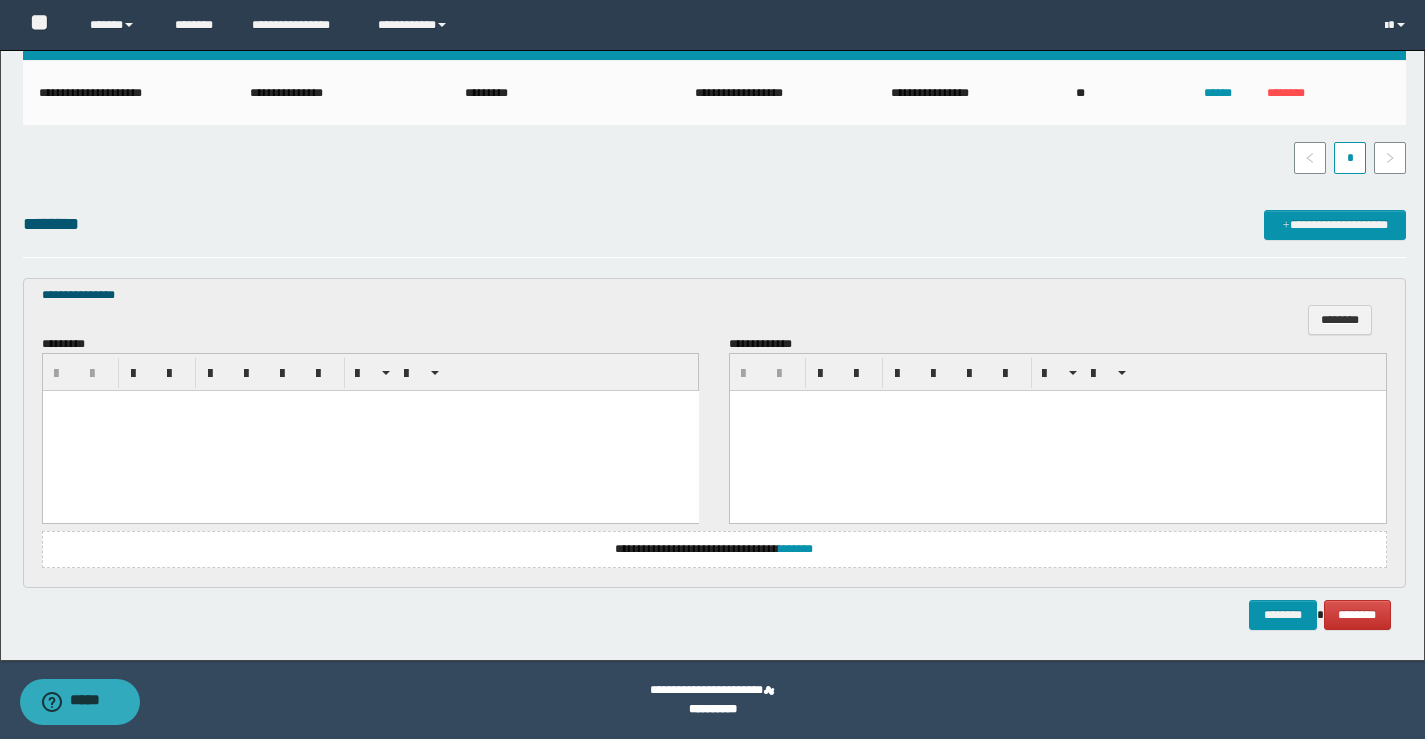 click at bounding box center [370, 431] 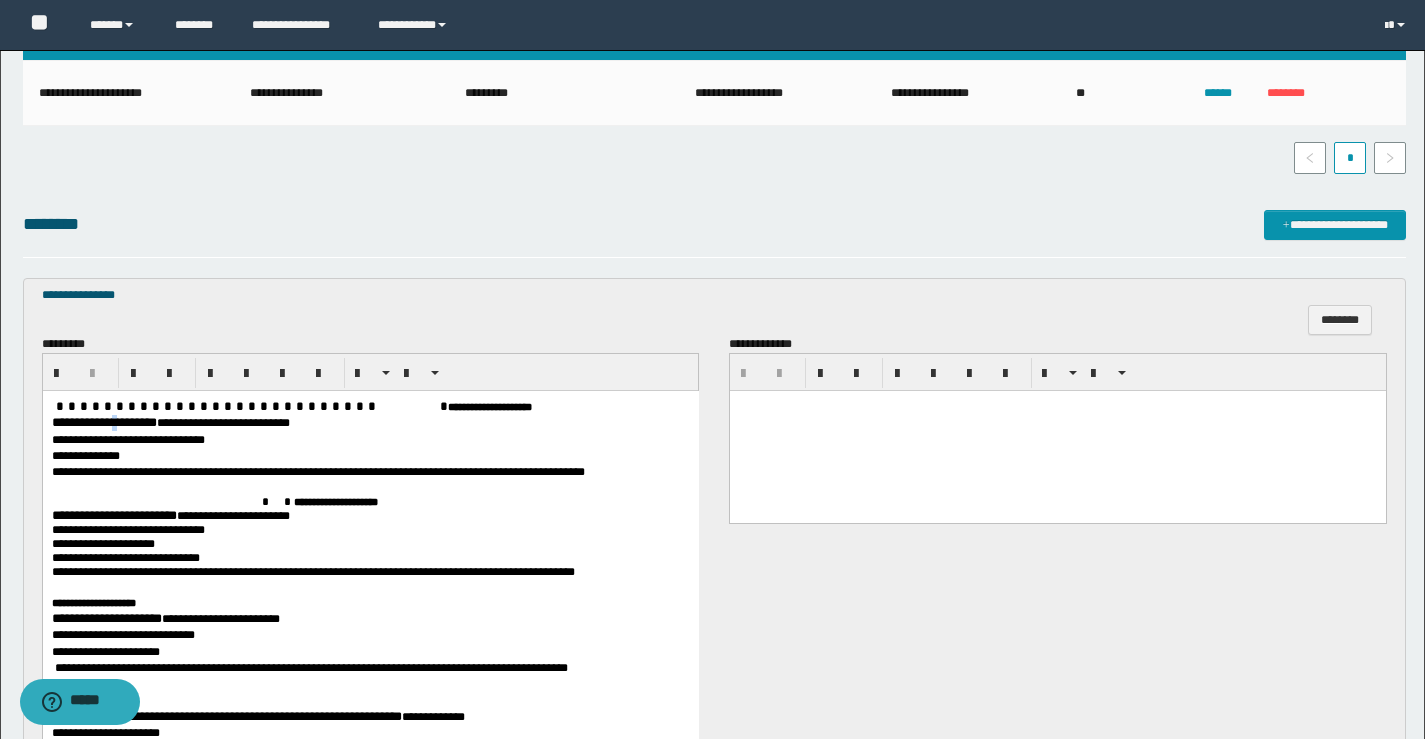click on "**********" at bounding box center [103, 422] 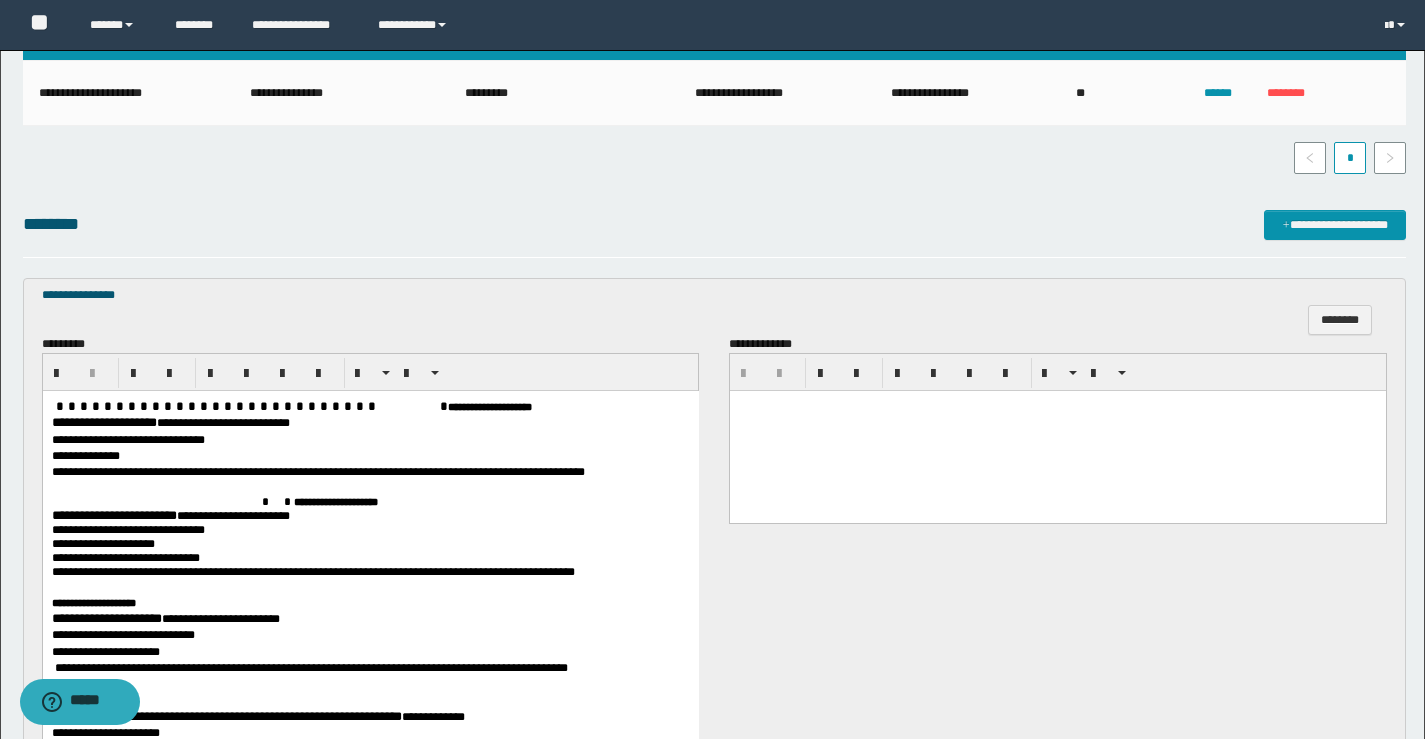 click on "**********" at bounding box center [113, 515] 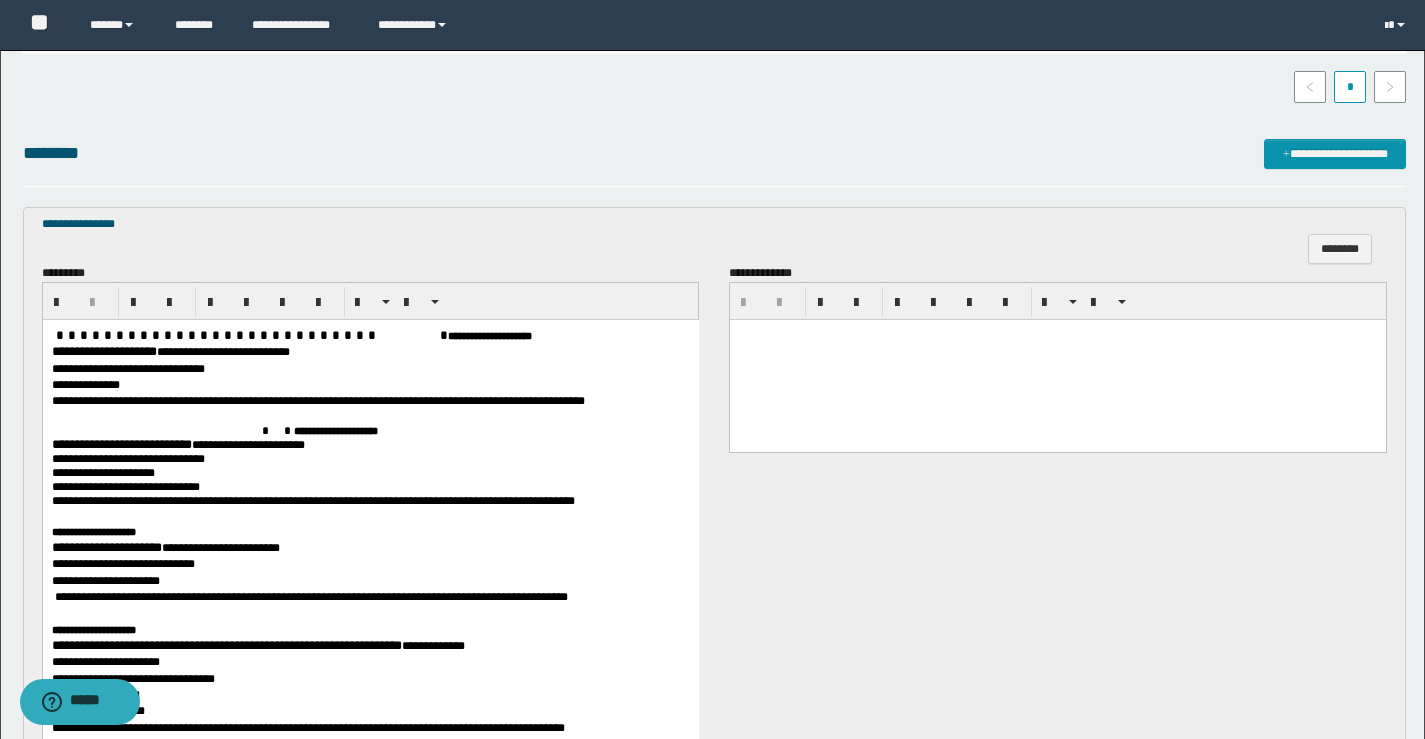 scroll, scrollTop: 536, scrollLeft: 0, axis: vertical 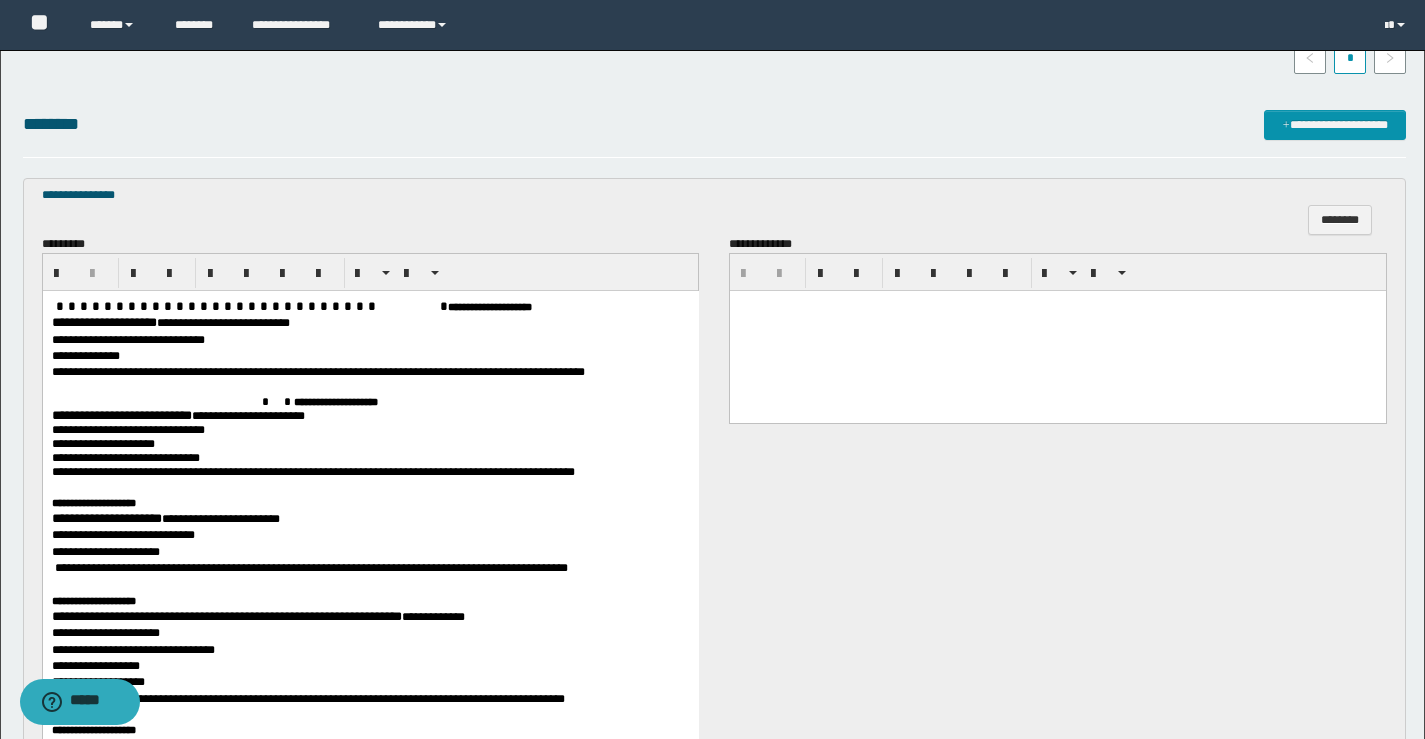 click on "**********" at bounding box center (106, 518) 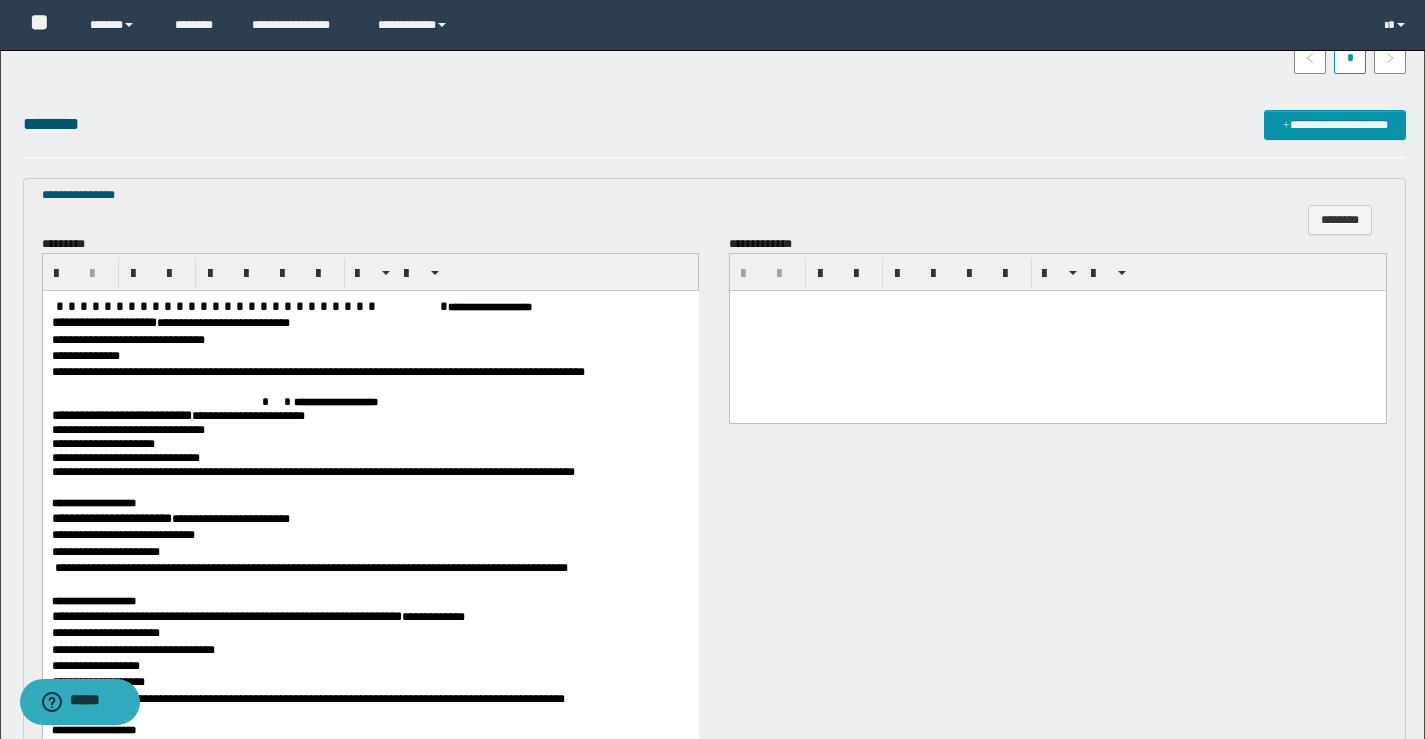 click on "**********" at bounding box center (226, 616) 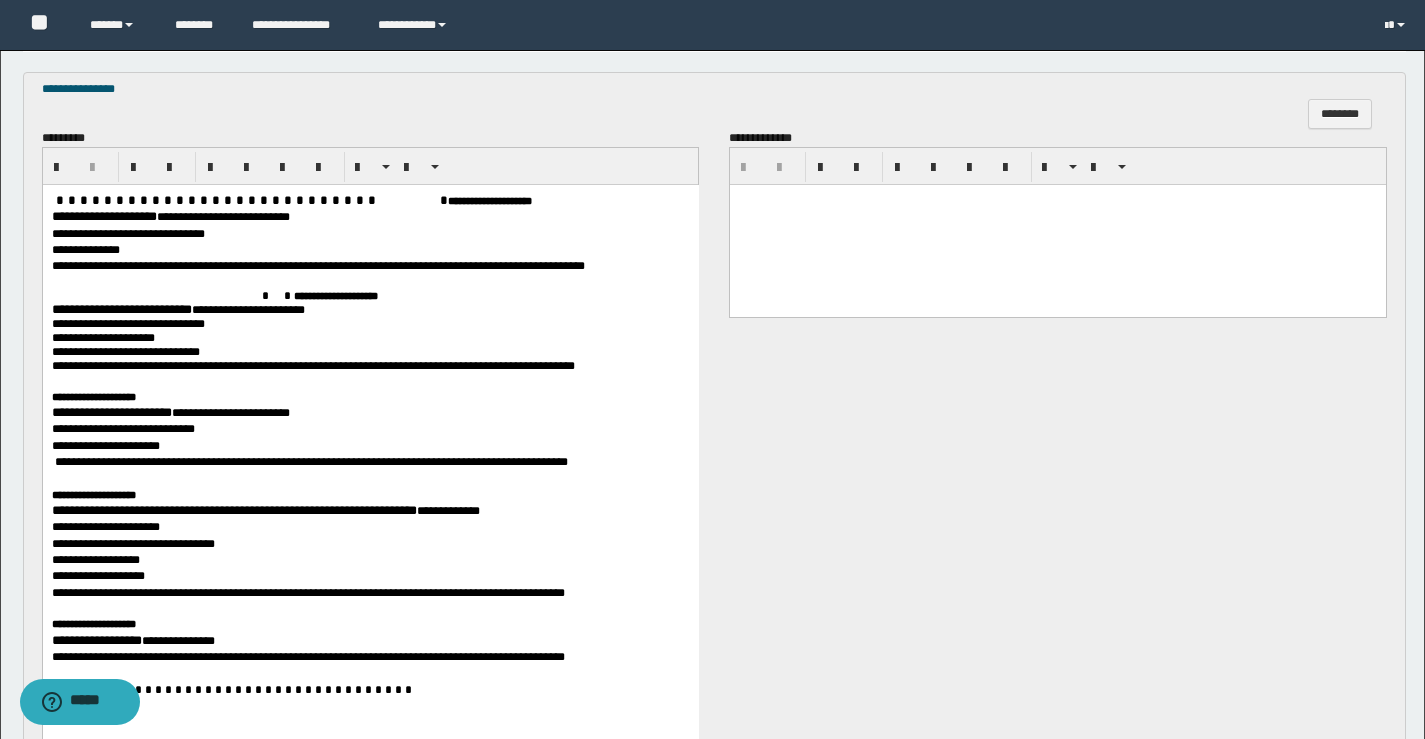 scroll, scrollTop: 736, scrollLeft: 0, axis: vertical 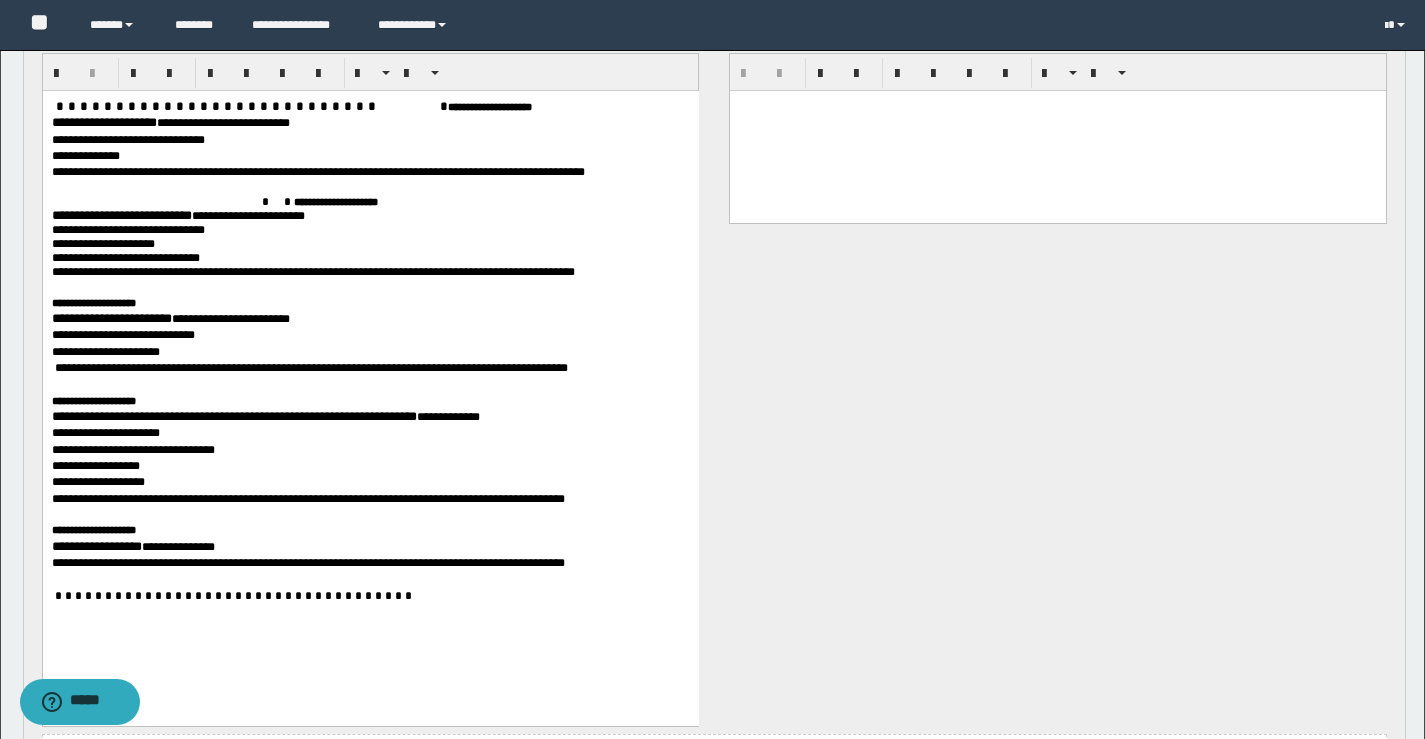 click on "**********" at bounding box center (96, 546) 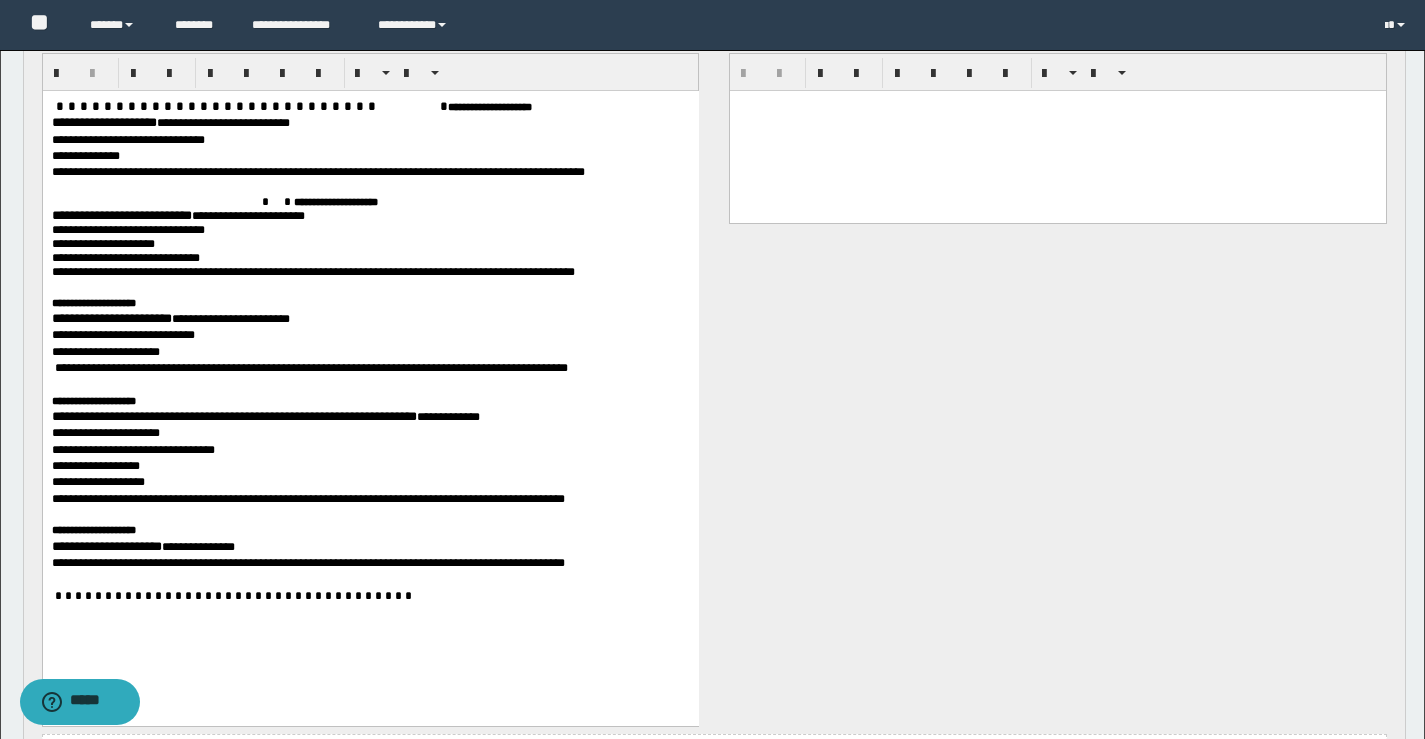 click on "**********" at bounding box center (106, 546) 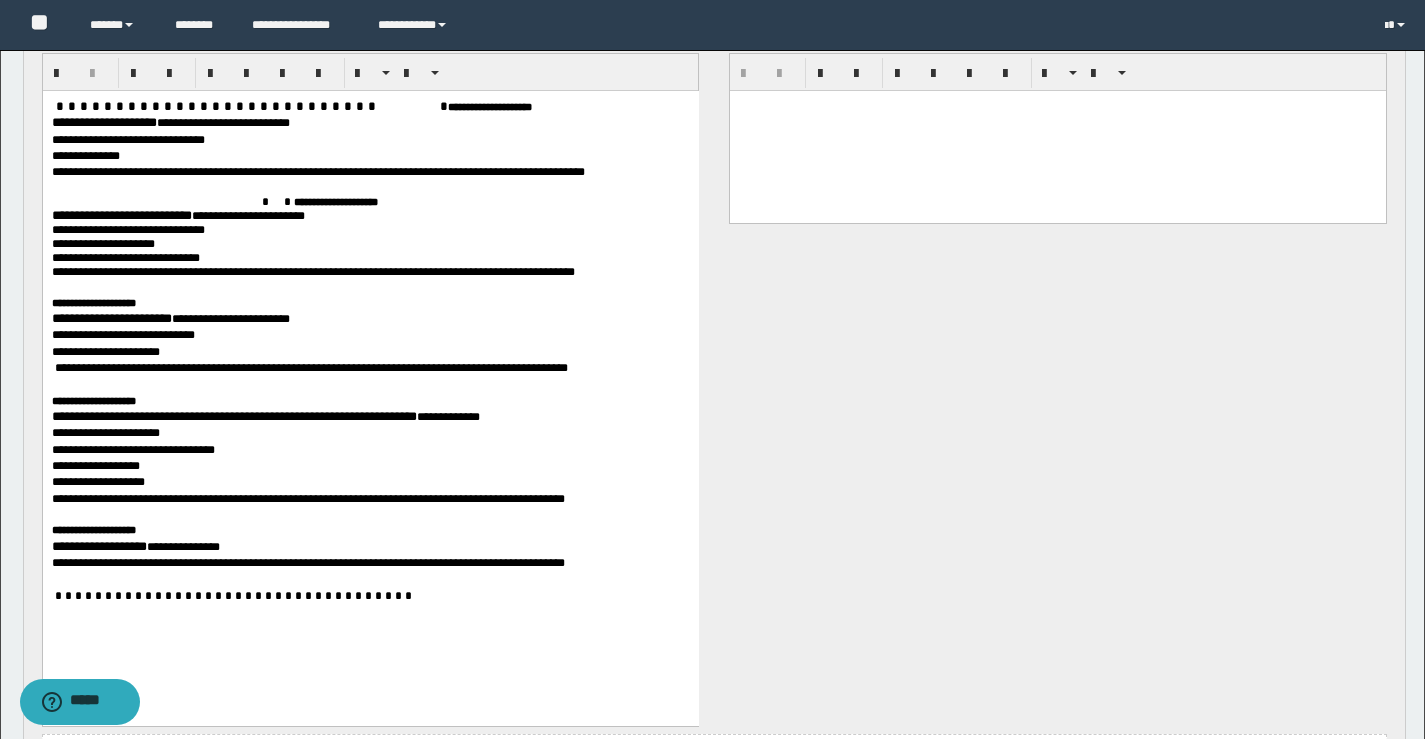 click on "**********" at bounding box center (98, 546) 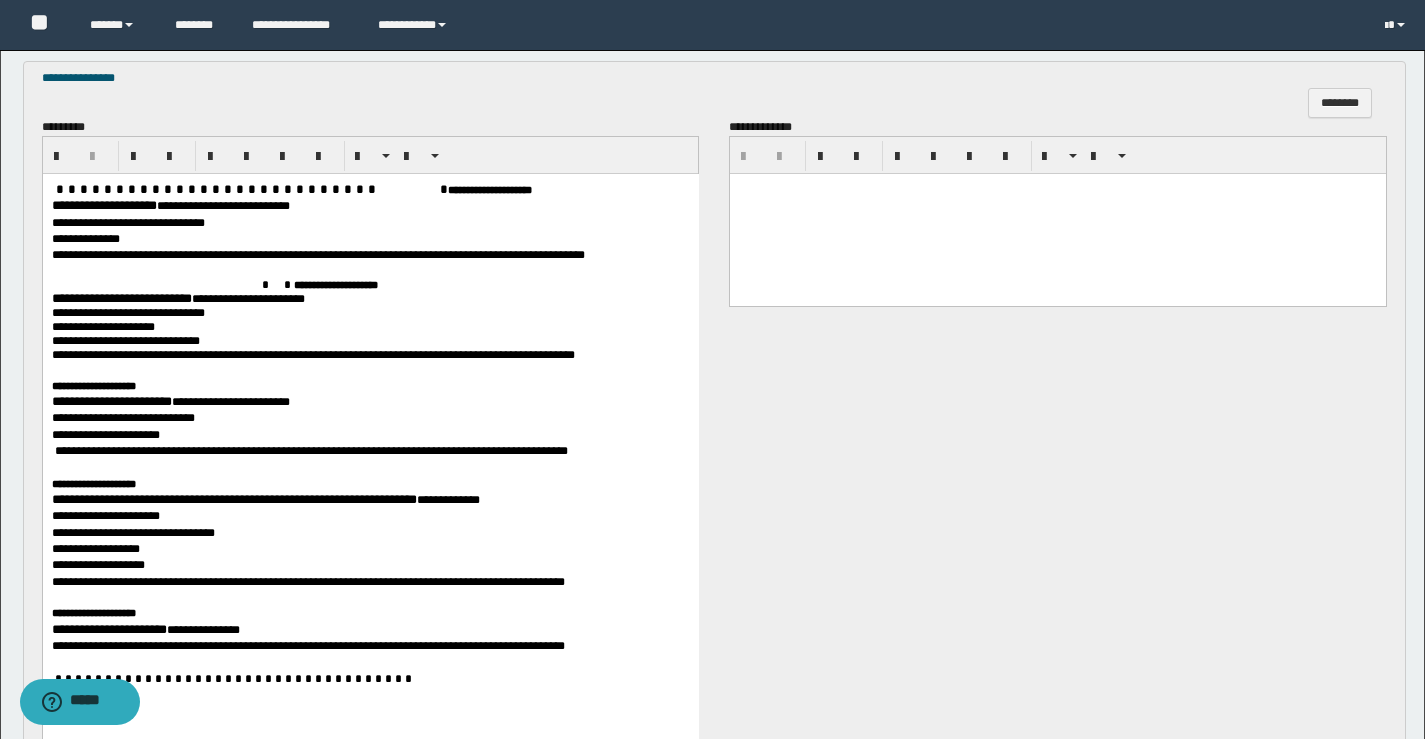 scroll, scrollTop: 636, scrollLeft: 0, axis: vertical 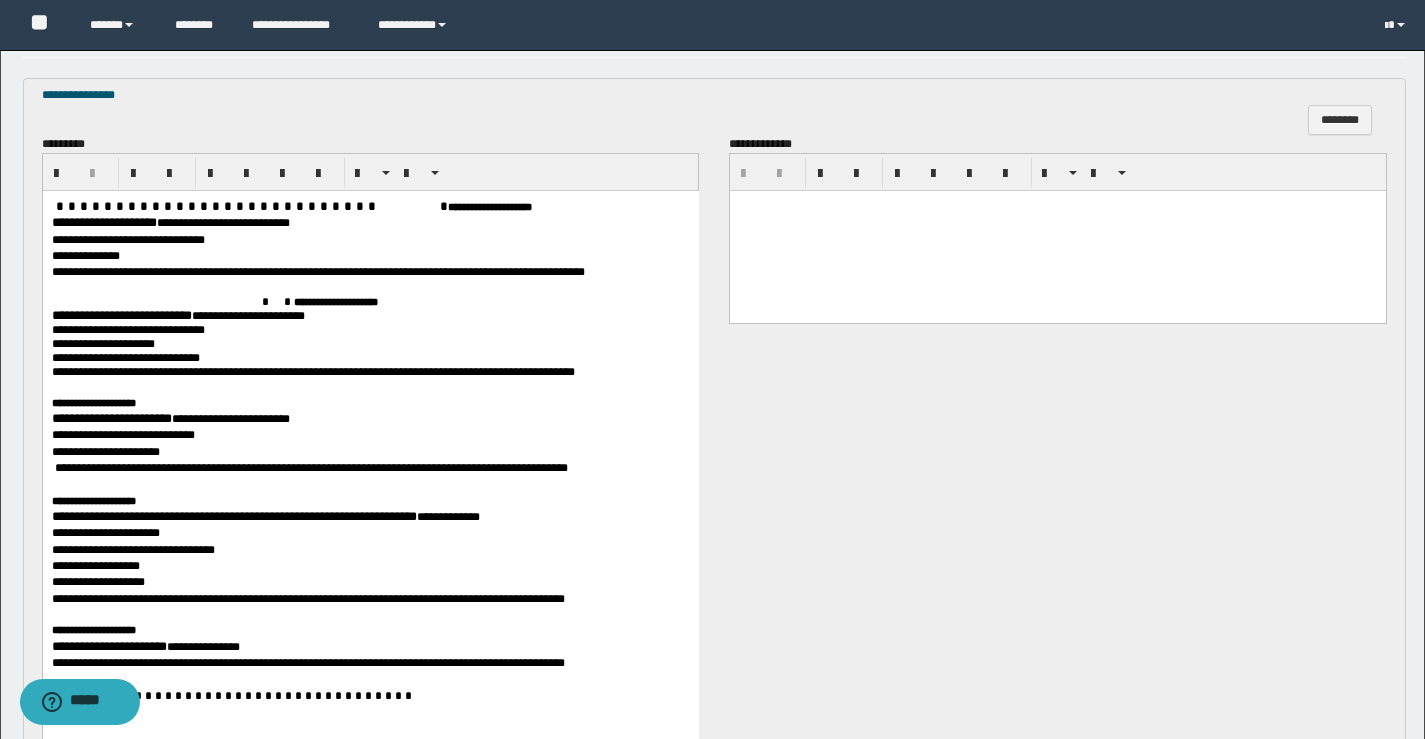 click at bounding box center [1058, 231] 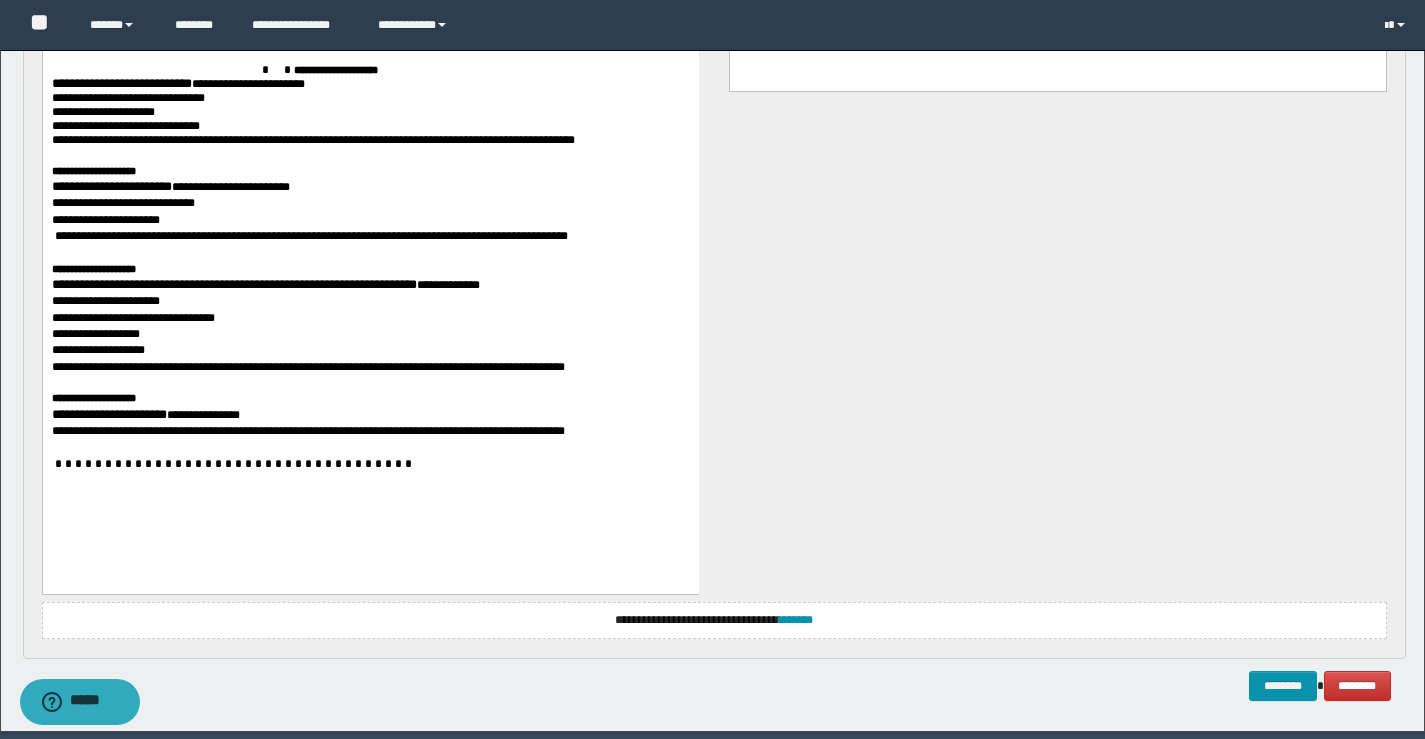 scroll, scrollTop: 939, scrollLeft: 0, axis: vertical 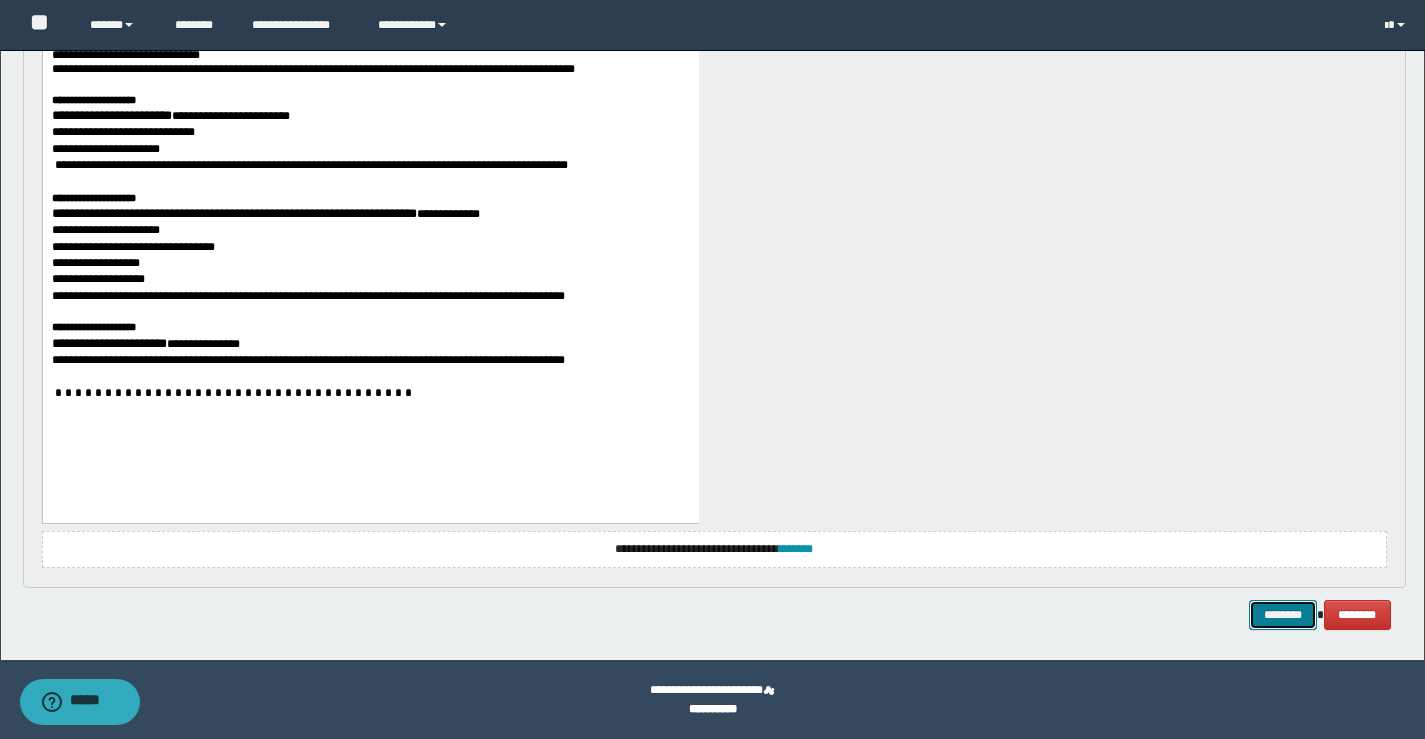 click on "********" at bounding box center [1283, 615] 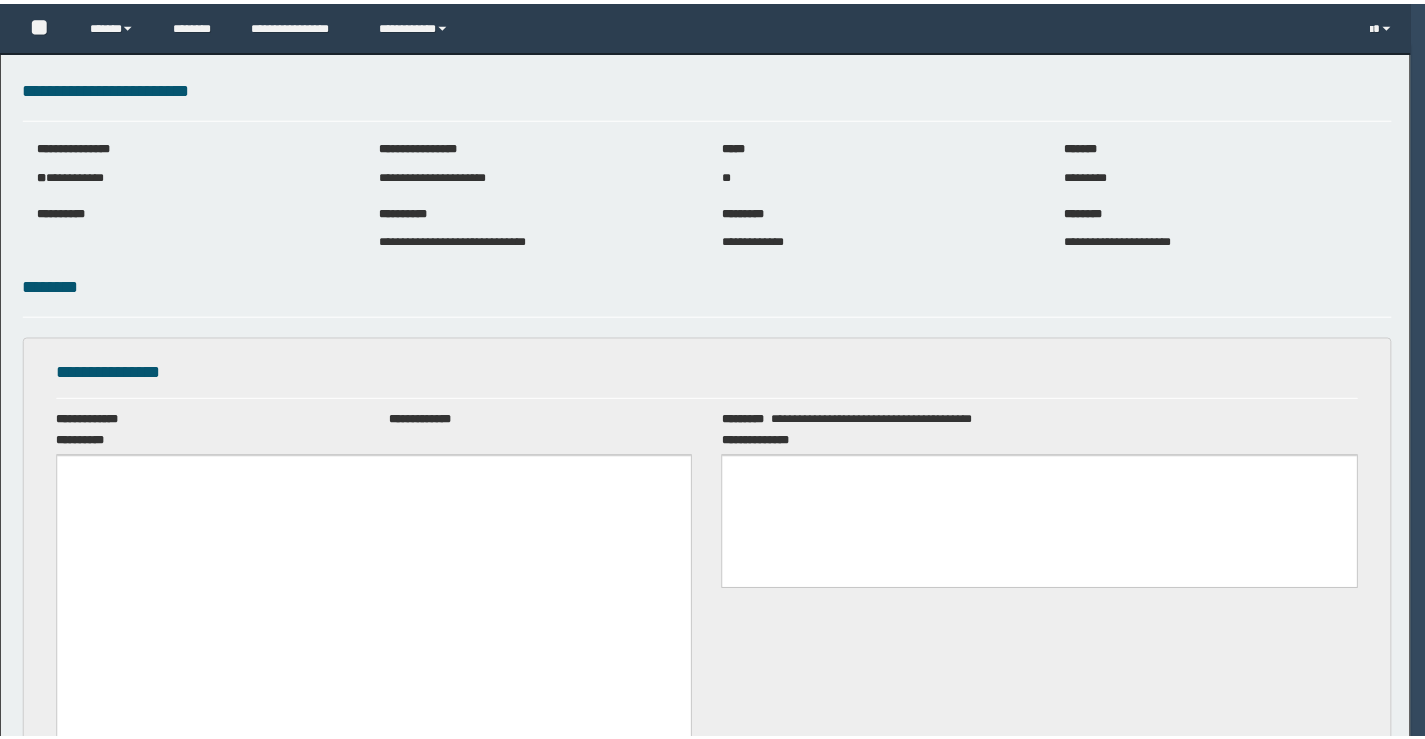 scroll, scrollTop: 0, scrollLeft: 0, axis: both 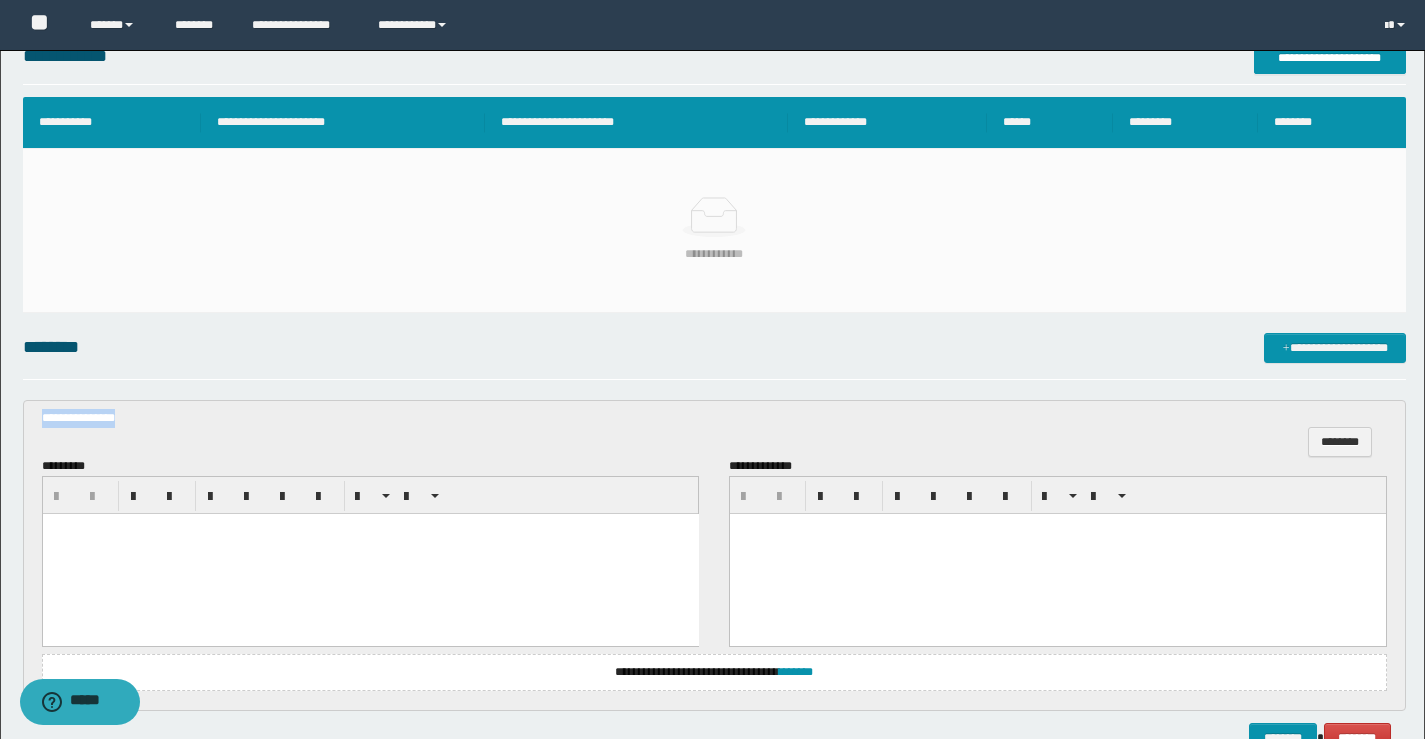 drag, startPoint x: 114, startPoint y: 421, endPoint x: 31, endPoint y: 417, distance: 83.09633 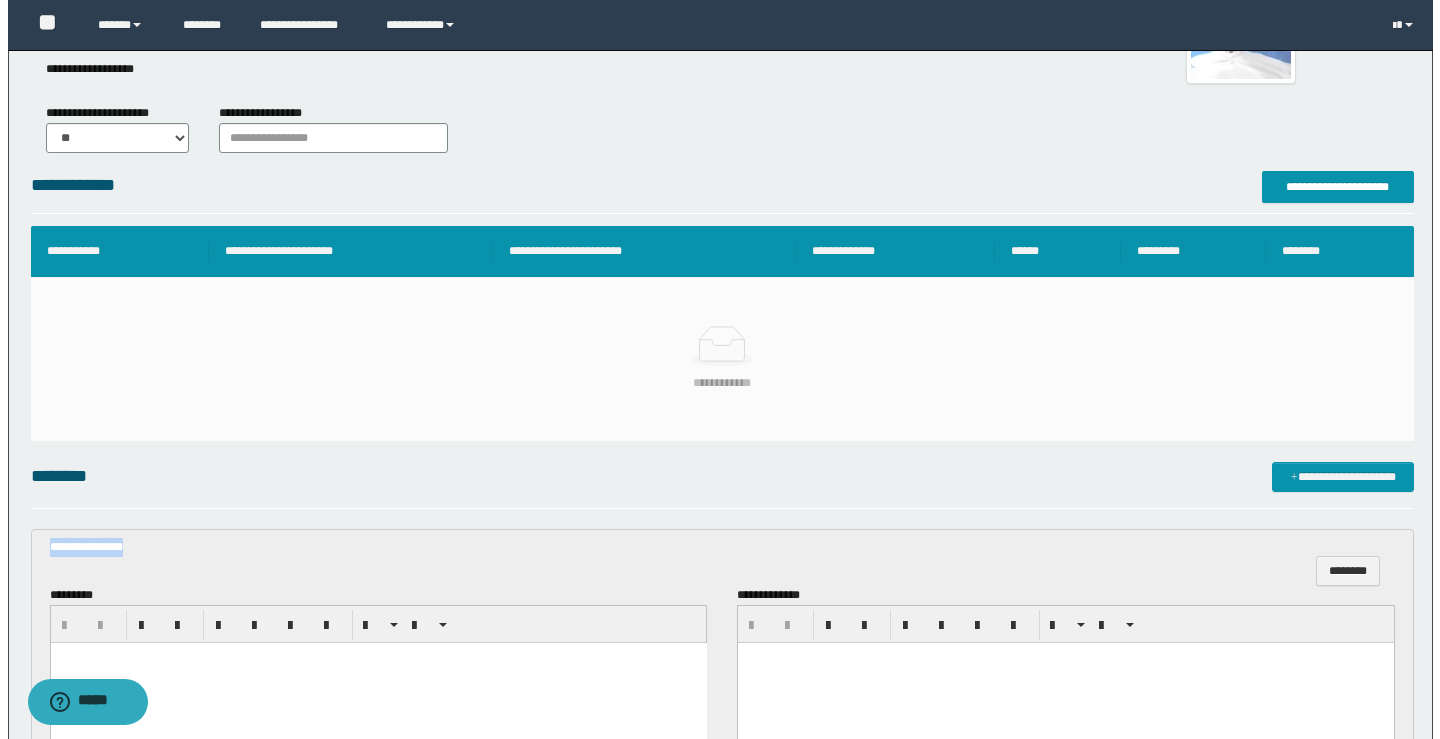 scroll, scrollTop: 148, scrollLeft: 0, axis: vertical 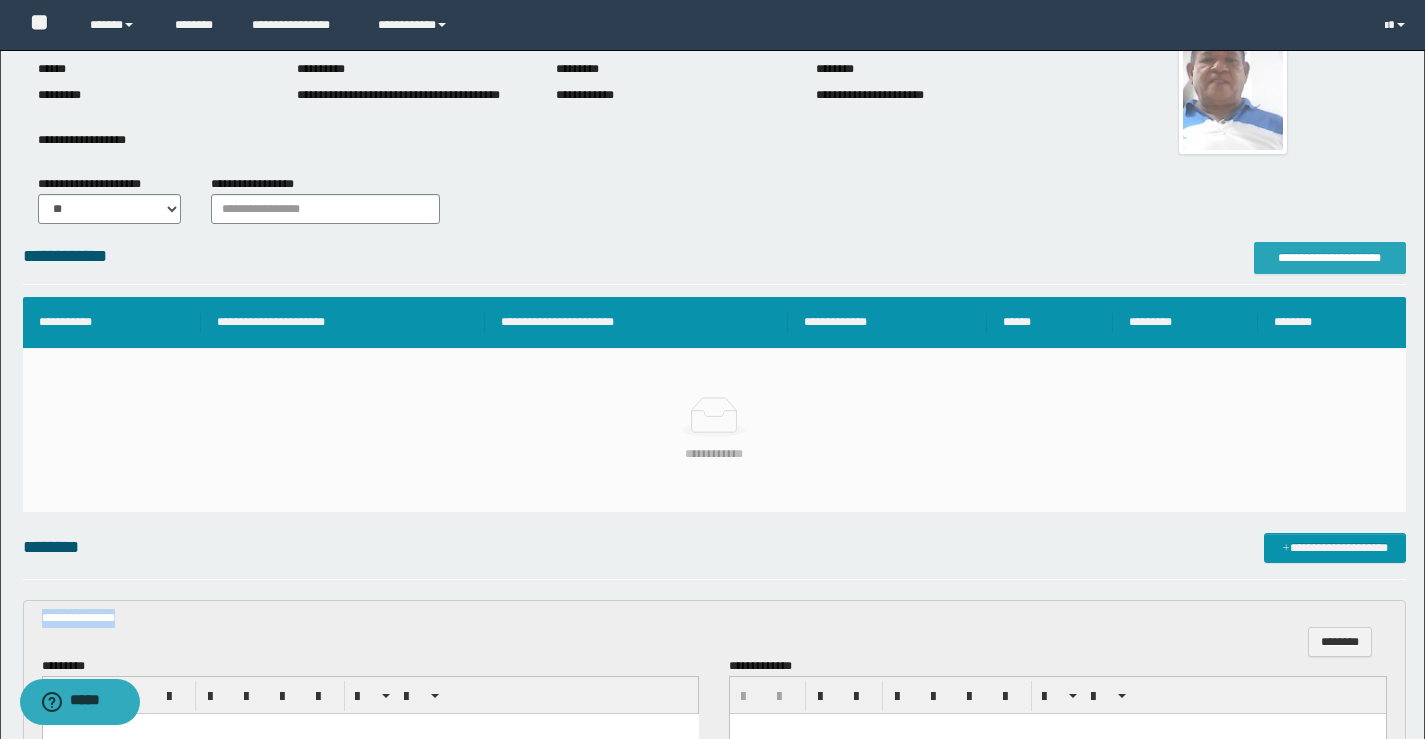 click on "**********" at bounding box center (1330, 258) 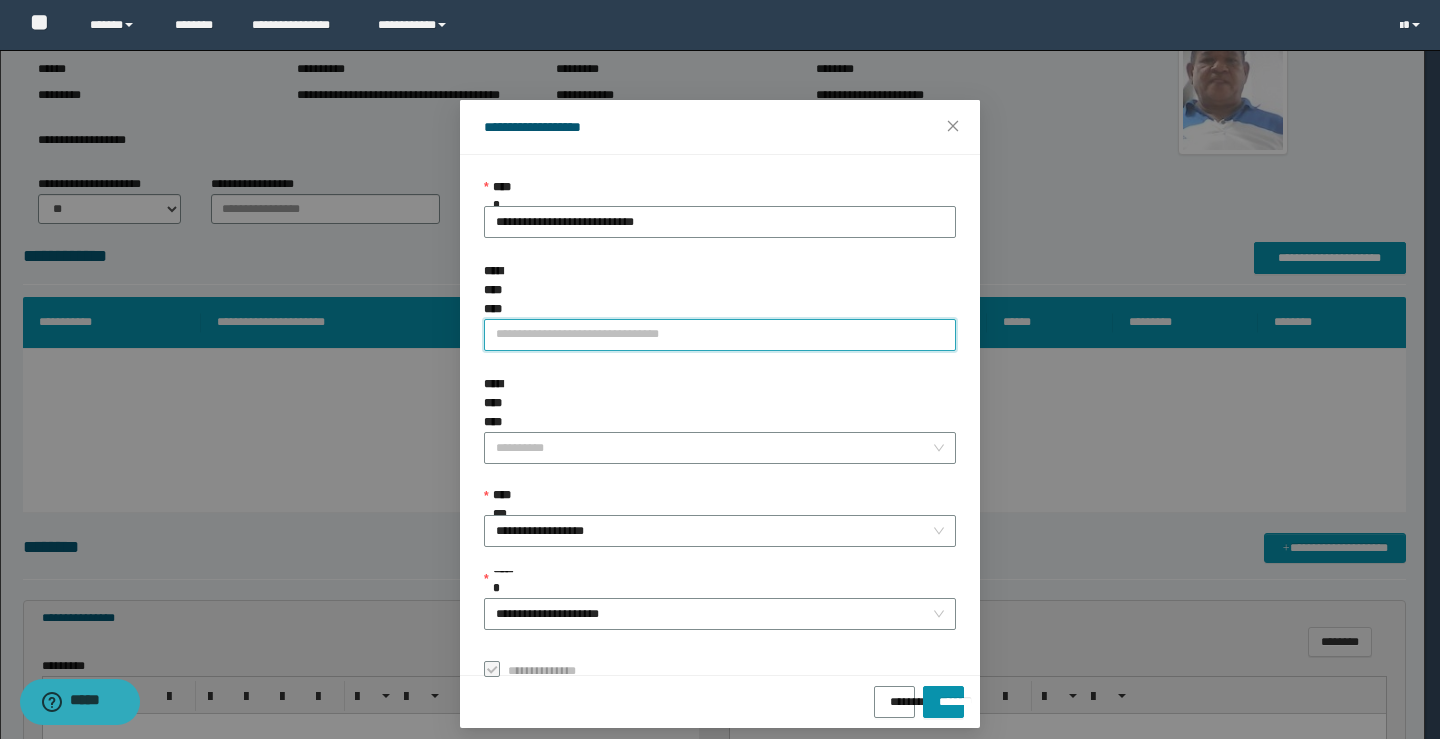 click on "**********" at bounding box center (720, 335) 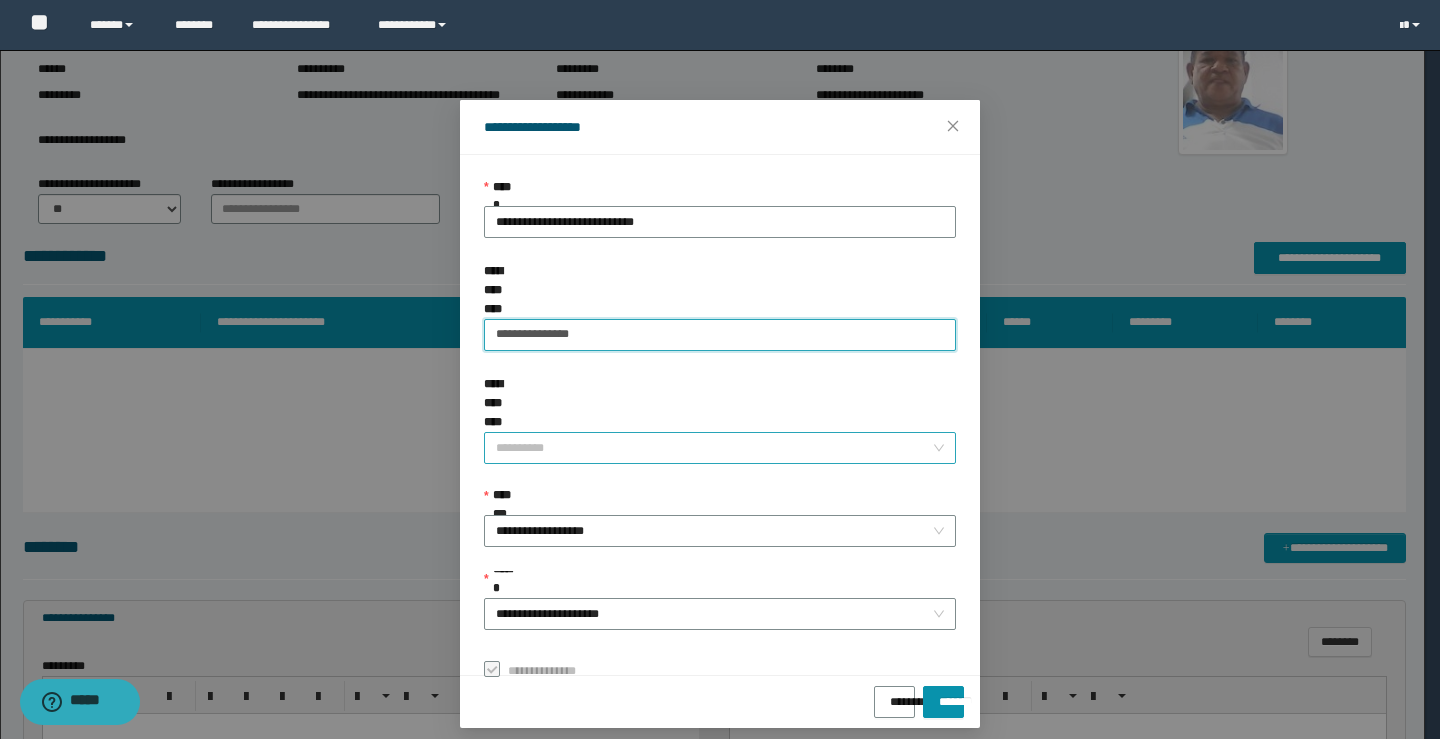 type on "**********" 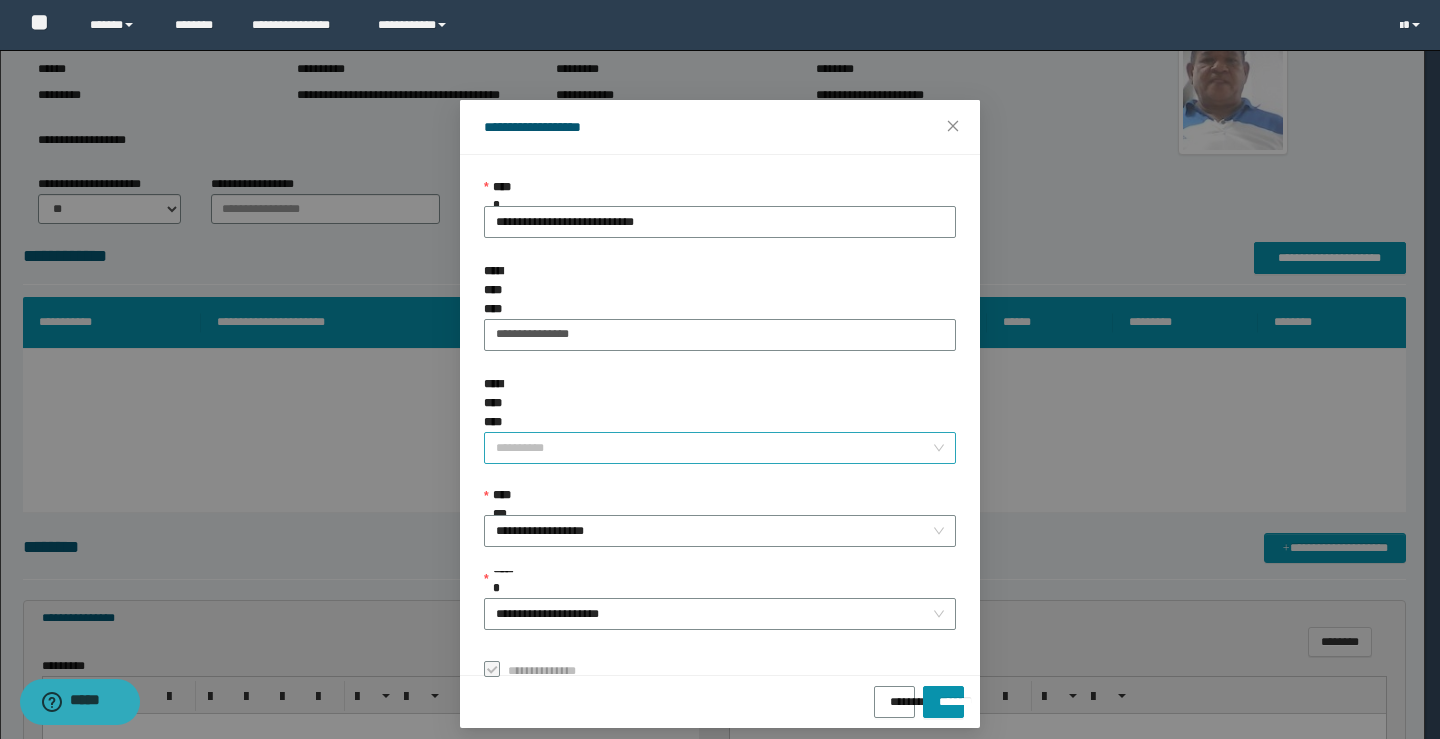 click on "**********" at bounding box center (714, 448) 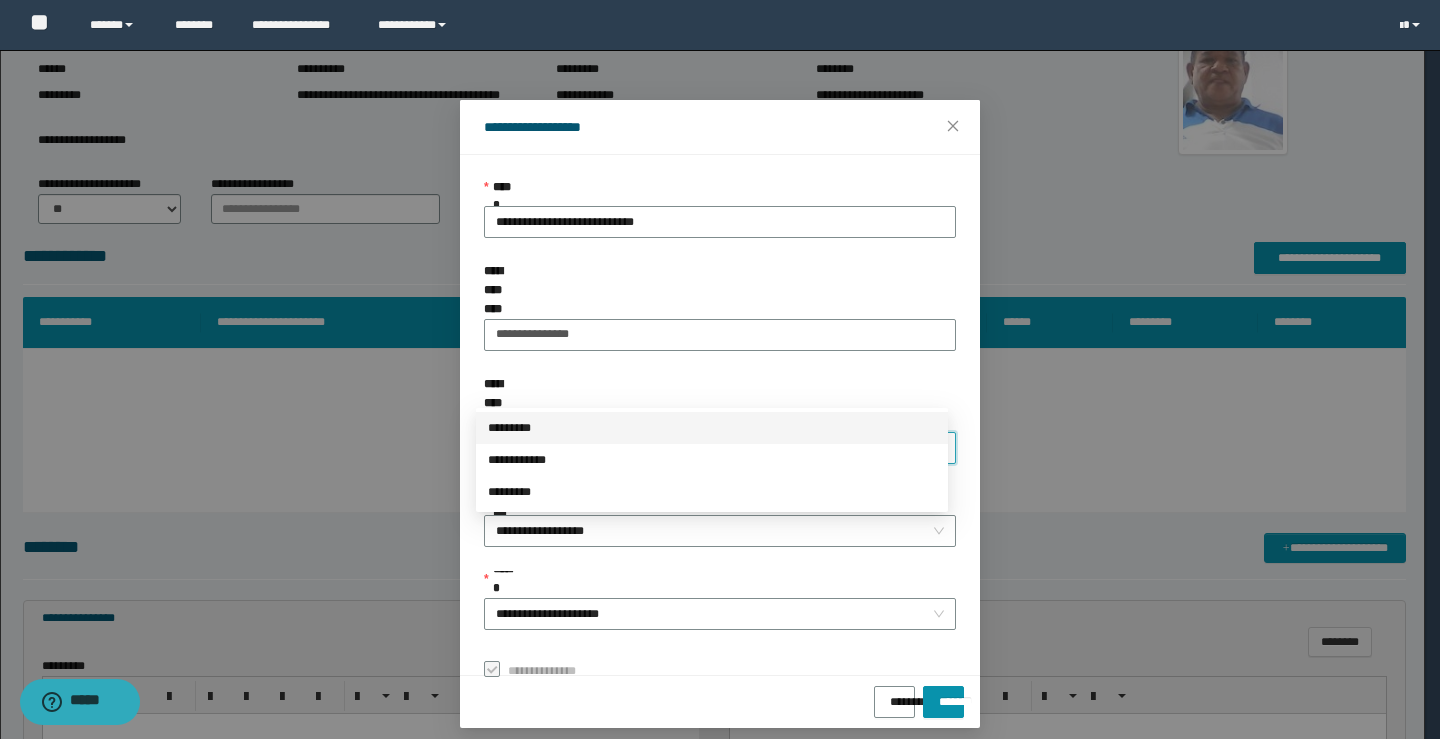click on "*********" at bounding box center [712, 428] 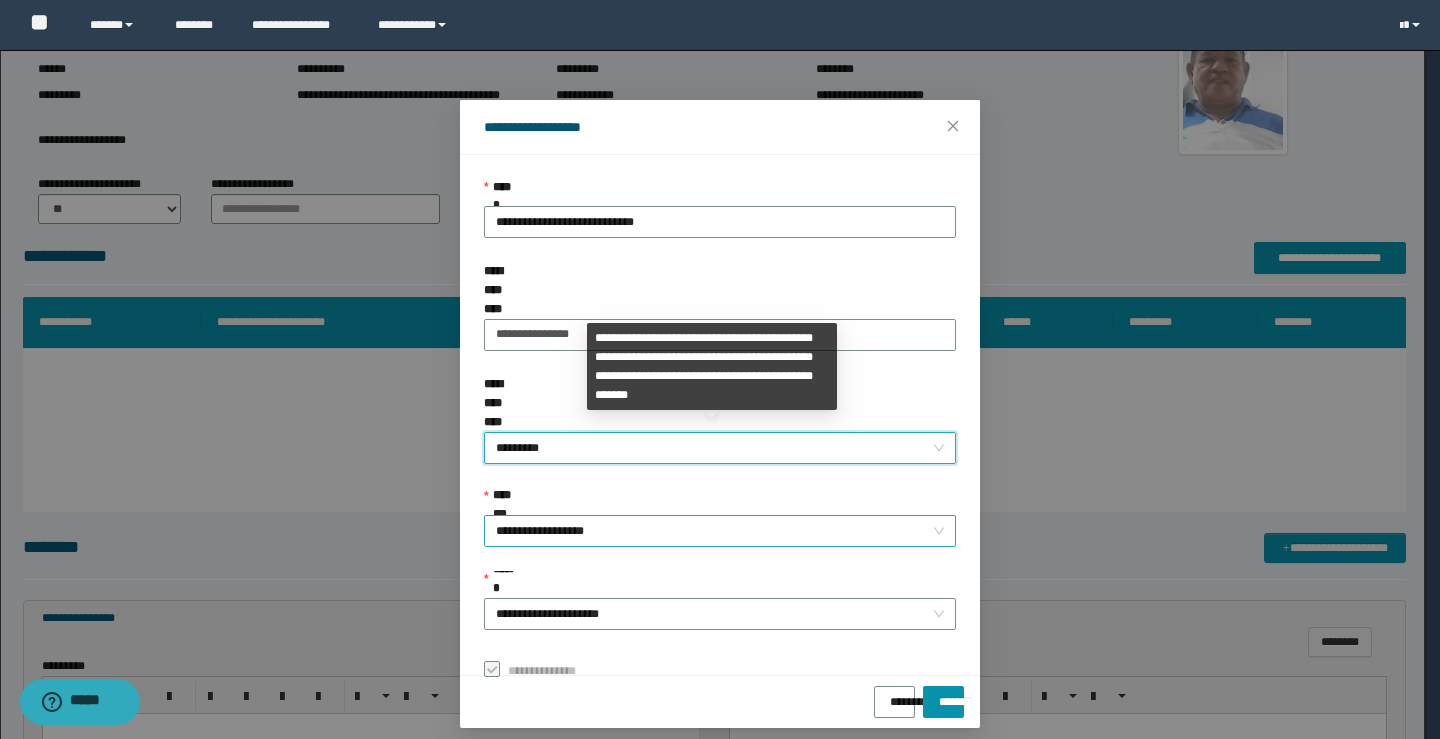click on "**********" at bounding box center [720, 531] 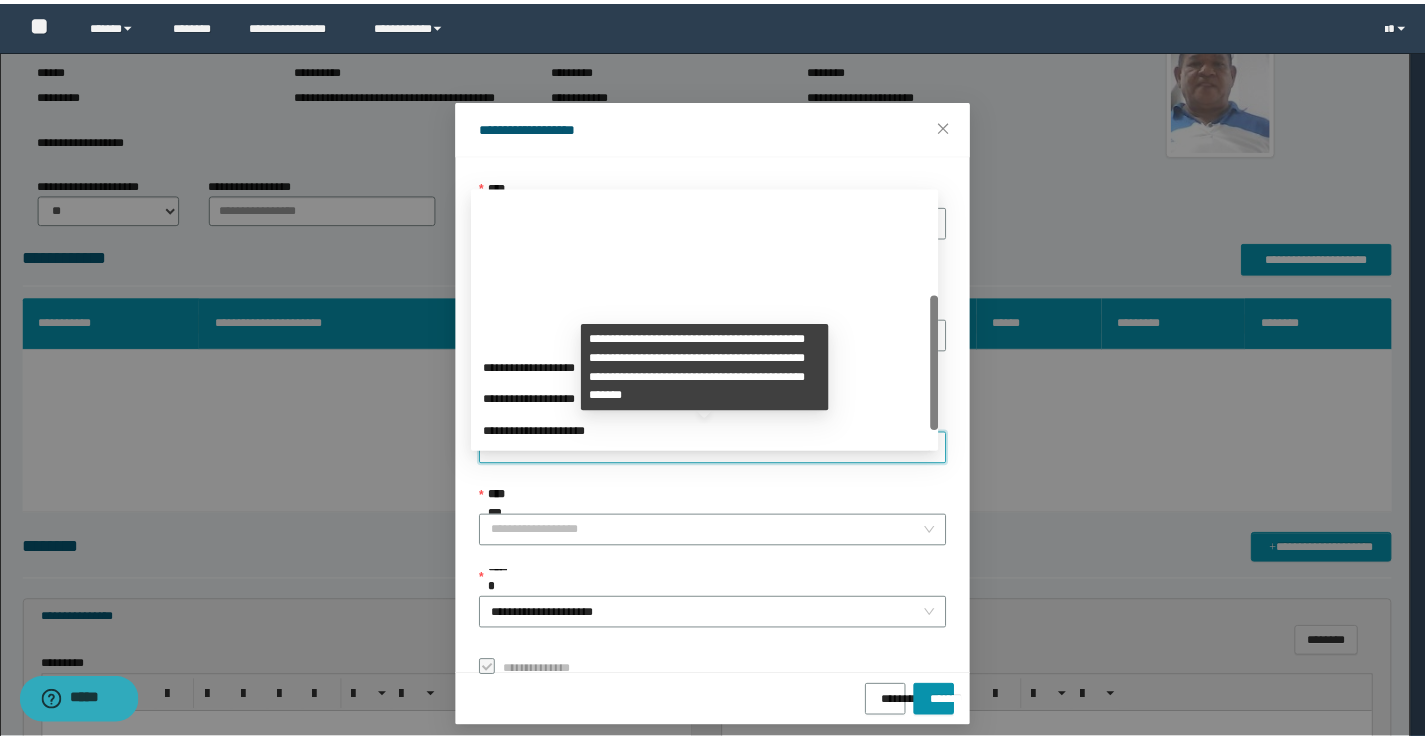 scroll, scrollTop: 192, scrollLeft: 0, axis: vertical 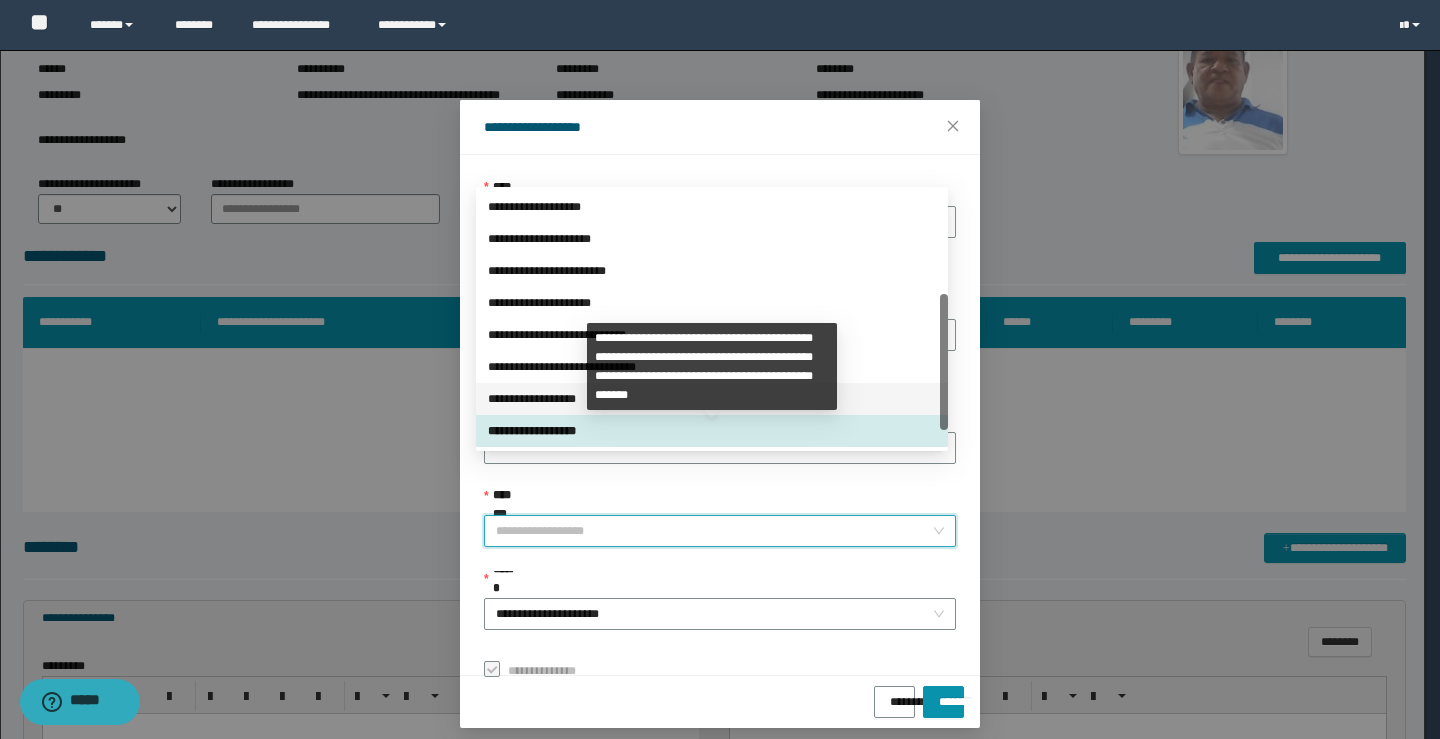 click on "**********" at bounding box center [712, 399] 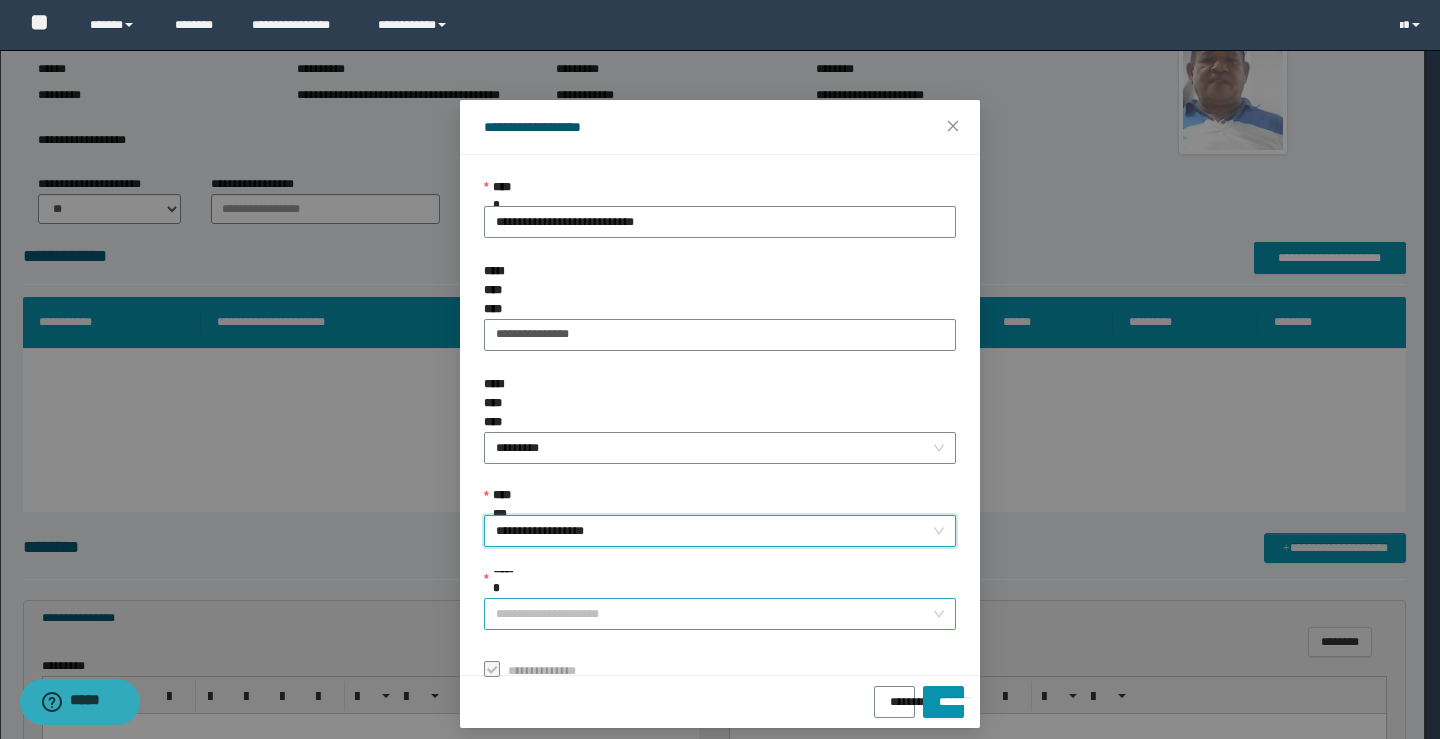 drag, startPoint x: 870, startPoint y: 547, endPoint x: 721, endPoint y: 555, distance: 149.21461 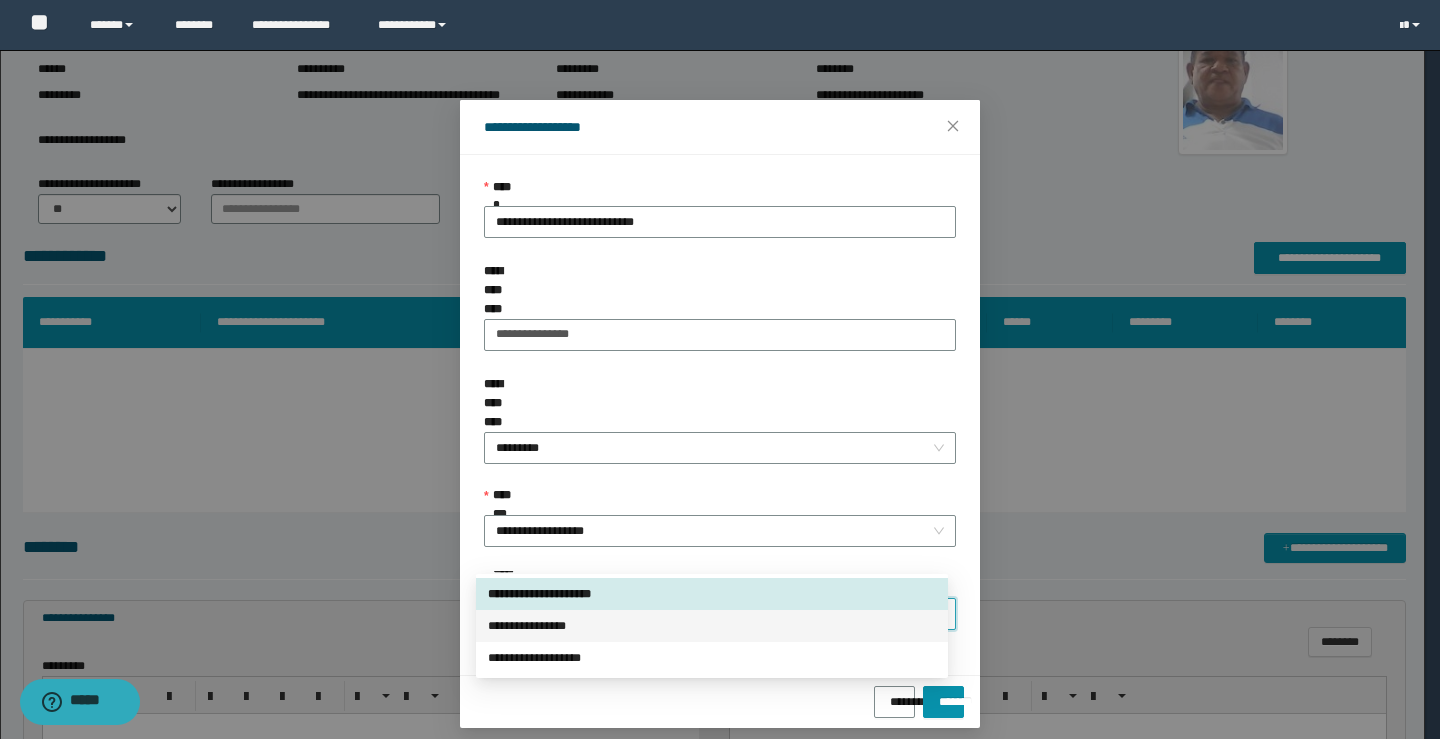 click on "**********" at bounding box center (712, 626) 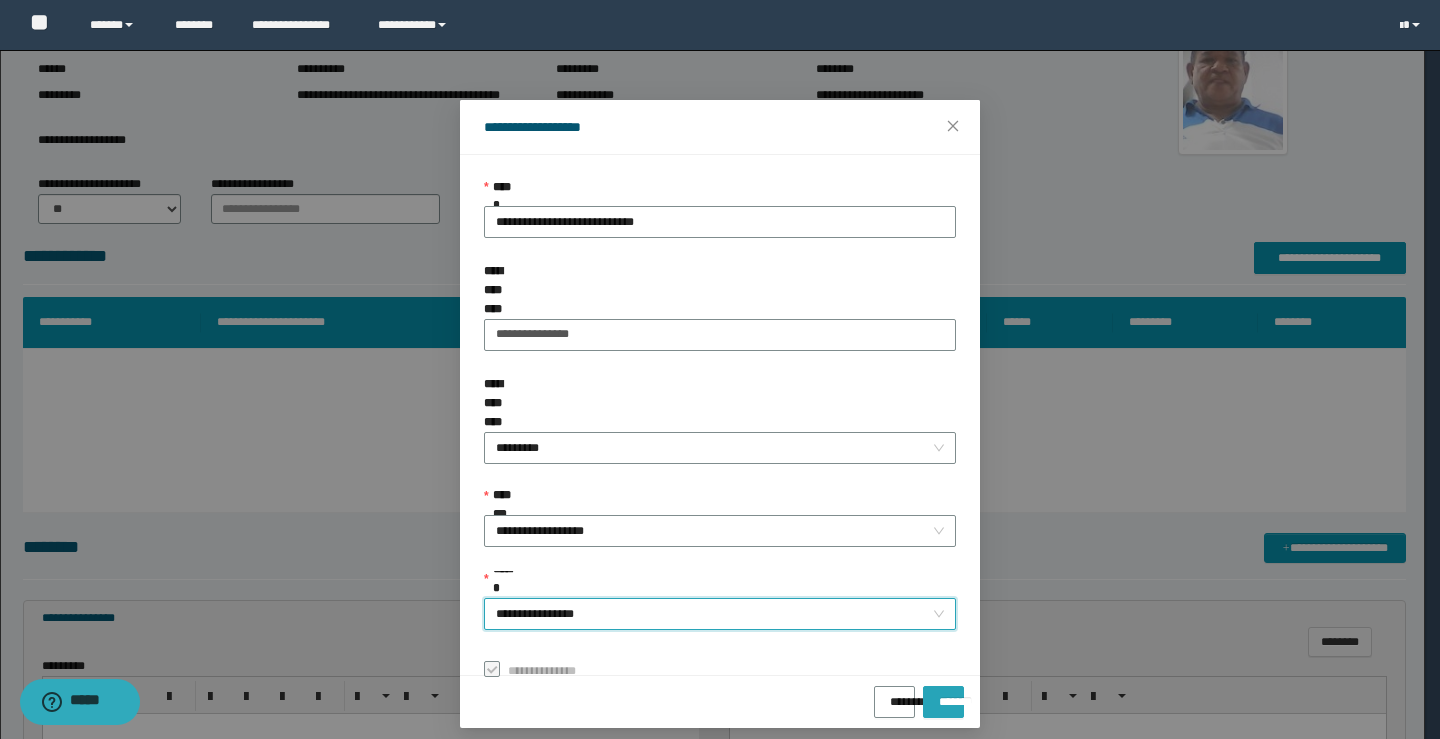 click on "*******" at bounding box center (943, 702) 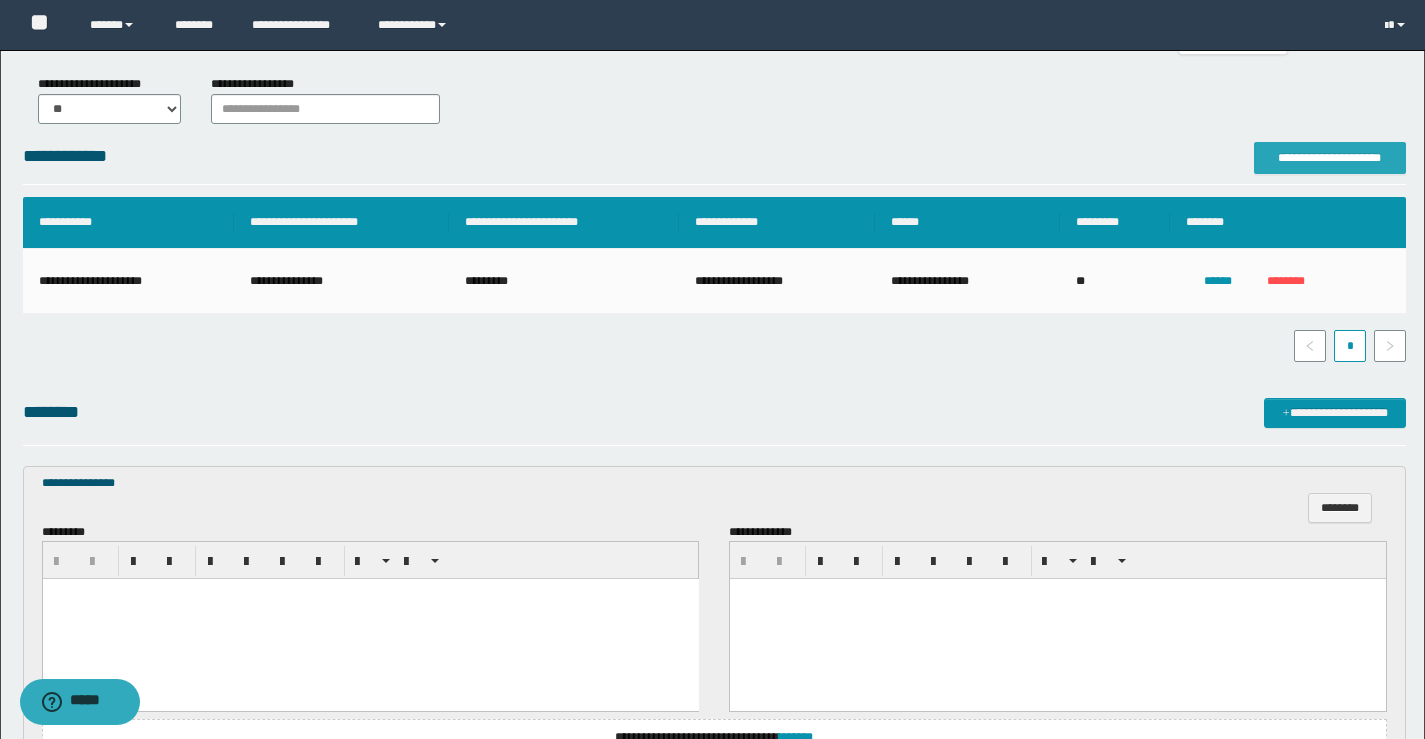 scroll, scrollTop: 436, scrollLeft: 0, axis: vertical 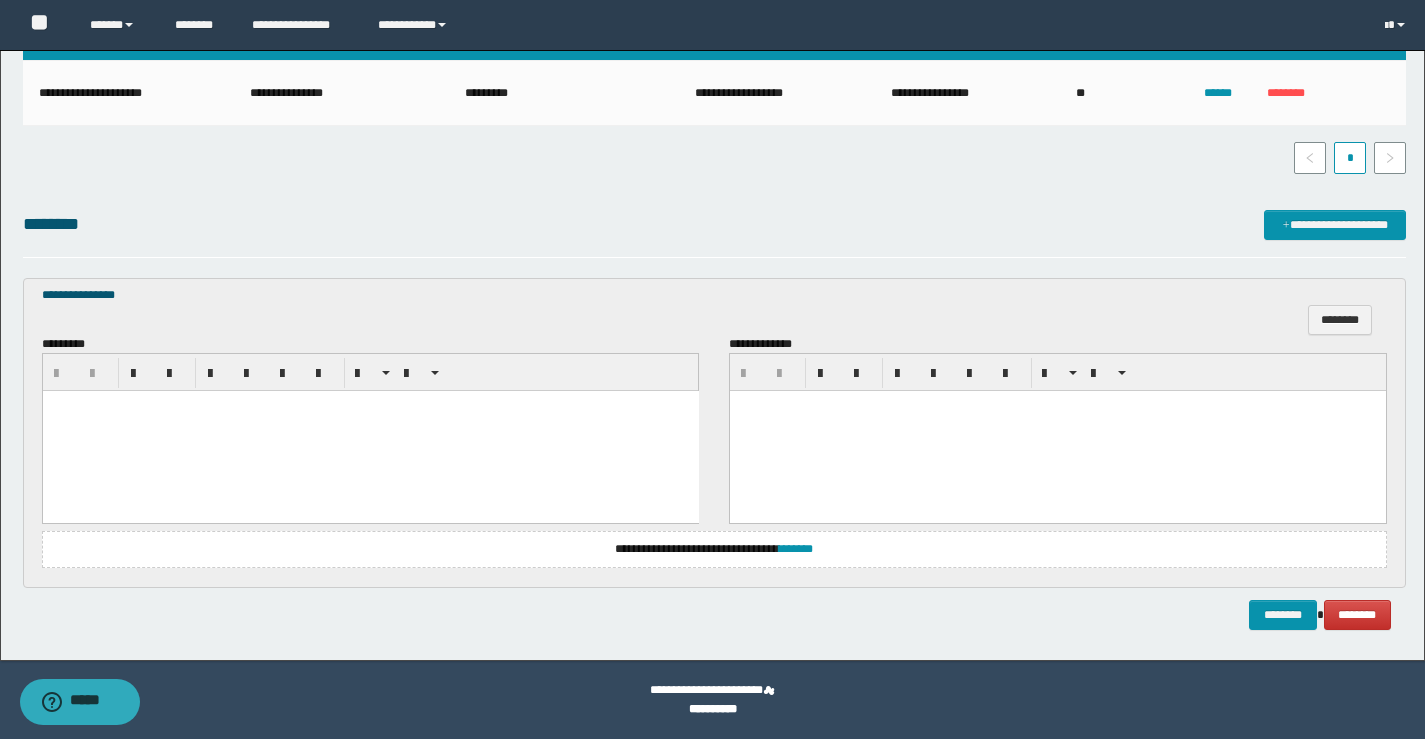 click at bounding box center (370, 431) 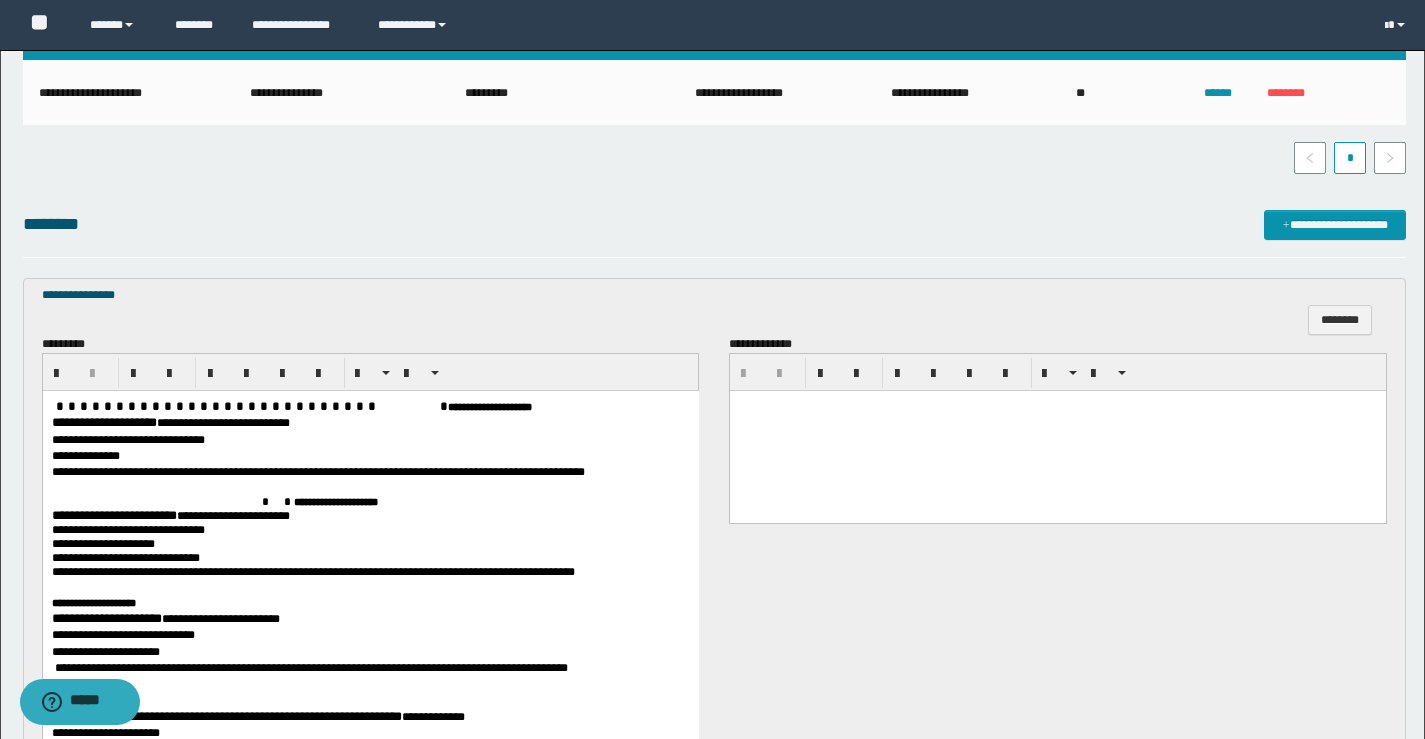 click on "**********" at bounding box center [103, 422] 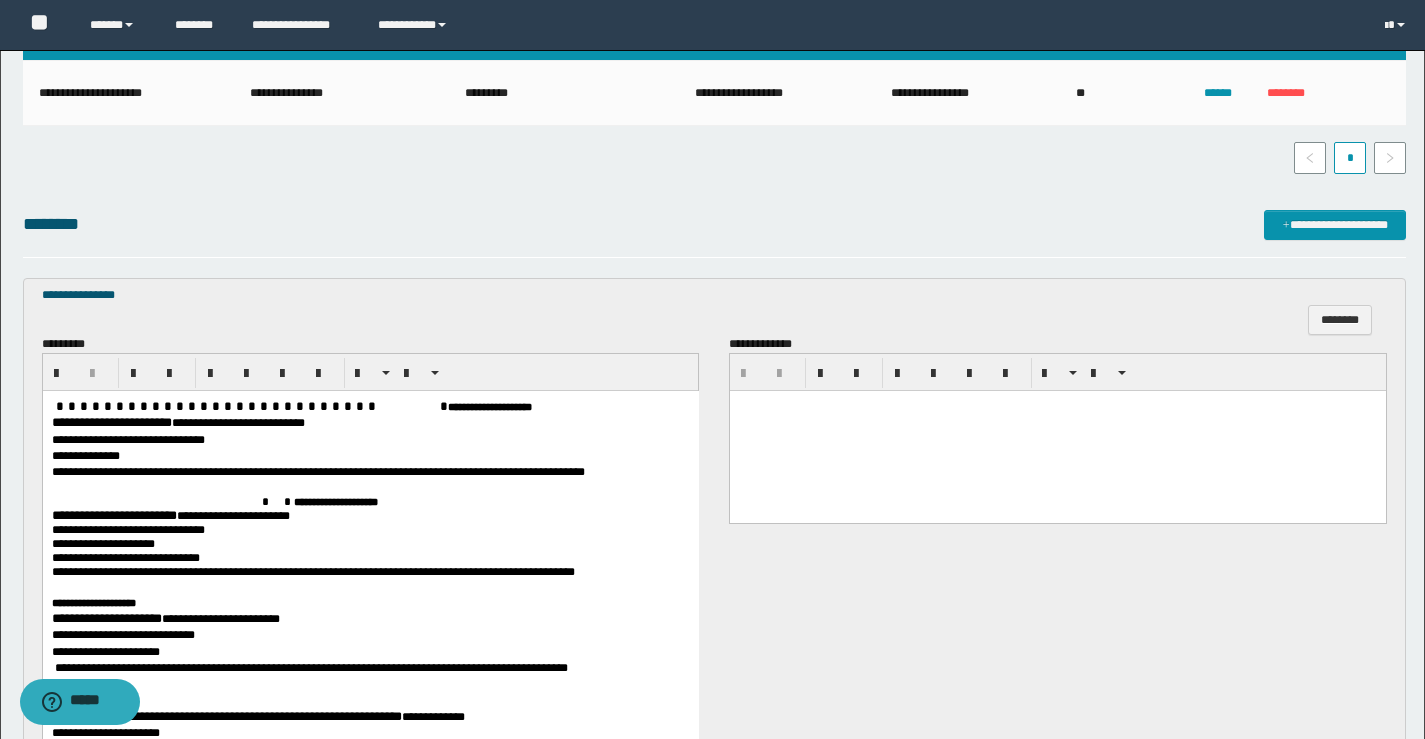 click on "**********" at bounding box center [113, 515] 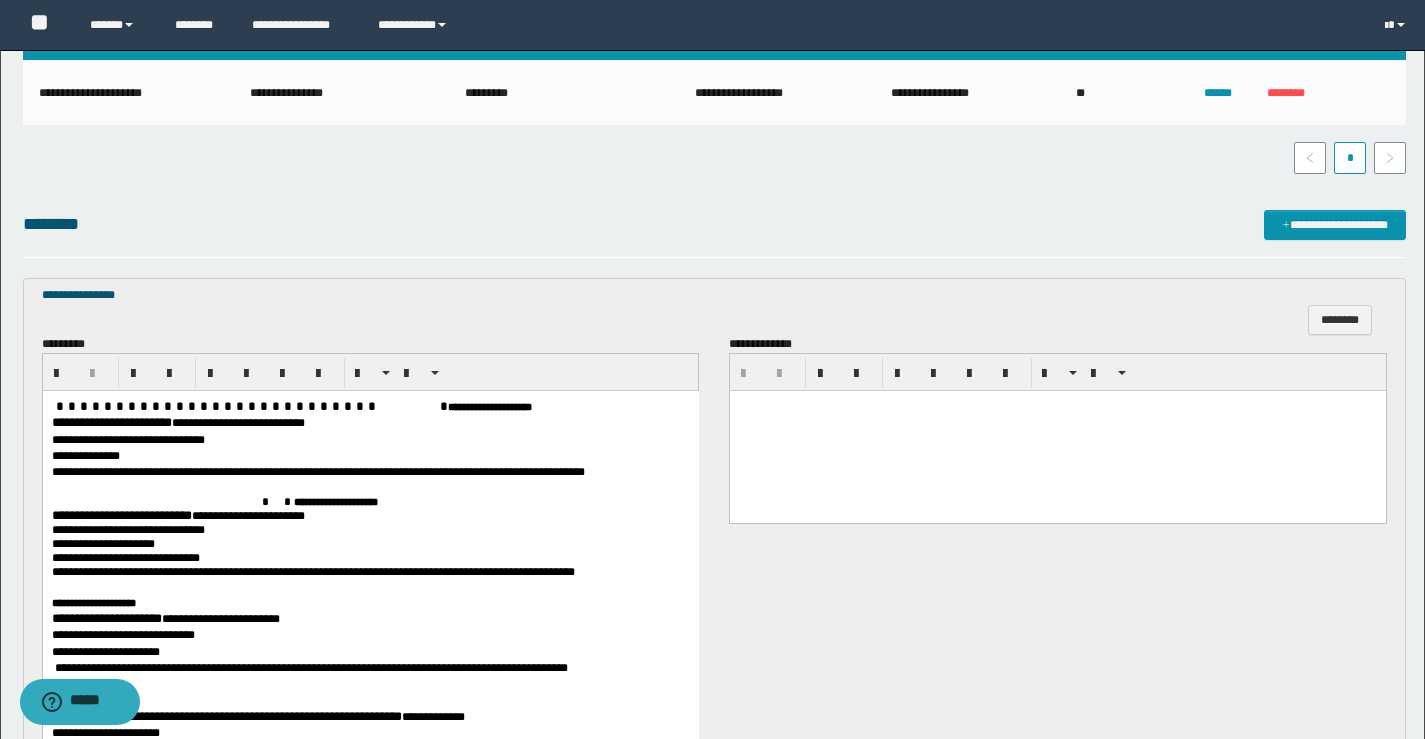 click on "**********" at bounding box center [106, 618] 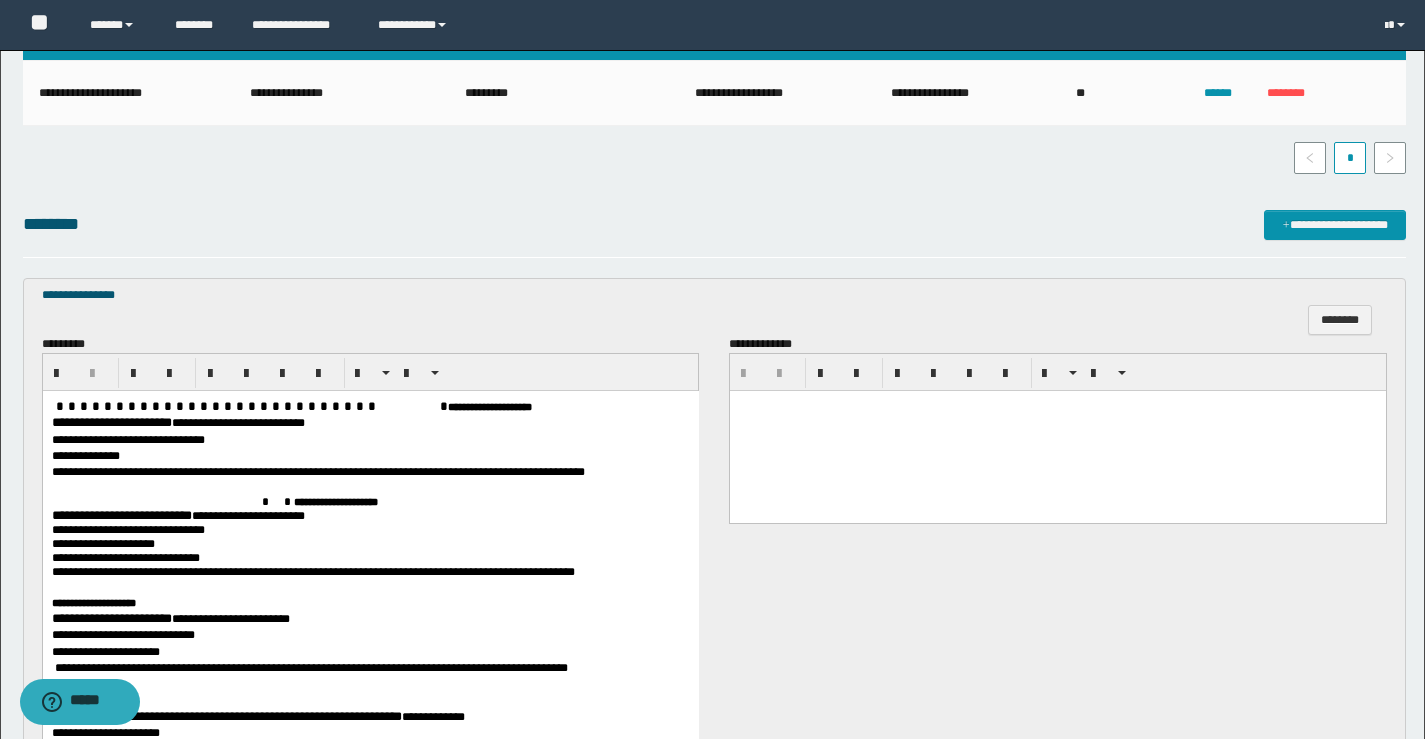 scroll, scrollTop: 536, scrollLeft: 0, axis: vertical 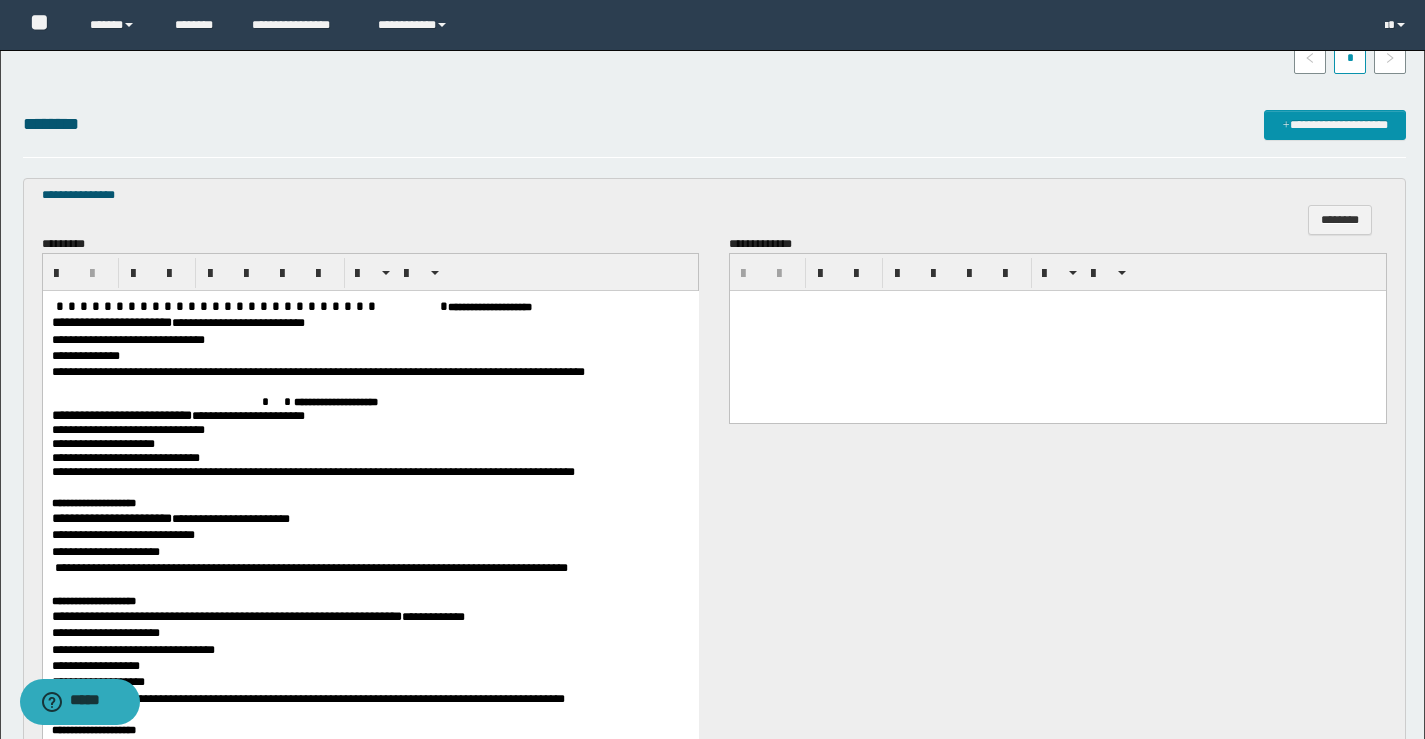 click on "**********" at bounding box center [226, 616] 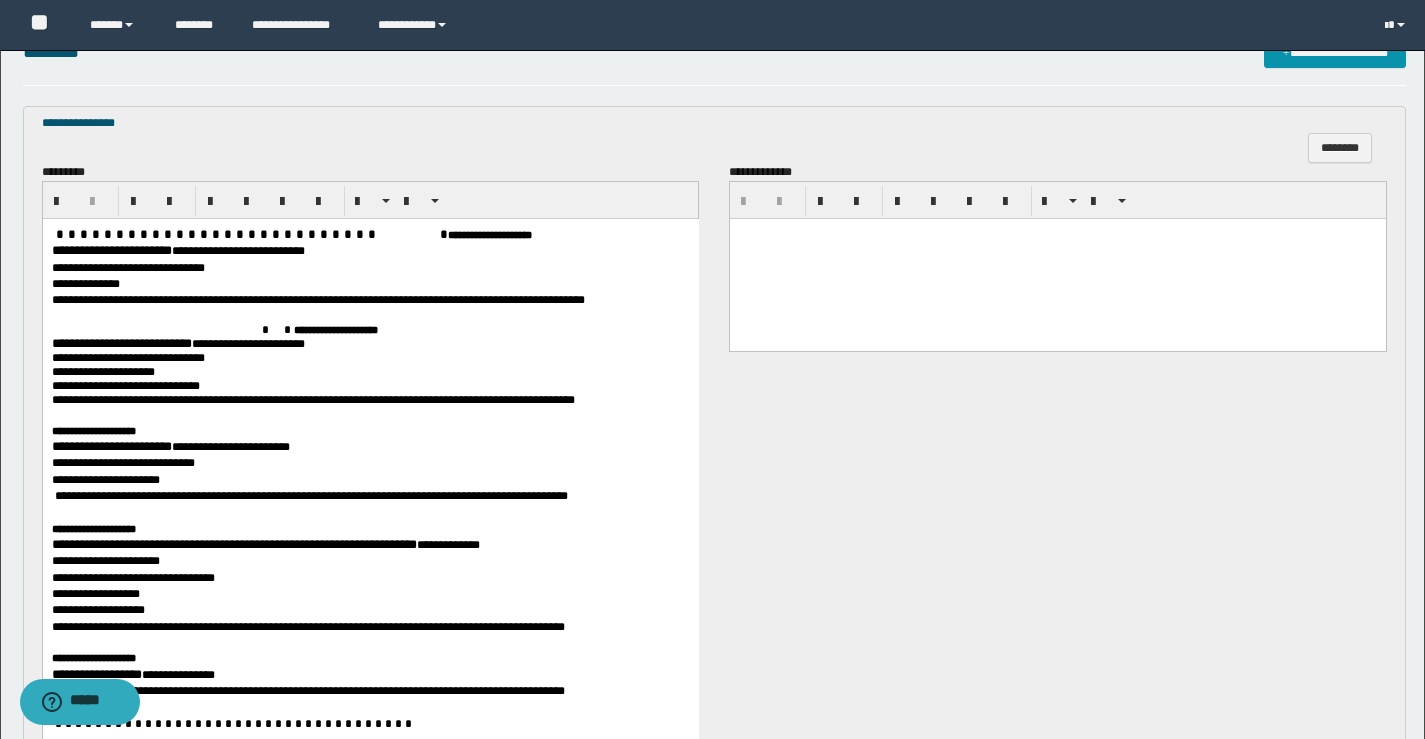scroll, scrollTop: 636, scrollLeft: 0, axis: vertical 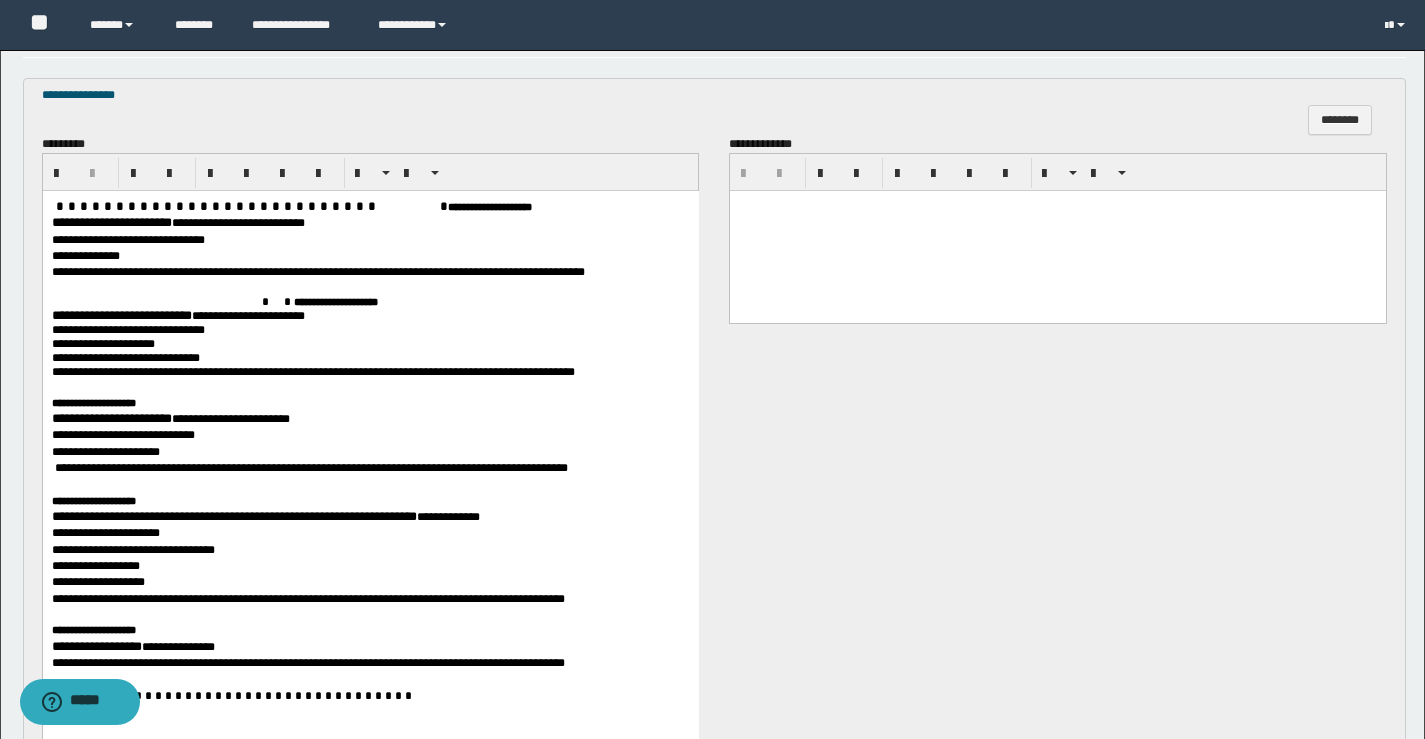 click on "**********" at bounding box center (96, 646) 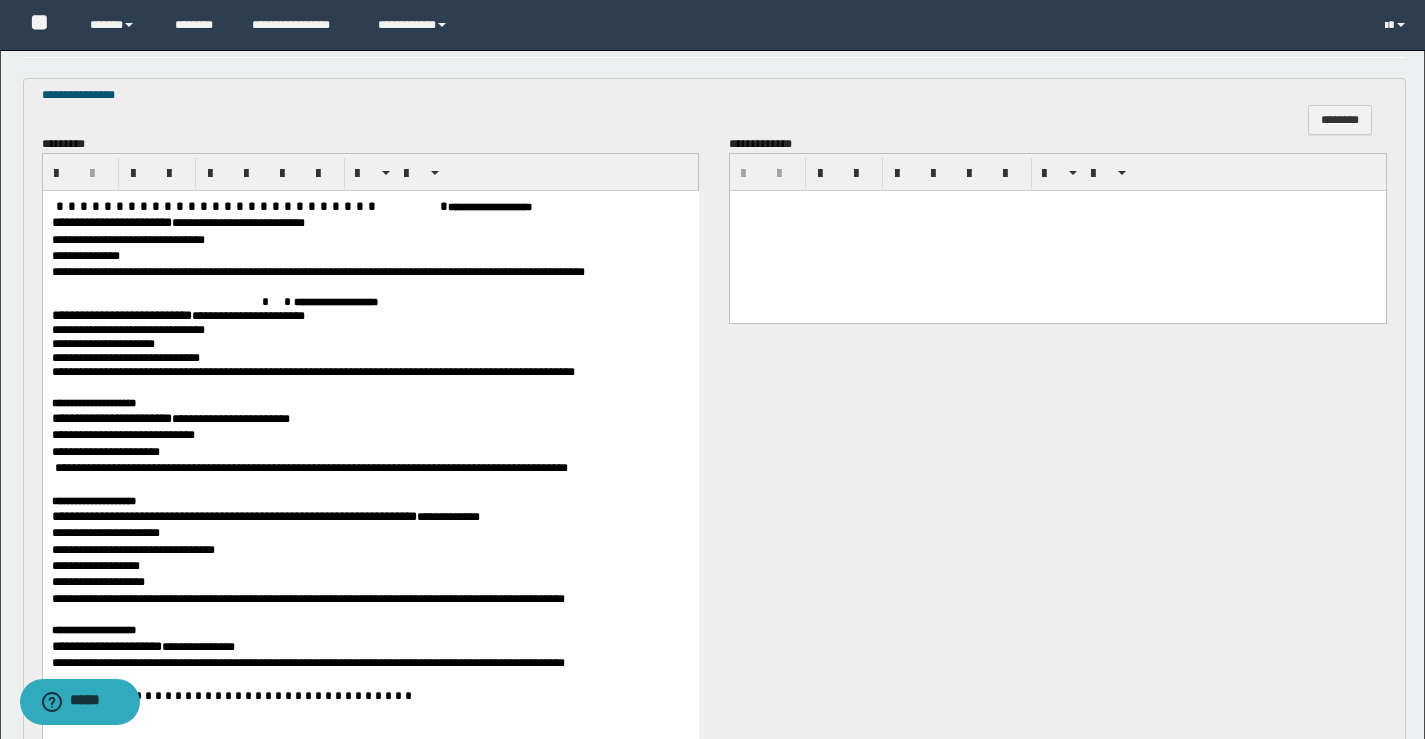 click at bounding box center (1058, 231) 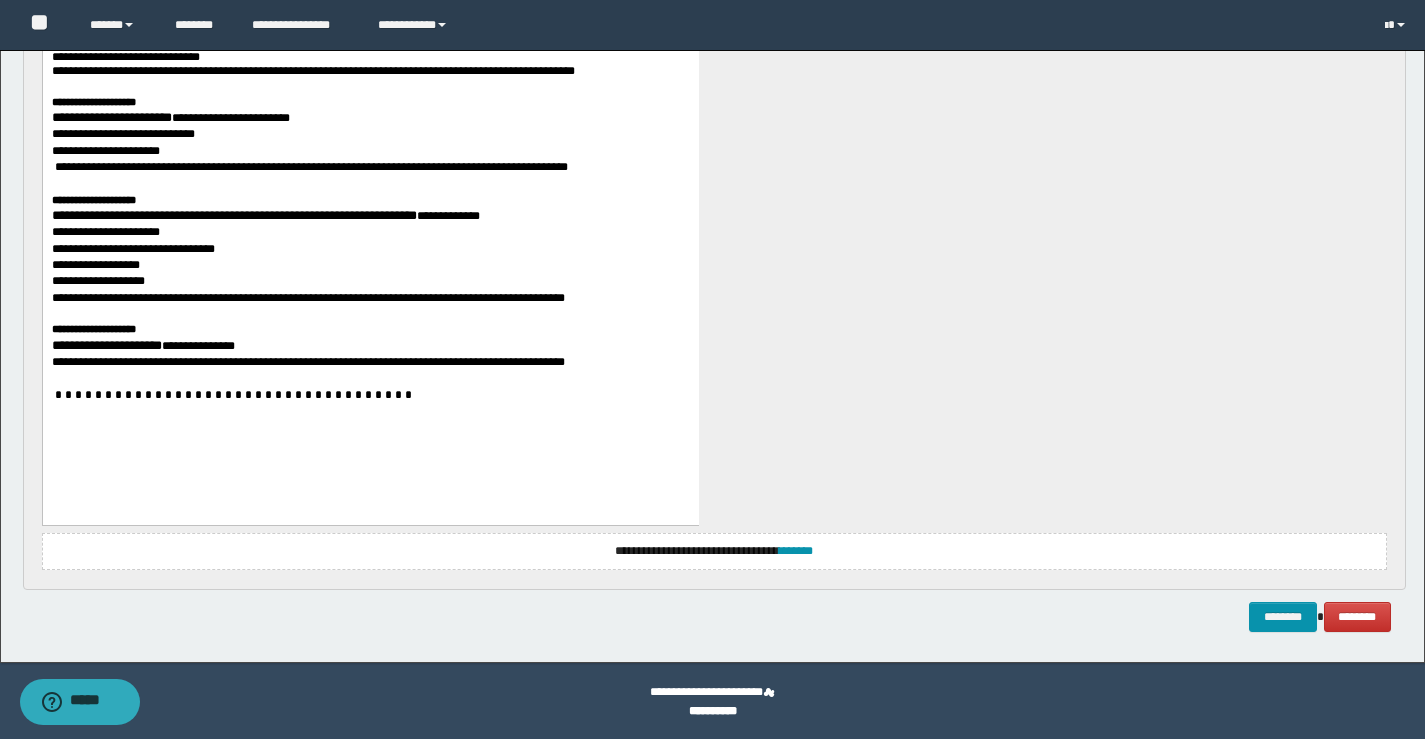 scroll, scrollTop: 939, scrollLeft: 0, axis: vertical 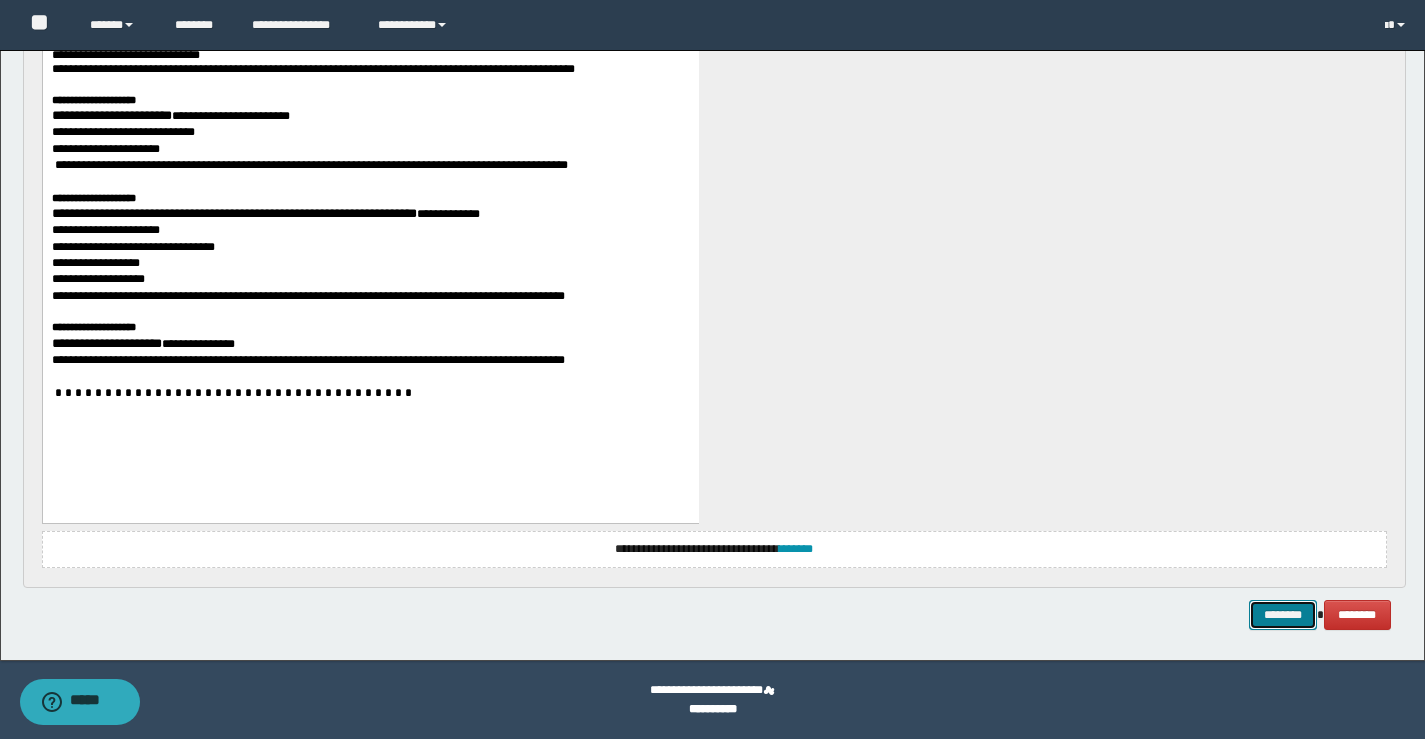 click on "********" at bounding box center (1283, 615) 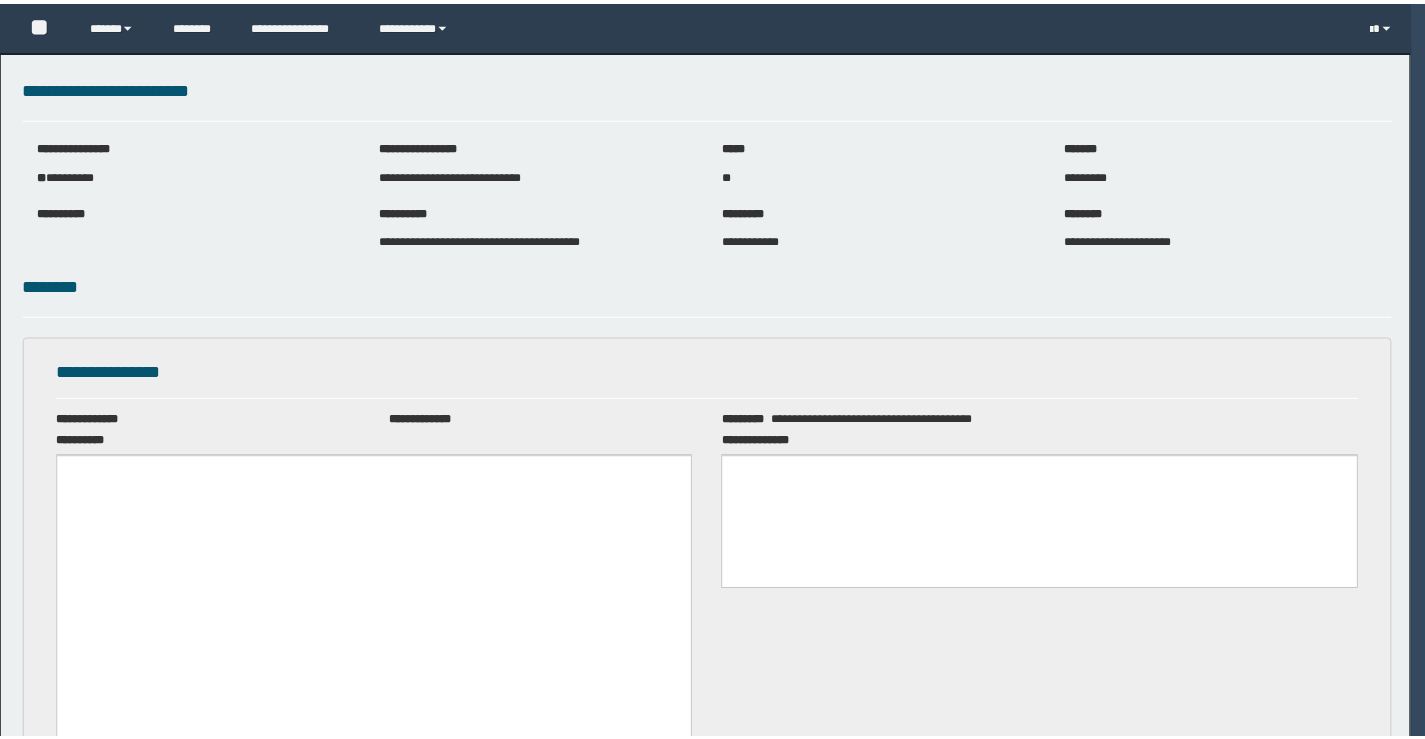 scroll, scrollTop: 0, scrollLeft: 0, axis: both 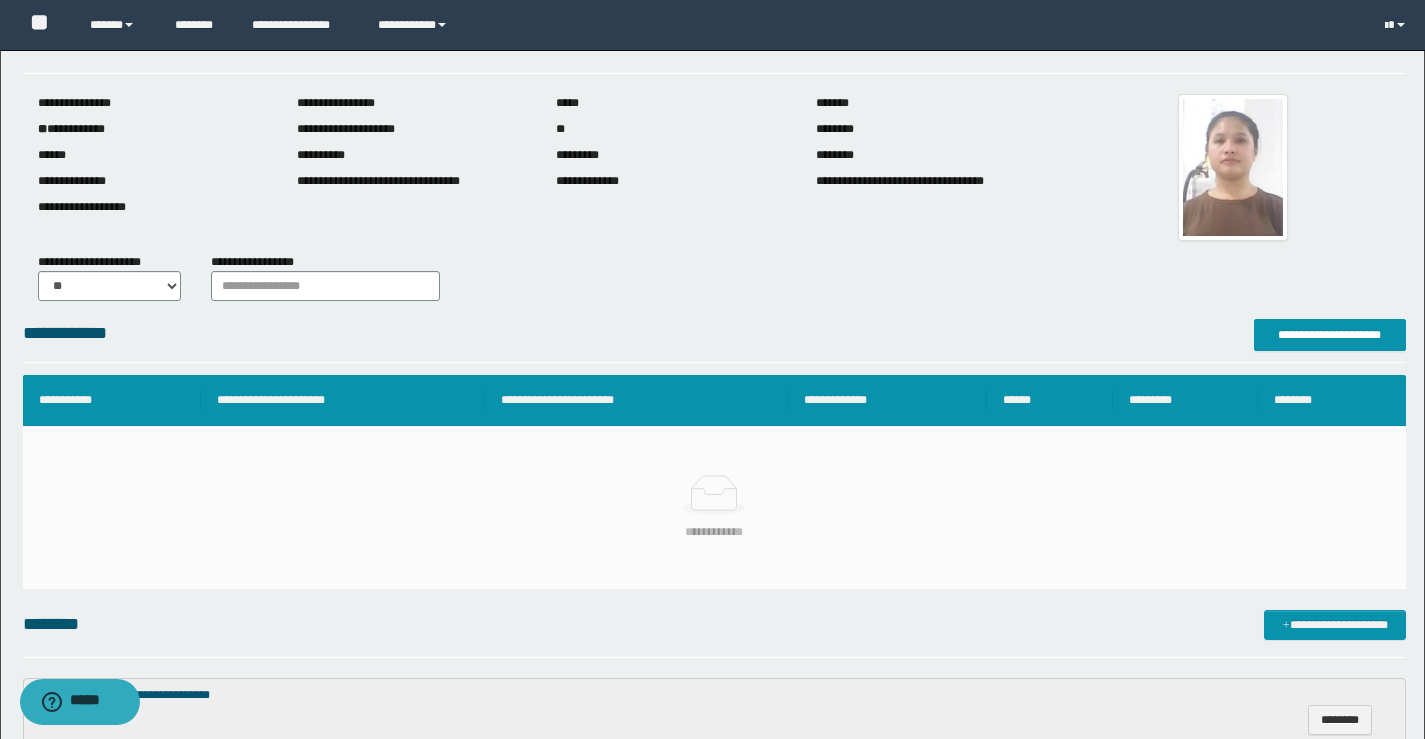 click on "**********" at bounding box center (152, 129) 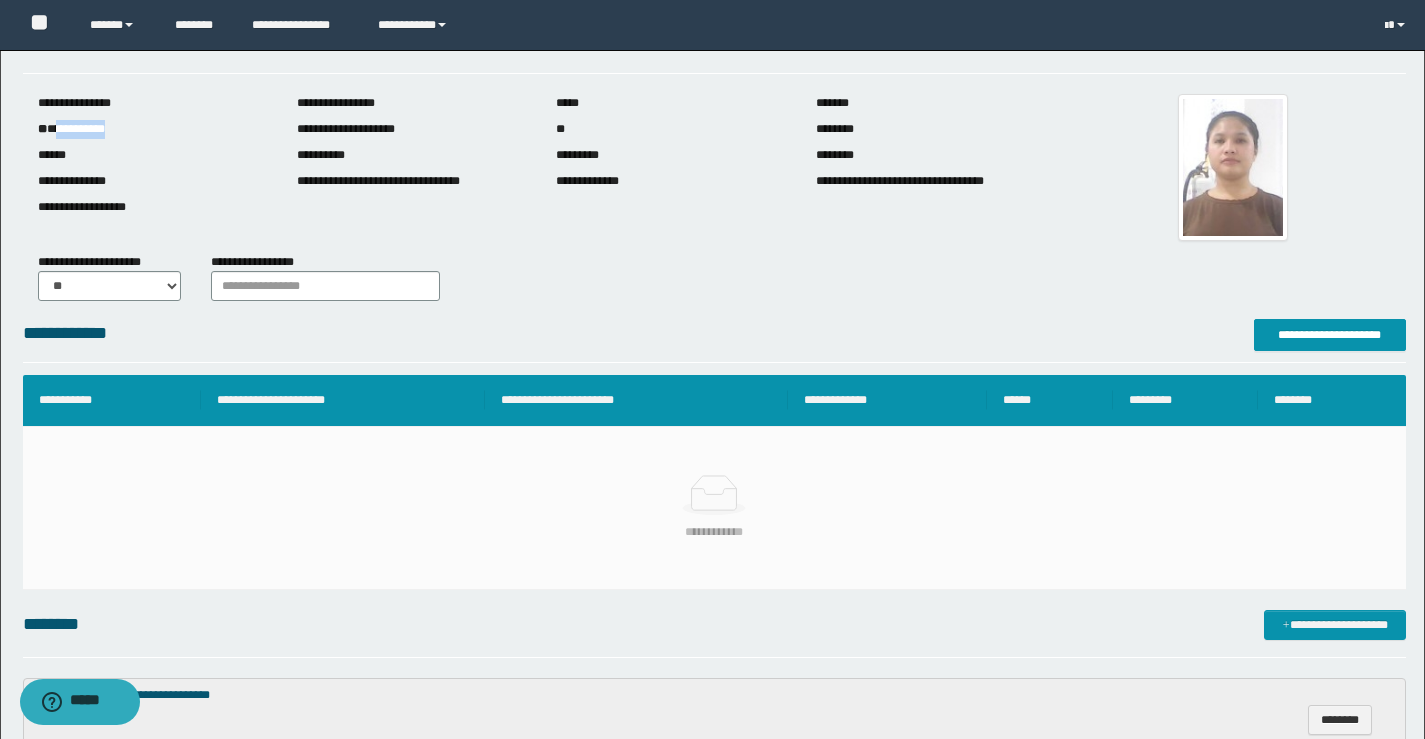 click on "**********" at bounding box center [152, 129] 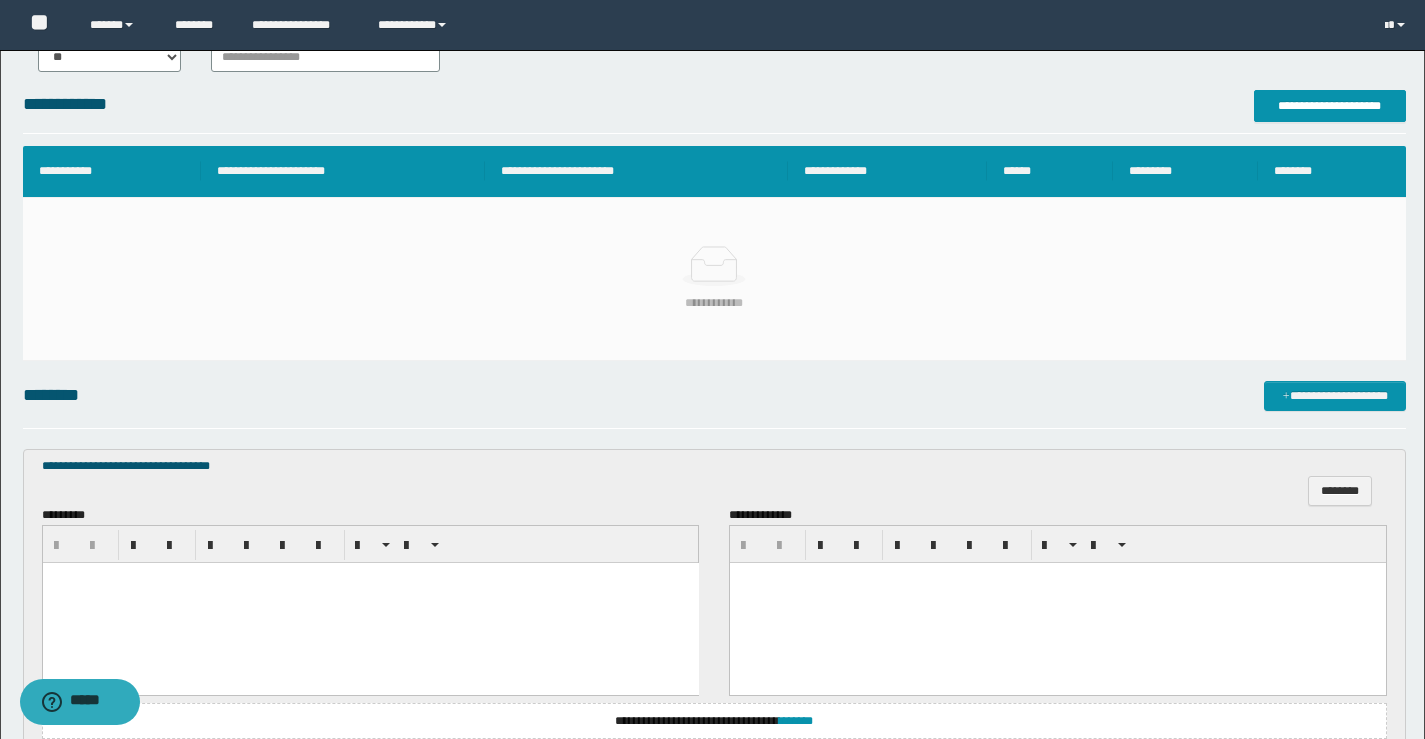 scroll, scrollTop: 462, scrollLeft: 0, axis: vertical 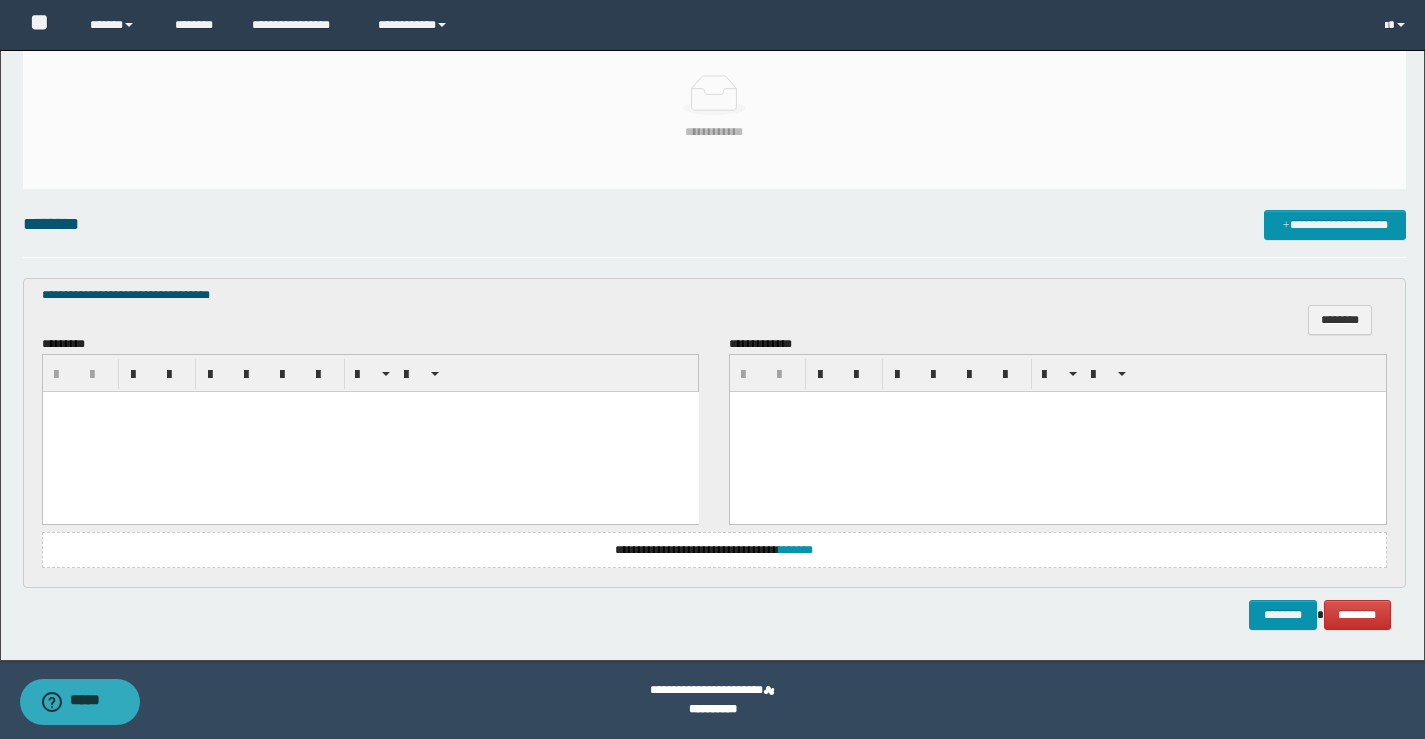click at bounding box center [370, 431] 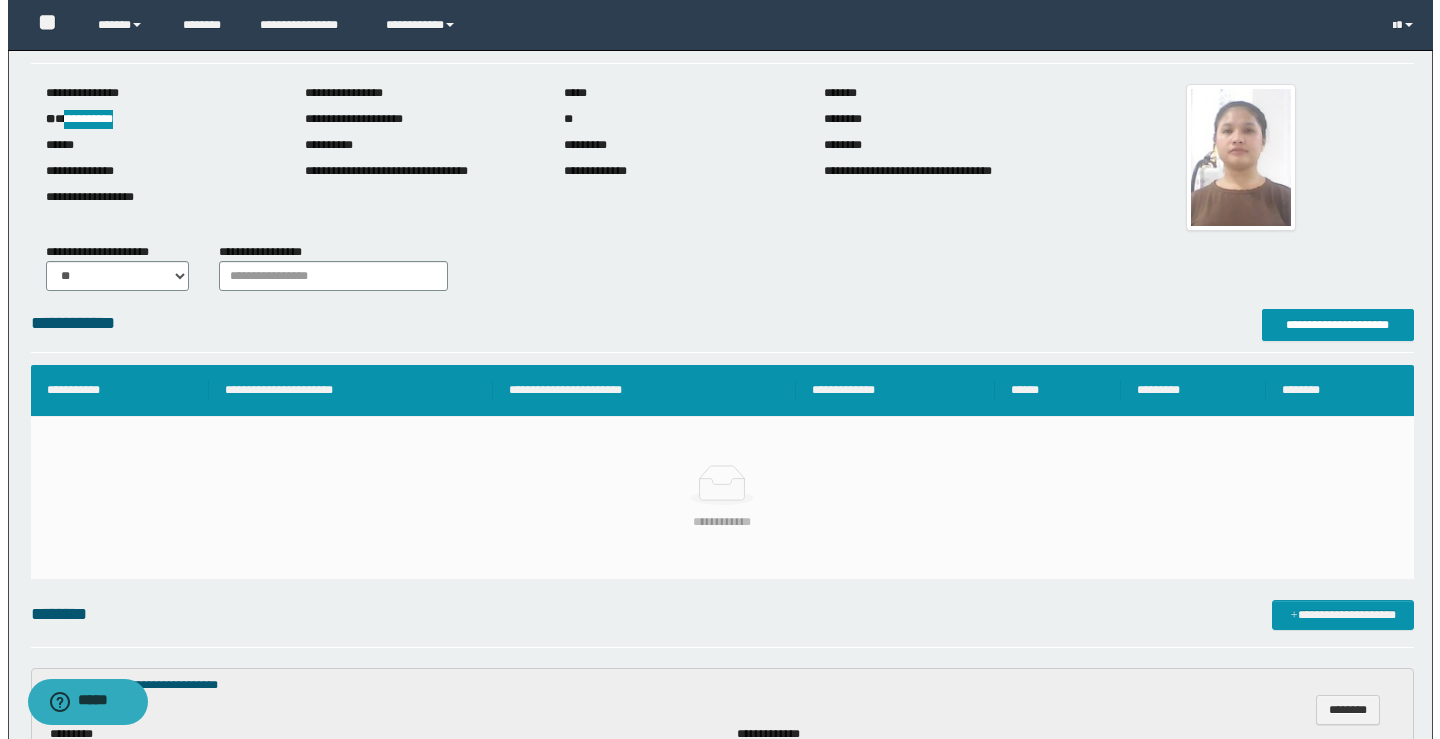 scroll, scrollTop: 62, scrollLeft: 0, axis: vertical 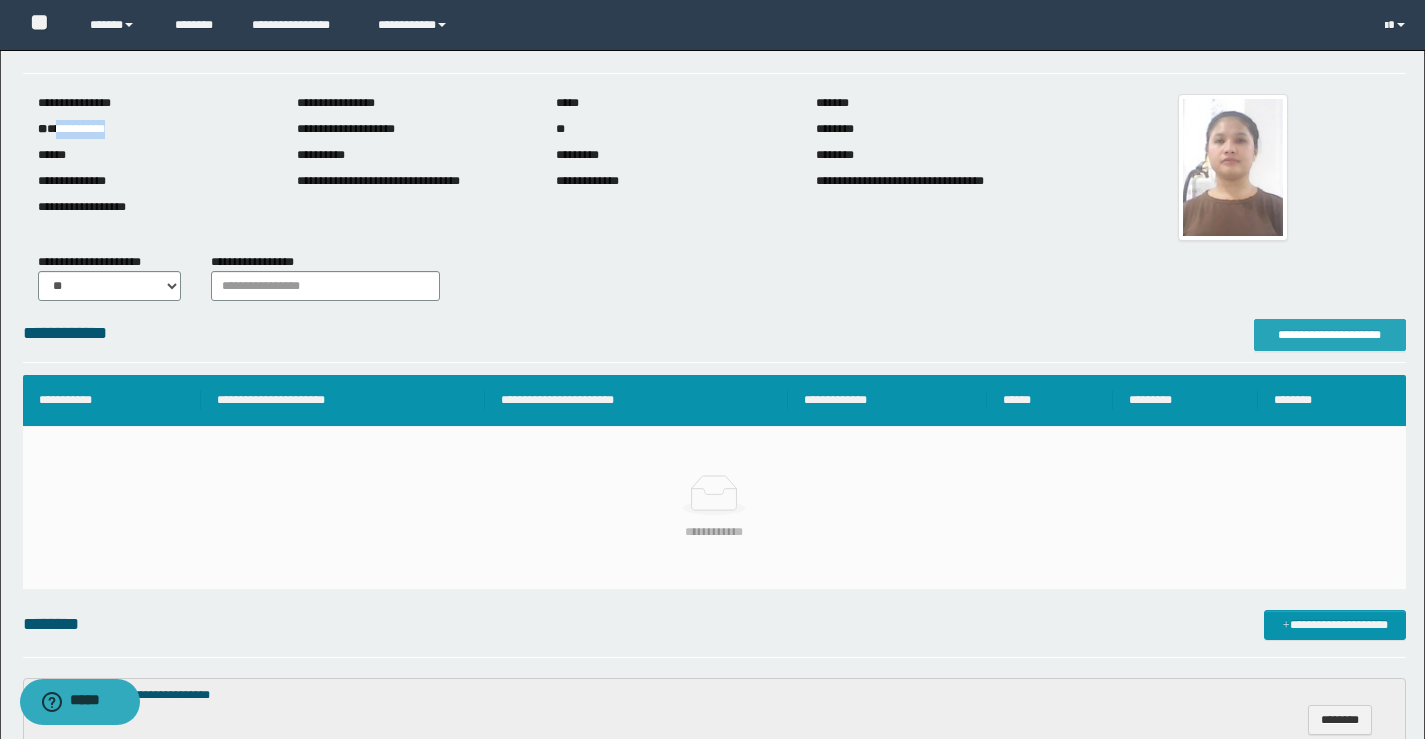 click on "**********" at bounding box center (1330, 335) 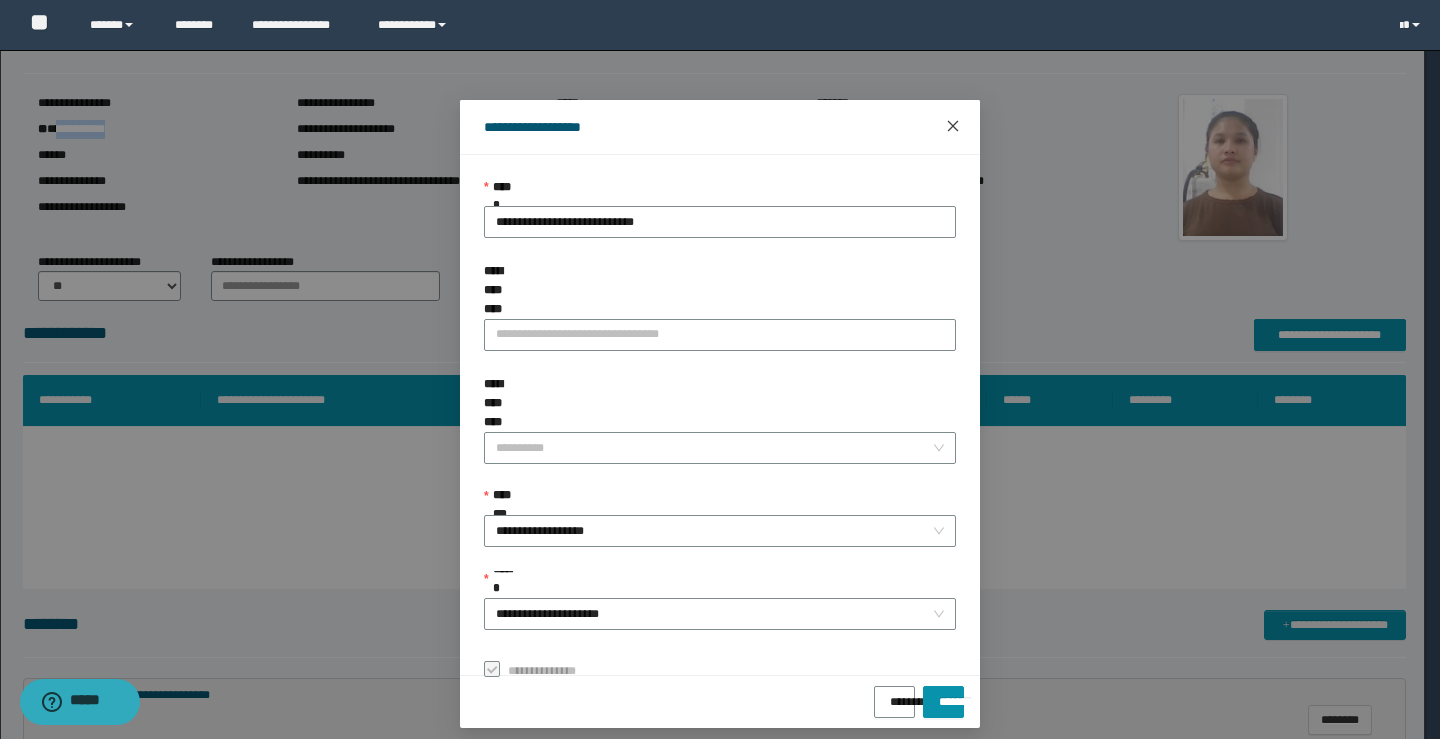 click 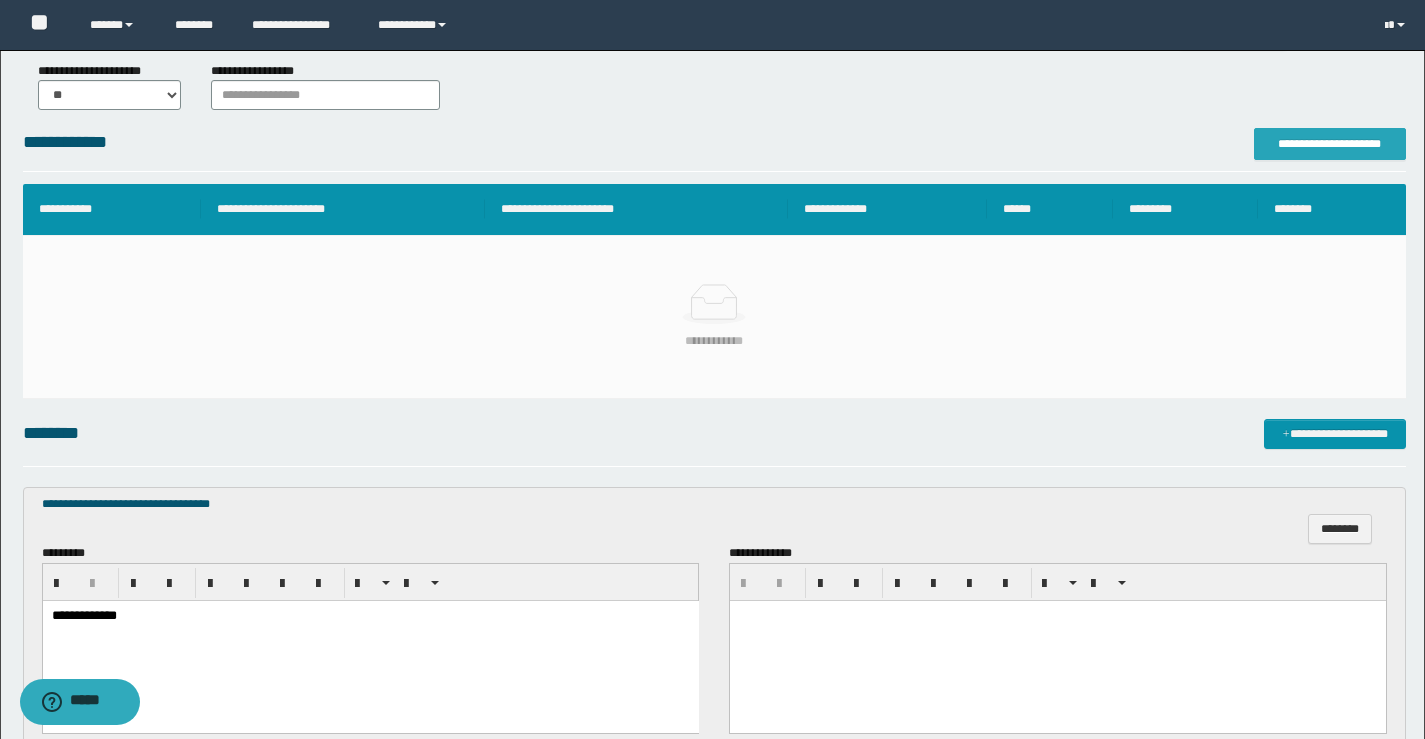 scroll, scrollTop: 462, scrollLeft: 0, axis: vertical 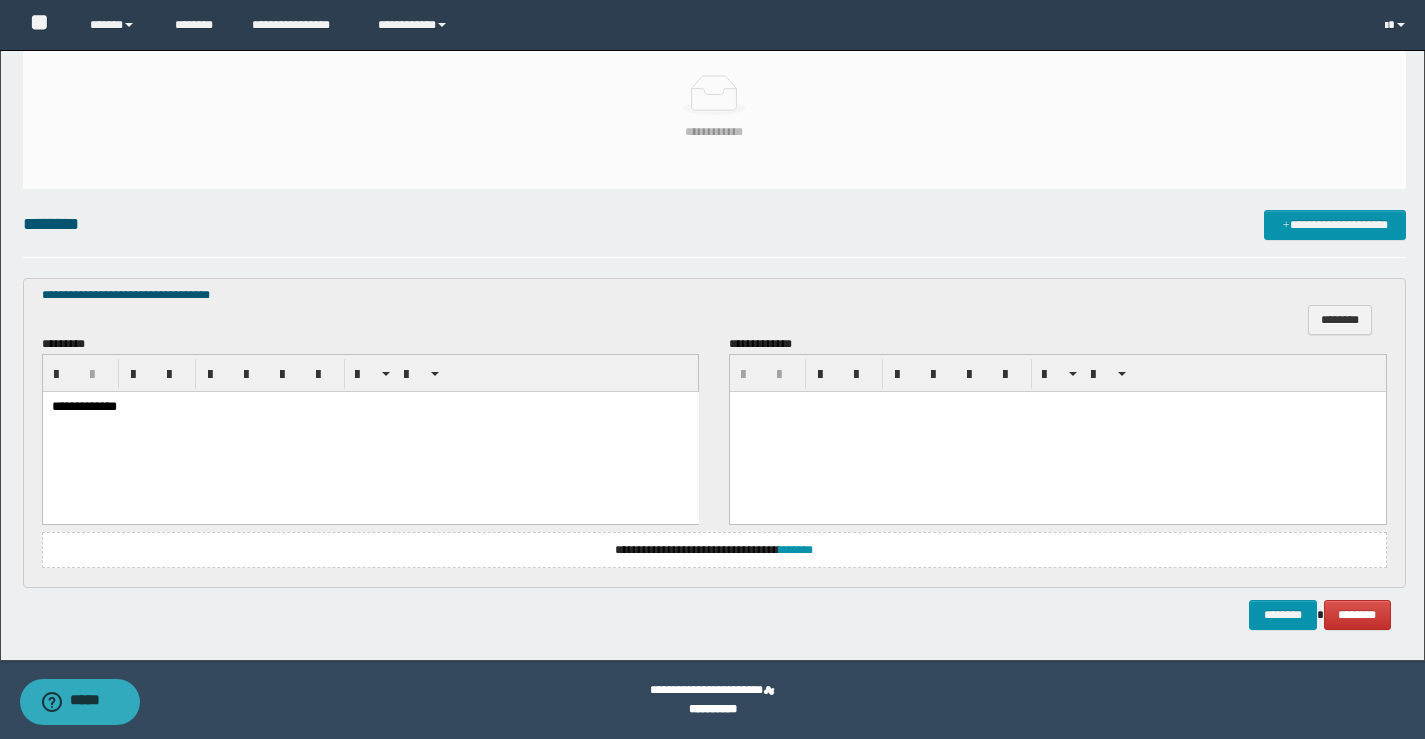 drag, startPoint x: 250, startPoint y: 293, endPoint x: 13, endPoint y: 307, distance: 237.41315 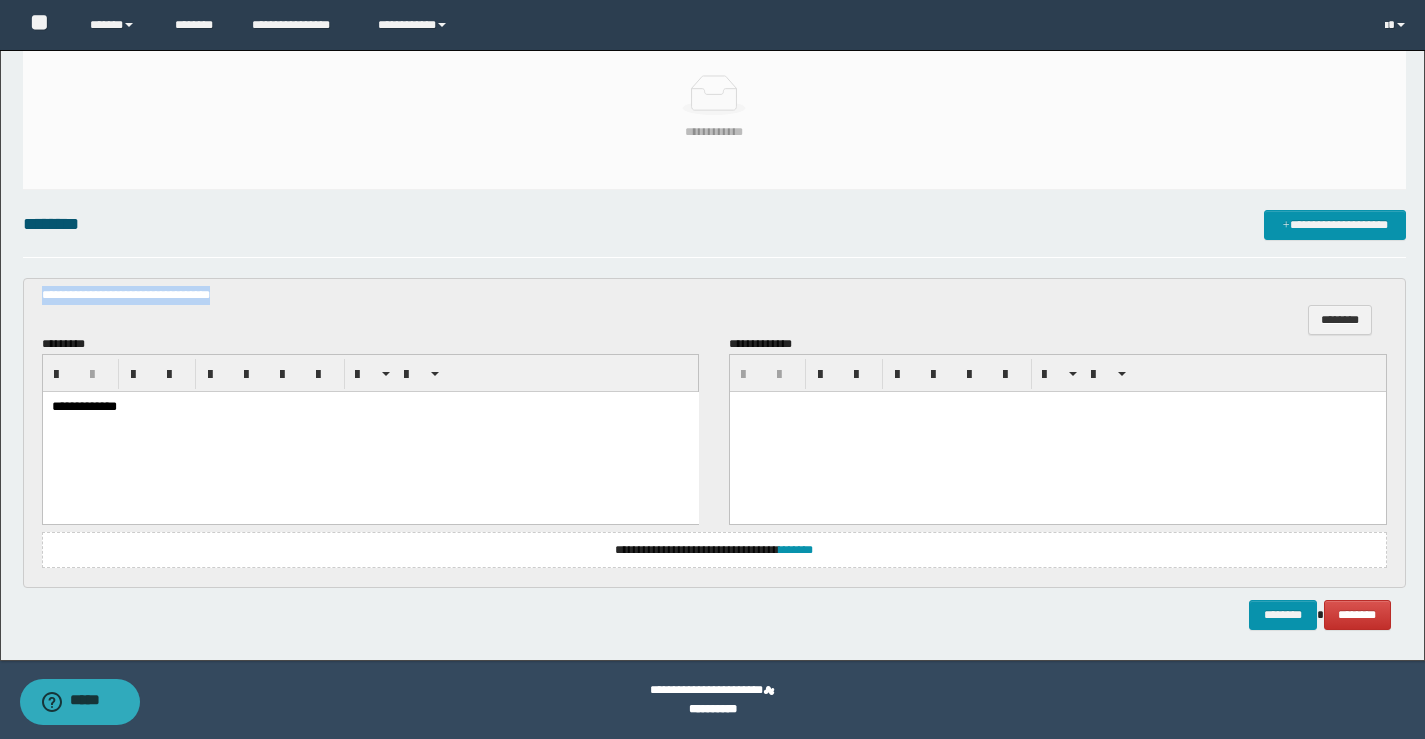 drag, startPoint x: 249, startPoint y: 298, endPoint x: 45, endPoint y: 303, distance: 204.06126 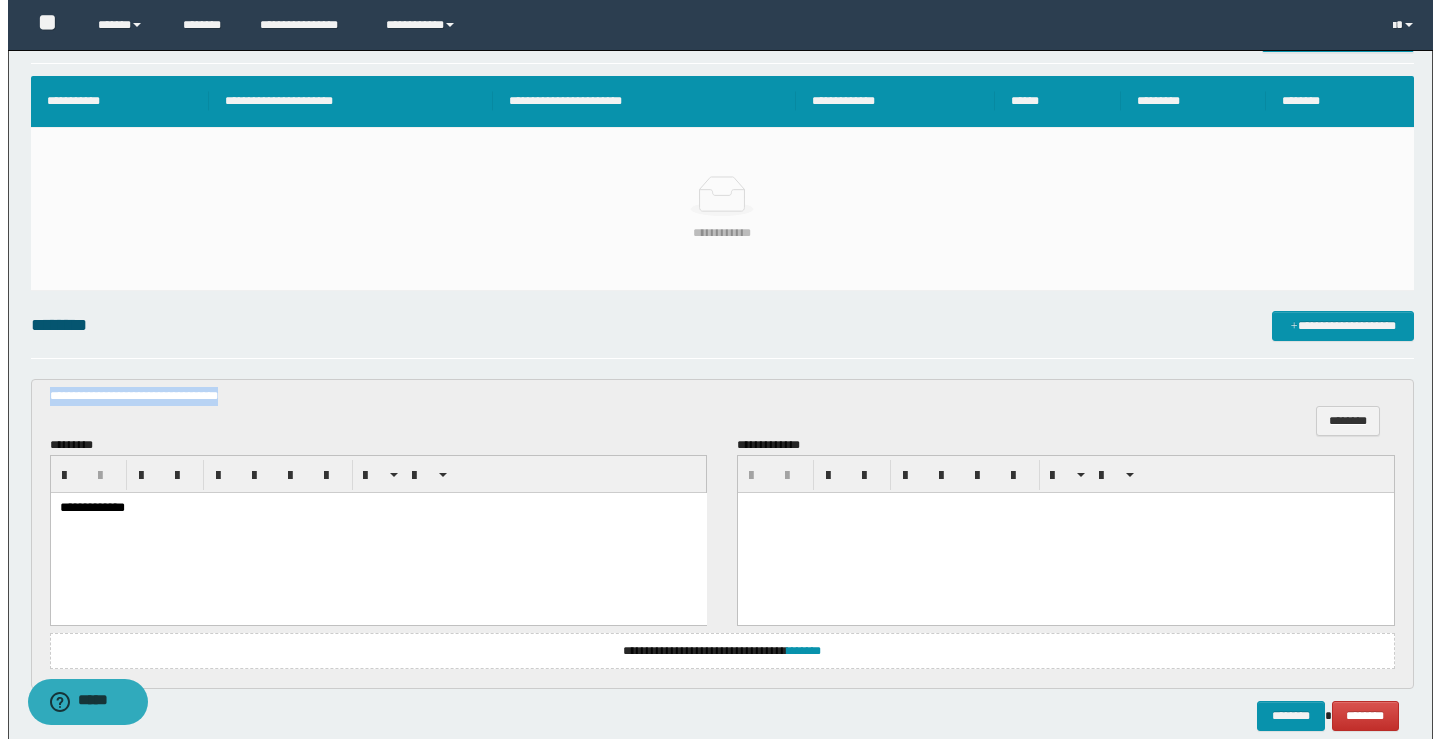 scroll, scrollTop: 162, scrollLeft: 0, axis: vertical 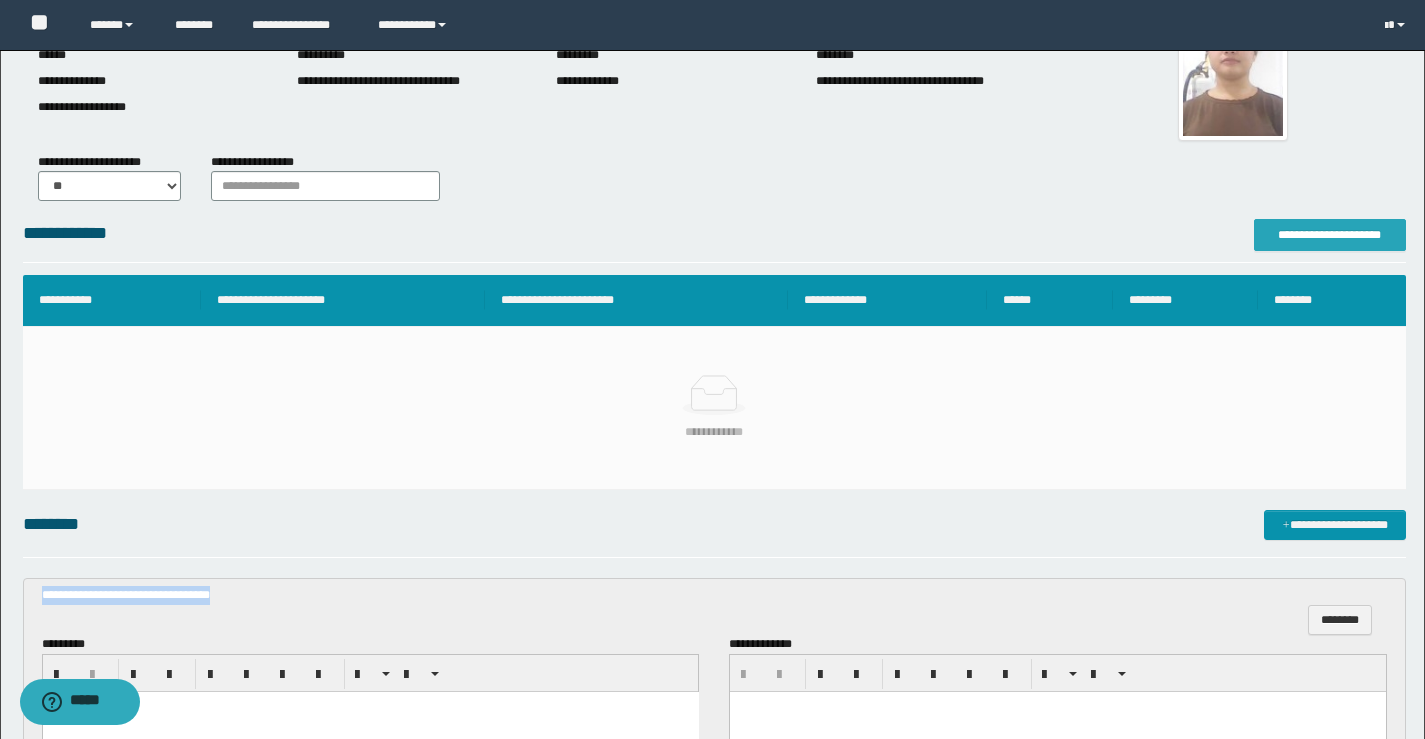 click on "**********" at bounding box center [1330, 235] 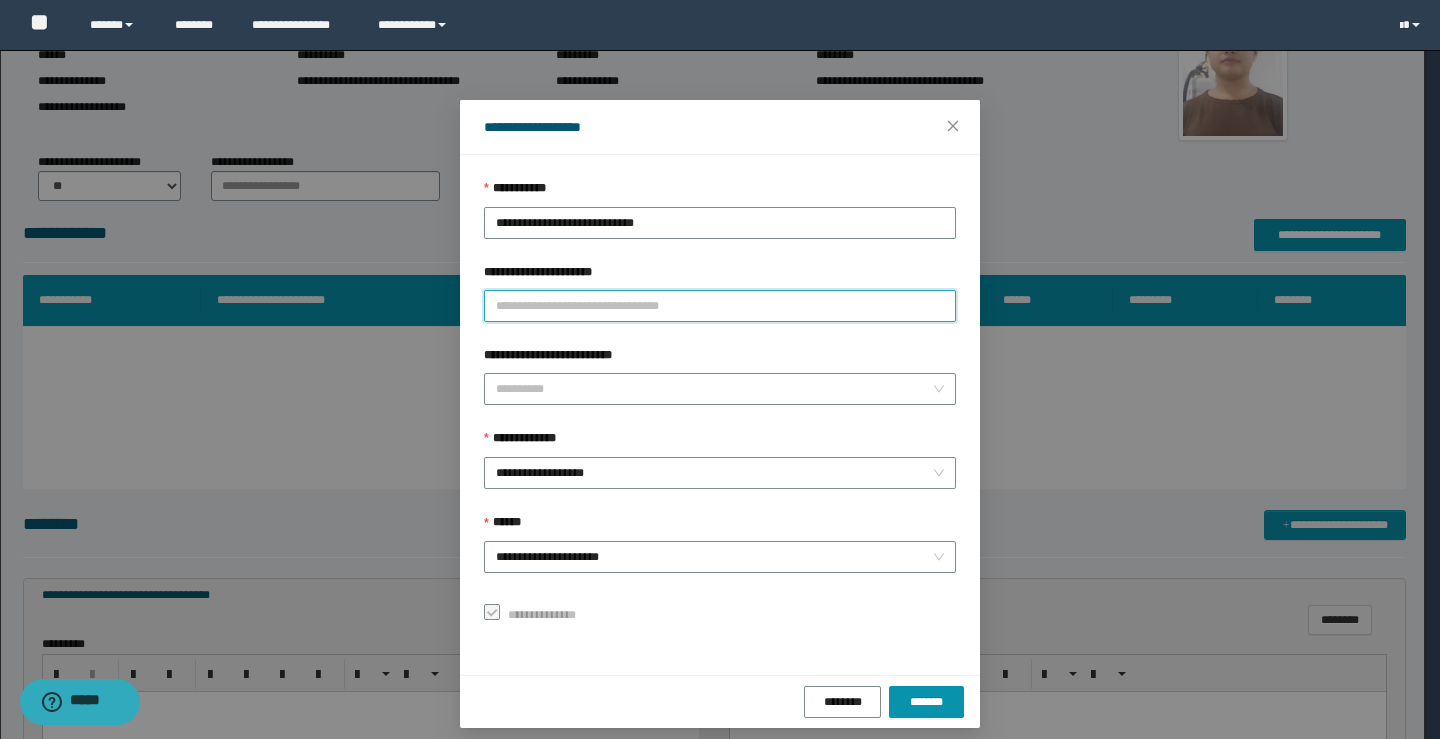 click on "**********" at bounding box center (720, 306) 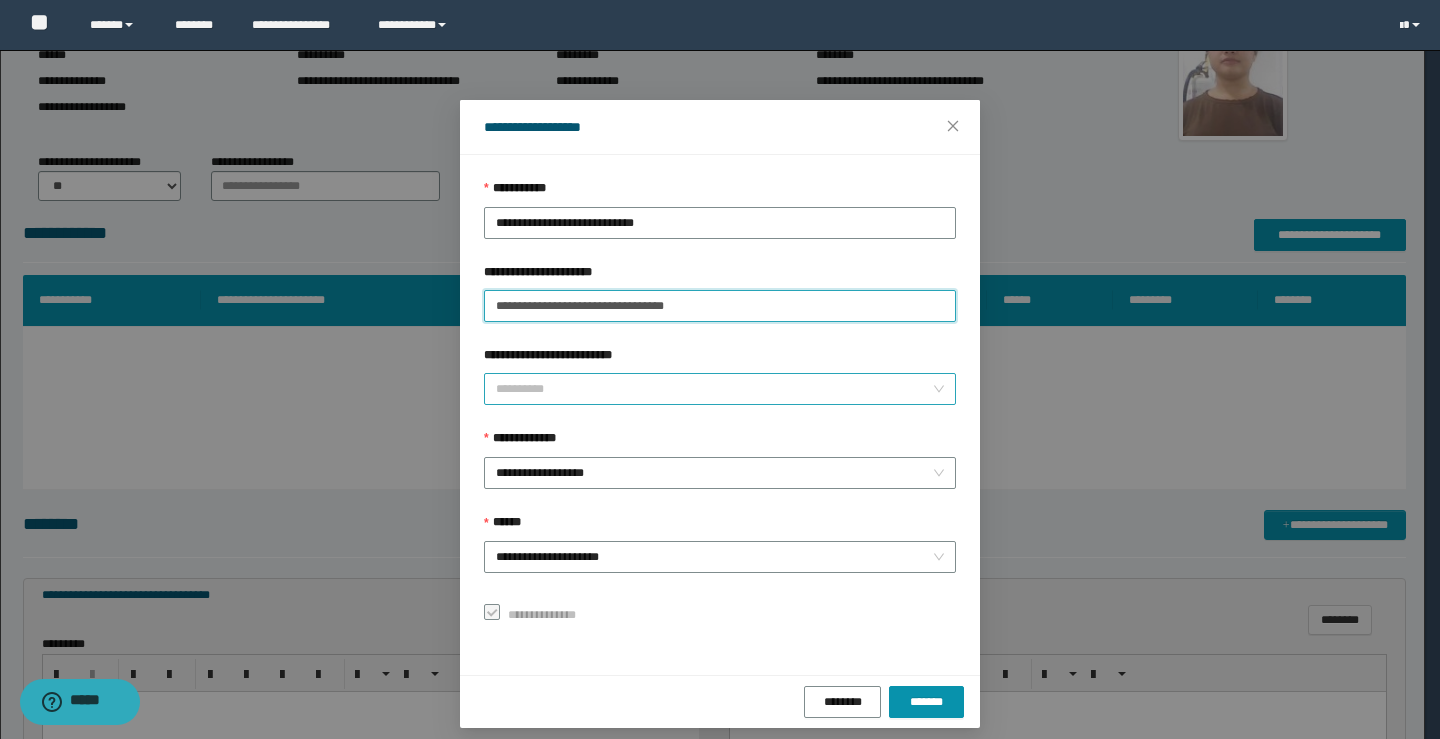 type on "**********" 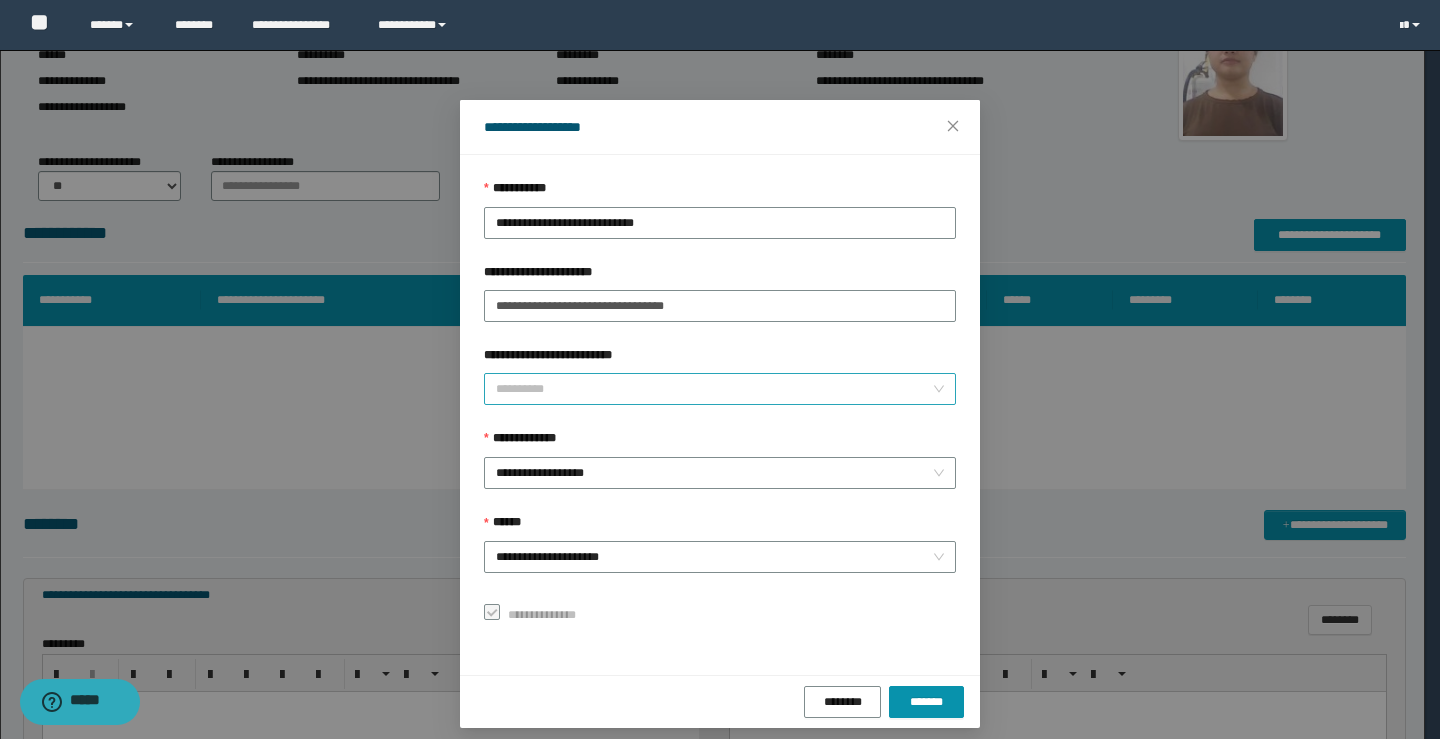 click on "**********" at bounding box center (714, 389) 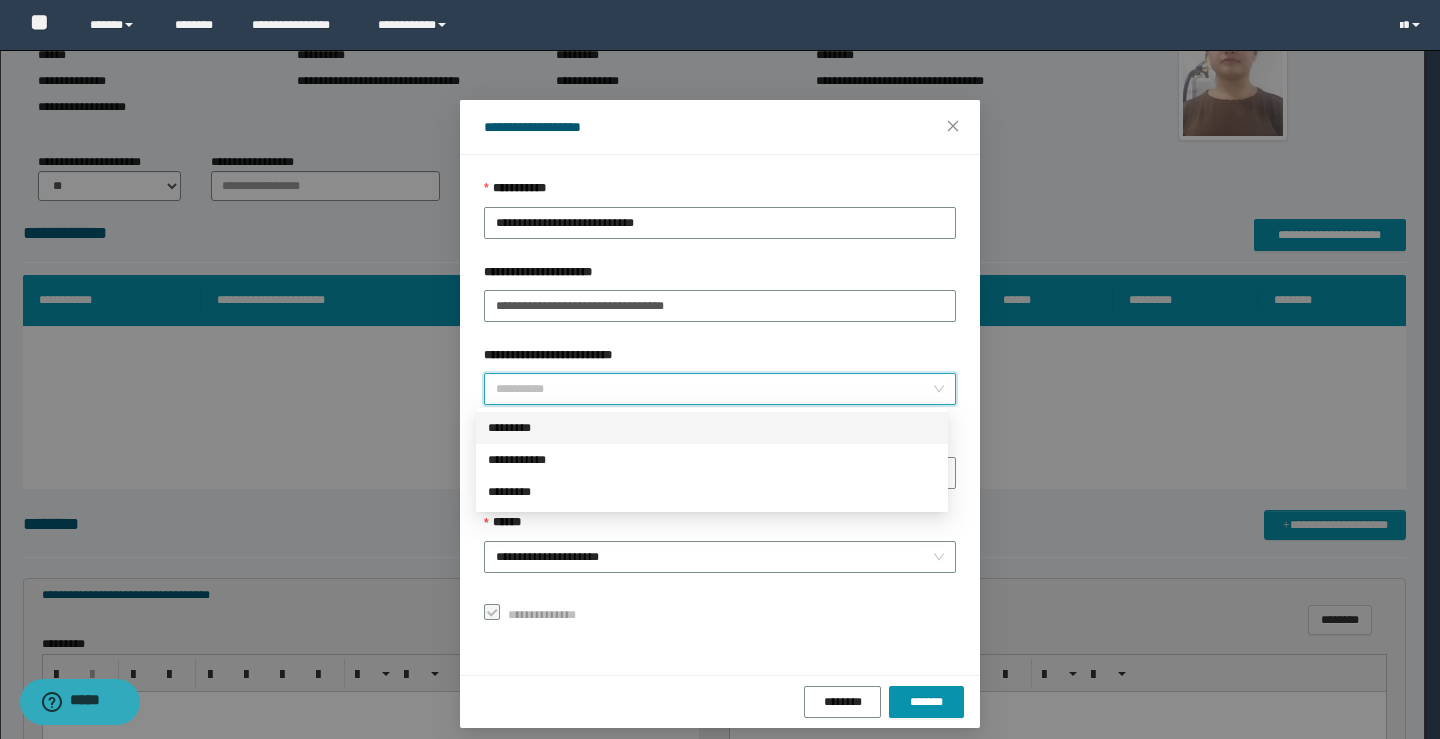 click on "*********" at bounding box center [712, 428] 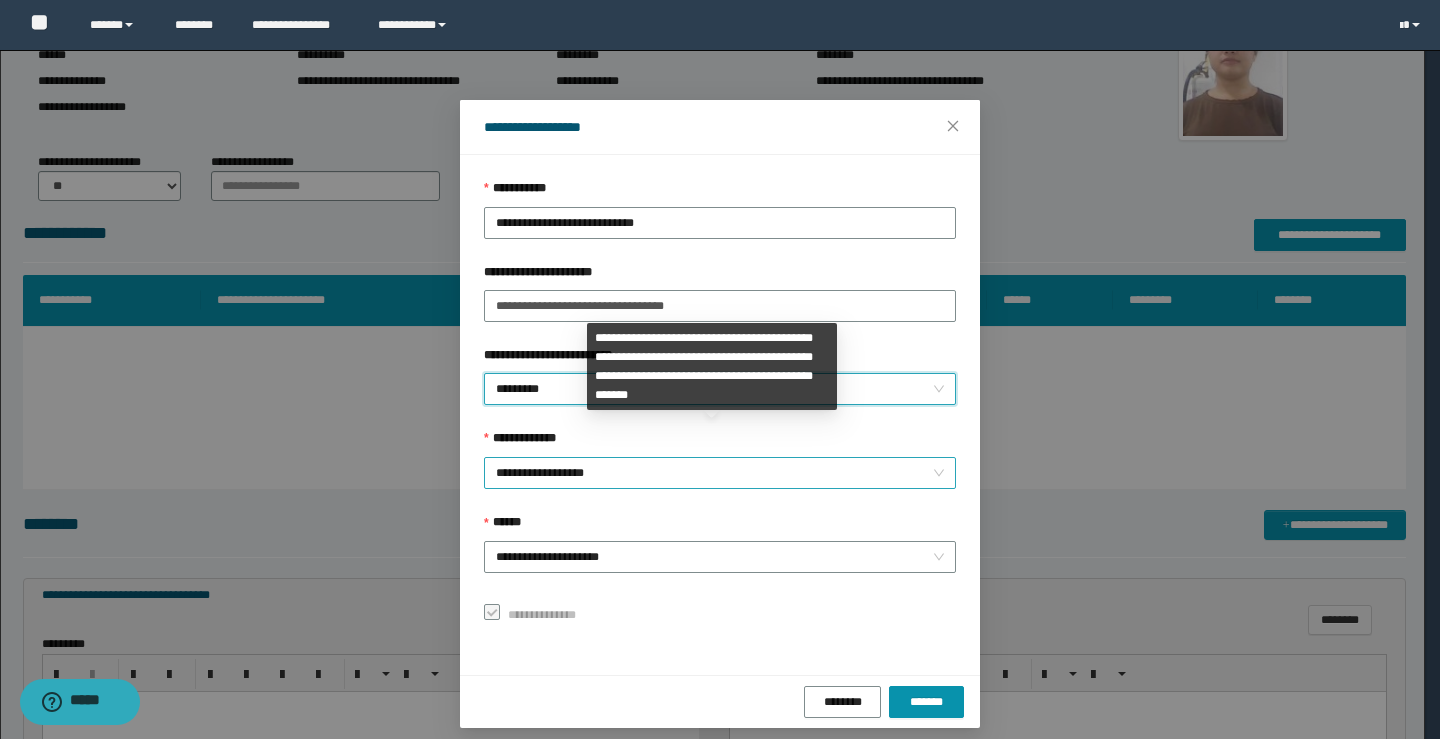 click on "**********" at bounding box center [720, 473] 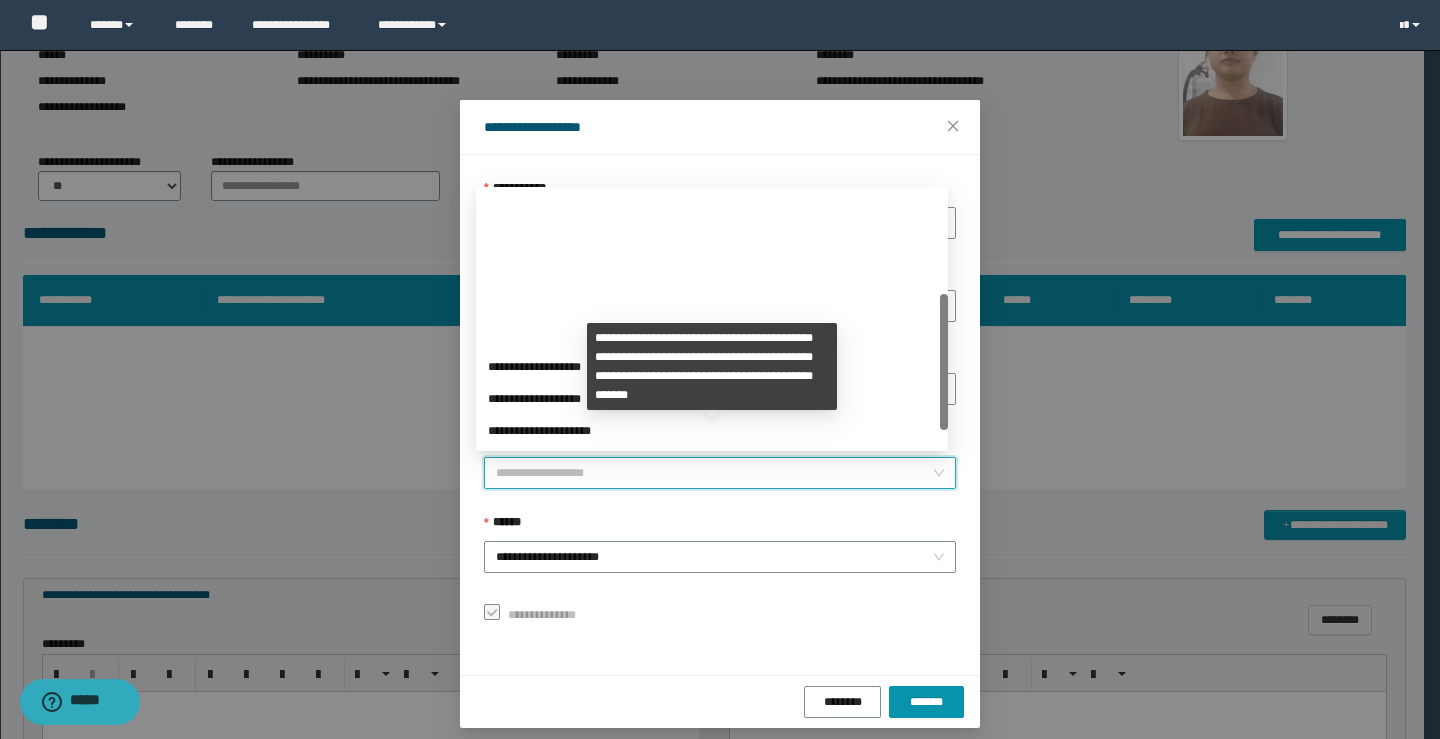 scroll, scrollTop: 192, scrollLeft: 0, axis: vertical 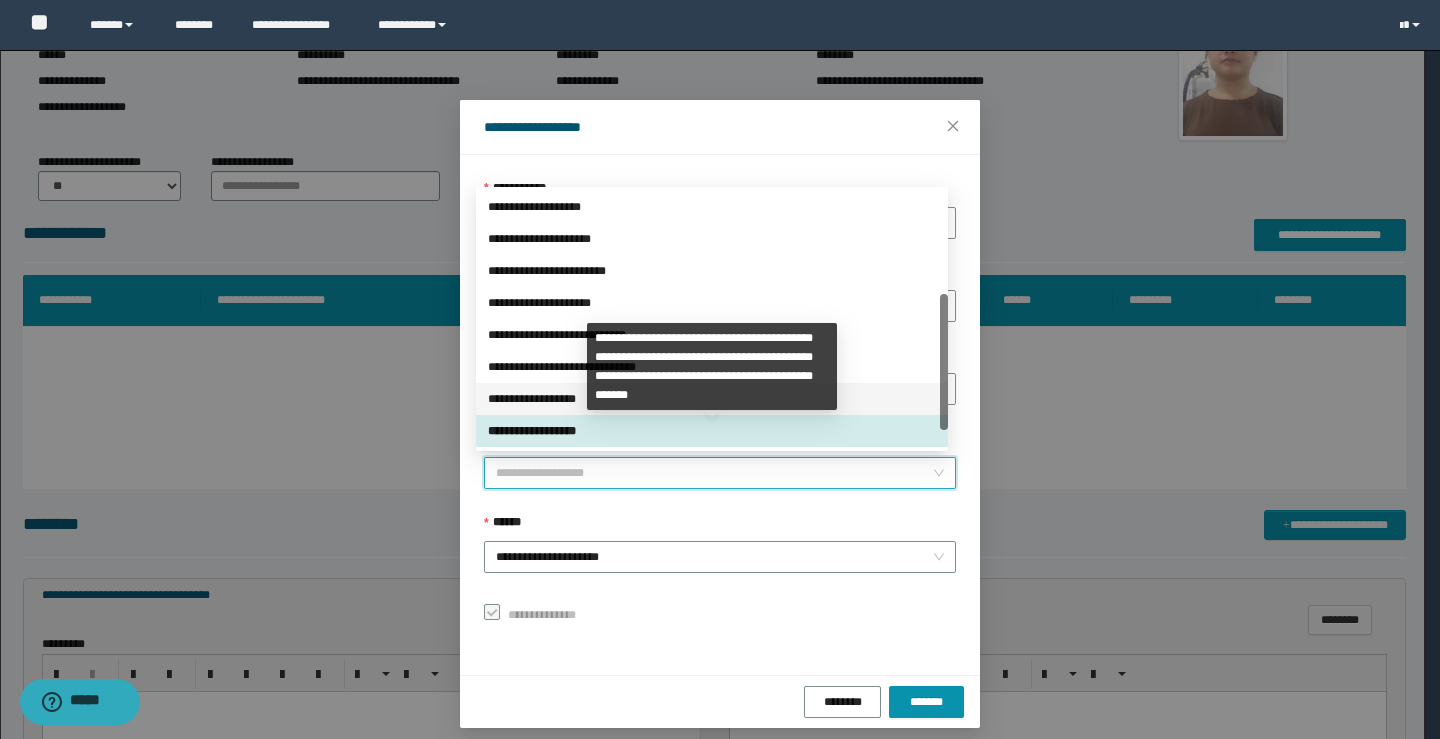 click on "**********" at bounding box center (712, 399) 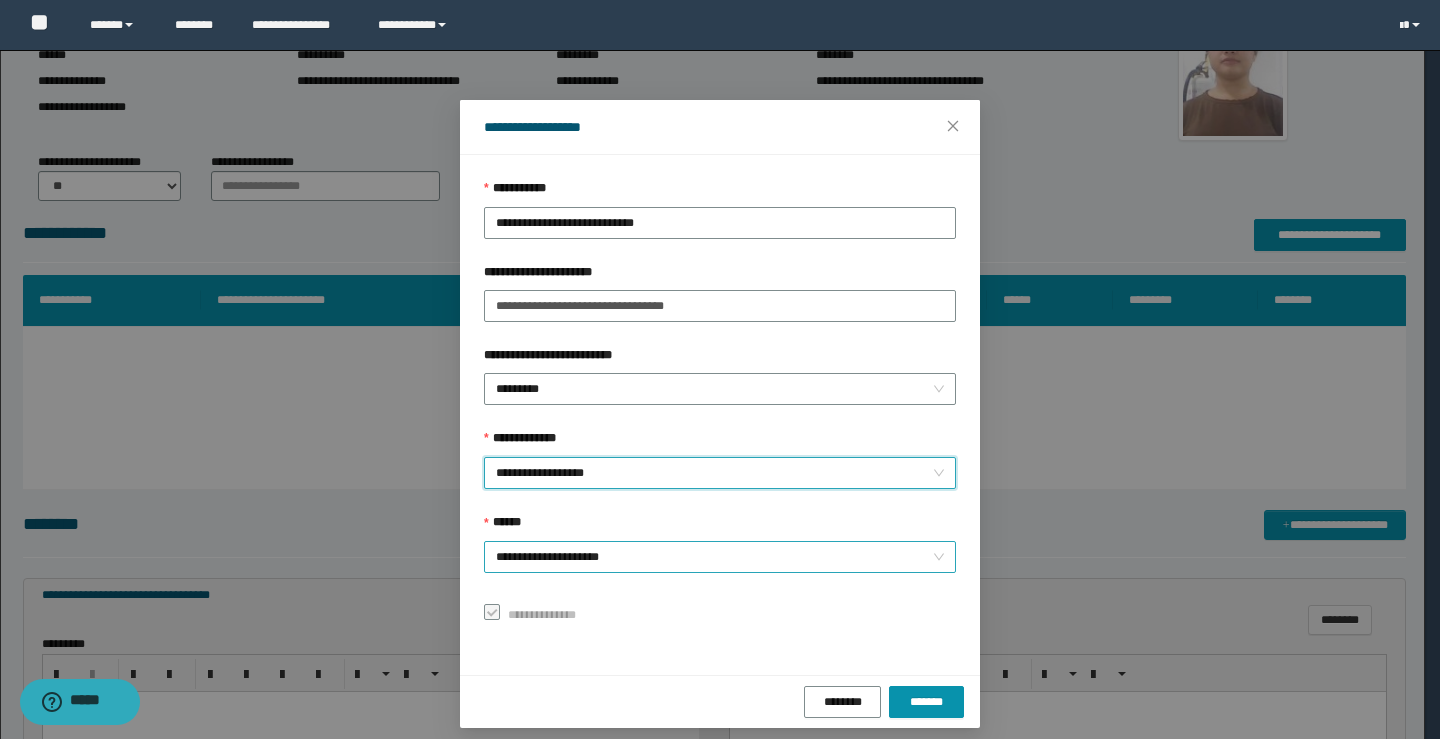 click on "**********" at bounding box center [720, 557] 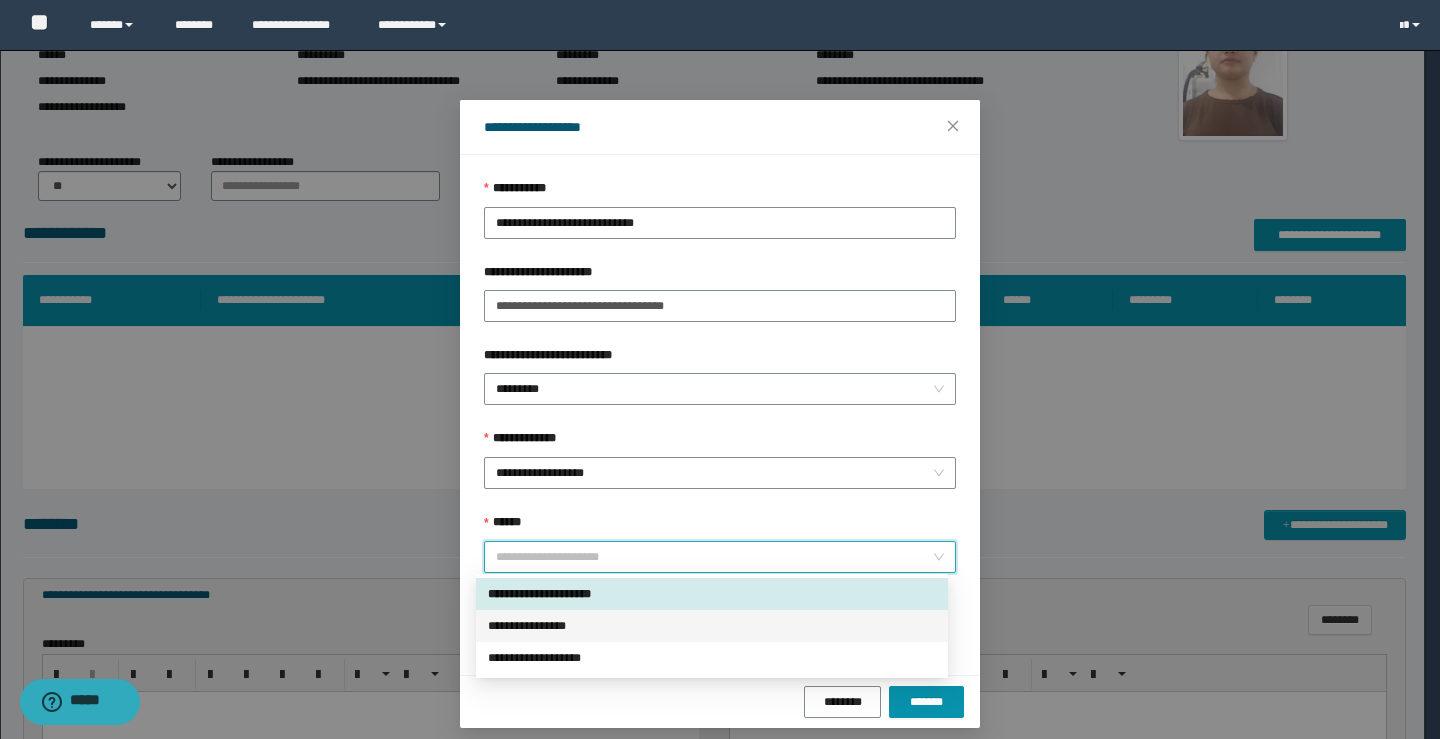 click on "**********" at bounding box center (712, 626) 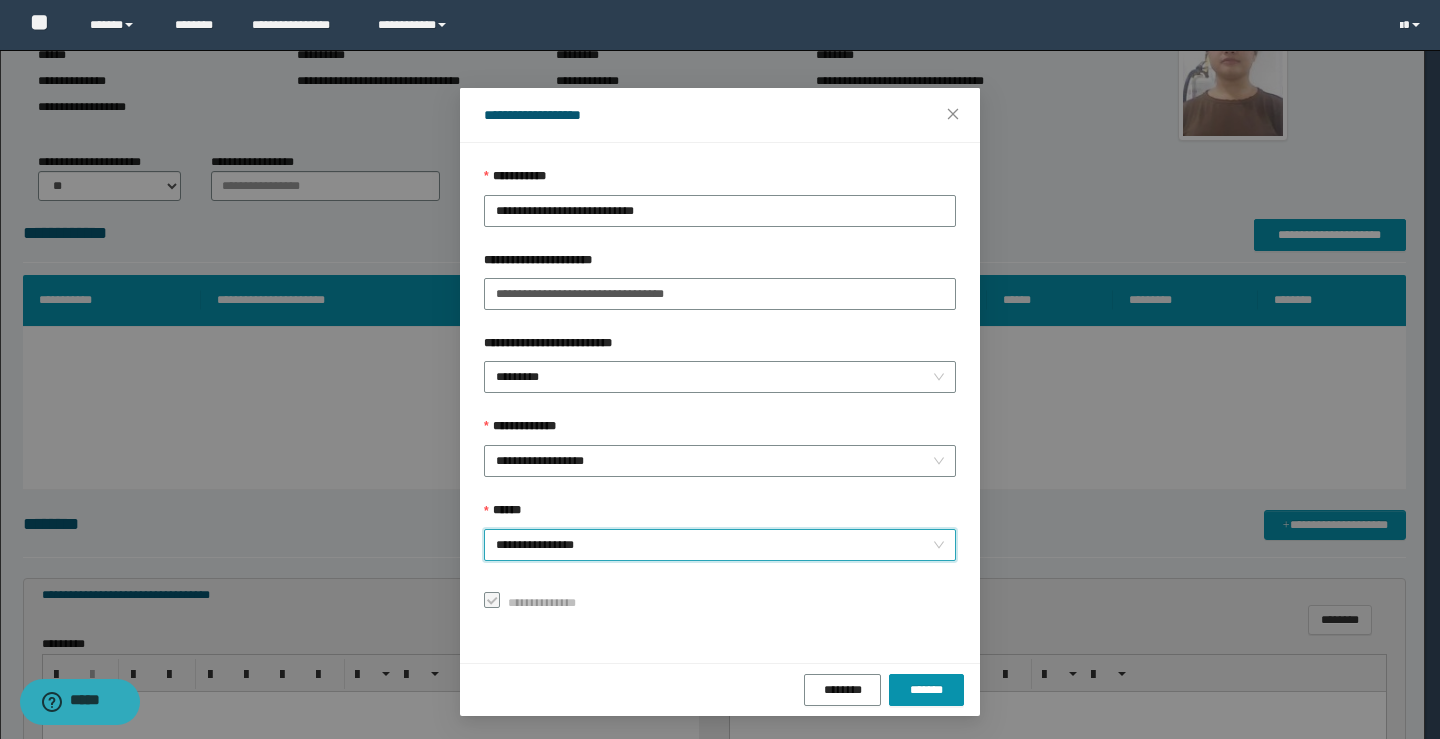 scroll, scrollTop: 13, scrollLeft: 0, axis: vertical 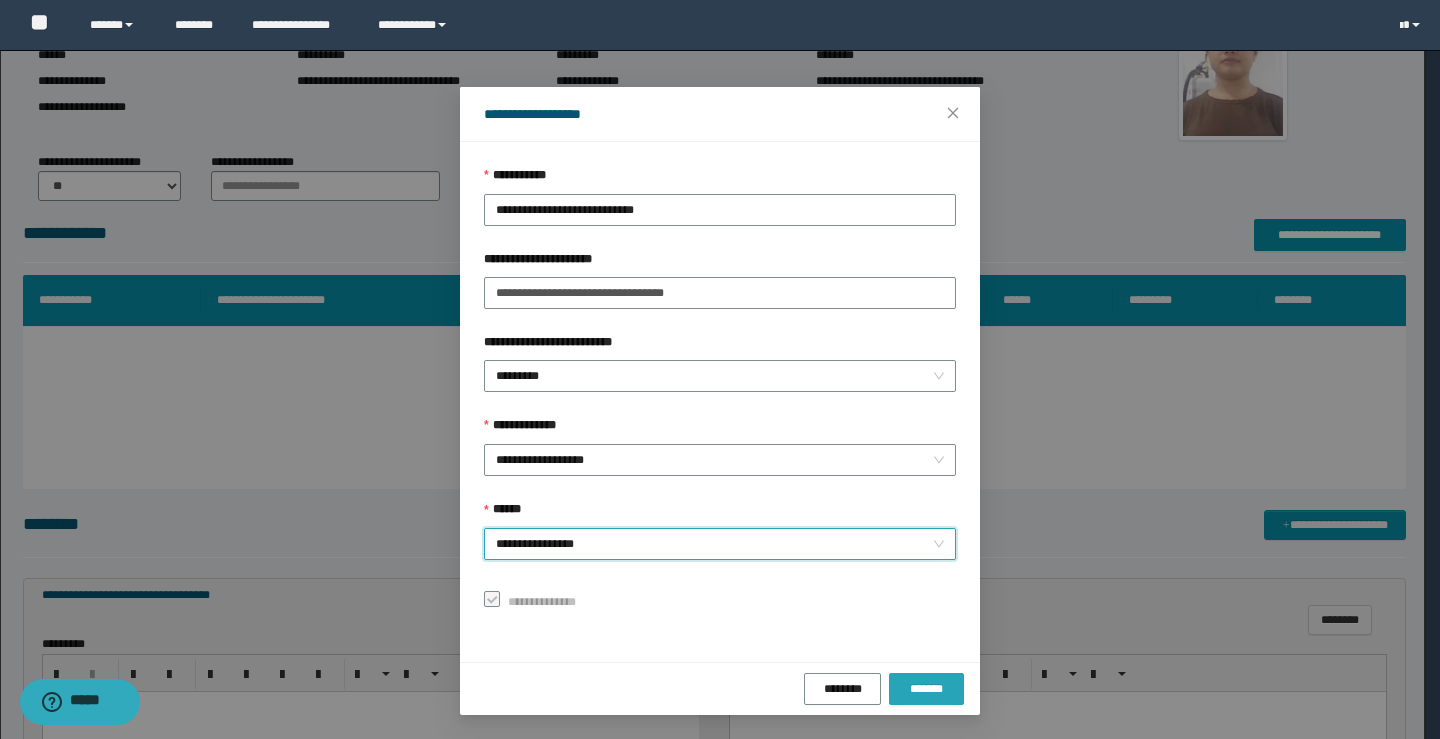 click on "*******" at bounding box center [926, 689] 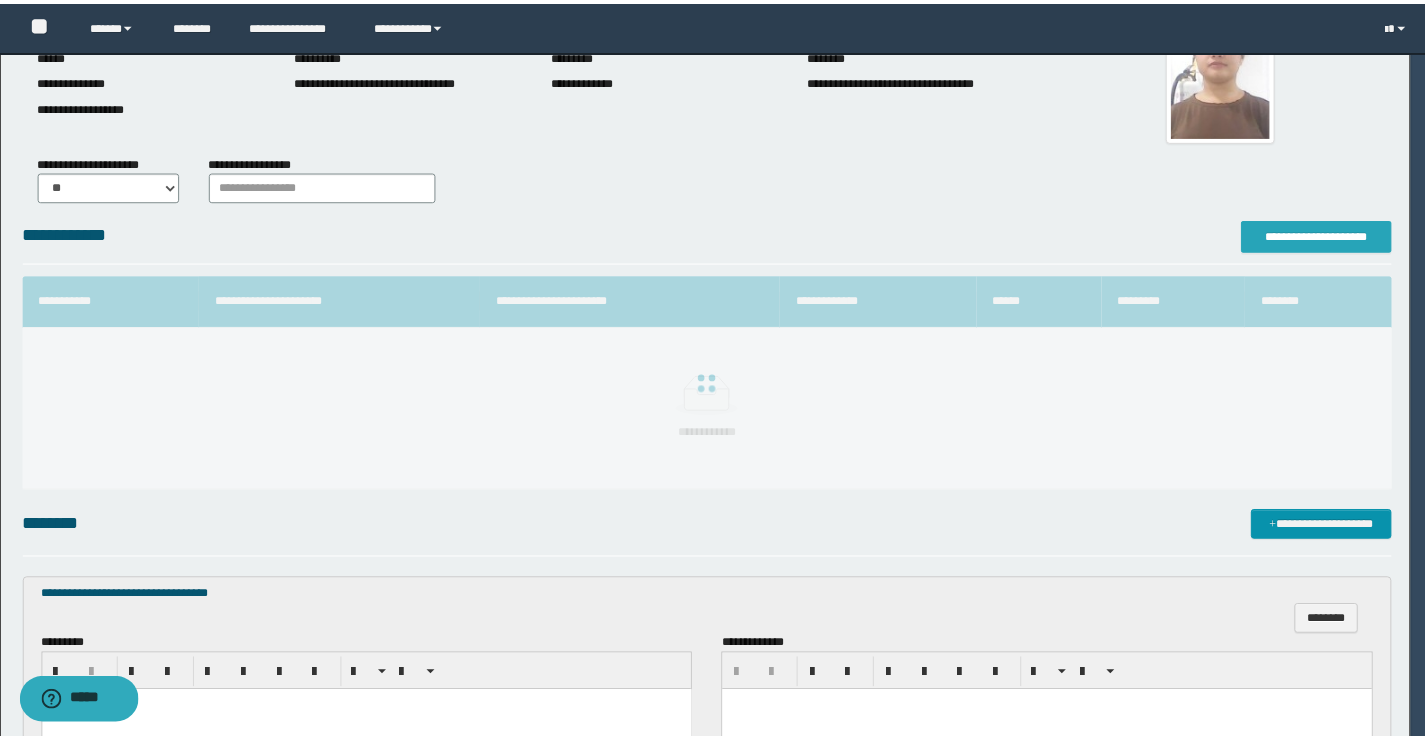 scroll, scrollTop: 0, scrollLeft: 0, axis: both 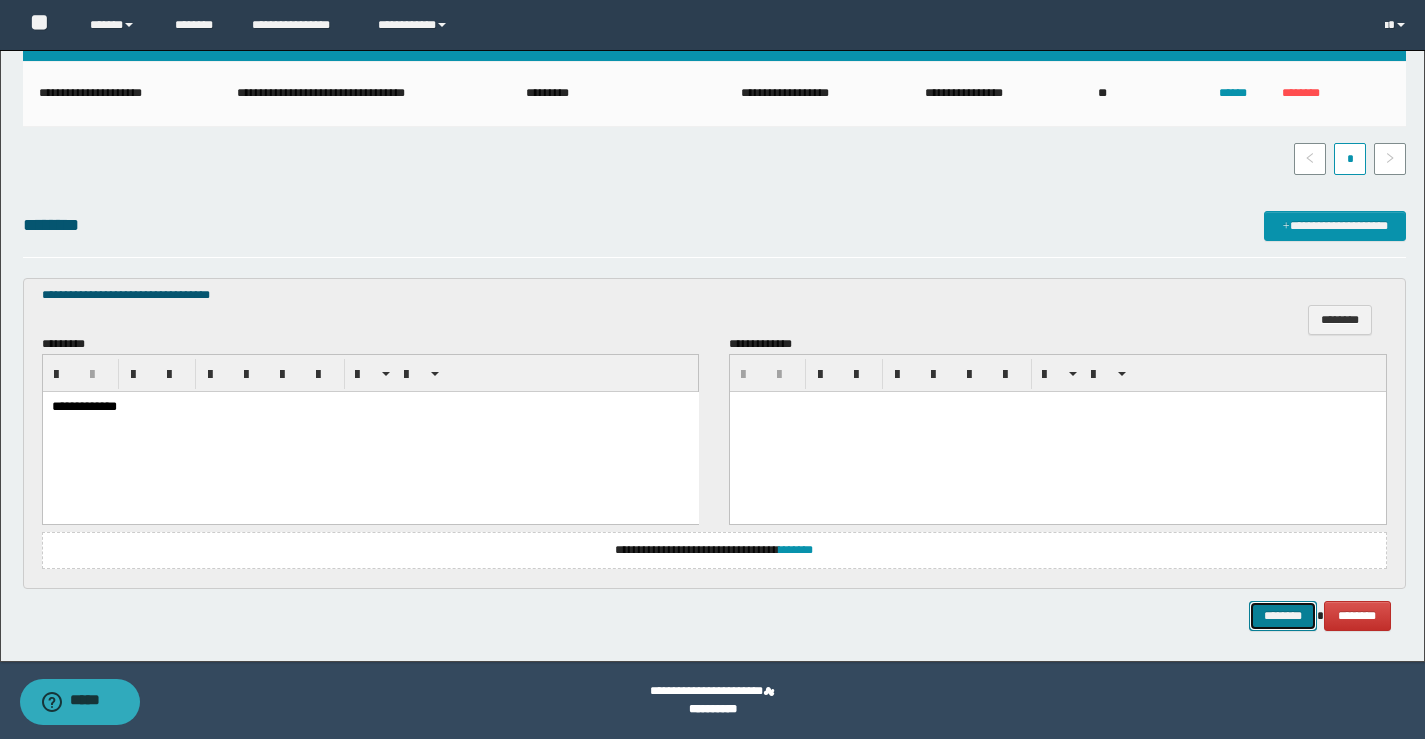 click on "********" at bounding box center (1283, 616) 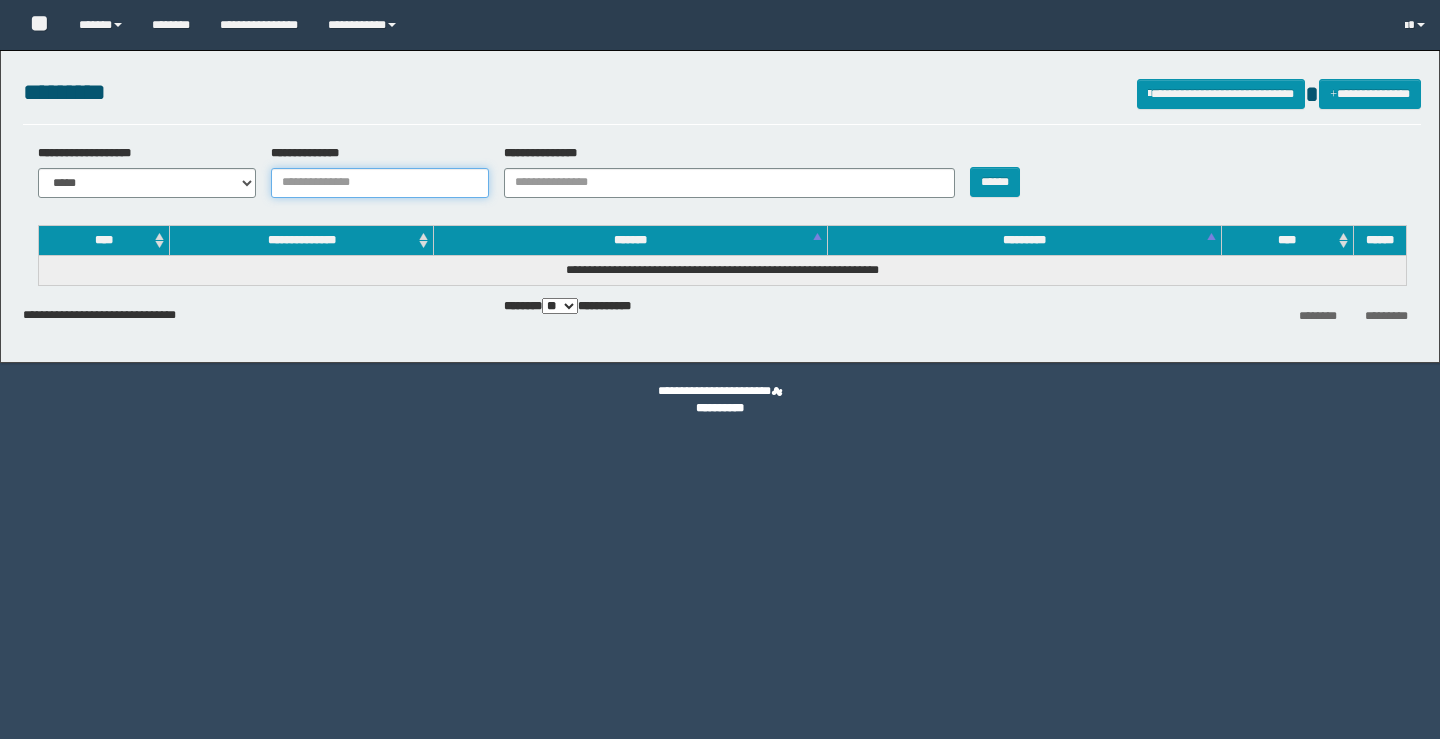 click on "**********" at bounding box center (380, 183) 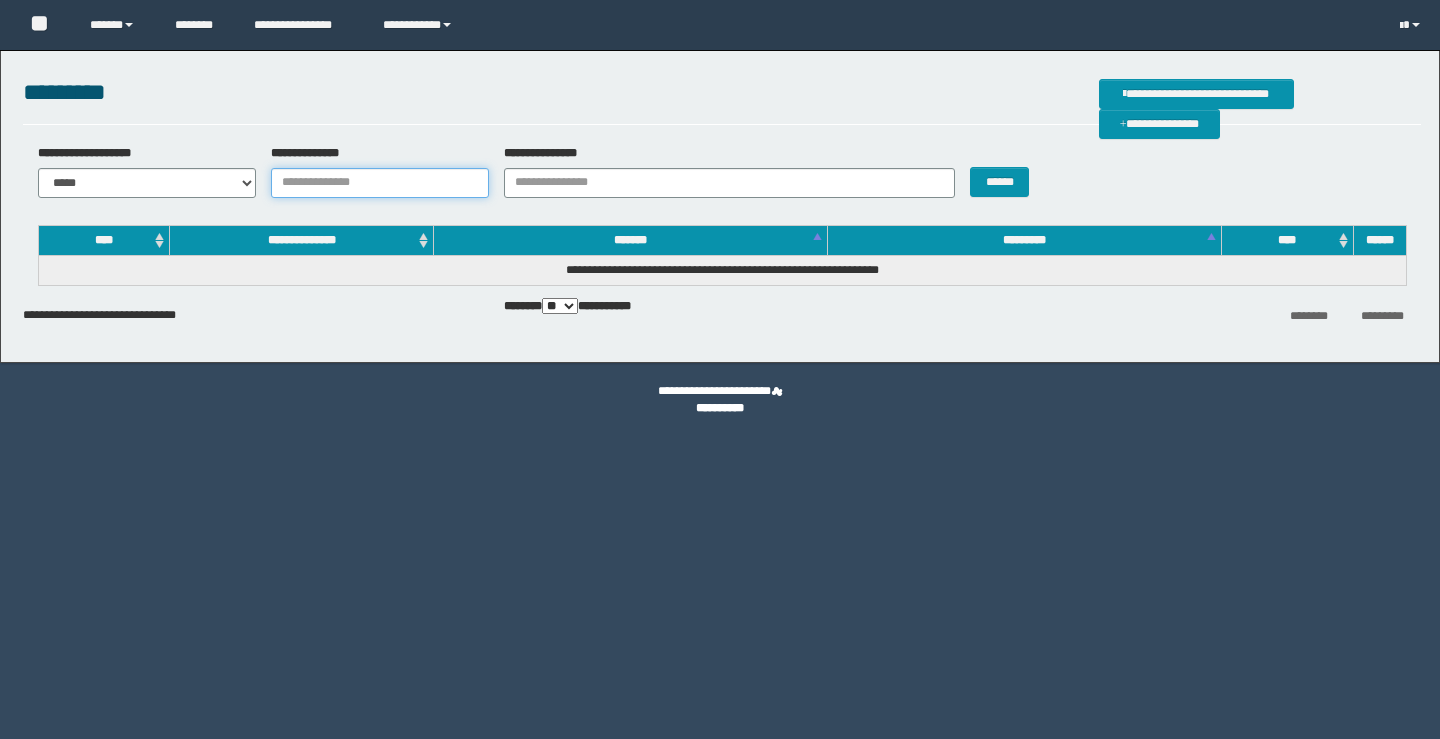 scroll, scrollTop: 0, scrollLeft: 0, axis: both 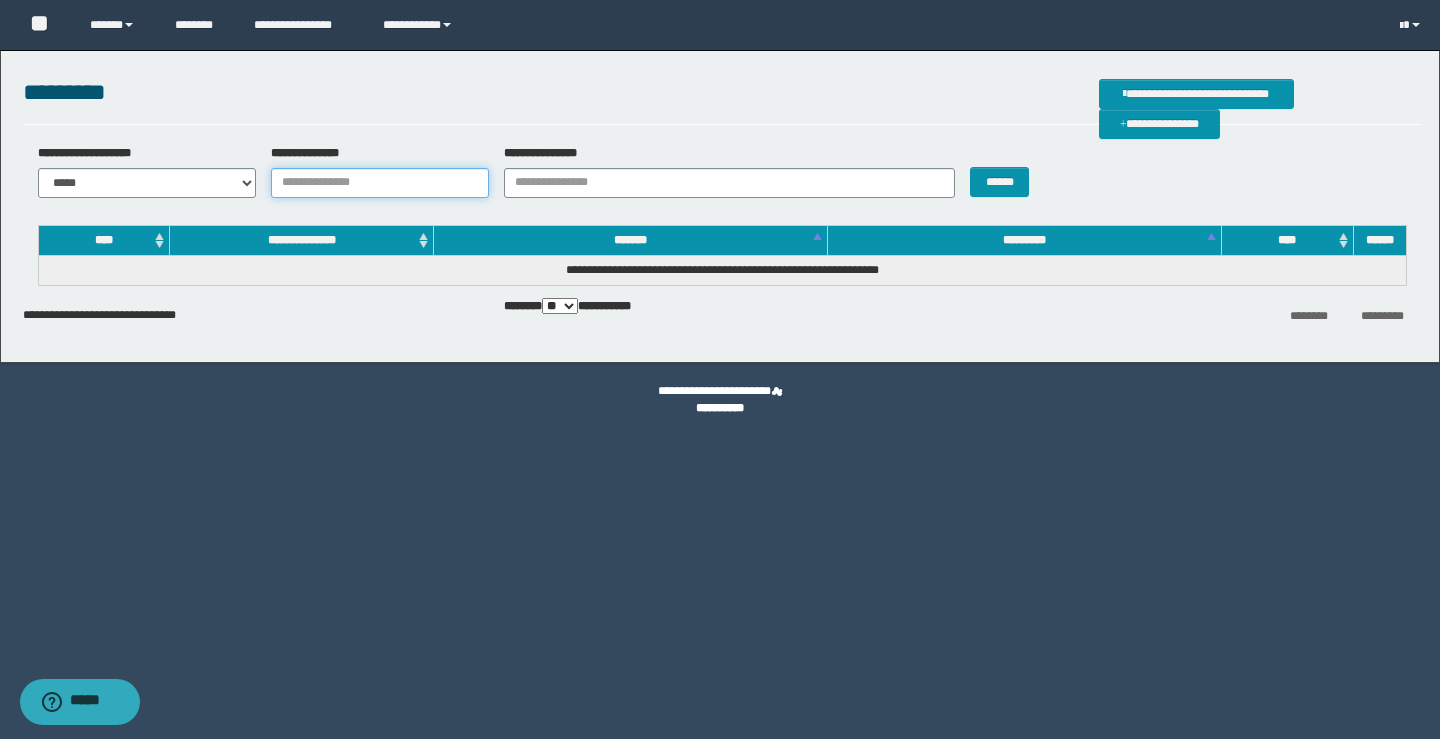 paste on "**********" 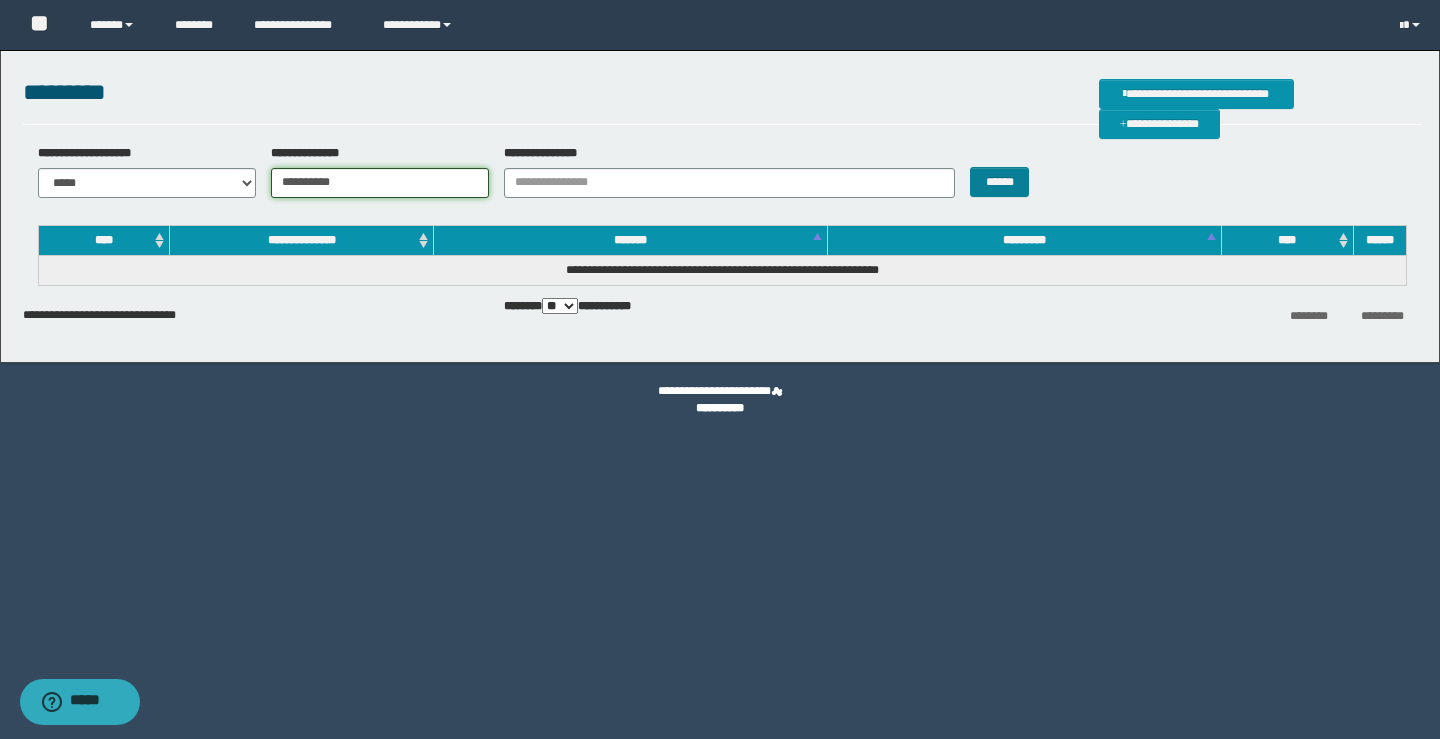 type on "**********" 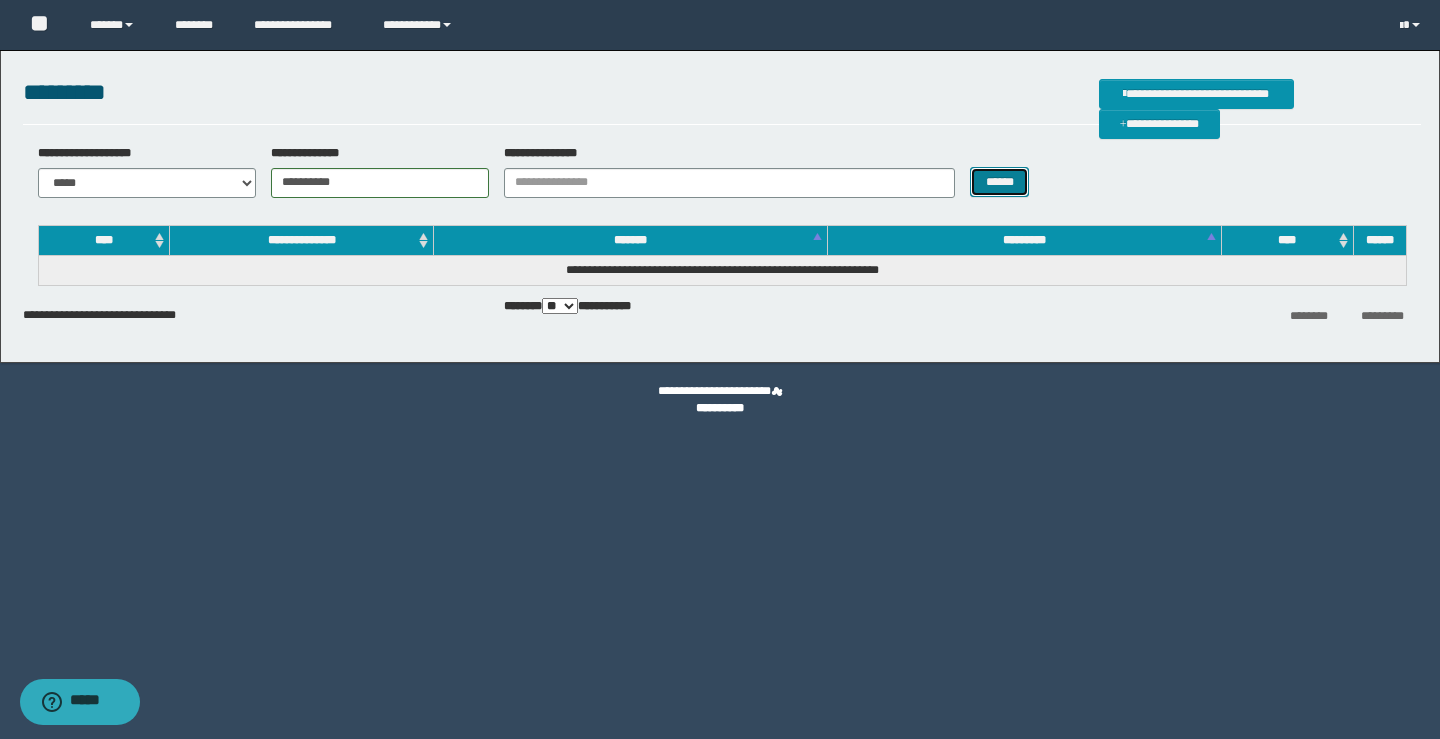 click on "******" at bounding box center (999, 182) 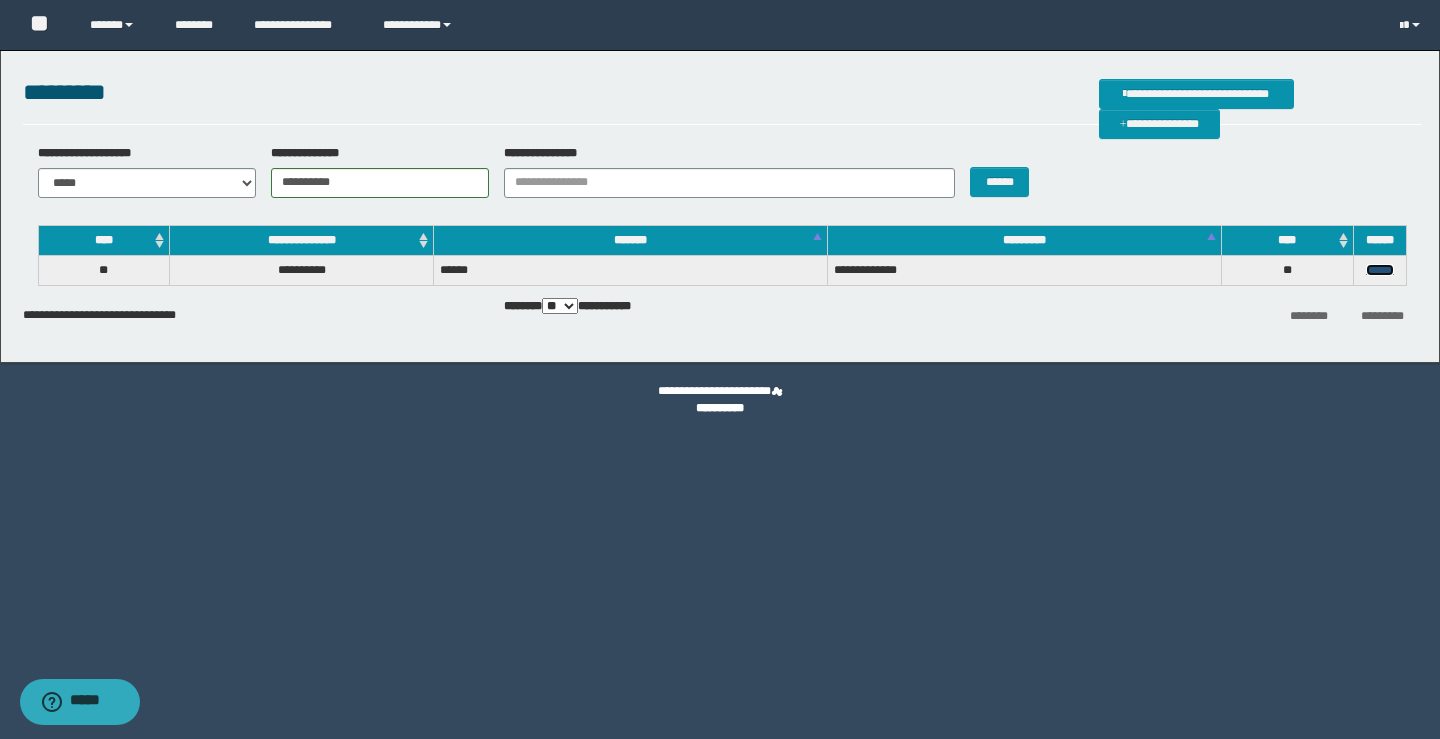 click on "******" at bounding box center [1380, 270] 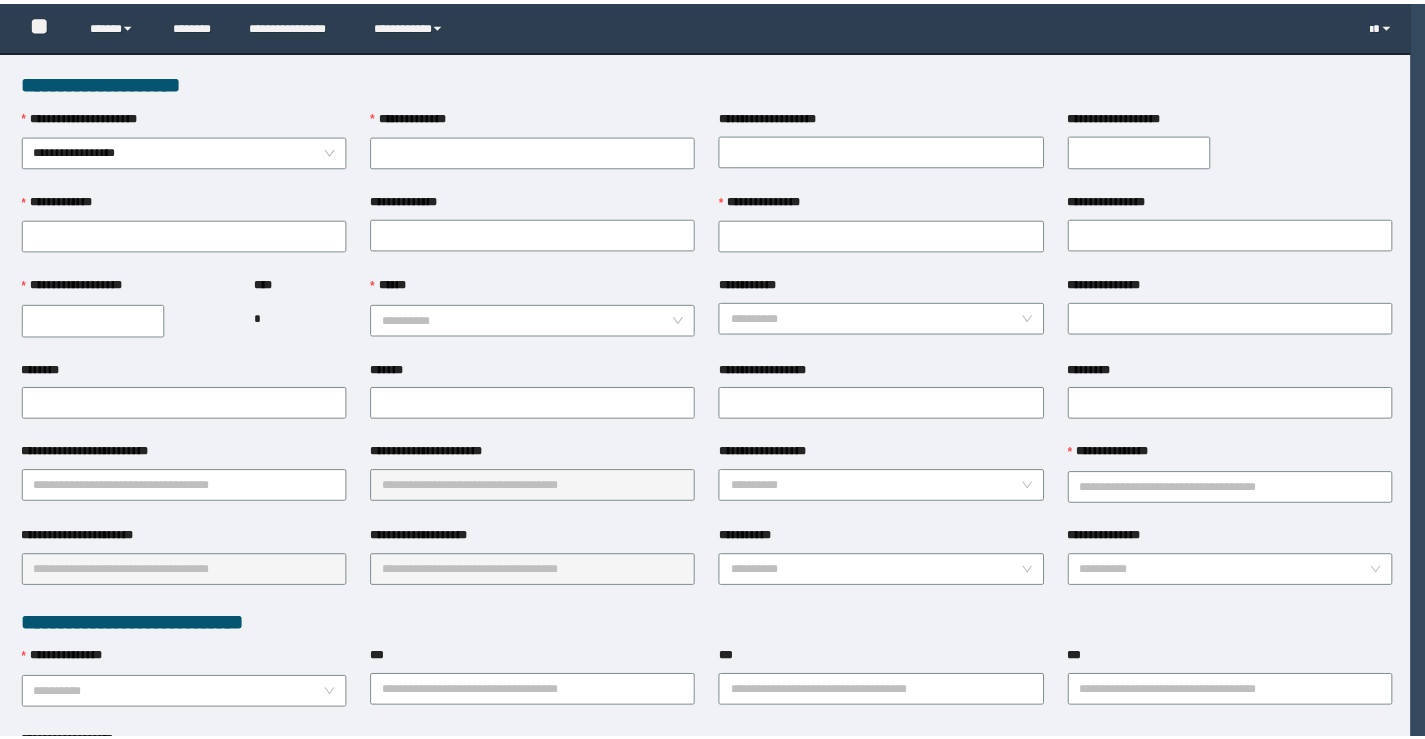 scroll, scrollTop: 0, scrollLeft: 0, axis: both 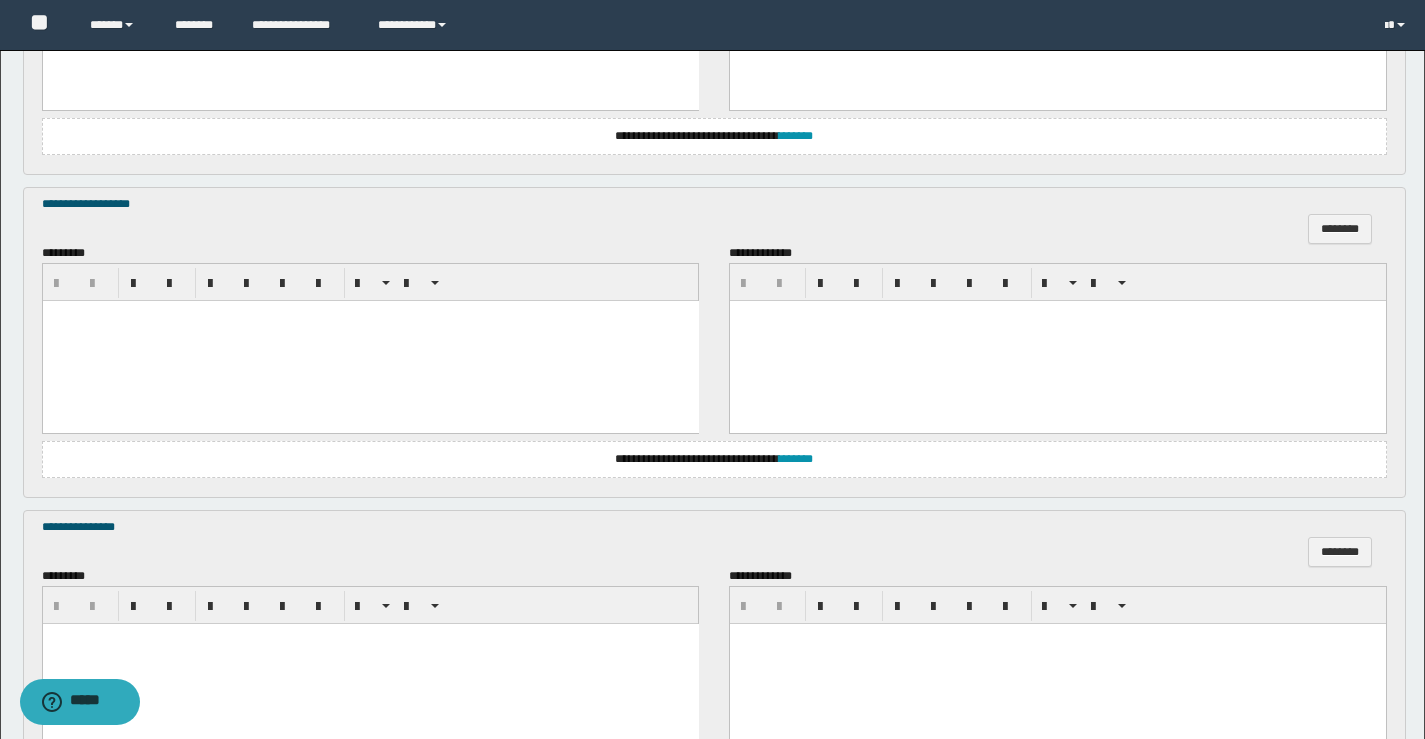 click at bounding box center (370, 341) 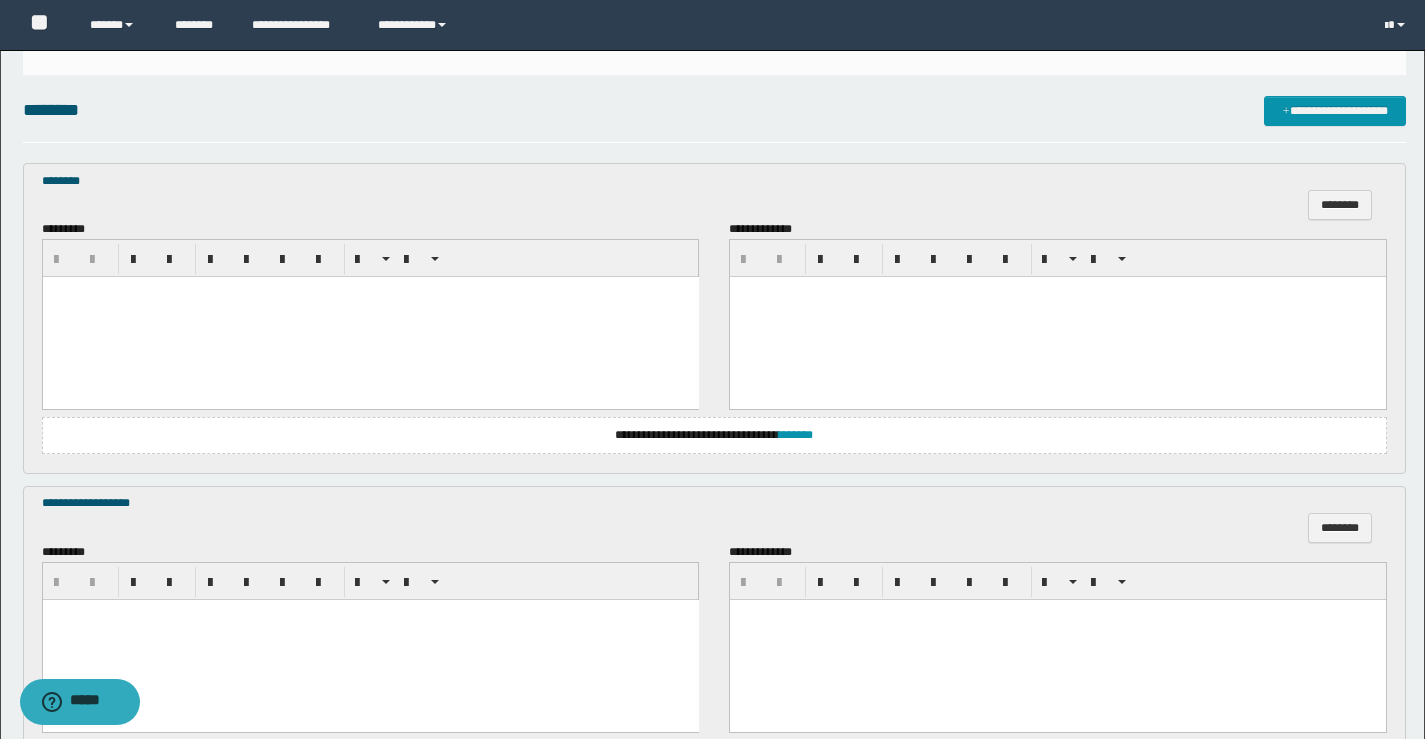 scroll, scrollTop: 584, scrollLeft: 0, axis: vertical 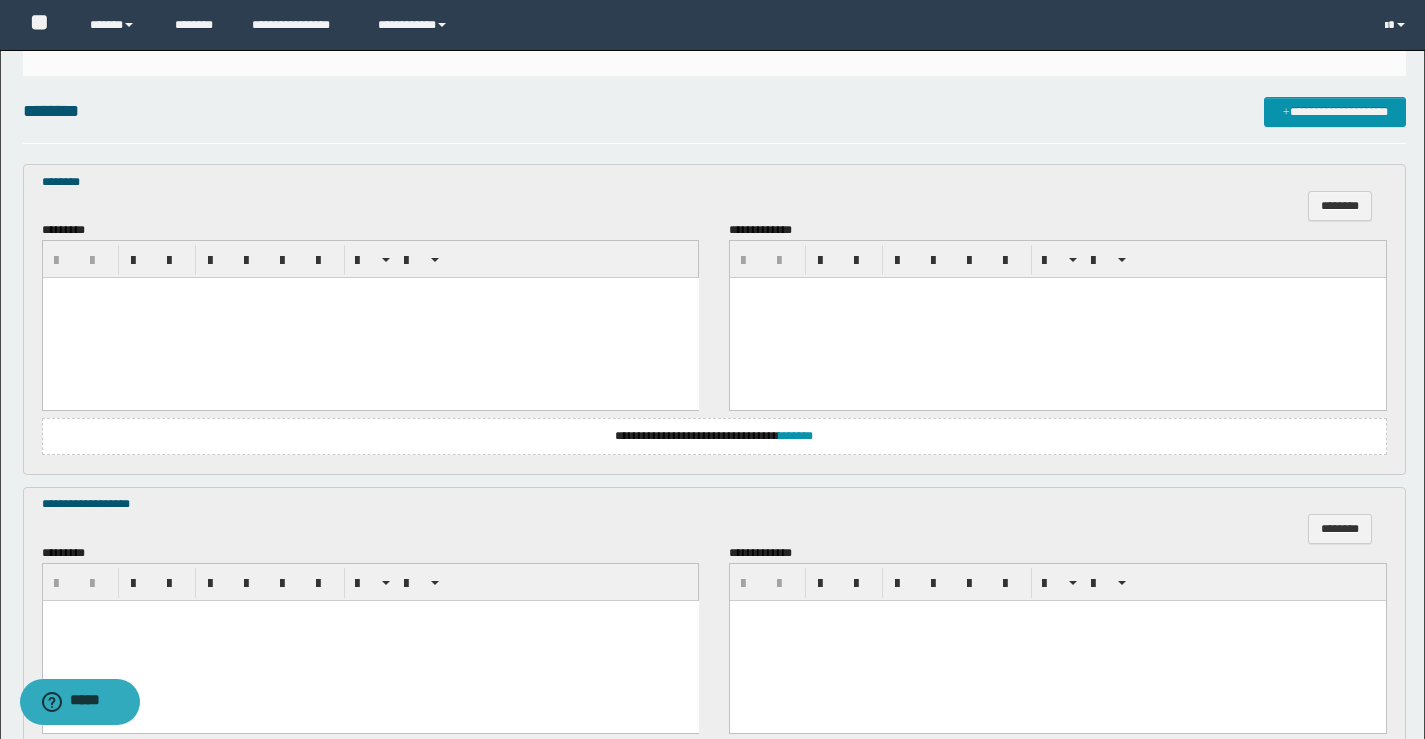 click at bounding box center [370, 318] 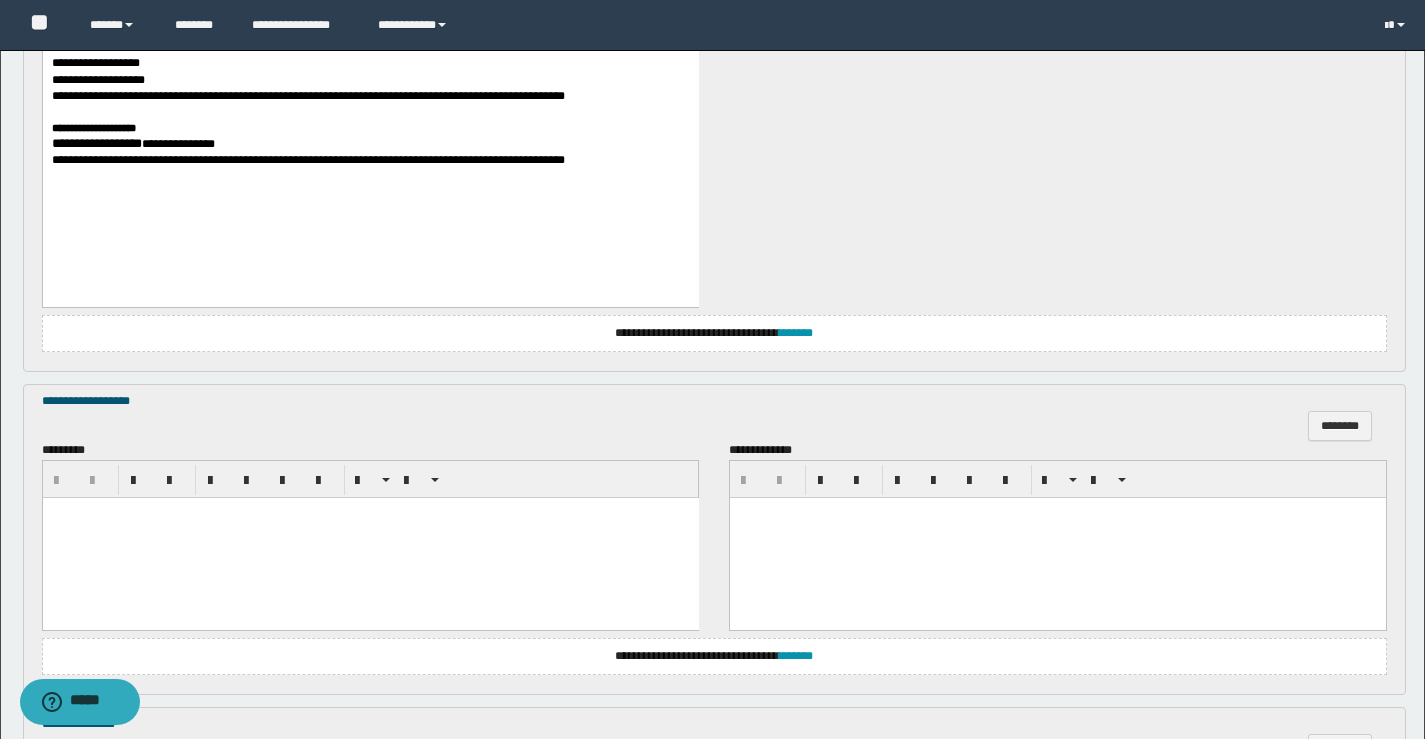scroll, scrollTop: 1584, scrollLeft: 0, axis: vertical 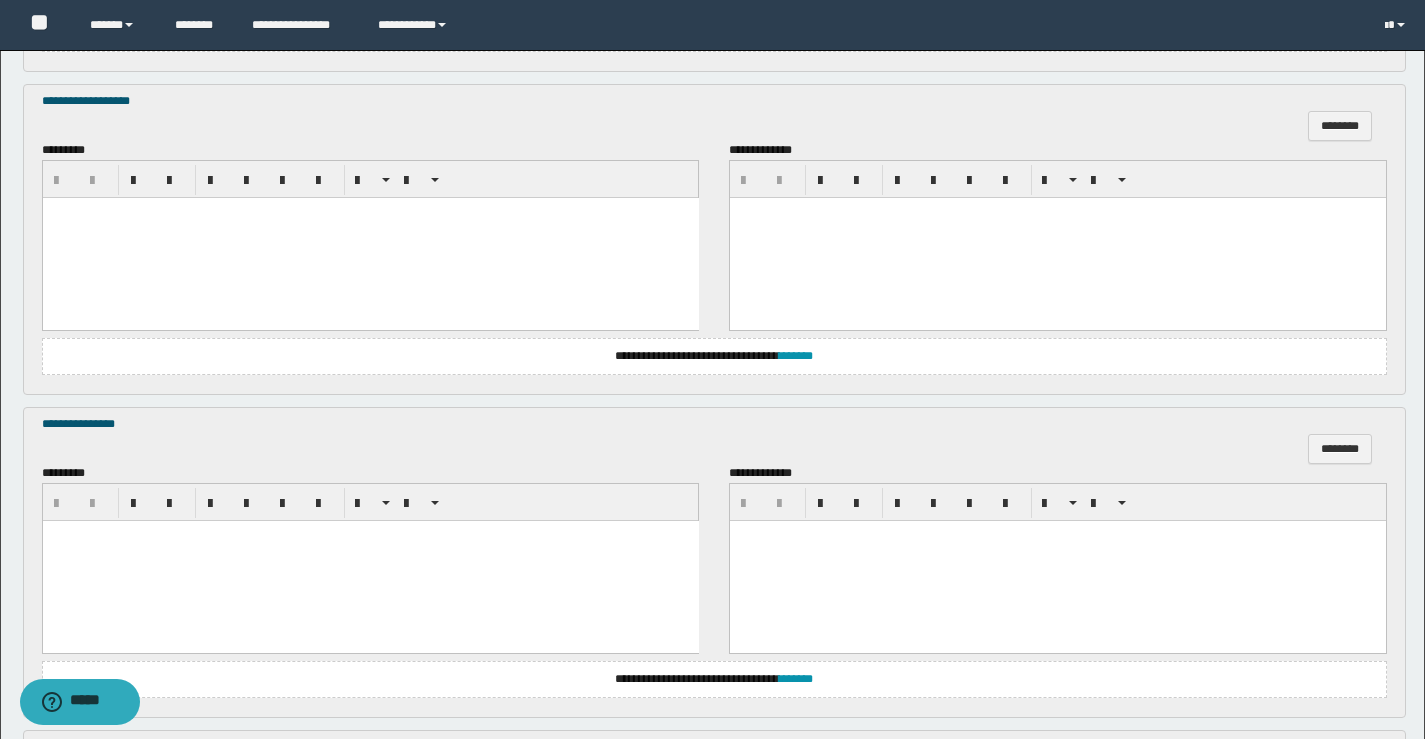 click at bounding box center [370, 238] 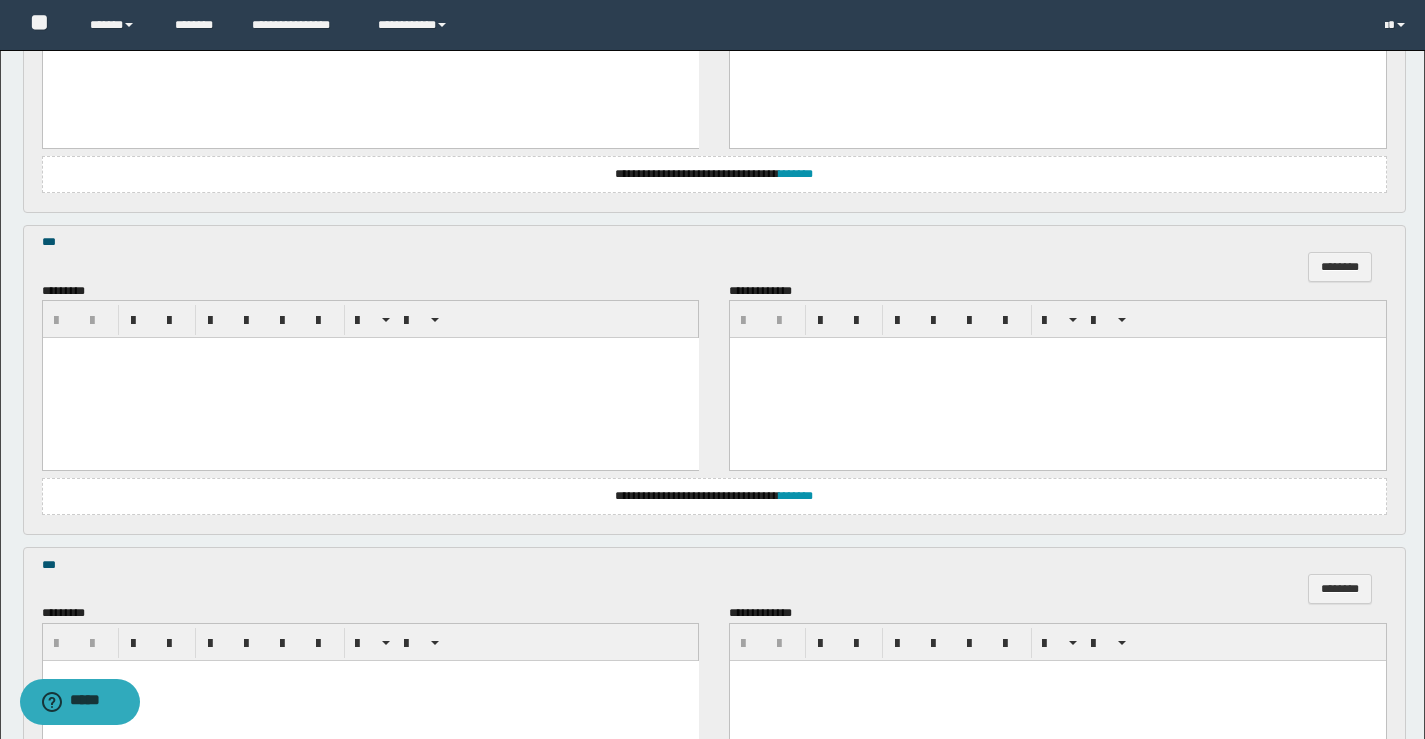 scroll, scrollTop: 2384, scrollLeft: 0, axis: vertical 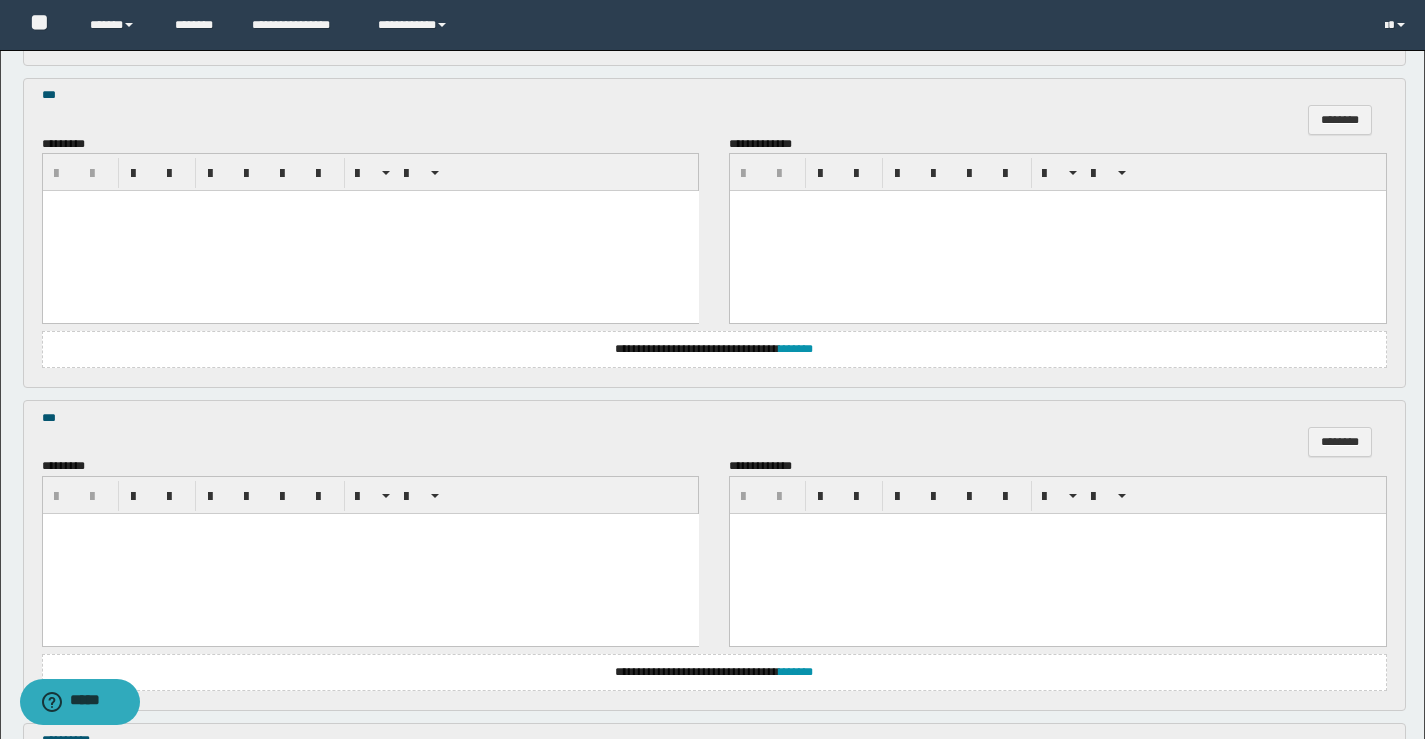 click at bounding box center [370, 554] 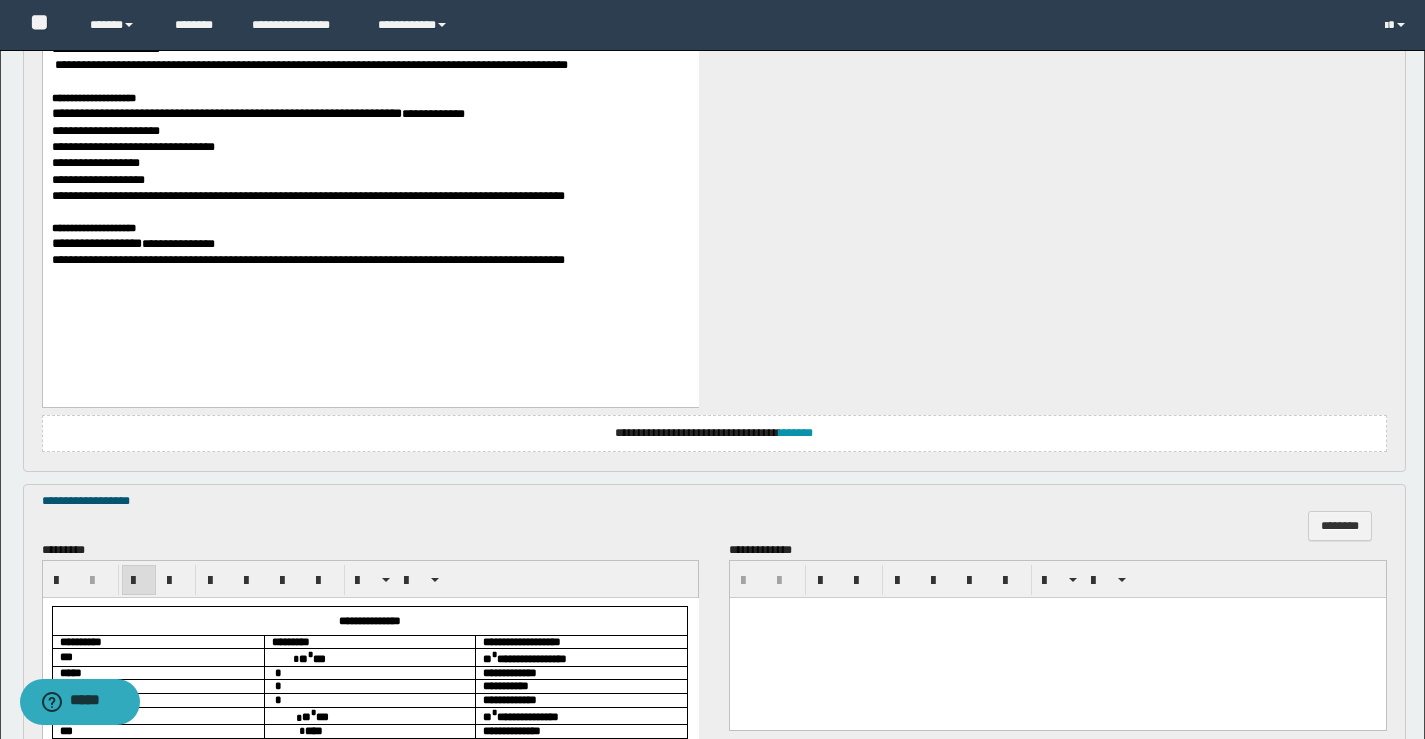 scroll, scrollTop: 1484, scrollLeft: 0, axis: vertical 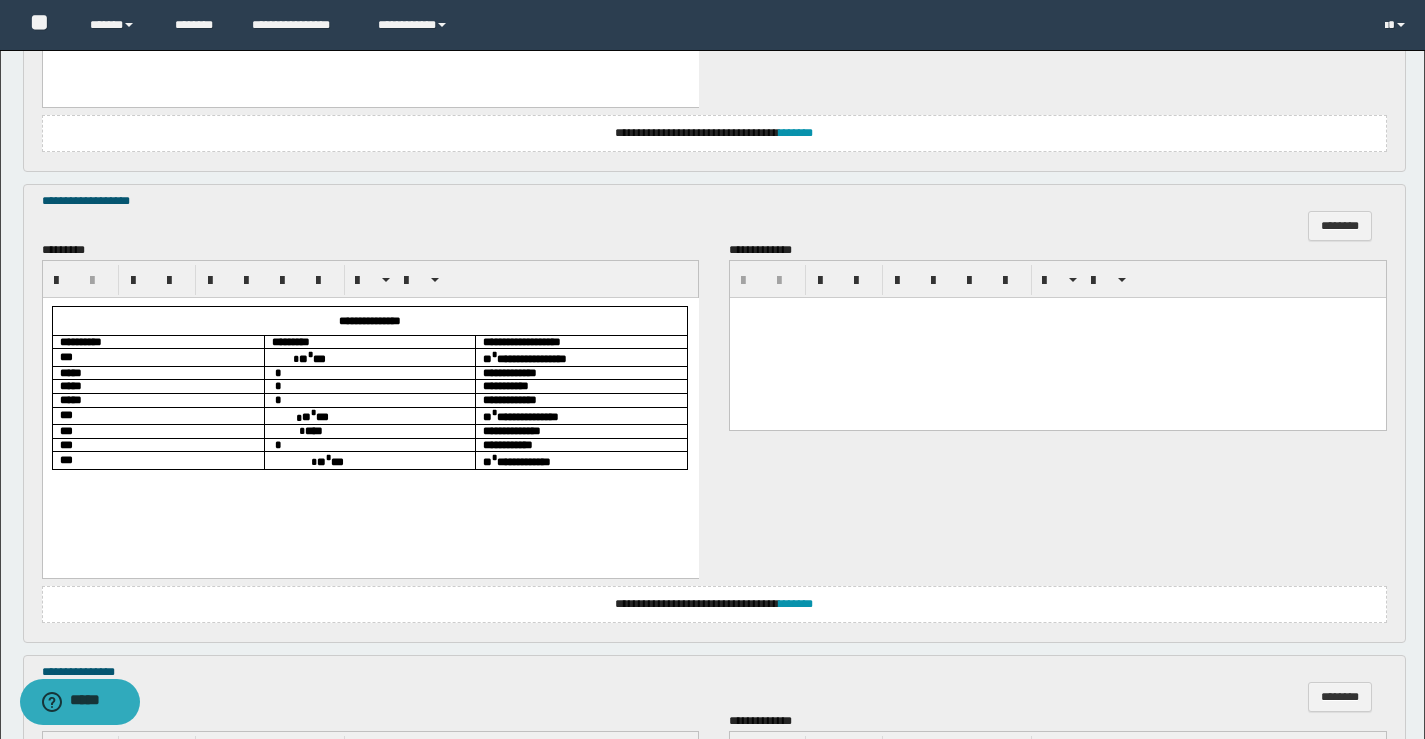 click on "** * ***" at bounding box center [369, 357] 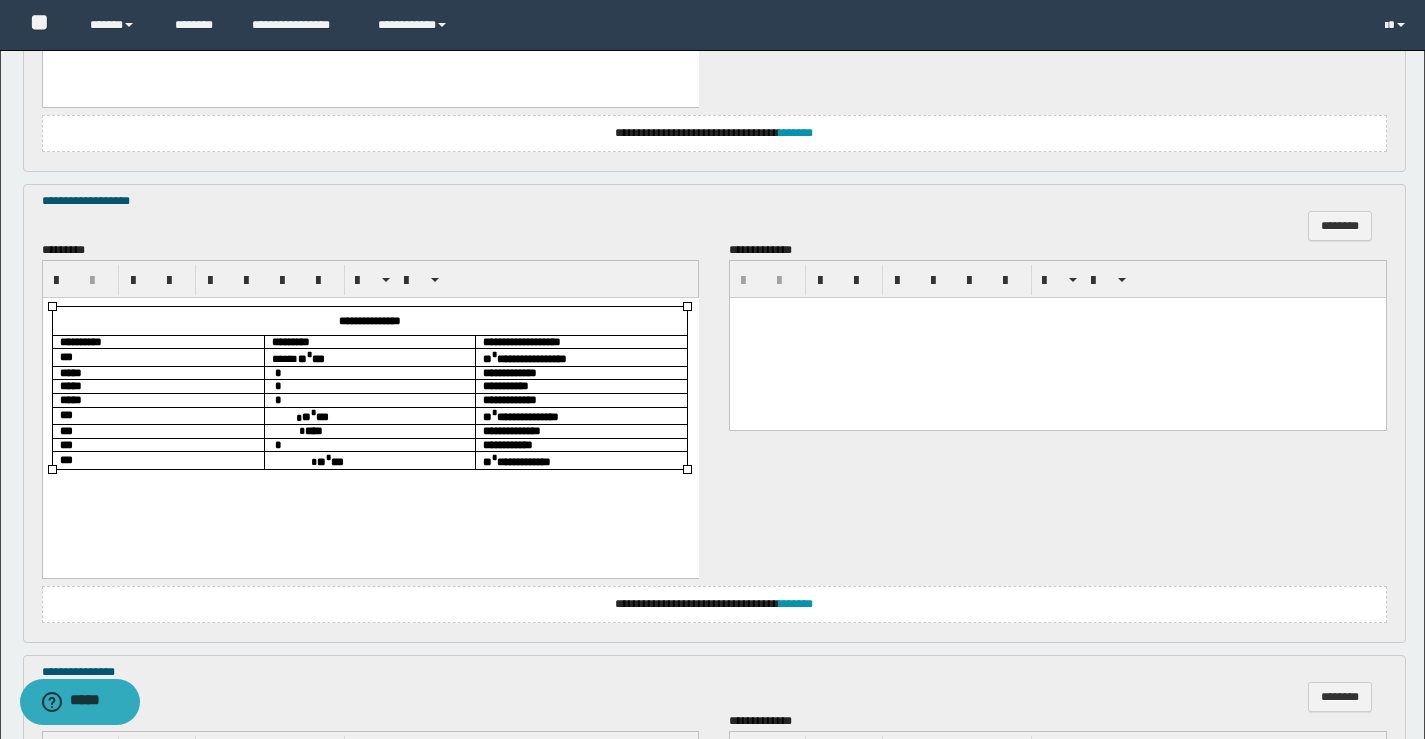 click on "*" at bounding box center (369, 373) 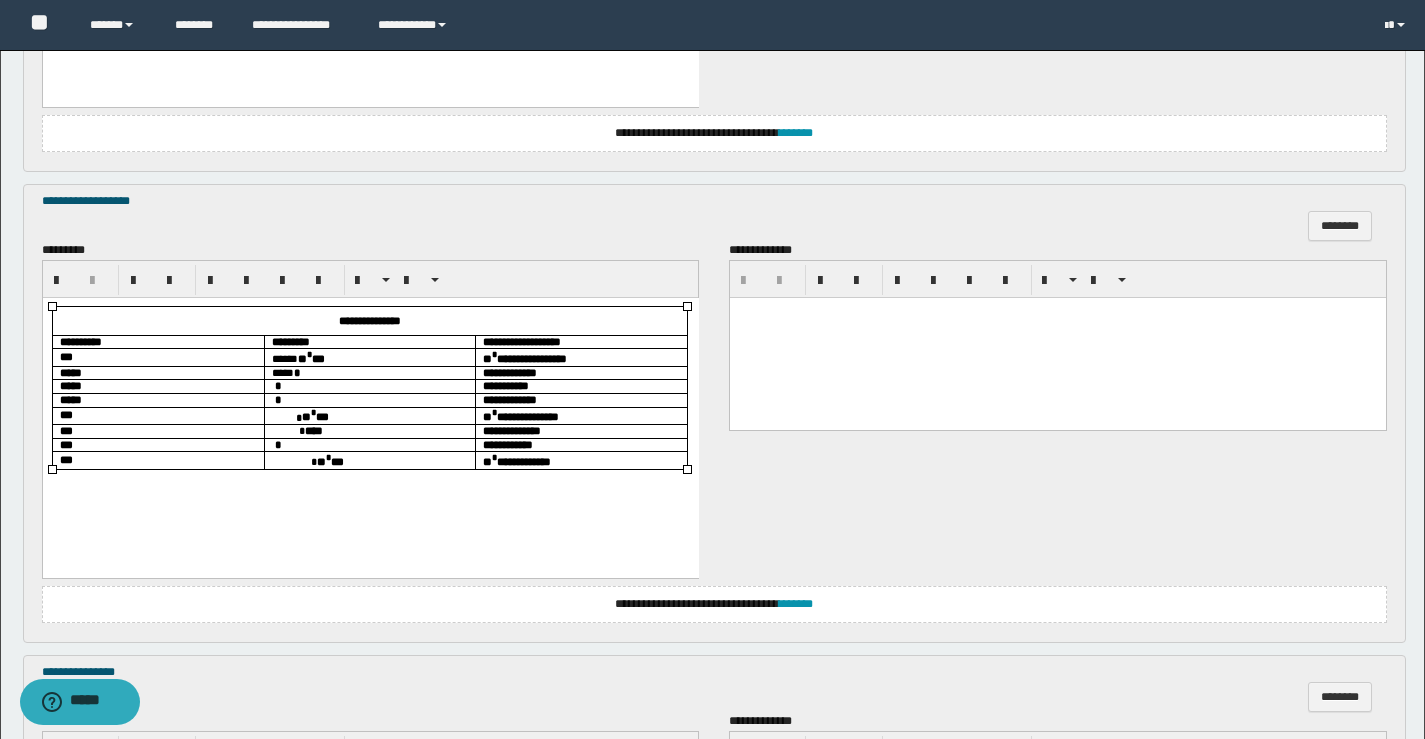 click on "*" at bounding box center (369, 387) 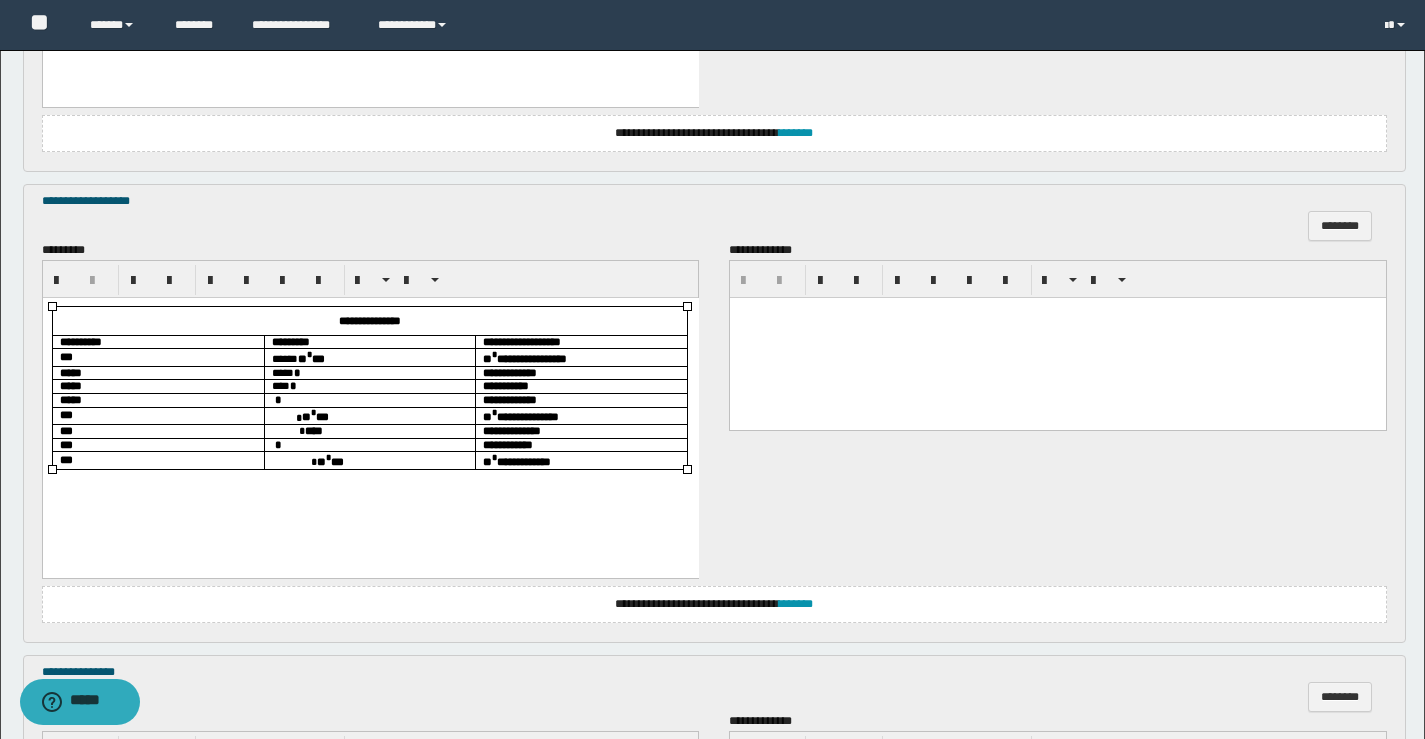 click on "*" at bounding box center [369, 401] 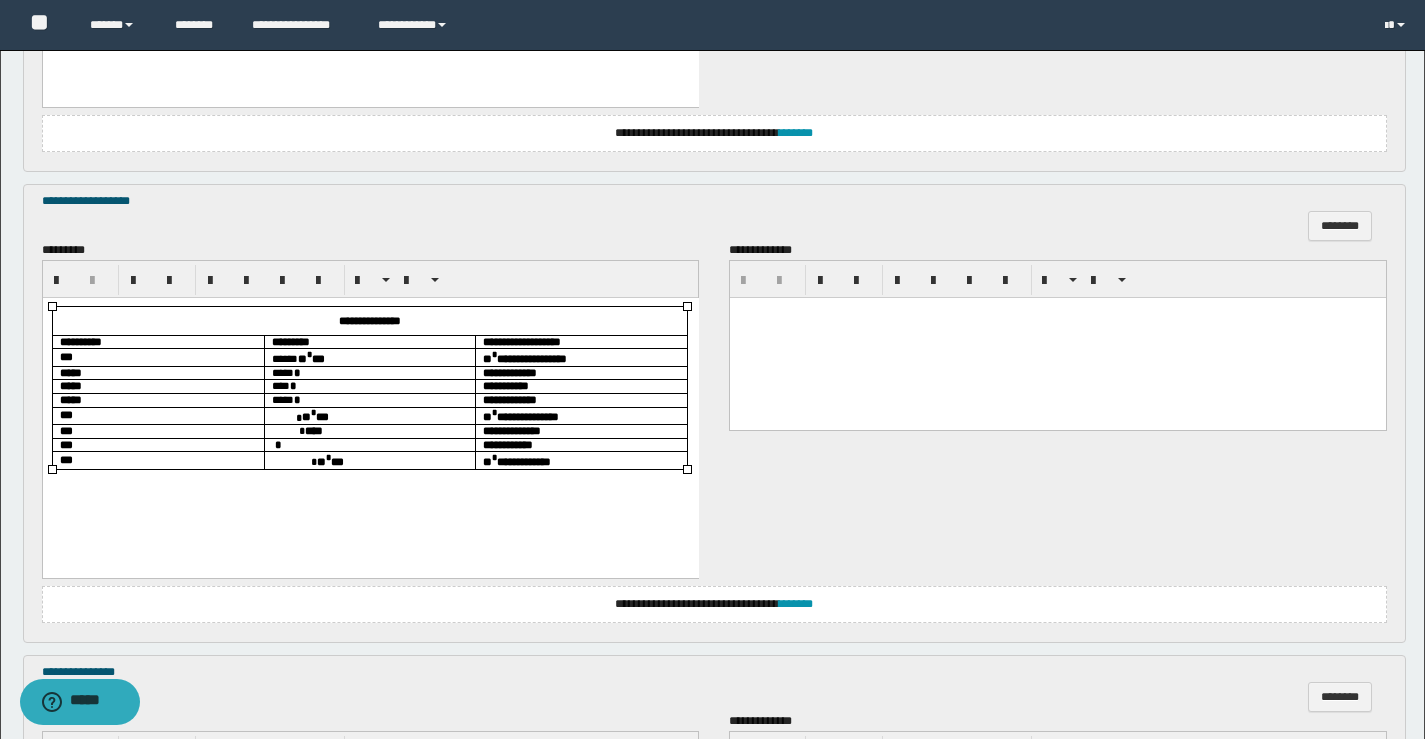 click on "** * ***" at bounding box center (369, 416) 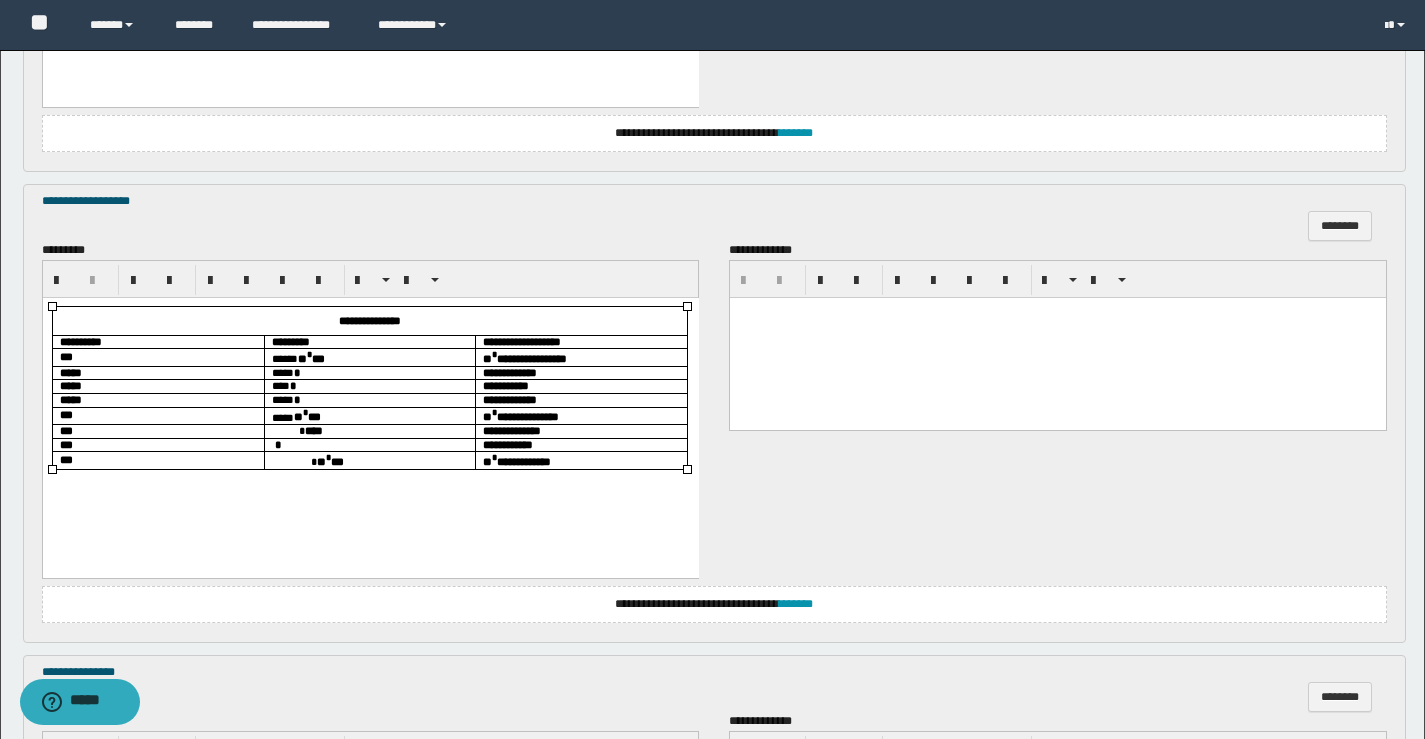 click on "****" at bounding box center (369, 431) 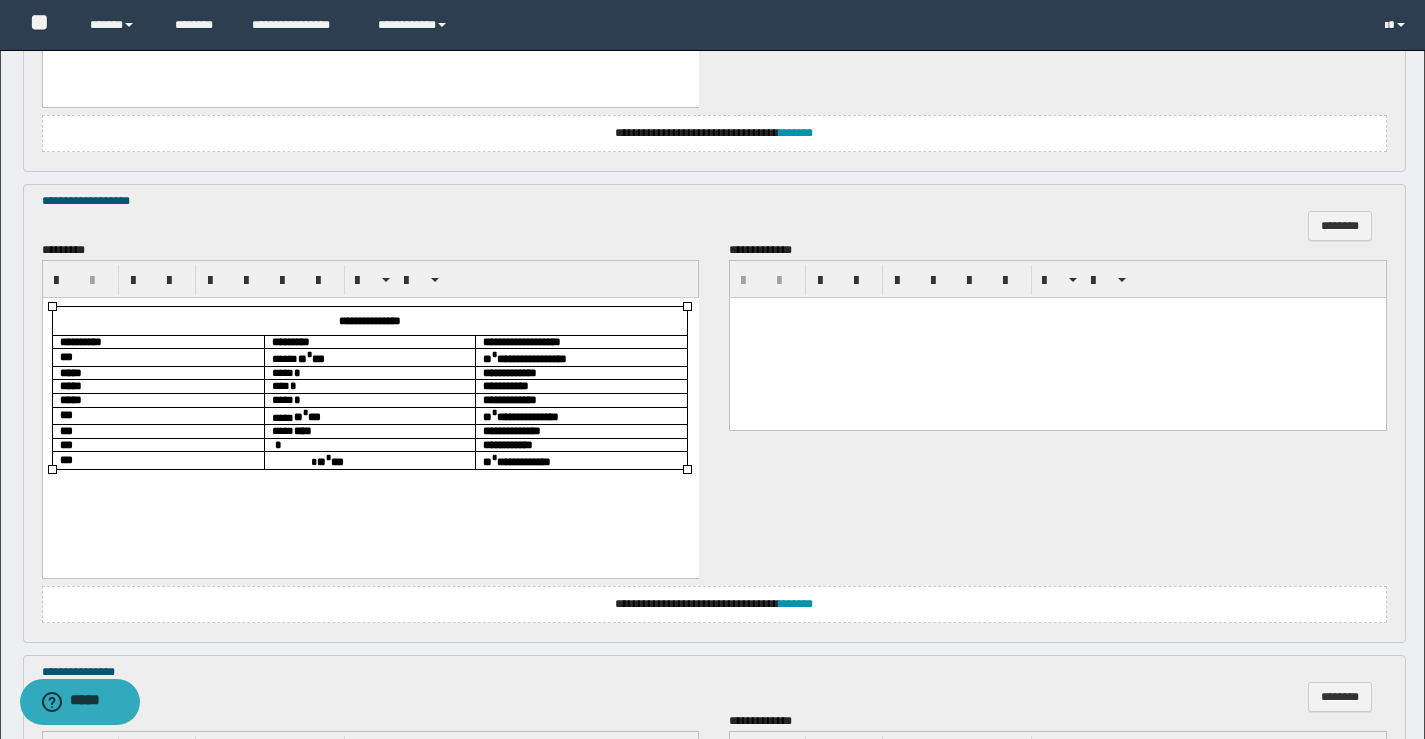 click on "*" at bounding box center [369, 445] 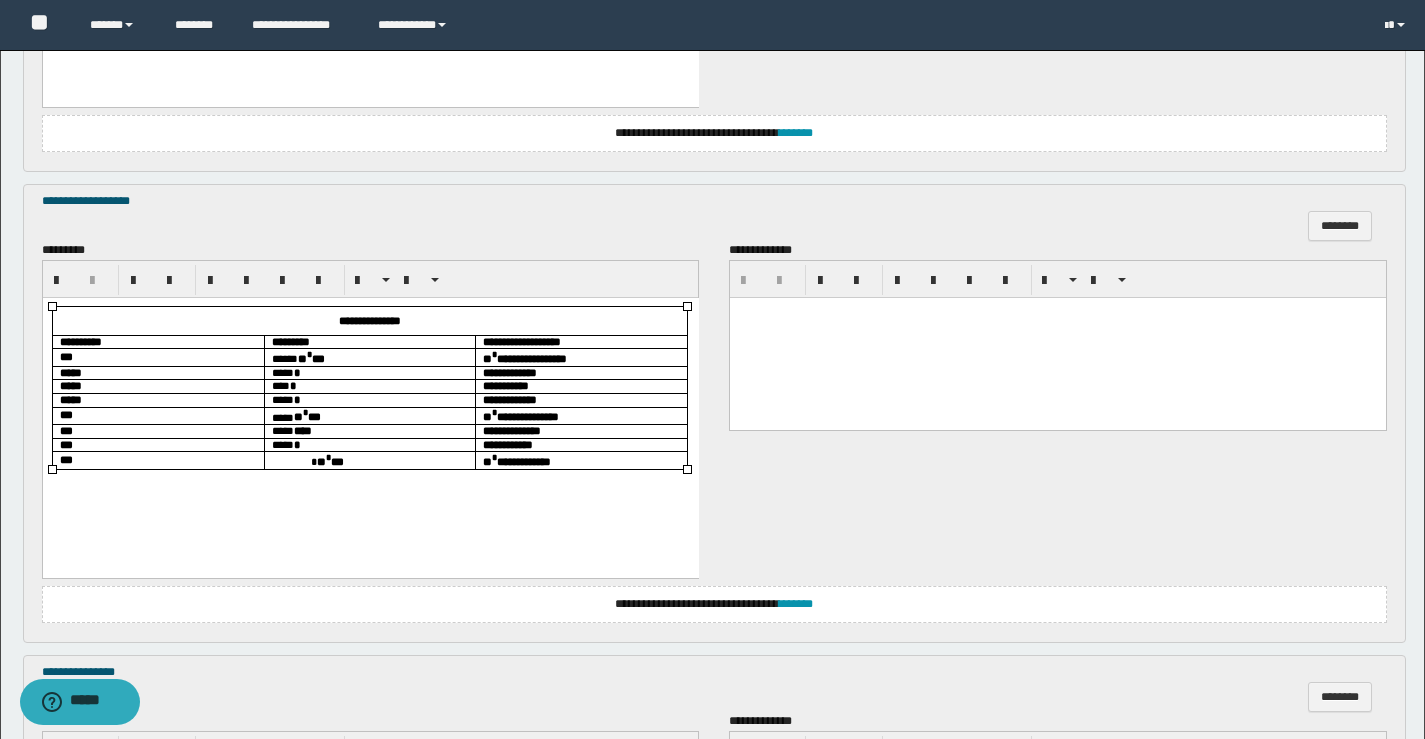 click on "** * ***" at bounding box center [369, 460] 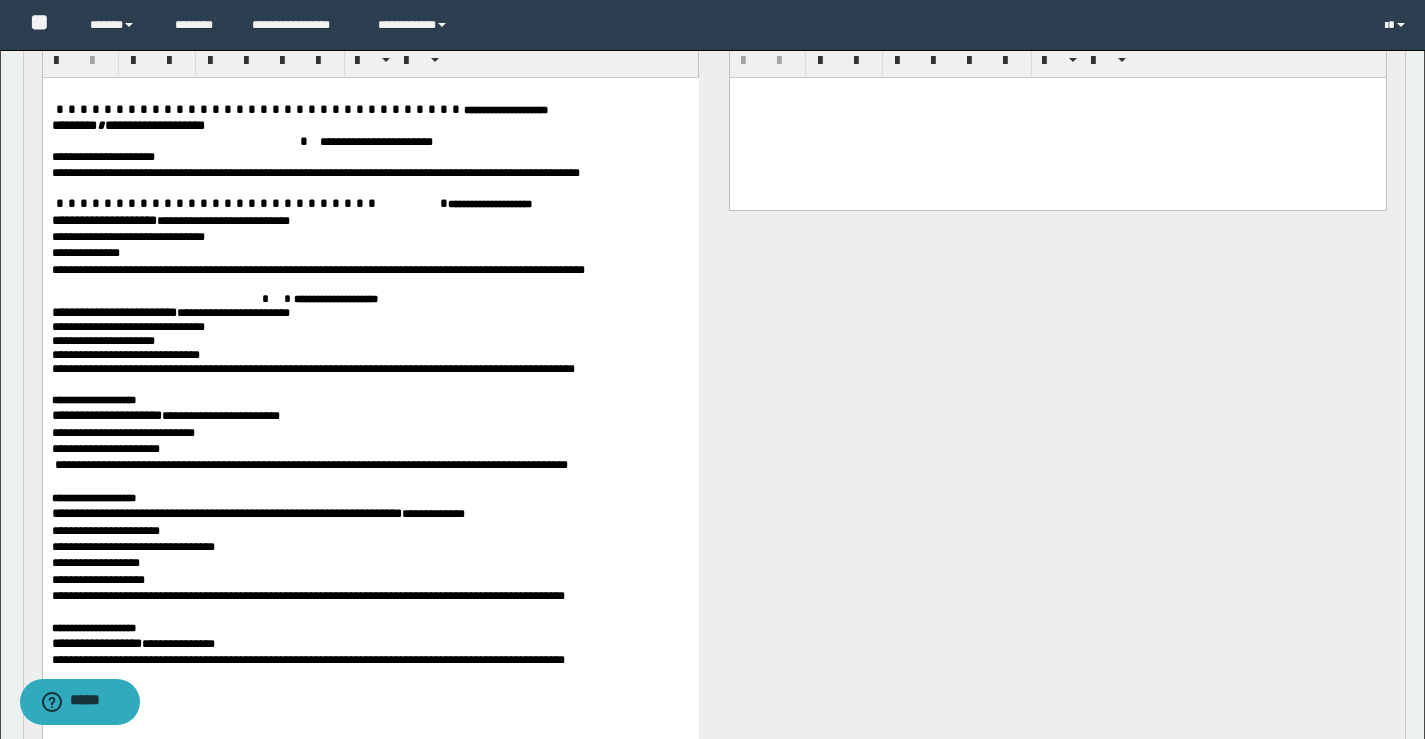 scroll, scrollTop: 484, scrollLeft: 0, axis: vertical 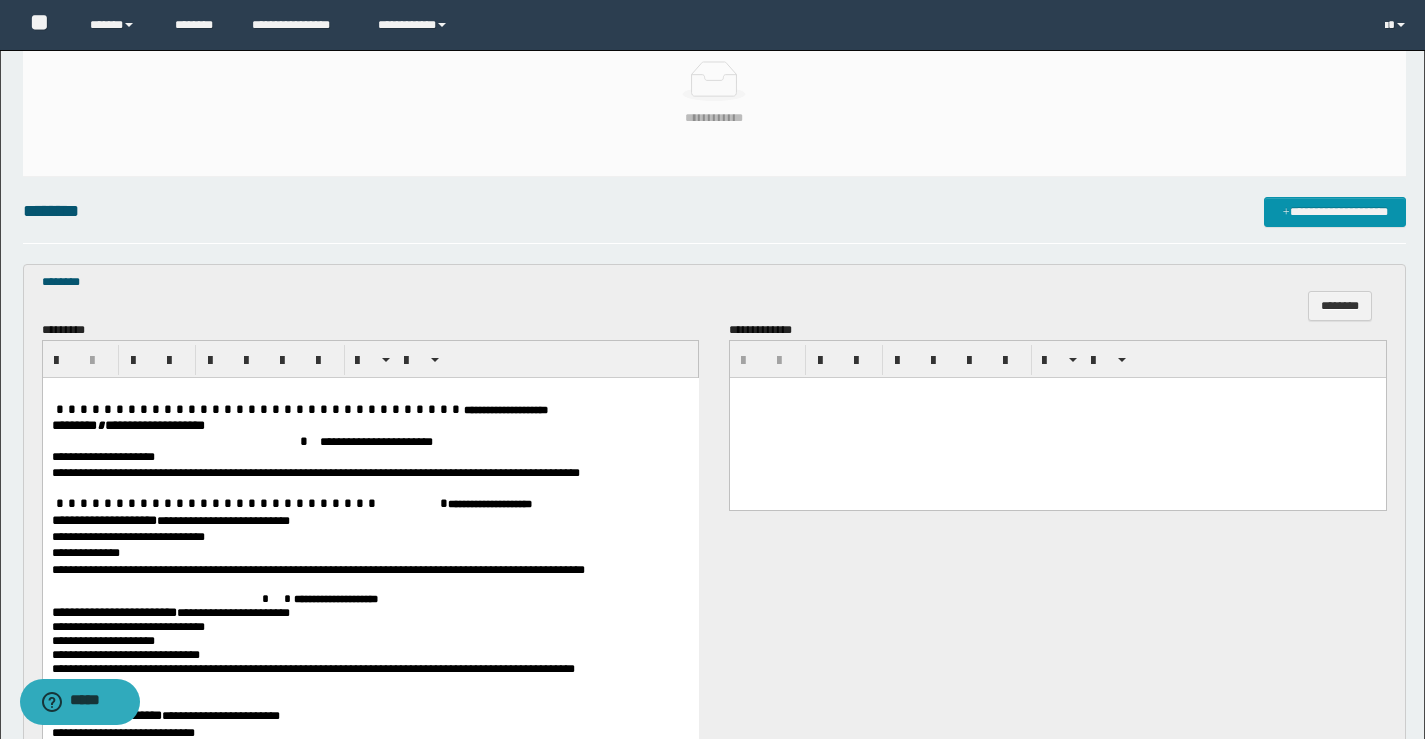 click on "******** * *****" at bounding box center (92, 425) 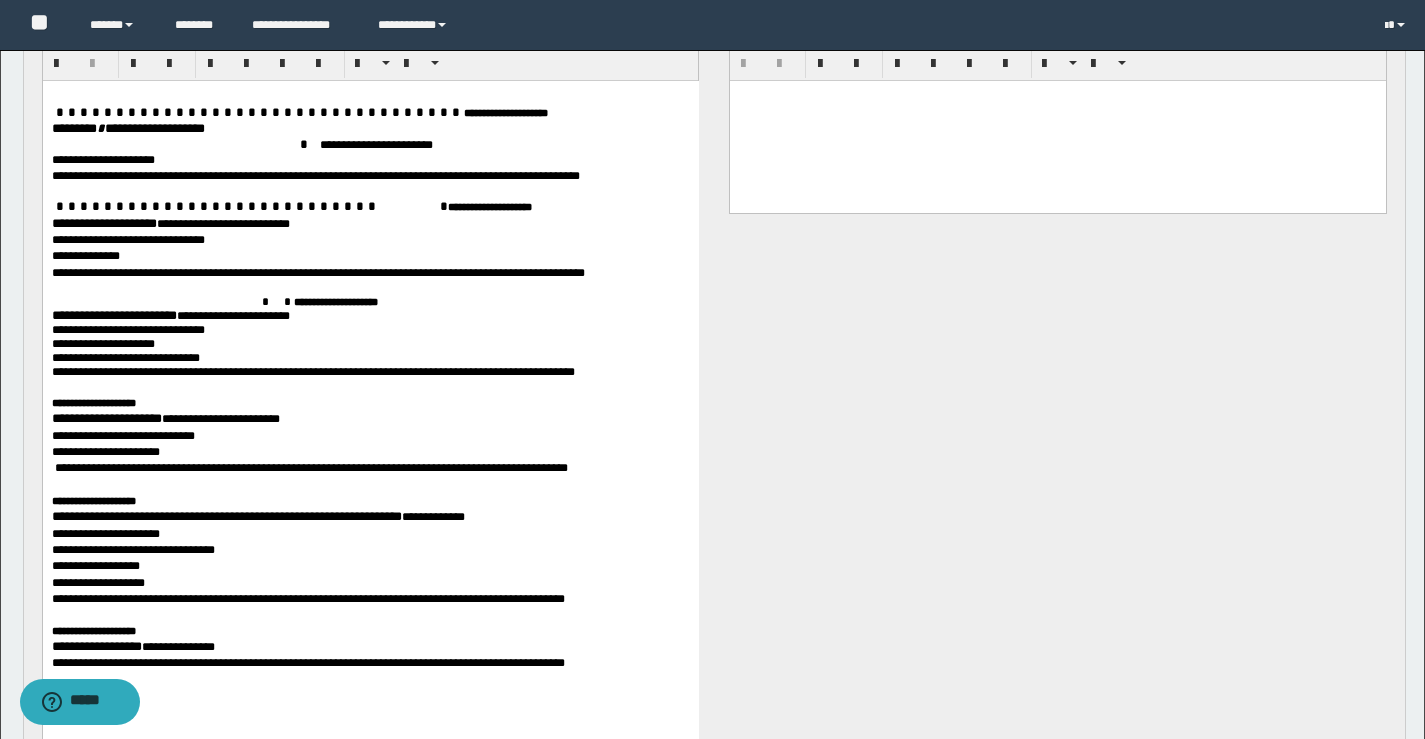 scroll, scrollTop: 784, scrollLeft: 0, axis: vertical 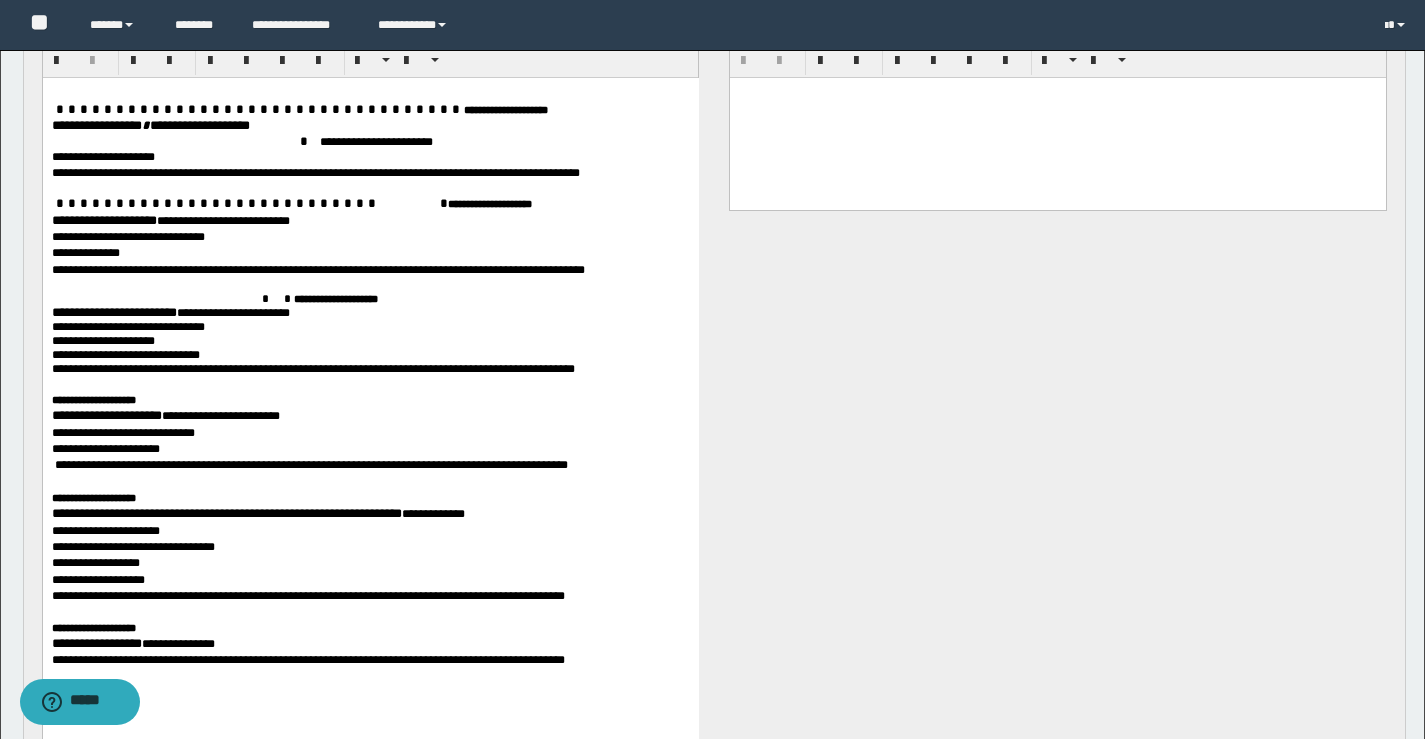click on "**********" at bounding box center (103, 220) 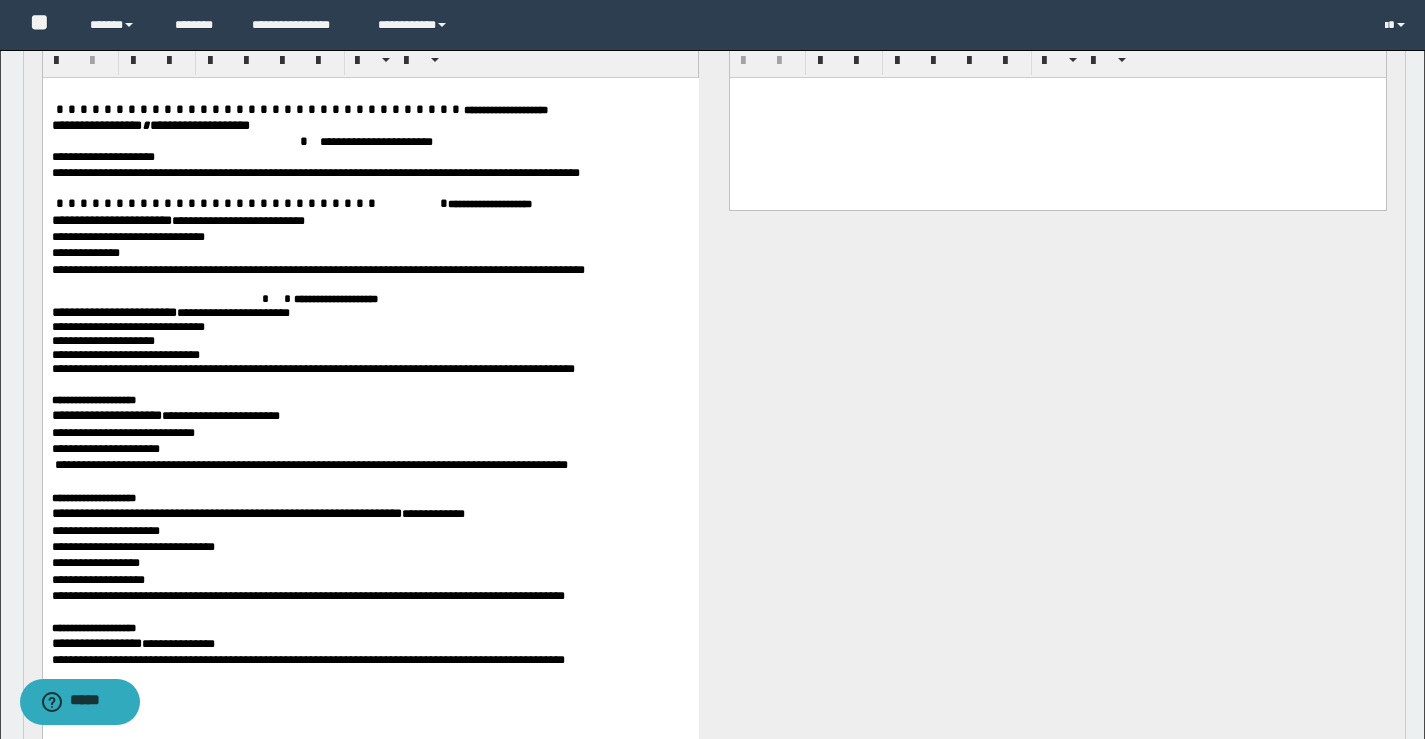 click on "**********" at bounding box center (113, 312) 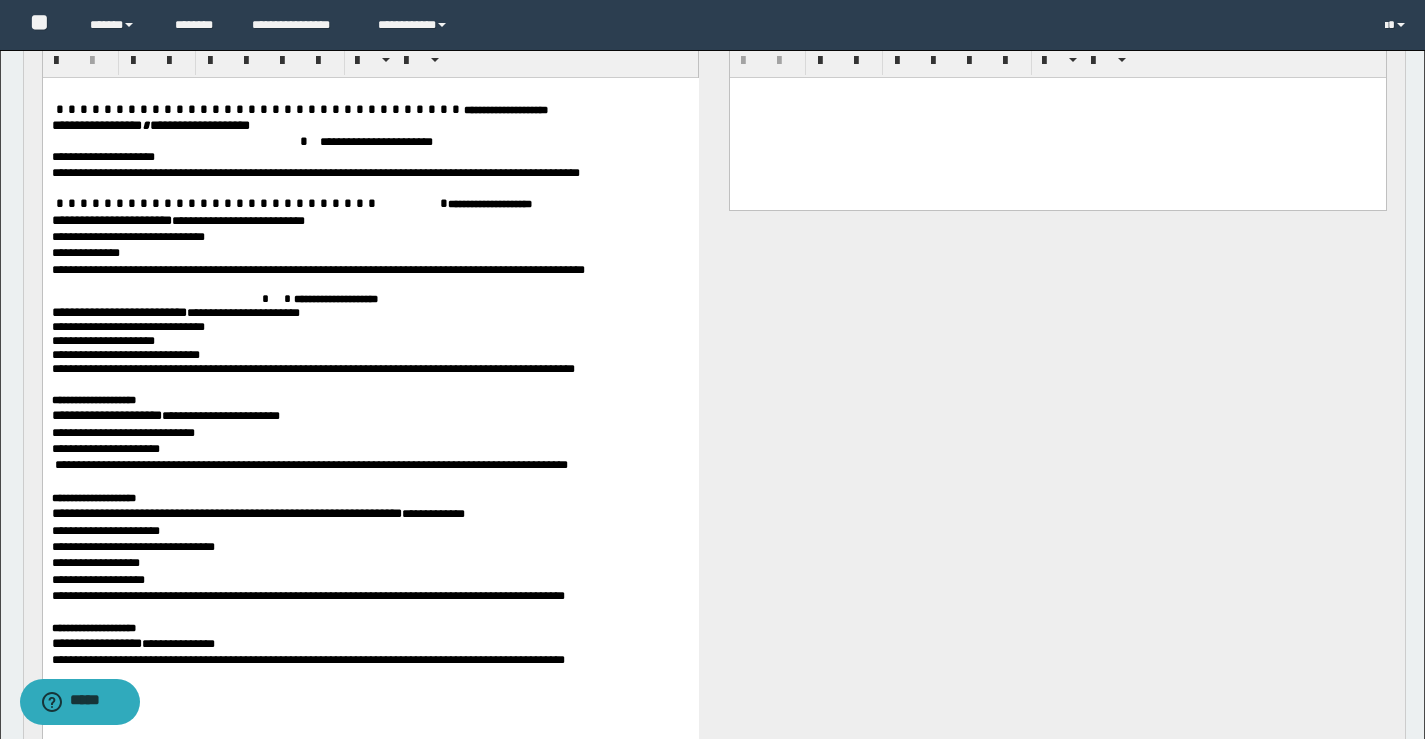 click on "**********" at bounding box center [106, 415] 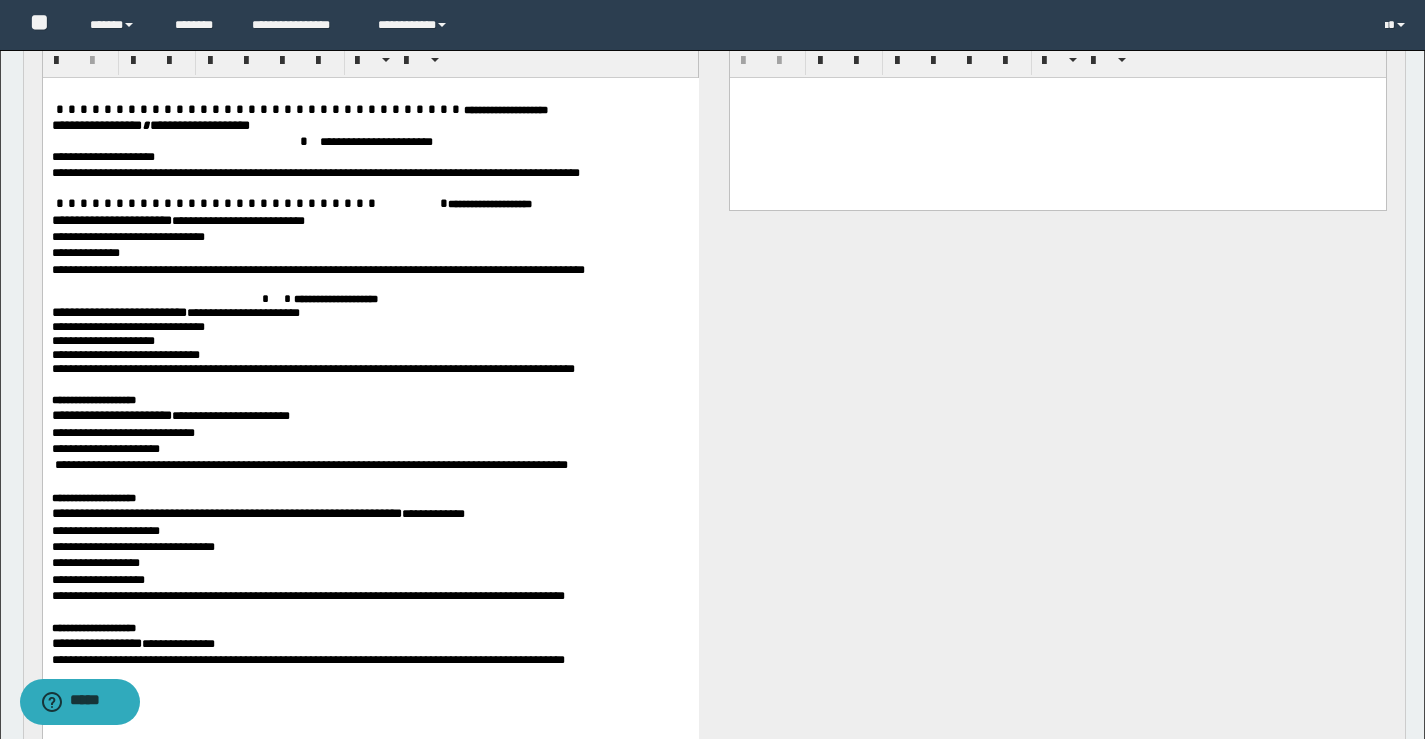 scroll, scrollTop: 884, scrollLeft: 0, axis: vertical 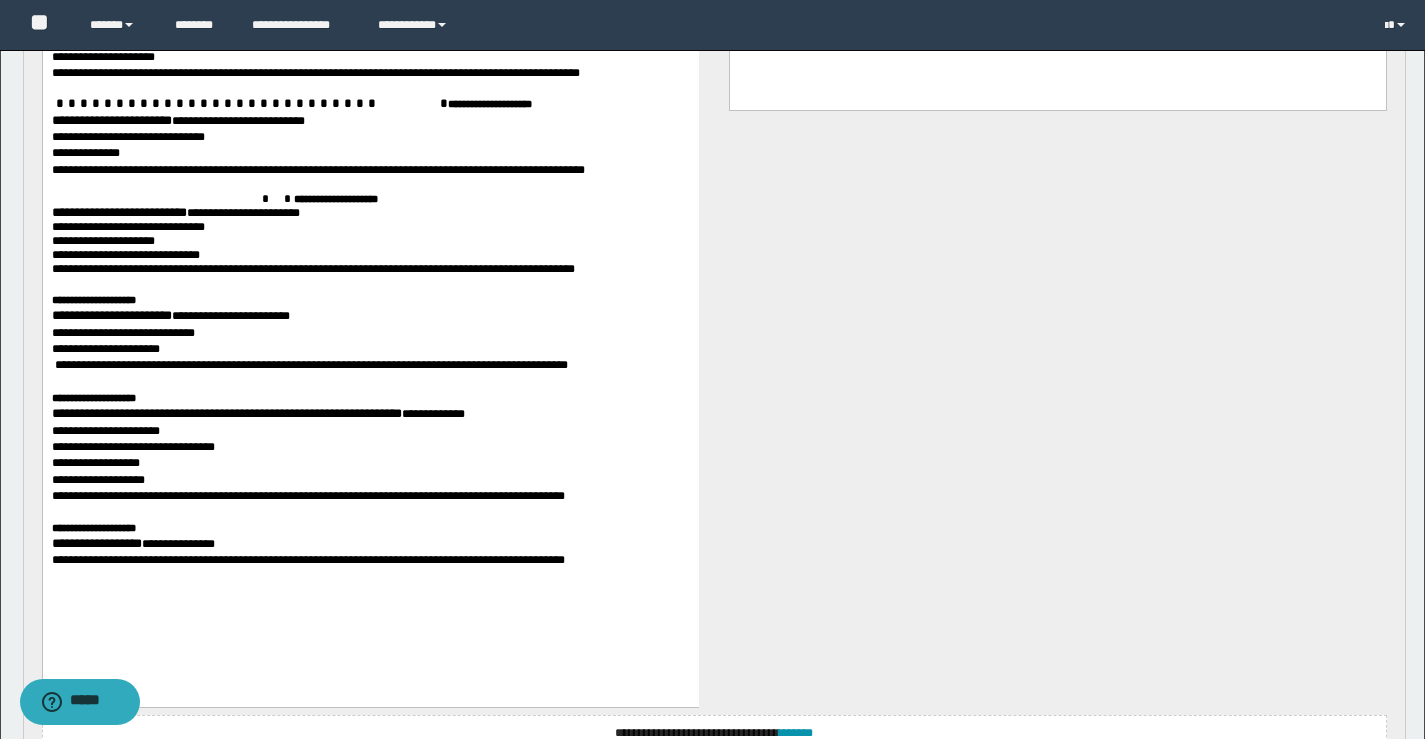 click on "**********" at bounding box center (226, 414) 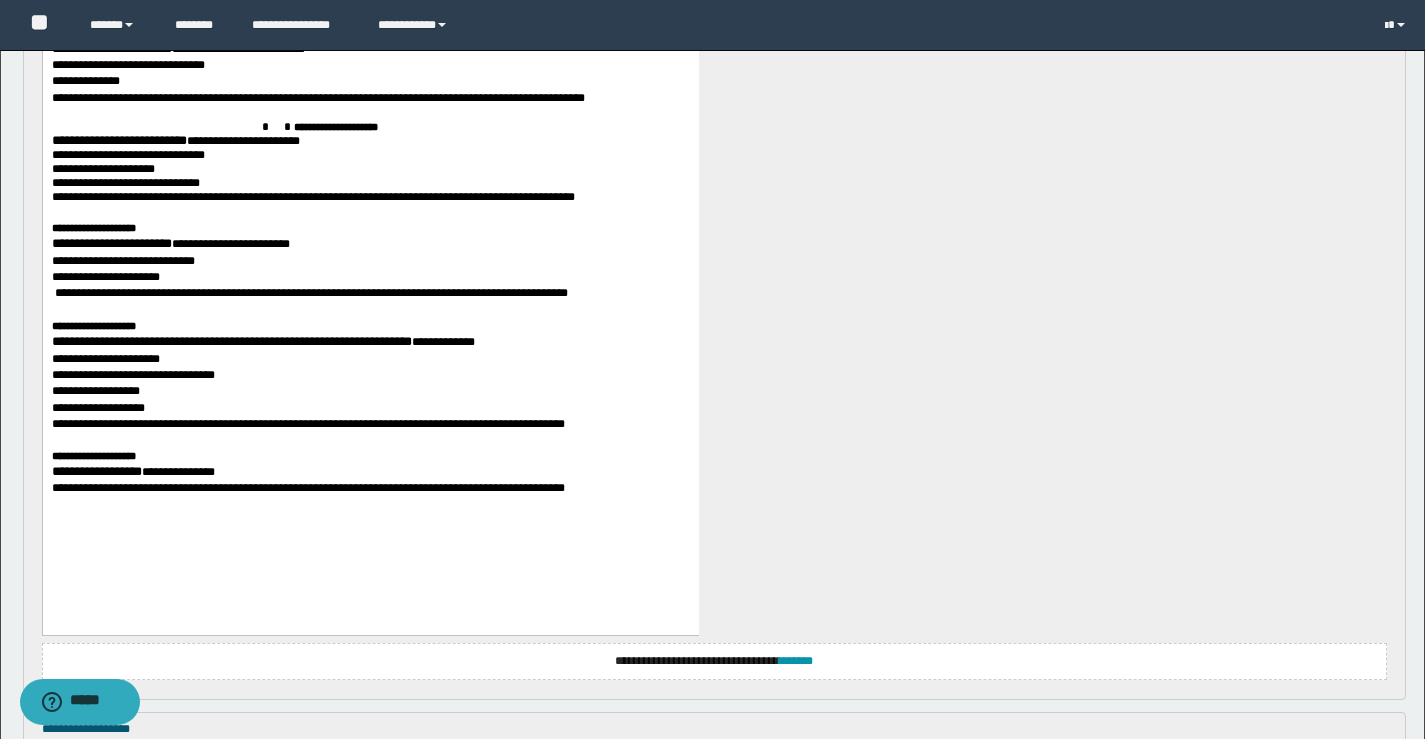scroll, scrollTop: 984, scrollLeft: 0, axis: vertical 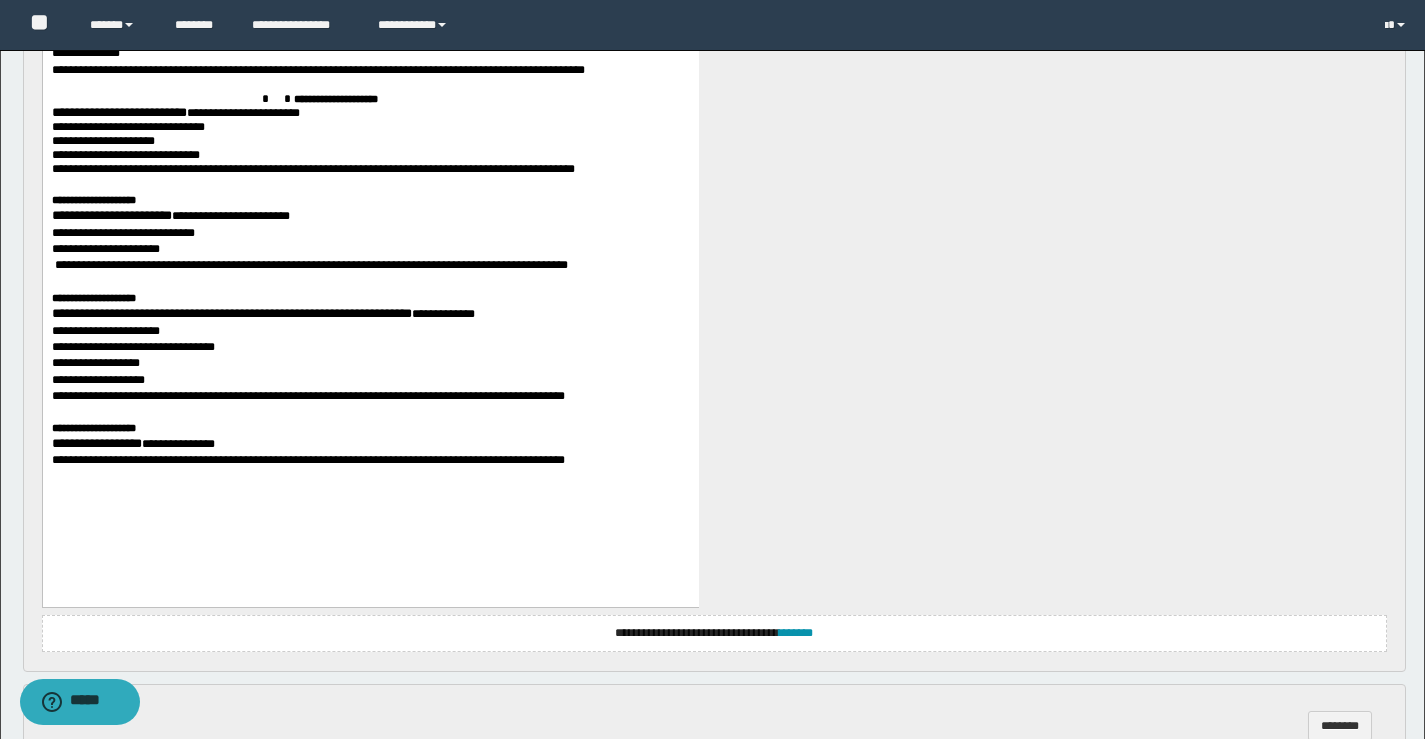 click on "**********" at bounding box center [96, 444] 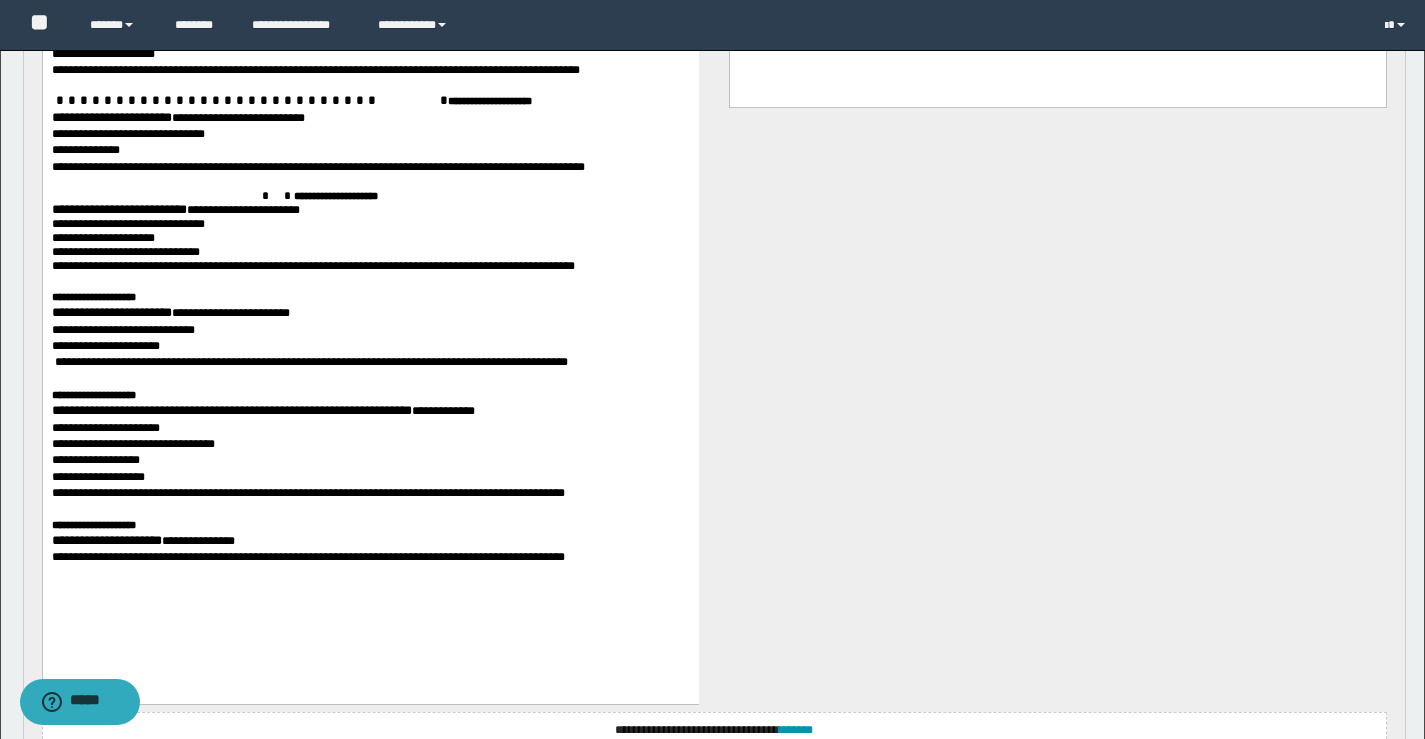 scroll, scrollTop: 684, scrollLeft: 0, axis: vertical 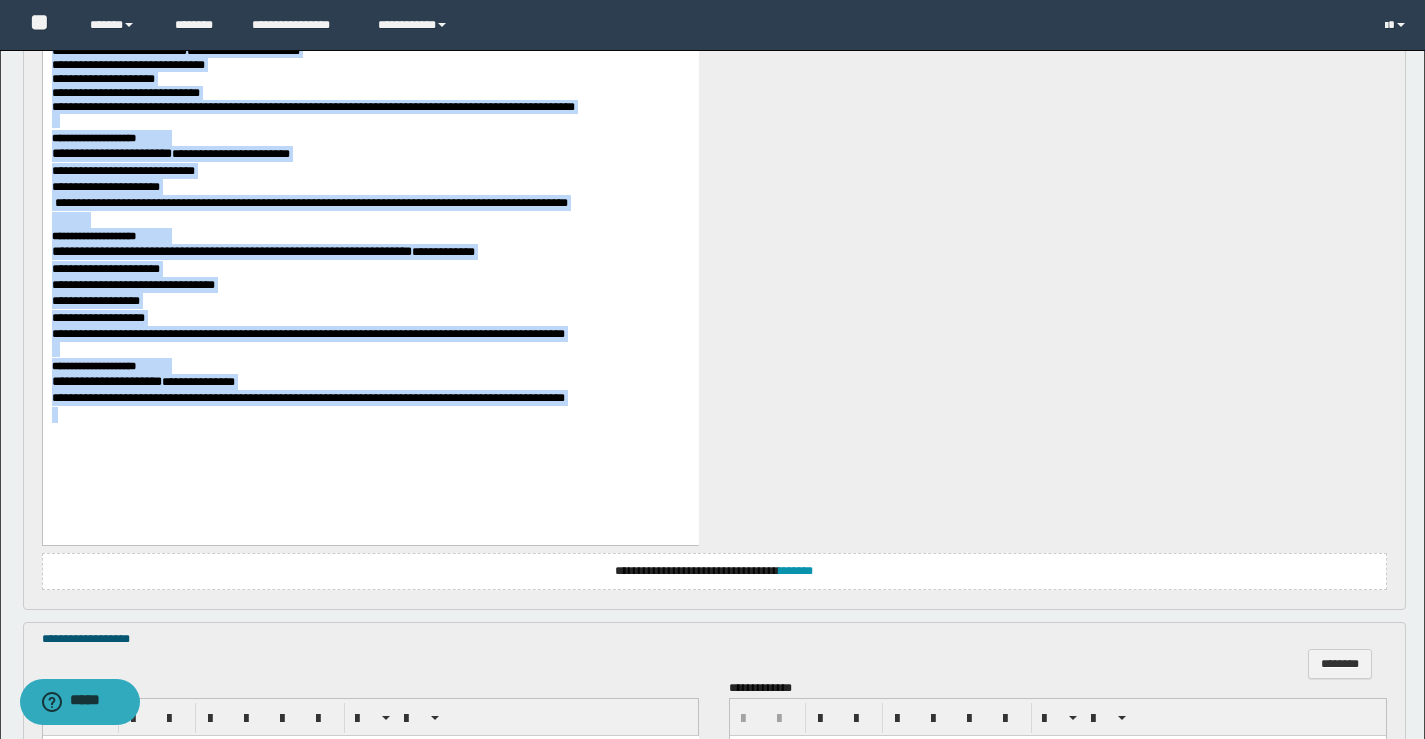drag, startPoint x: 68, startPoint y: -79, endPoint x: 565, endPoint y: 556, distance: 806.3709 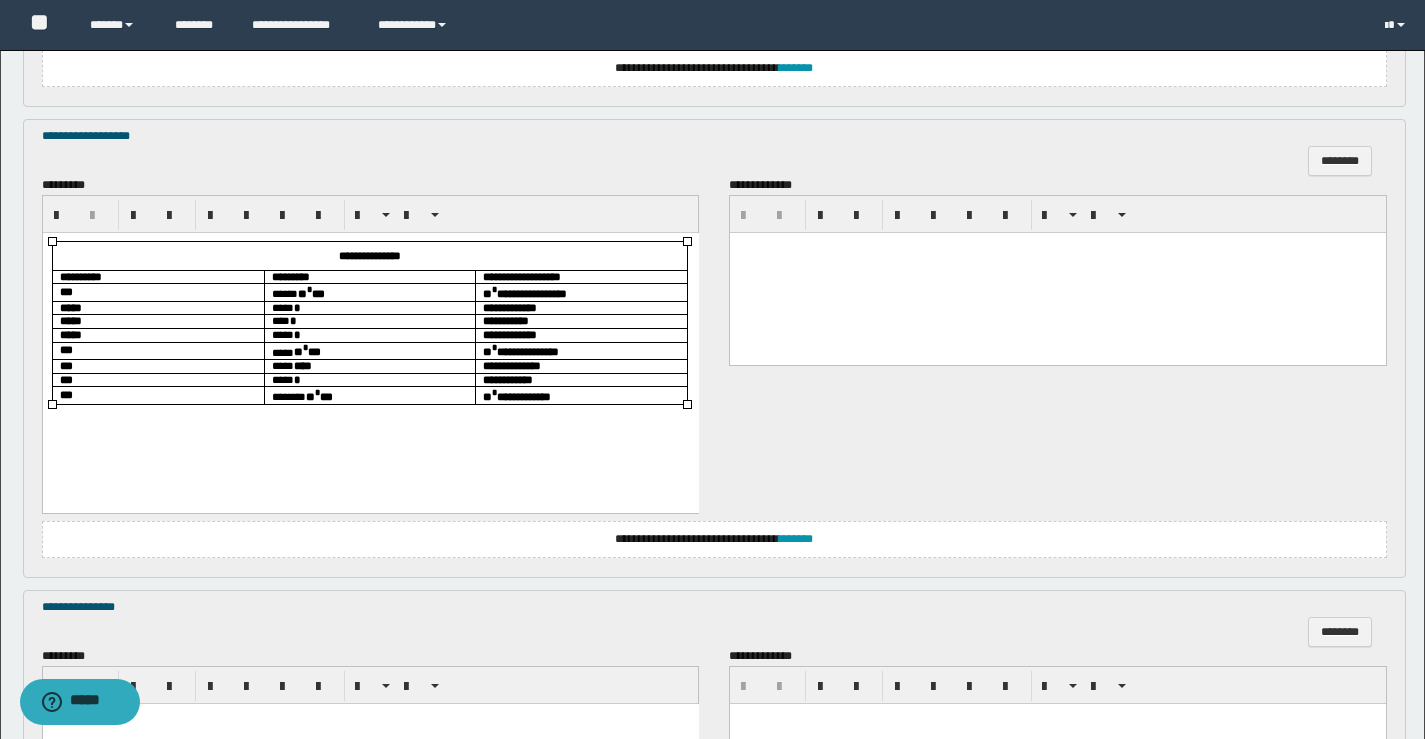 scroll, scrollTop: 1346, scrollLeft: 0, axis: vertical 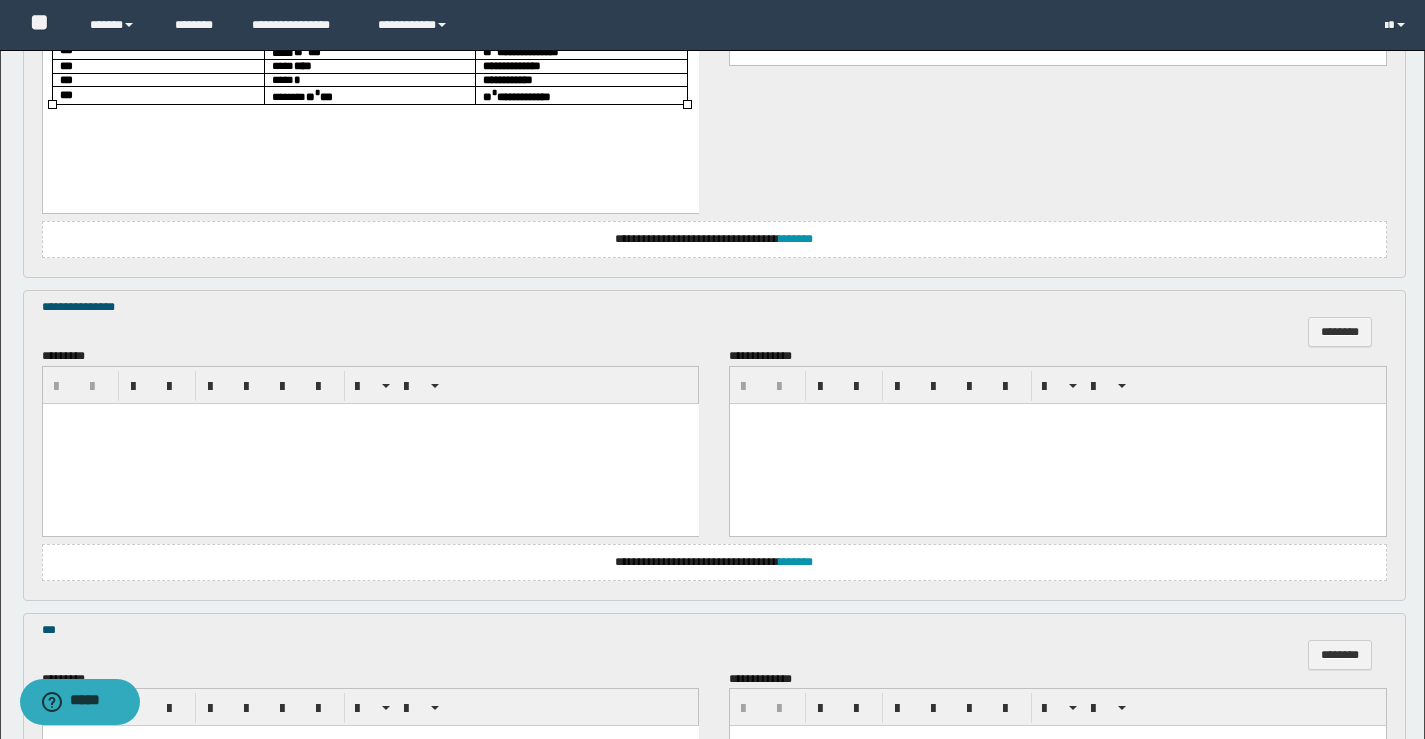 click at bounding box center [370, 443] 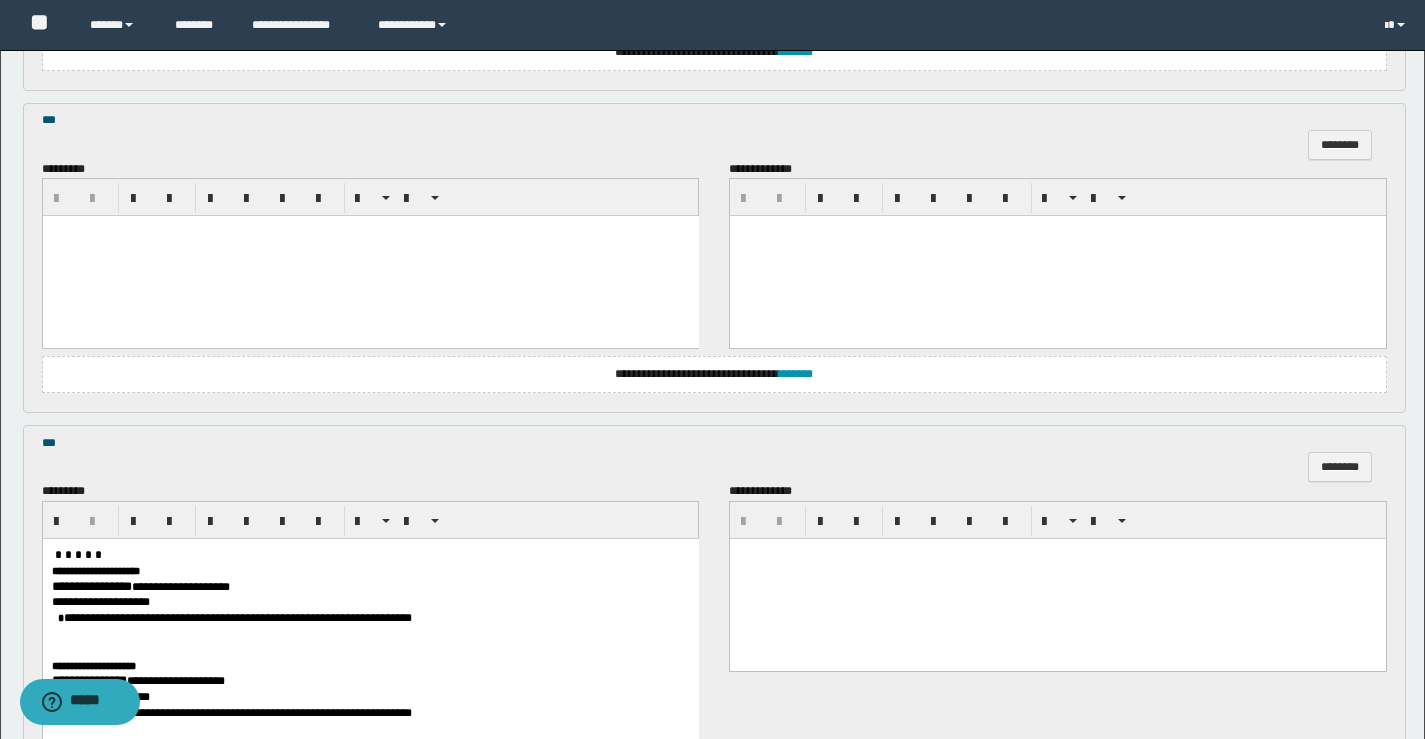 scroll, scrollTop: 2546, scrollLeft: 0, axis: vertical 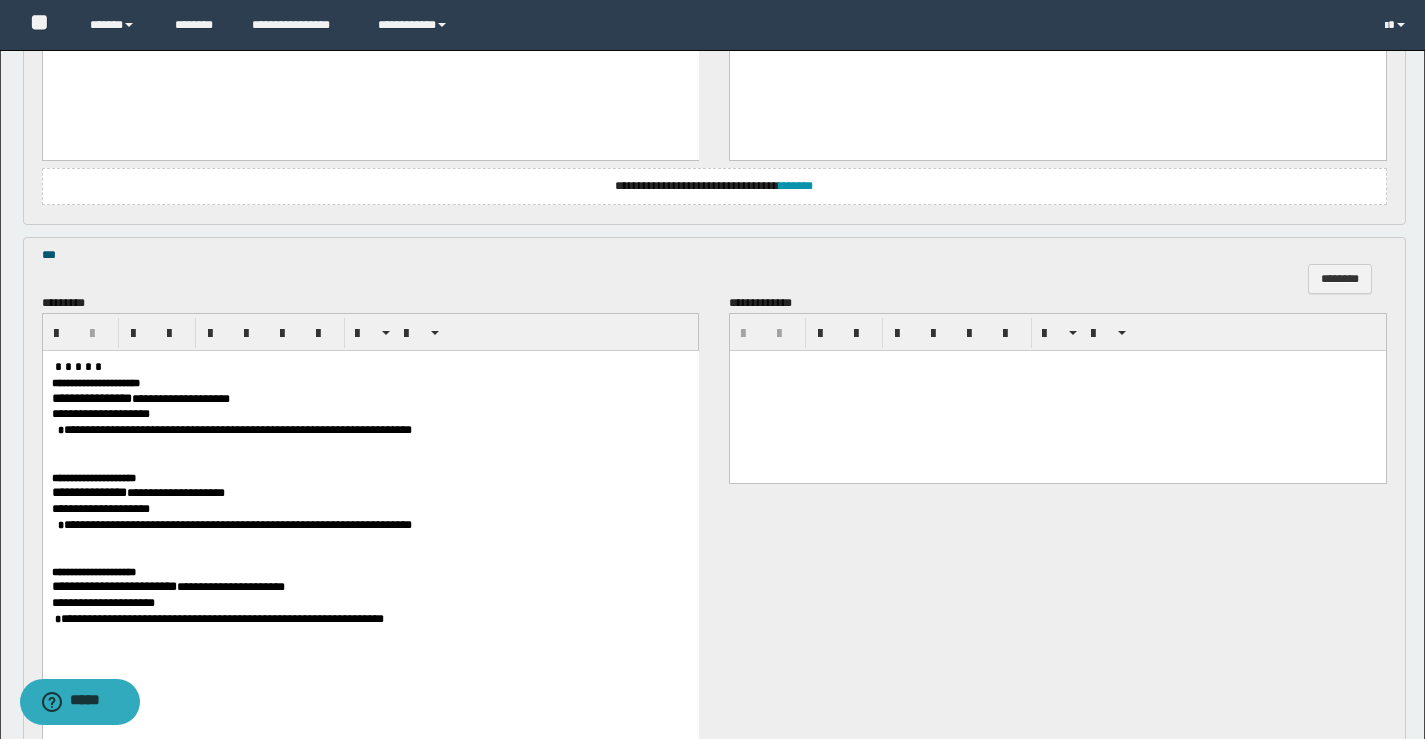 click on "**********" at bounding box center [91, 398] 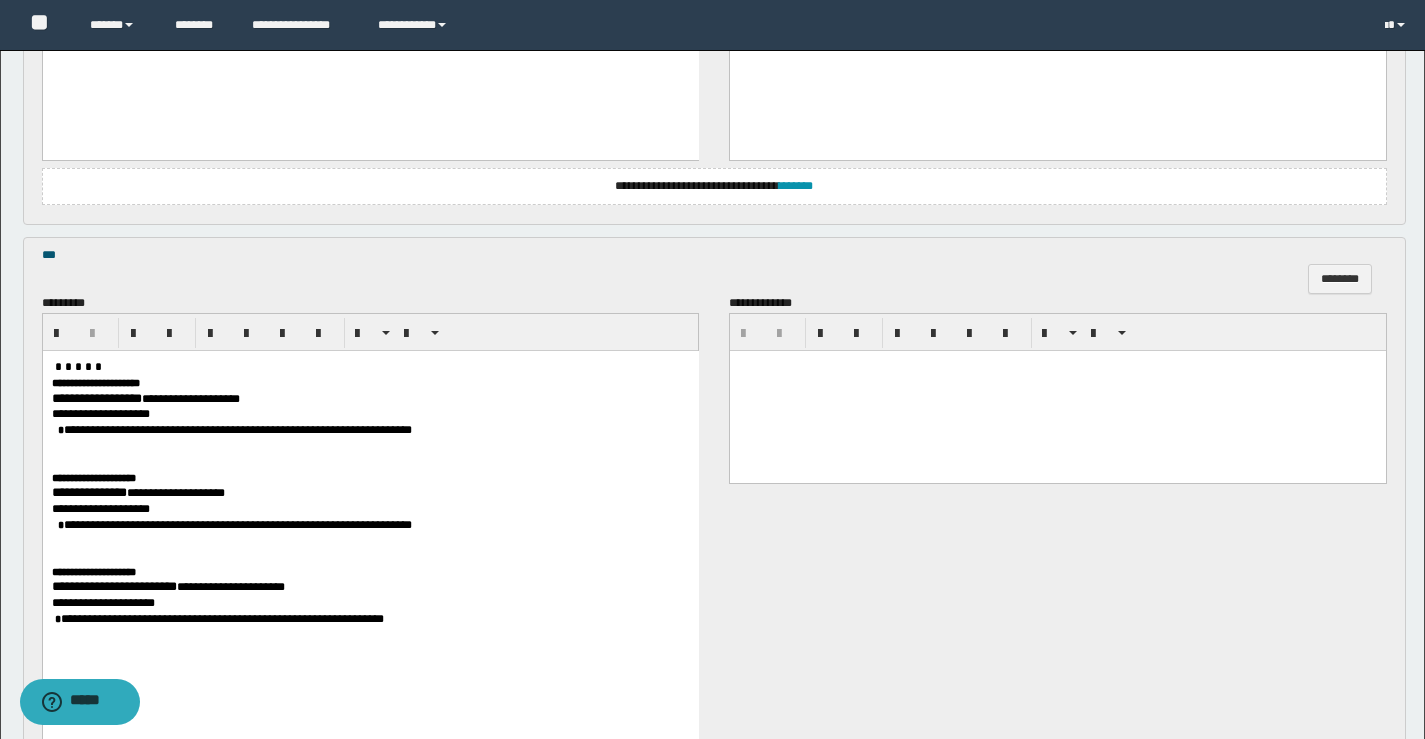click on "**********" at bounding box center (88, 492) 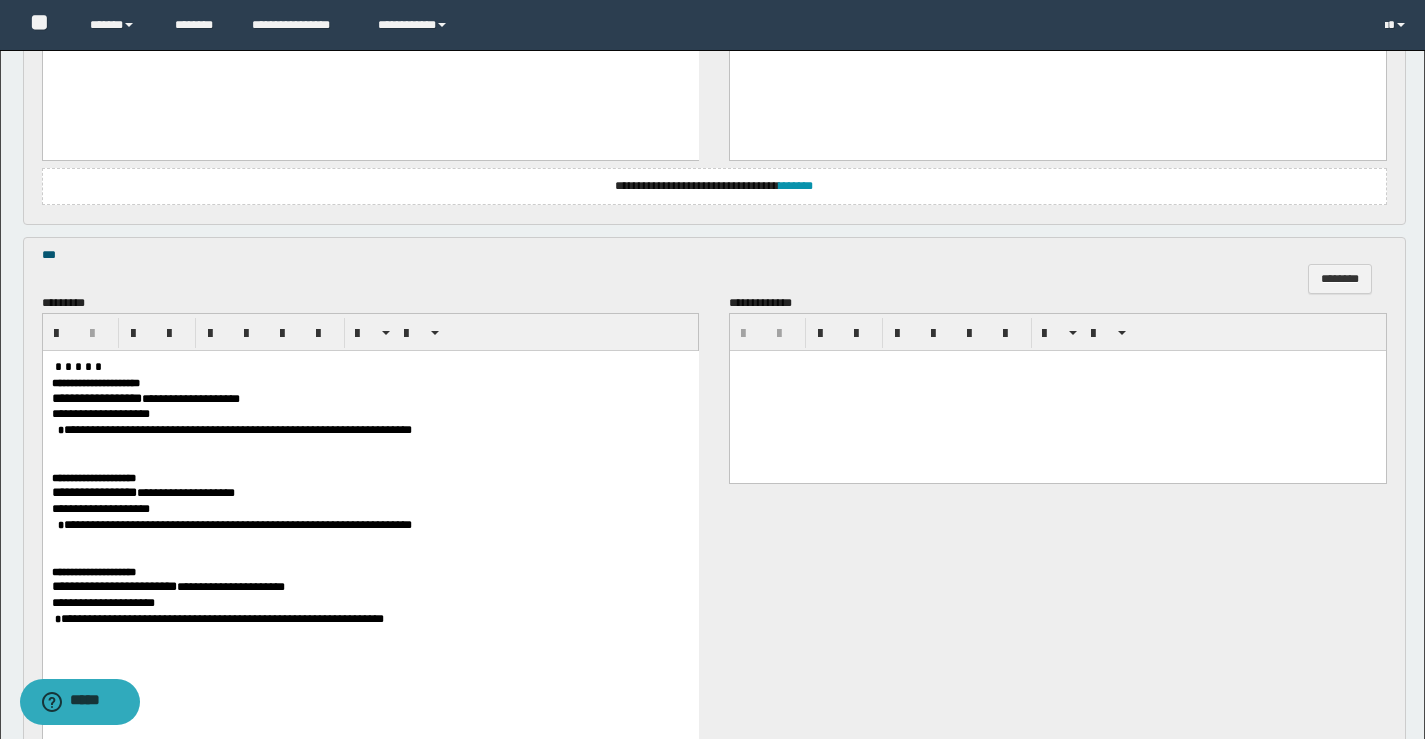 click on "**********" at bounding box center (113, 586) 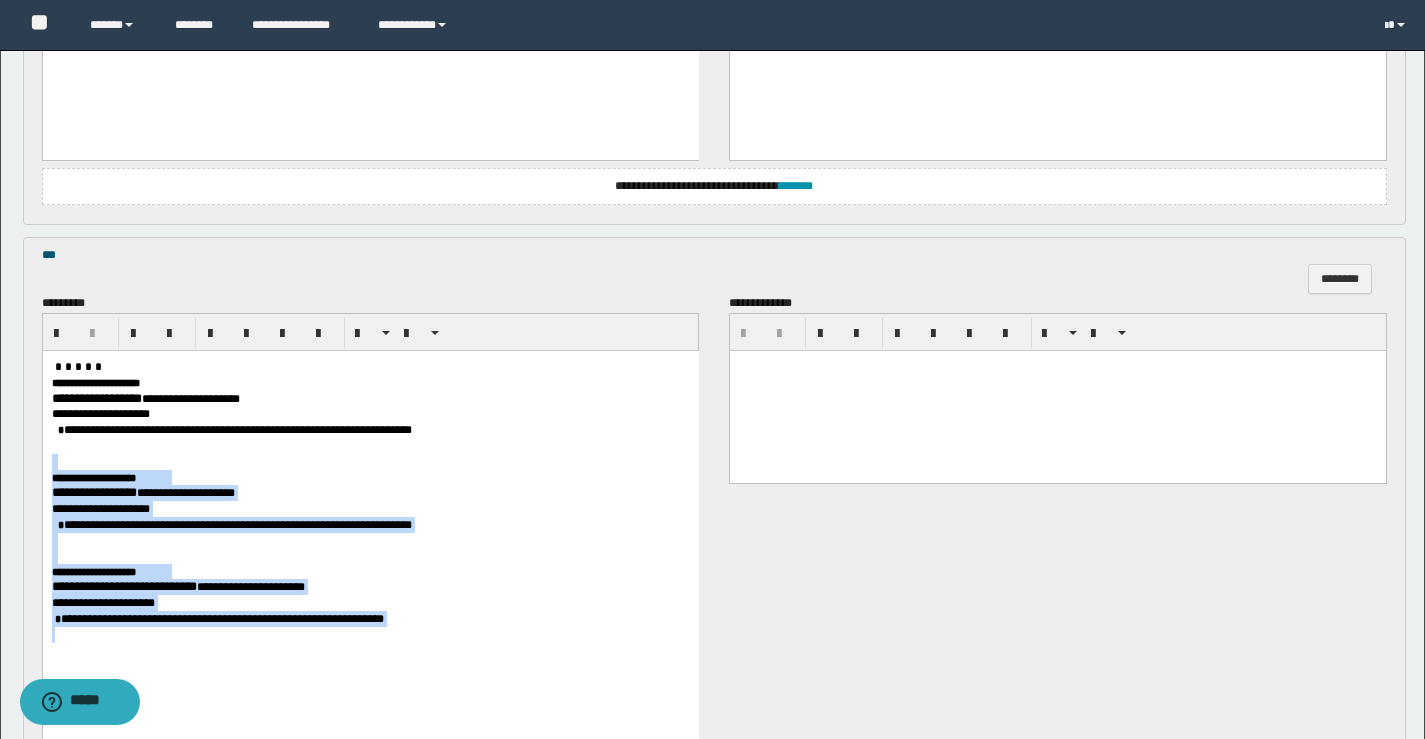 drag, startPoint x: 63, startPoint y: 451, endPoint x: 500, endPoint y: 639, distance: 475.72366 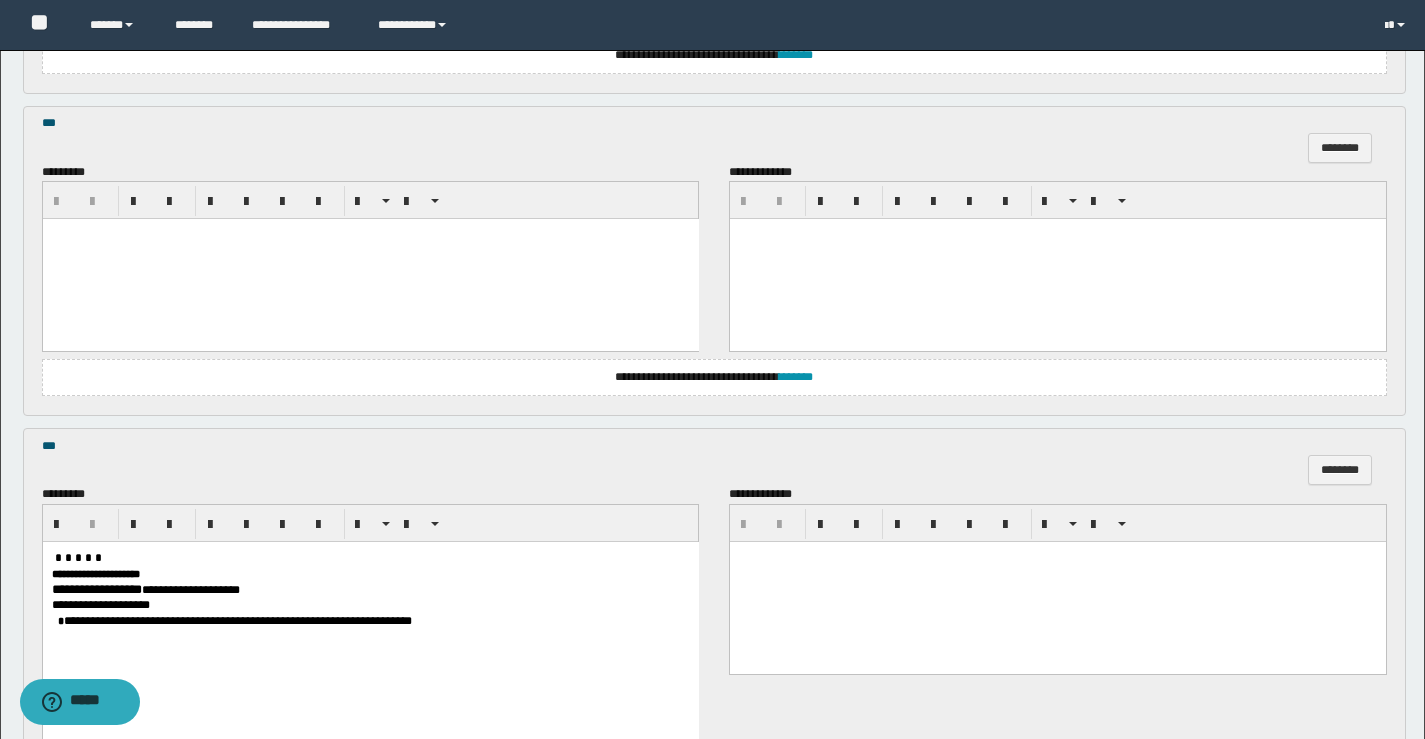 scroll, scrollTop: 2346, scrollLeft: 0, axis: vertical 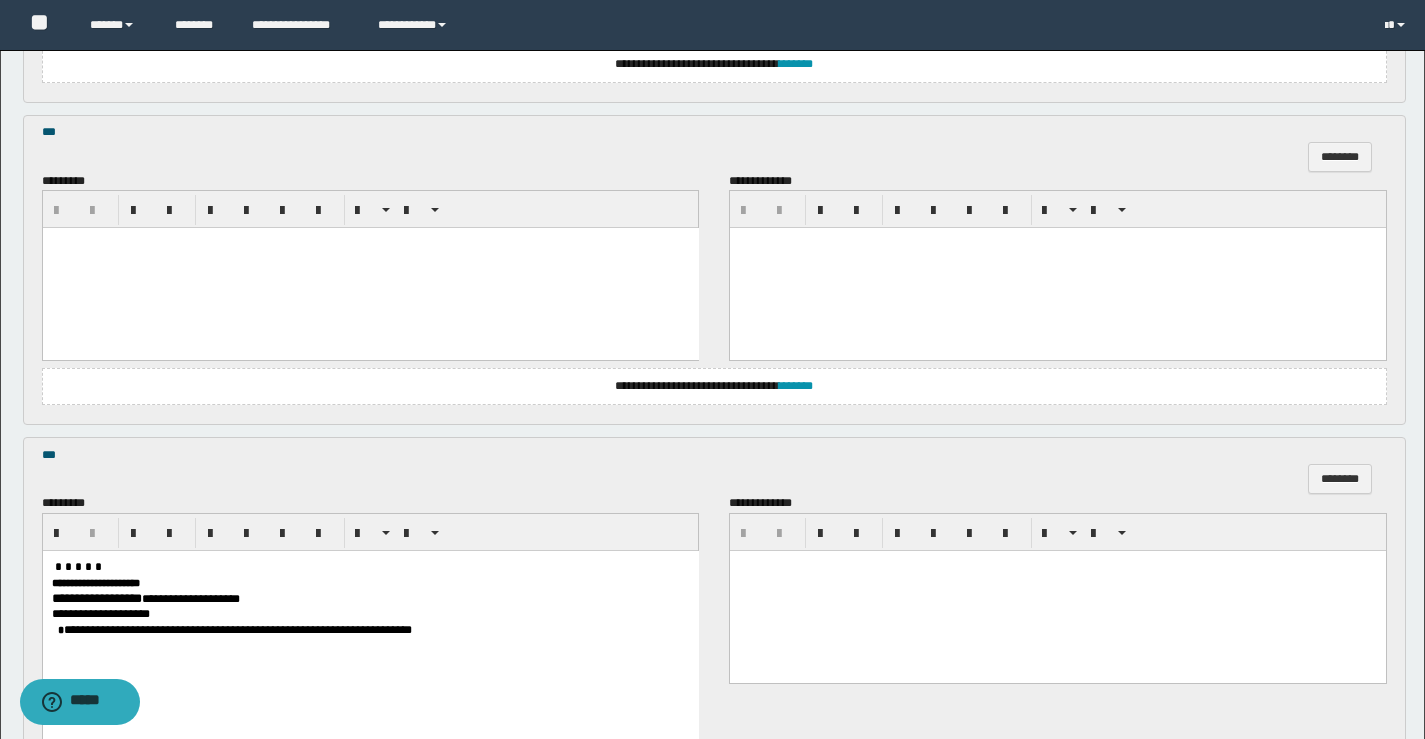 click at bounding box center (370, 268) 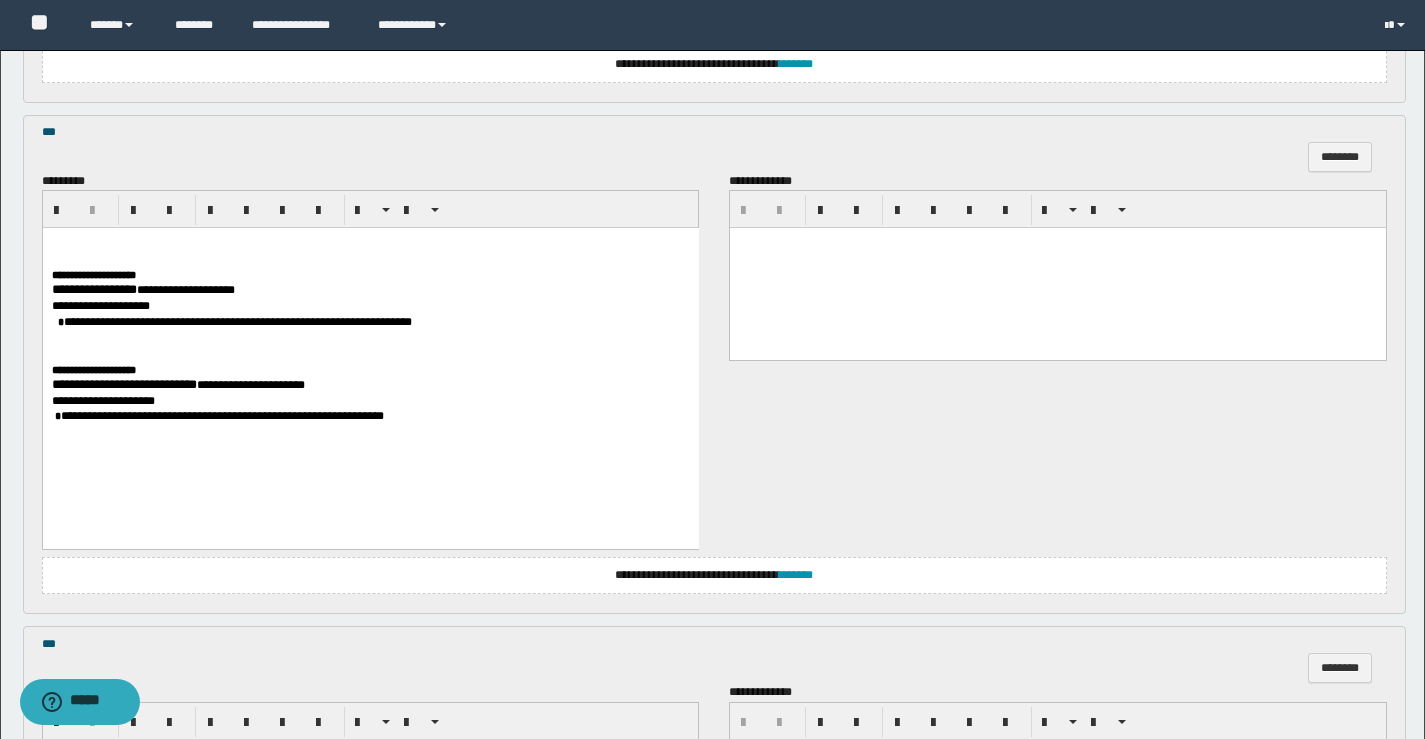 click on "**********" at bounding box center [93, 289] 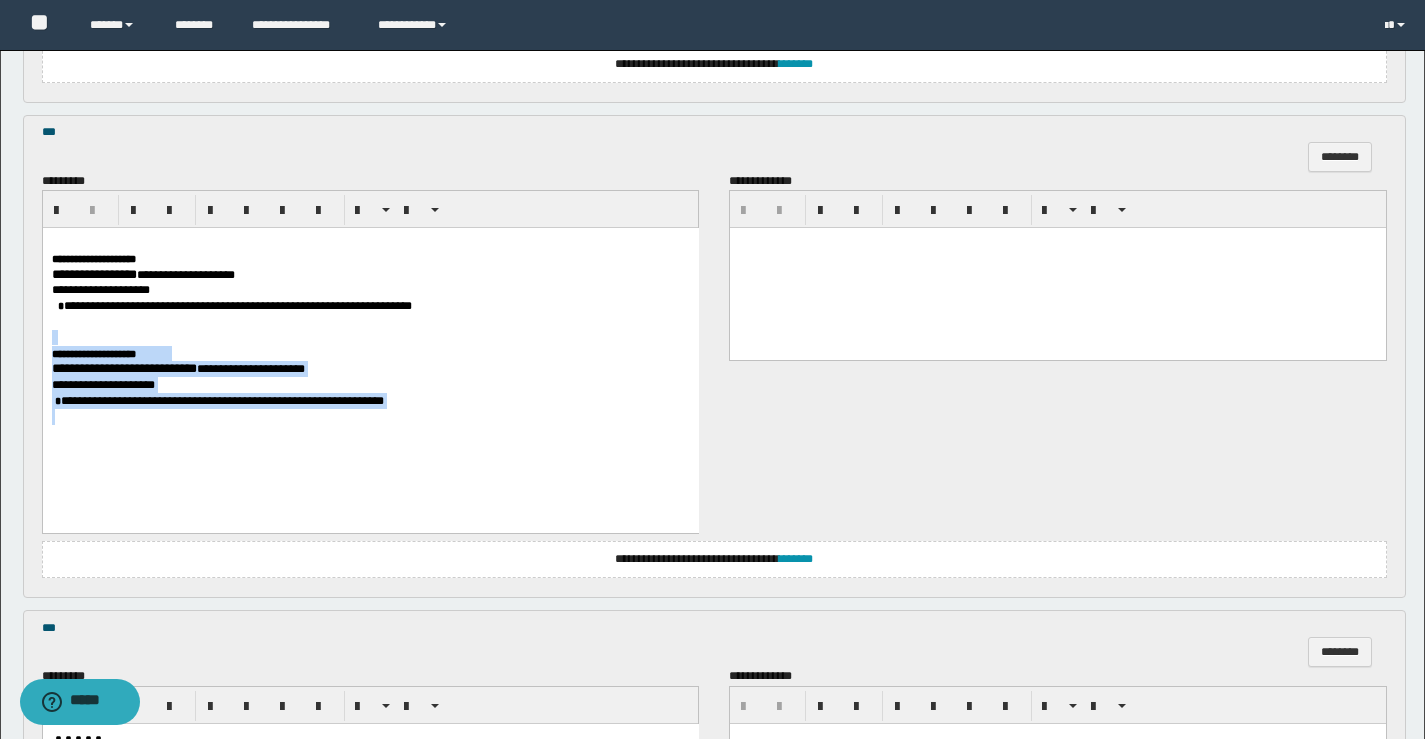 drag, startPoint x: 63, startPoint y: 323, endPoint x: 546, endPoint y: 449, distance: 499.1643 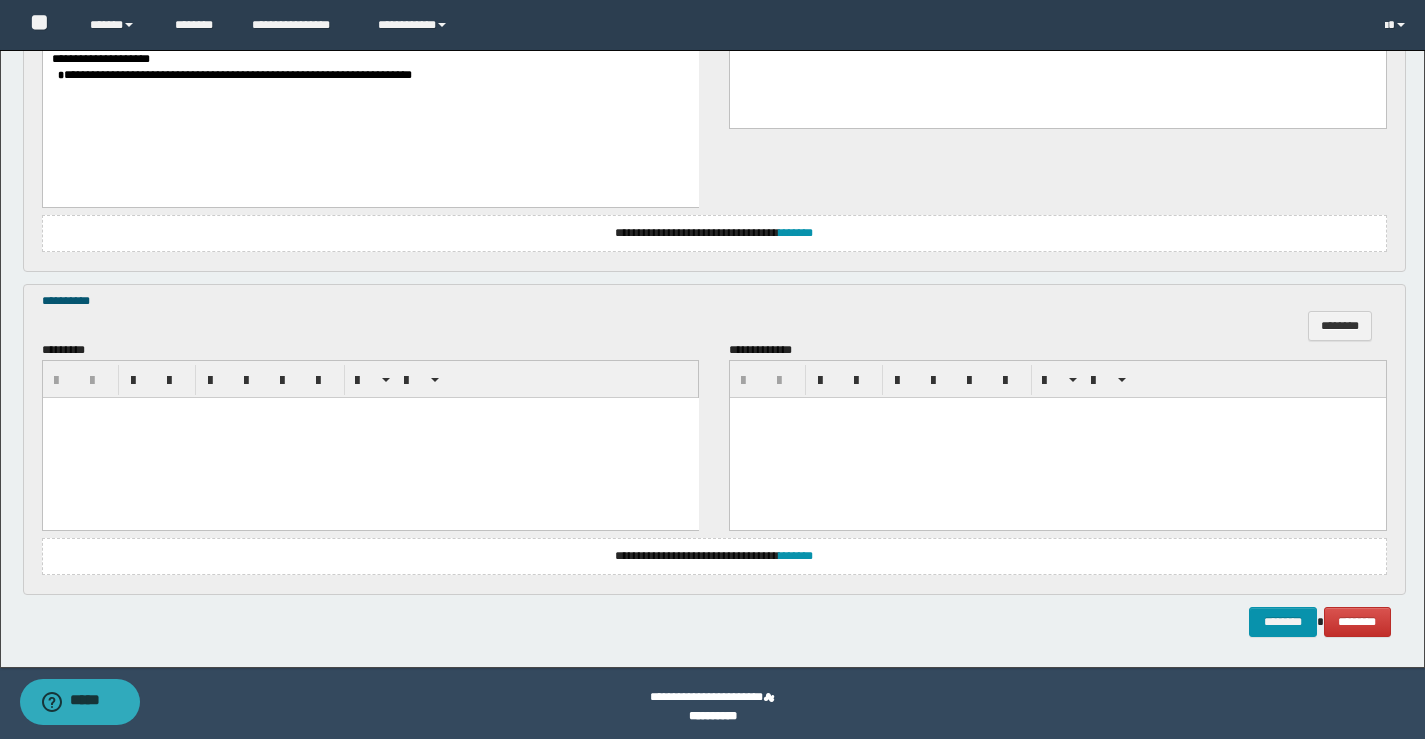 scroll, scrollTop: 2985, scrollLeft: 0, axis: vertical 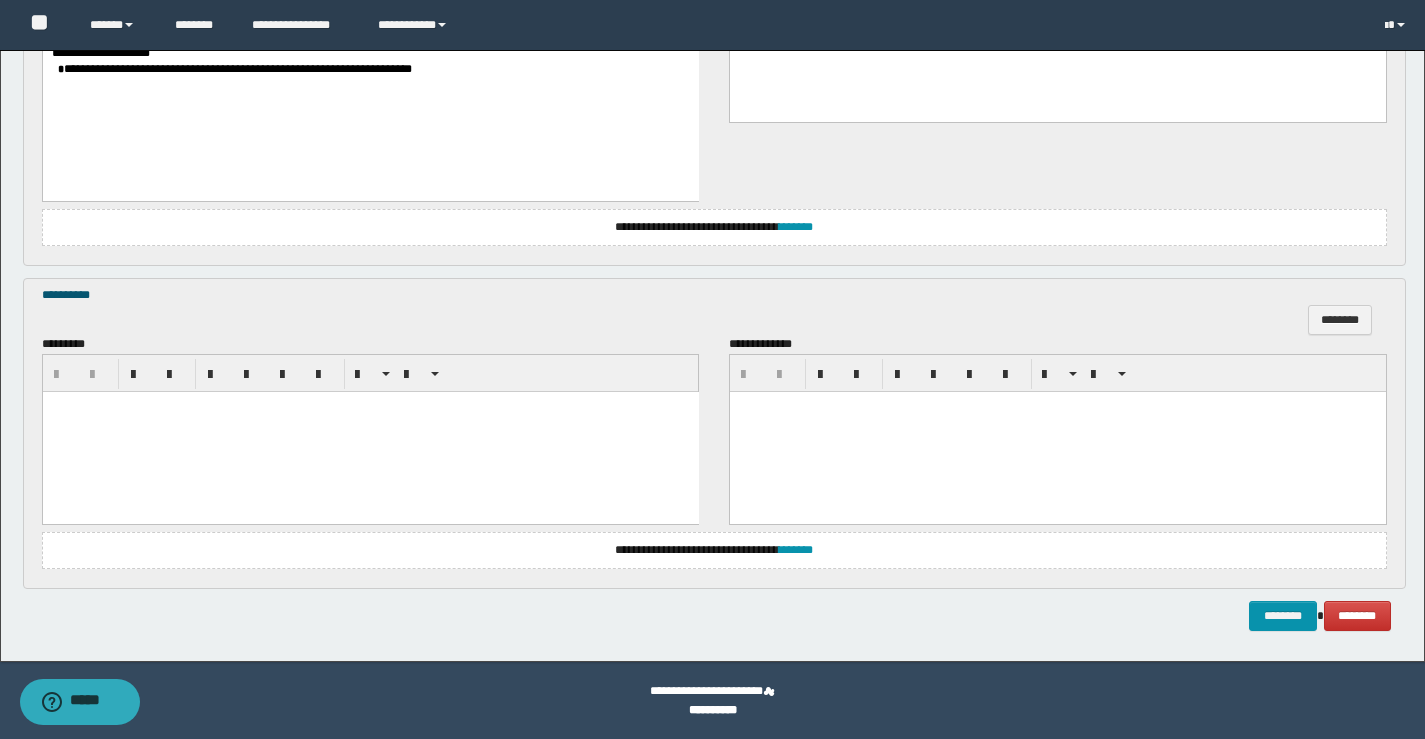 click at bounding box center (370, 431) 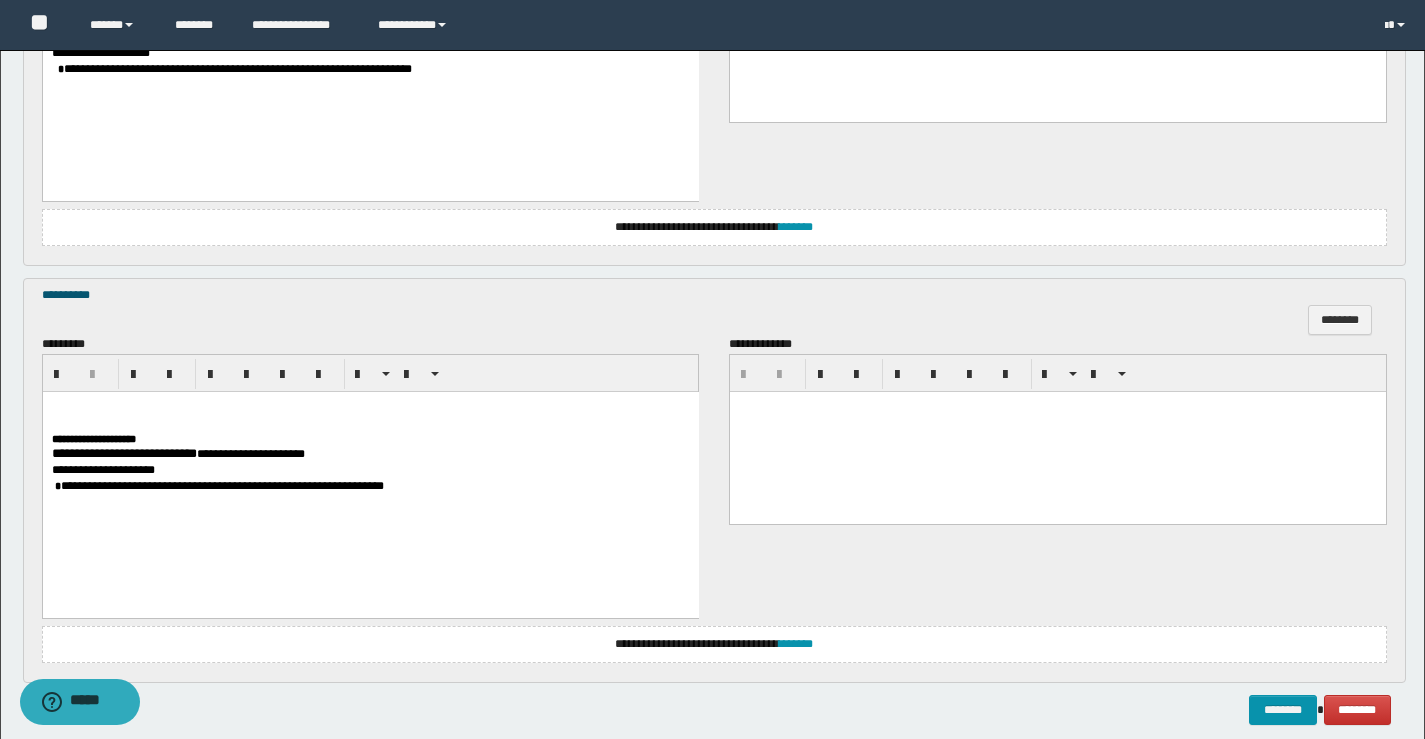 click on "**********" at bounding box center [123, 452] 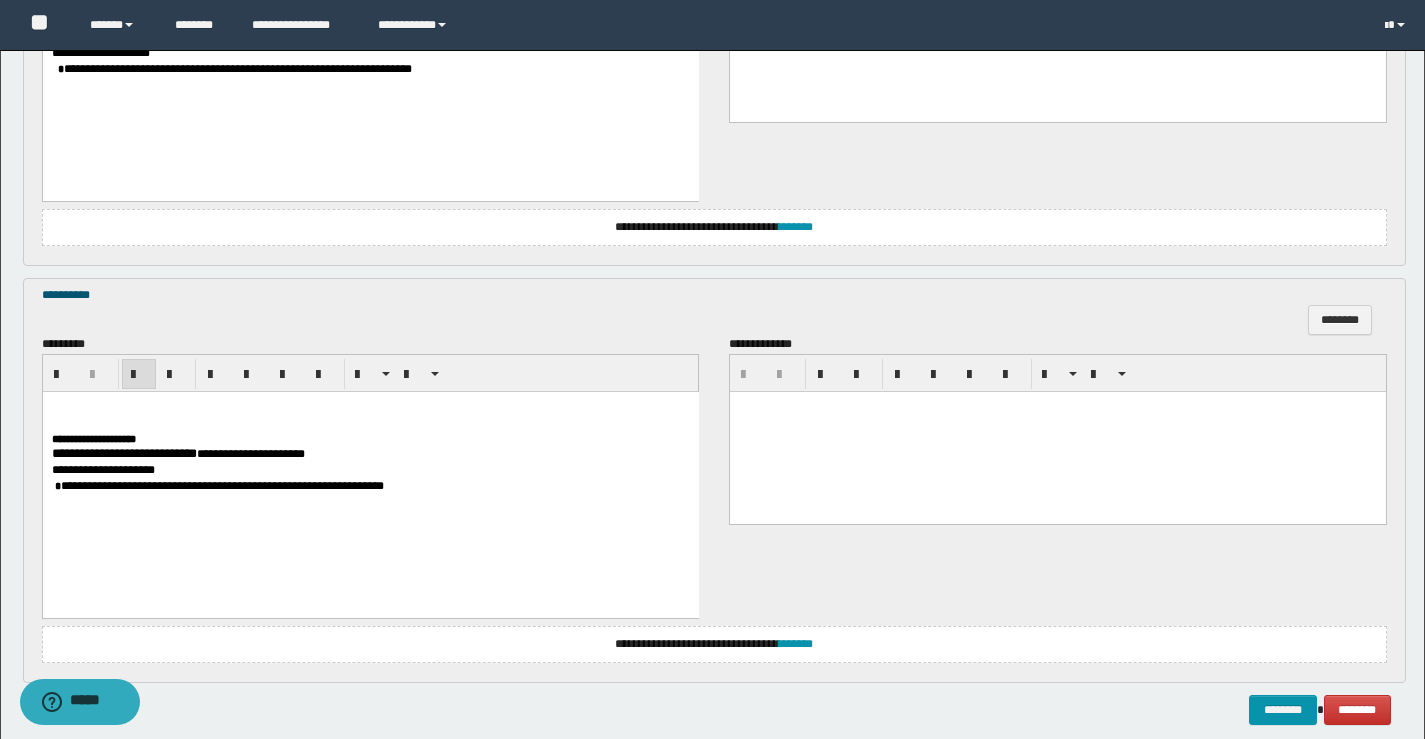 click at bounding box center [370, 421] 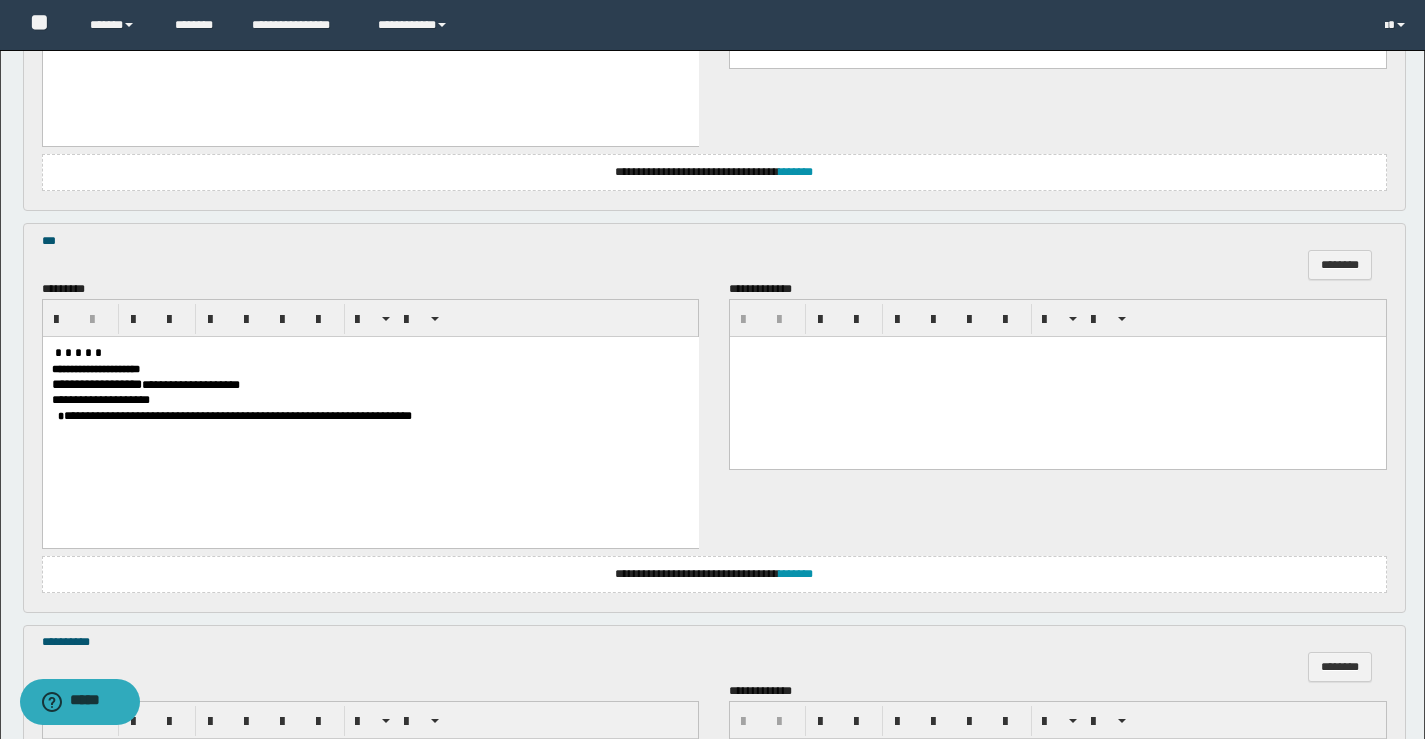 scroll, scrollTop: 2585, scrollLeft: 0, axis: vertical 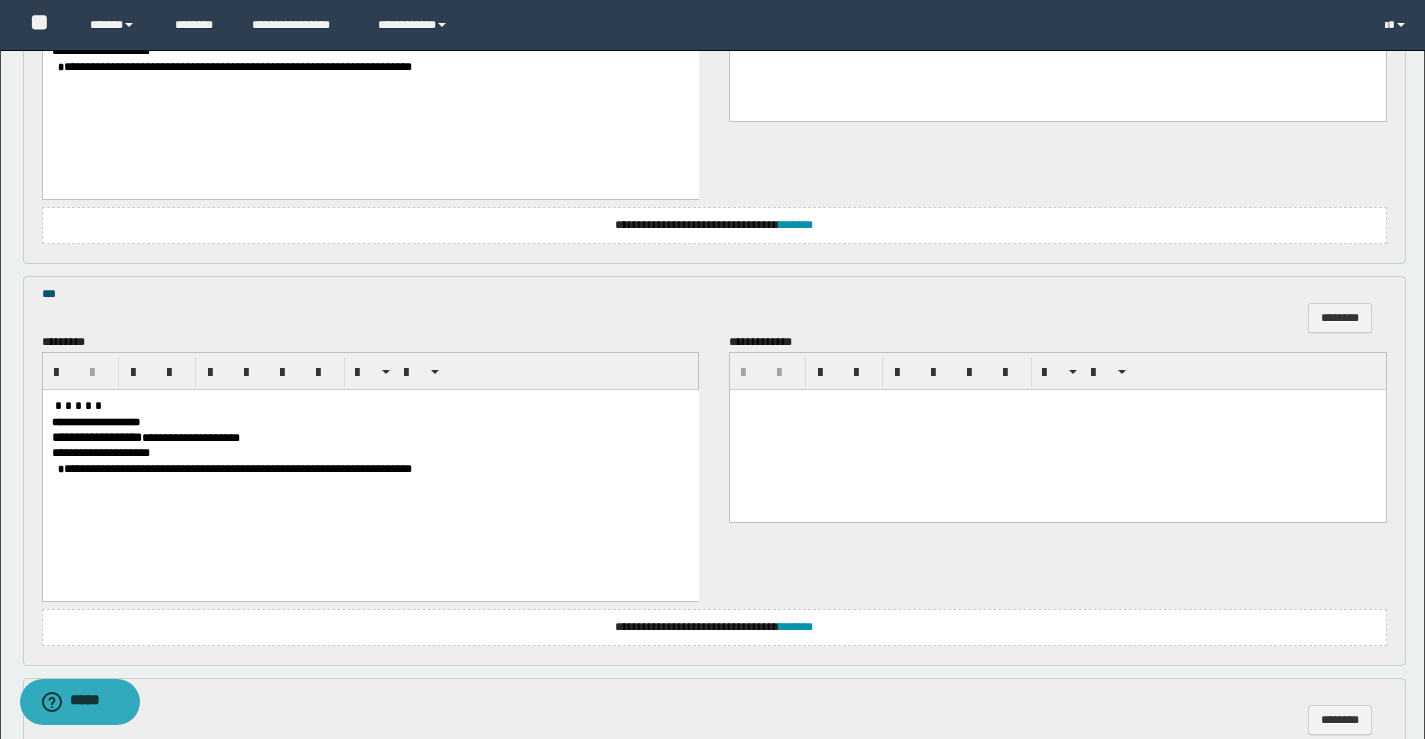 click on "**********" at bounding box center [96, 437] 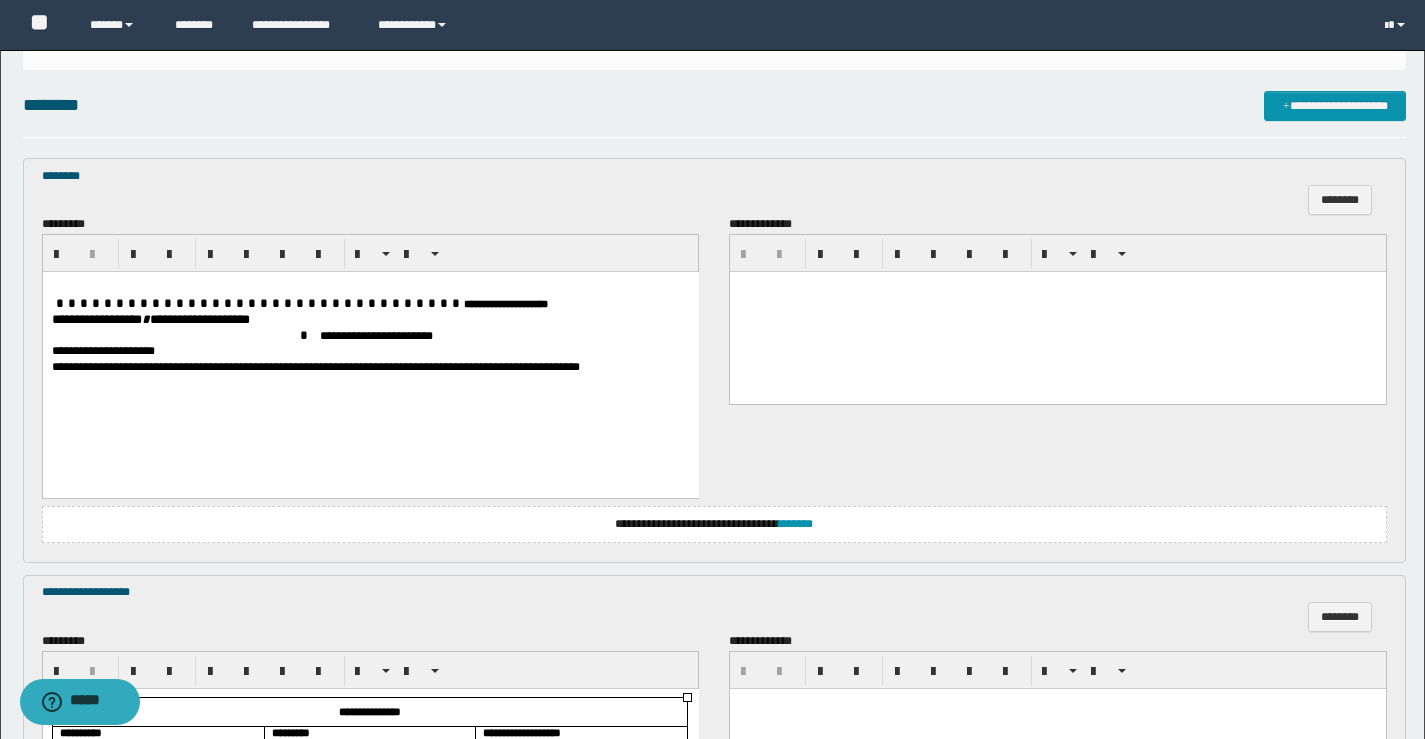 scroll, scrollTop: 585, scrollLeft: 0, axis: vertical 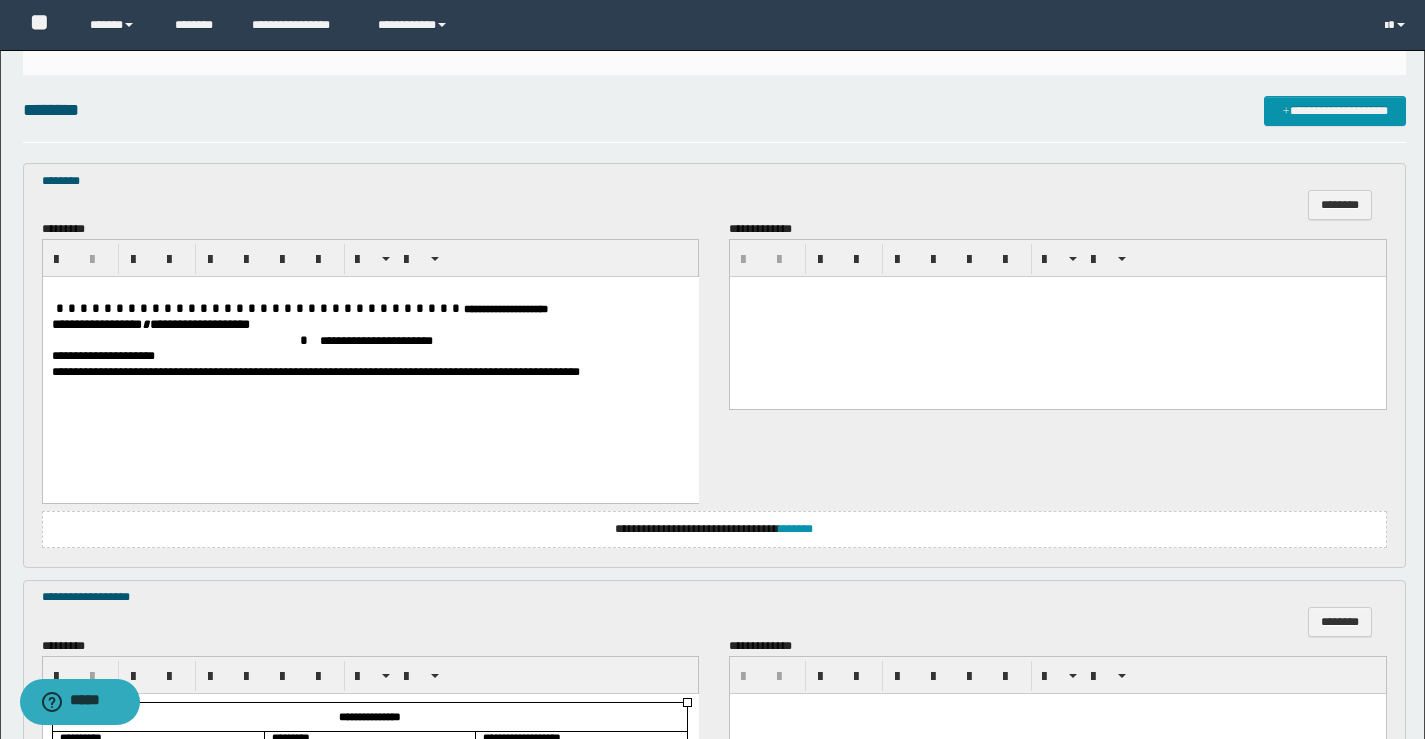 click at bounding box center (185, 340) 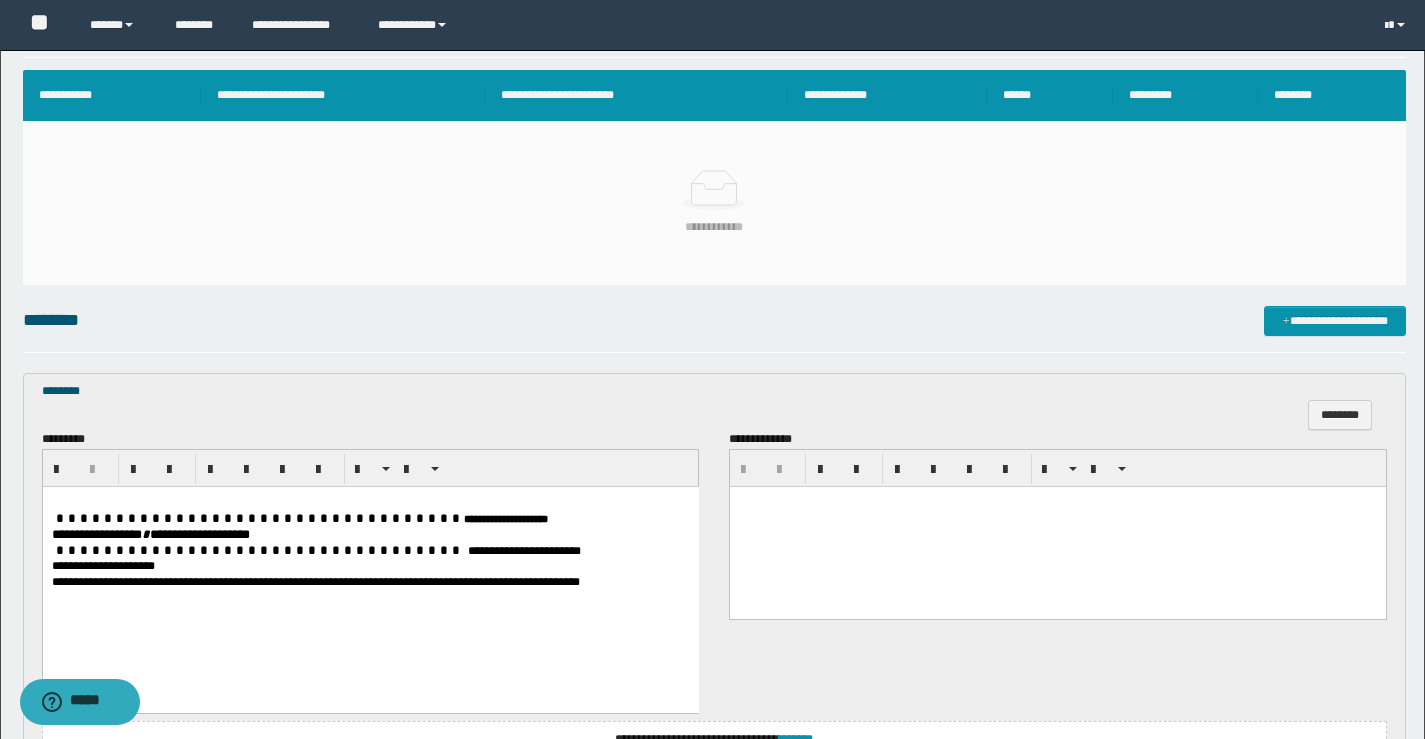 scroll, scrollTop: 385, scrollLeft: 0, axis: vertical 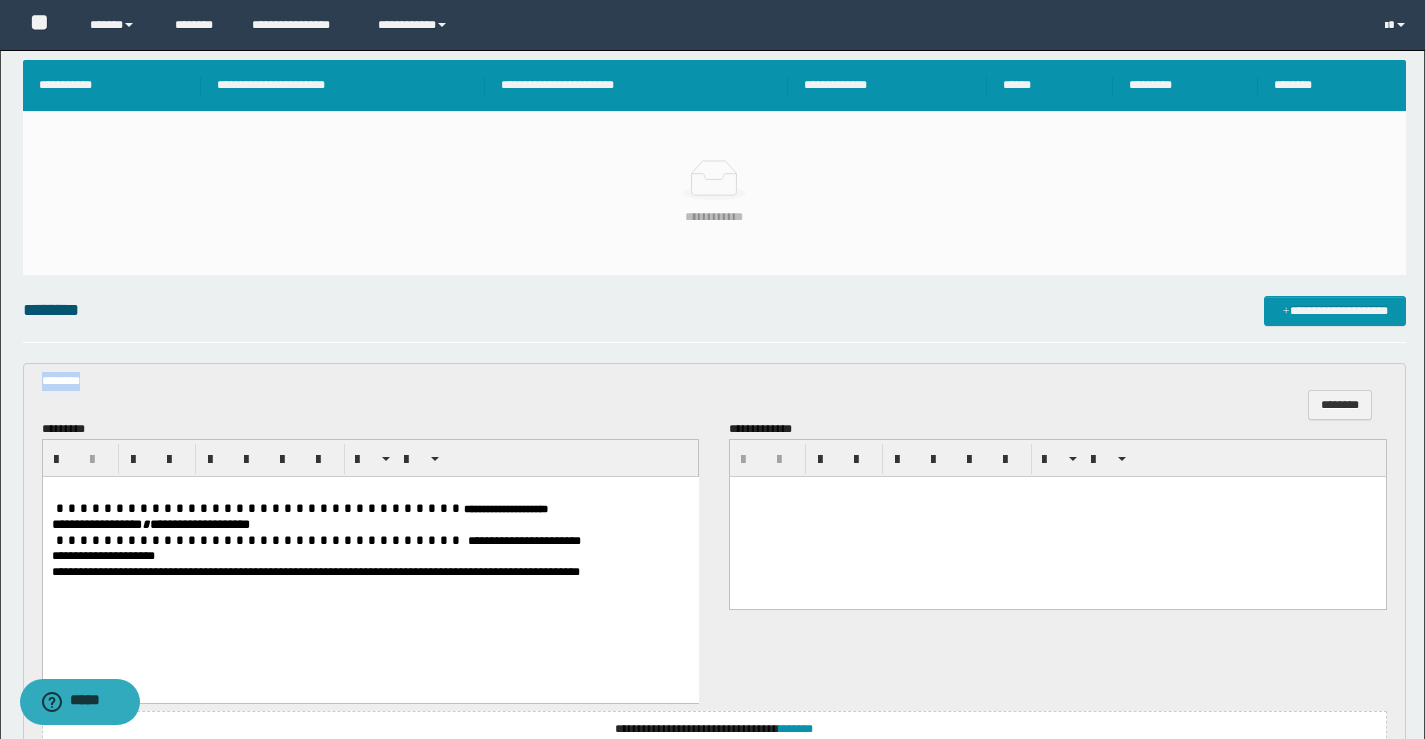 drag, startPoint x: 109, startPoint y: 379, endPoint x: 23, endPoint y: 384, distance: 86.145226 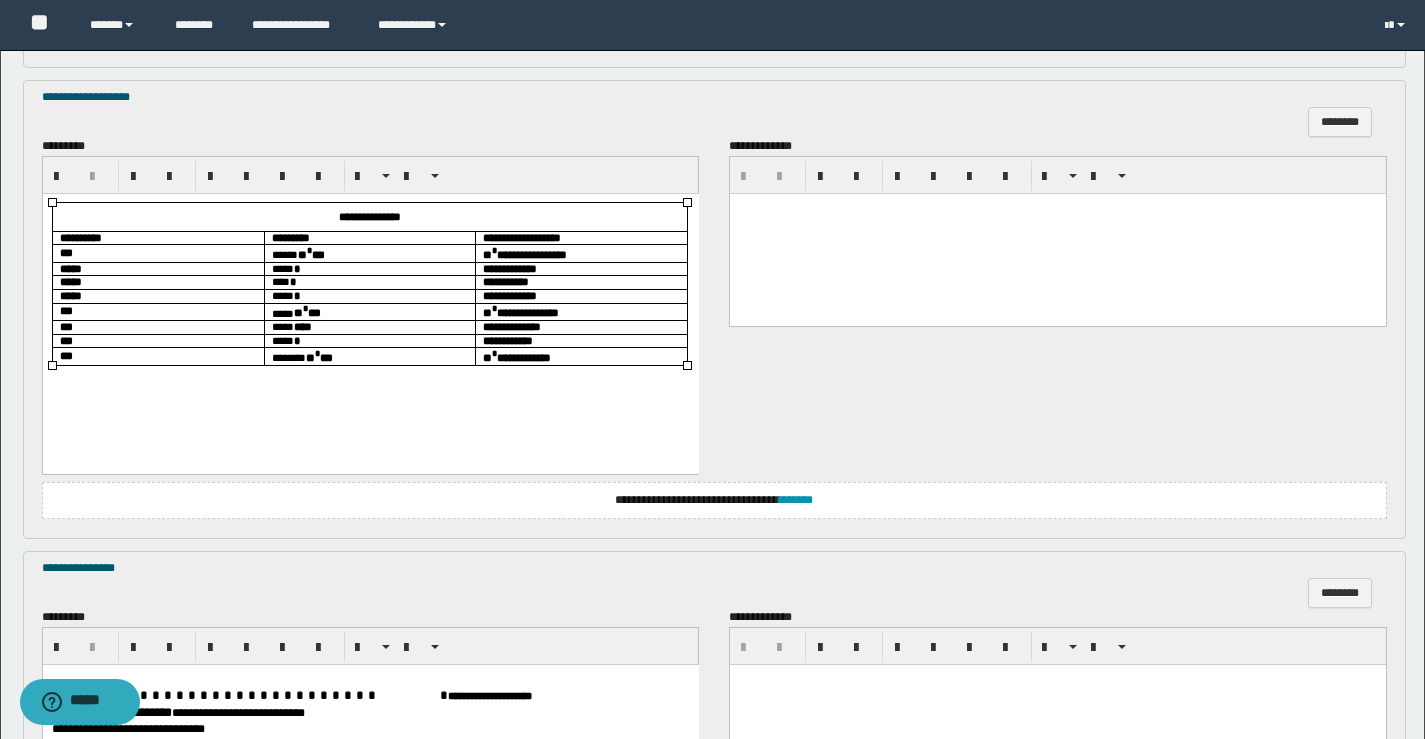 scroll, scrollTop: 1285, scrollLeft: 0, axis: vertical 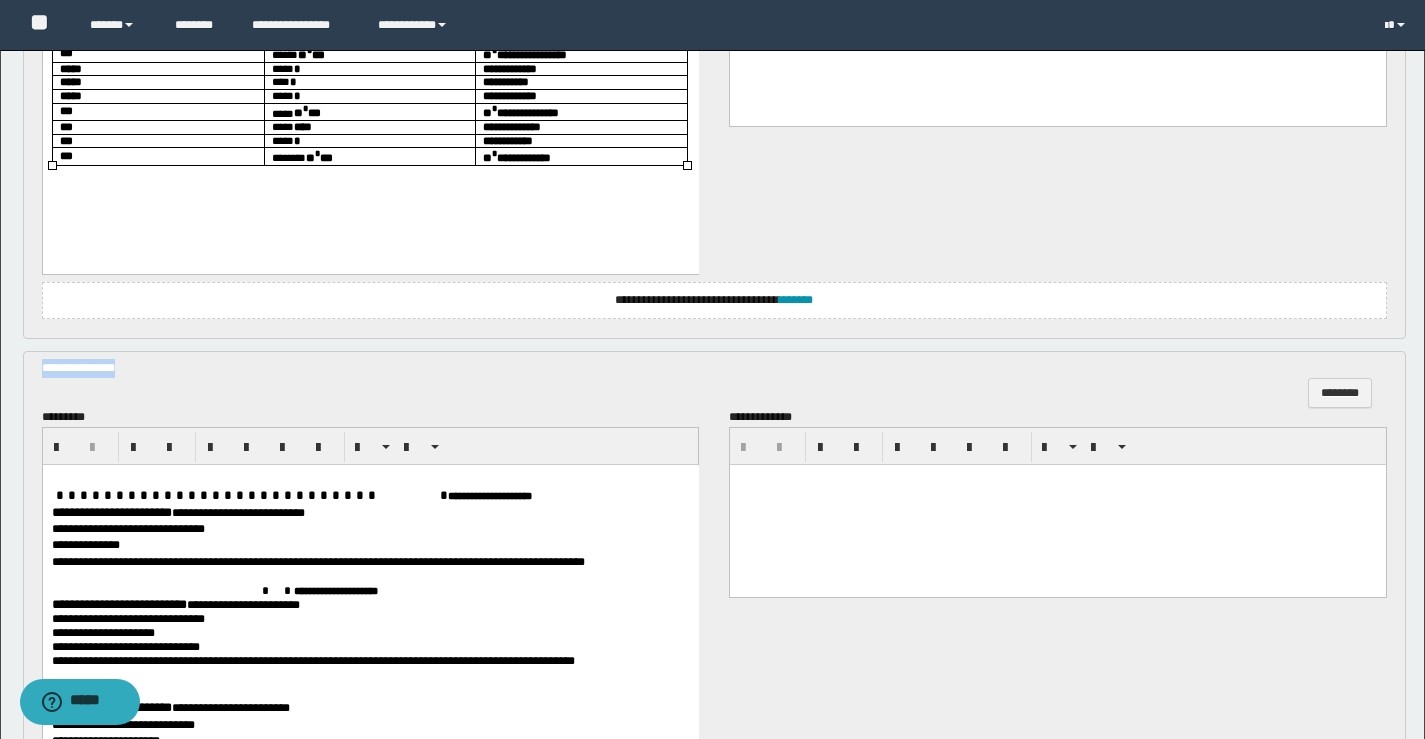 drag, startPoint x: 123, startPoint y: 367, endPoint x: 28, endPoint y: 366, distance: 95.005264 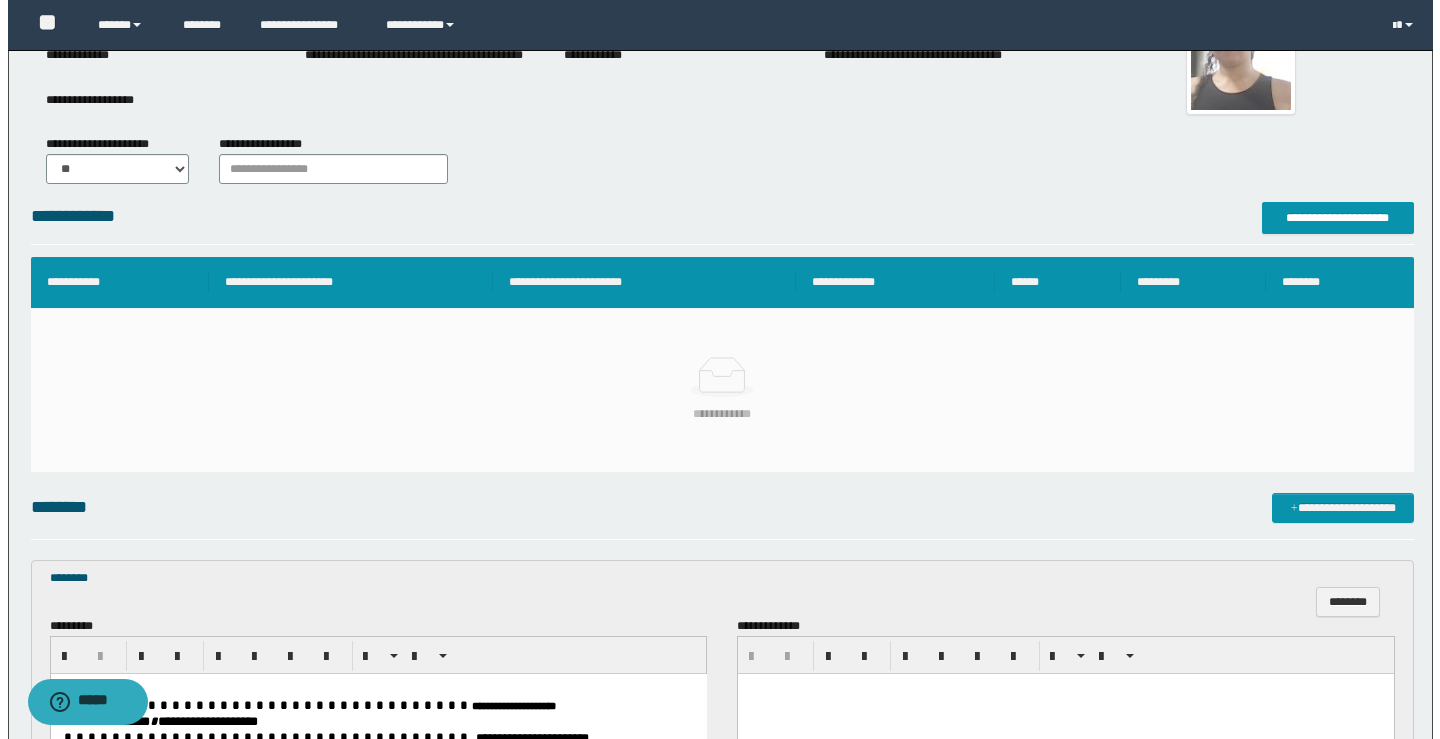 scroll, scrollTop: 0, scrollLeft: 0, axis: both 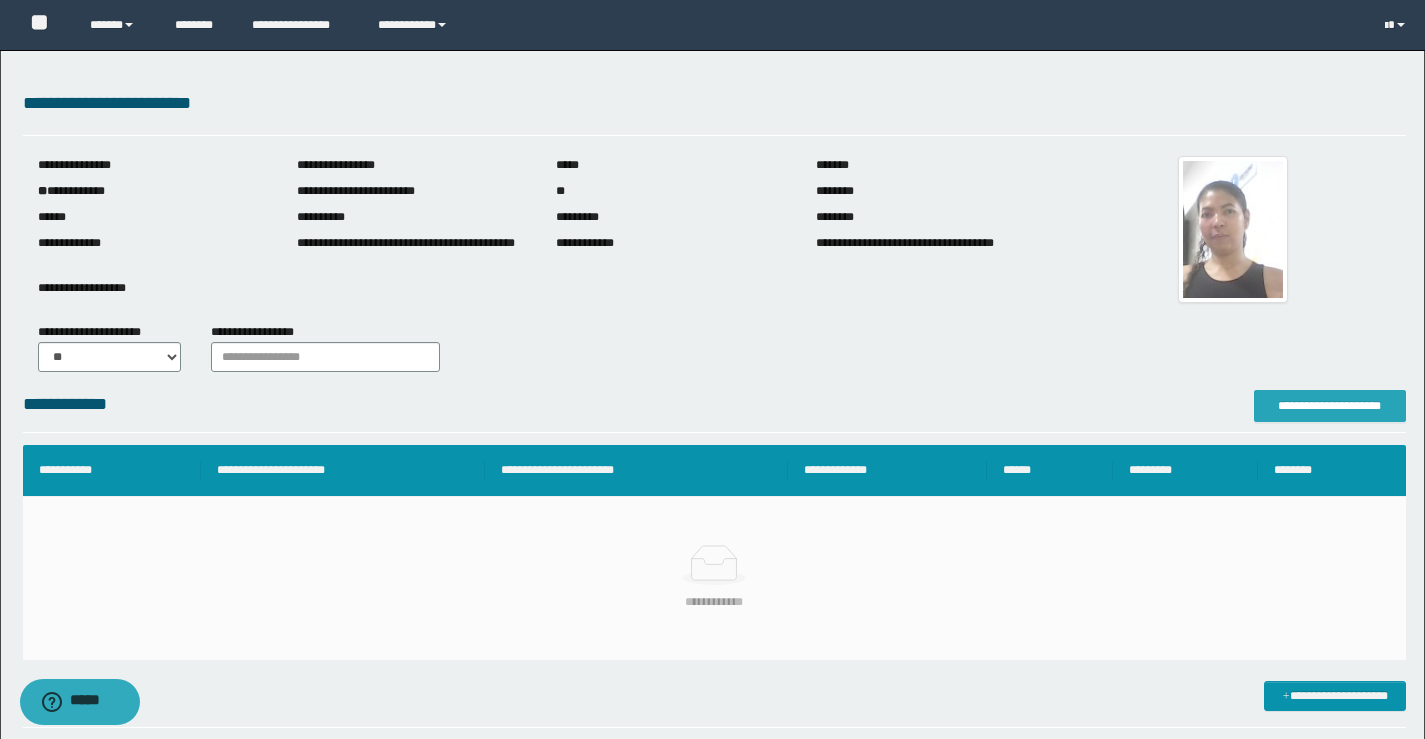 click on "**********" at bounding box center (1330, 406) 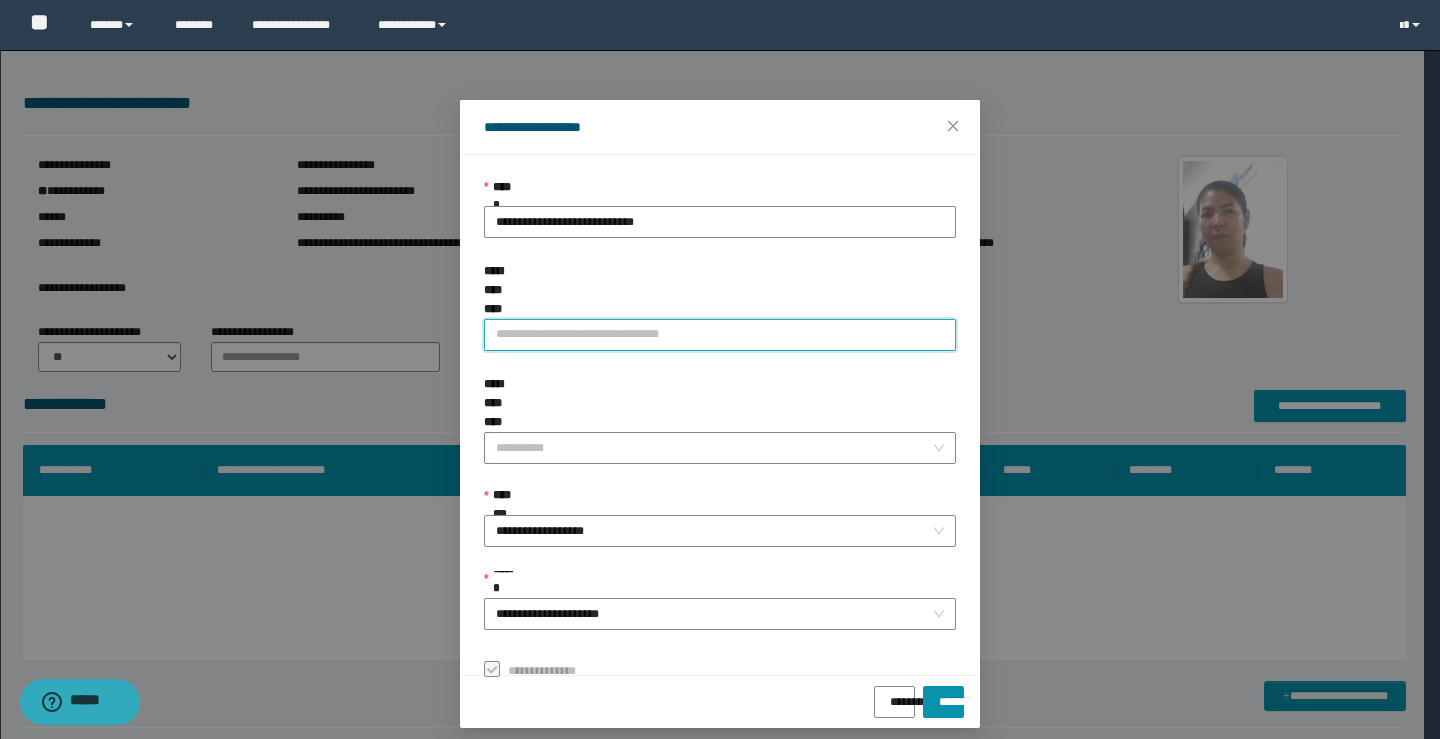 click on "**********" at bounding box center [720, 335] 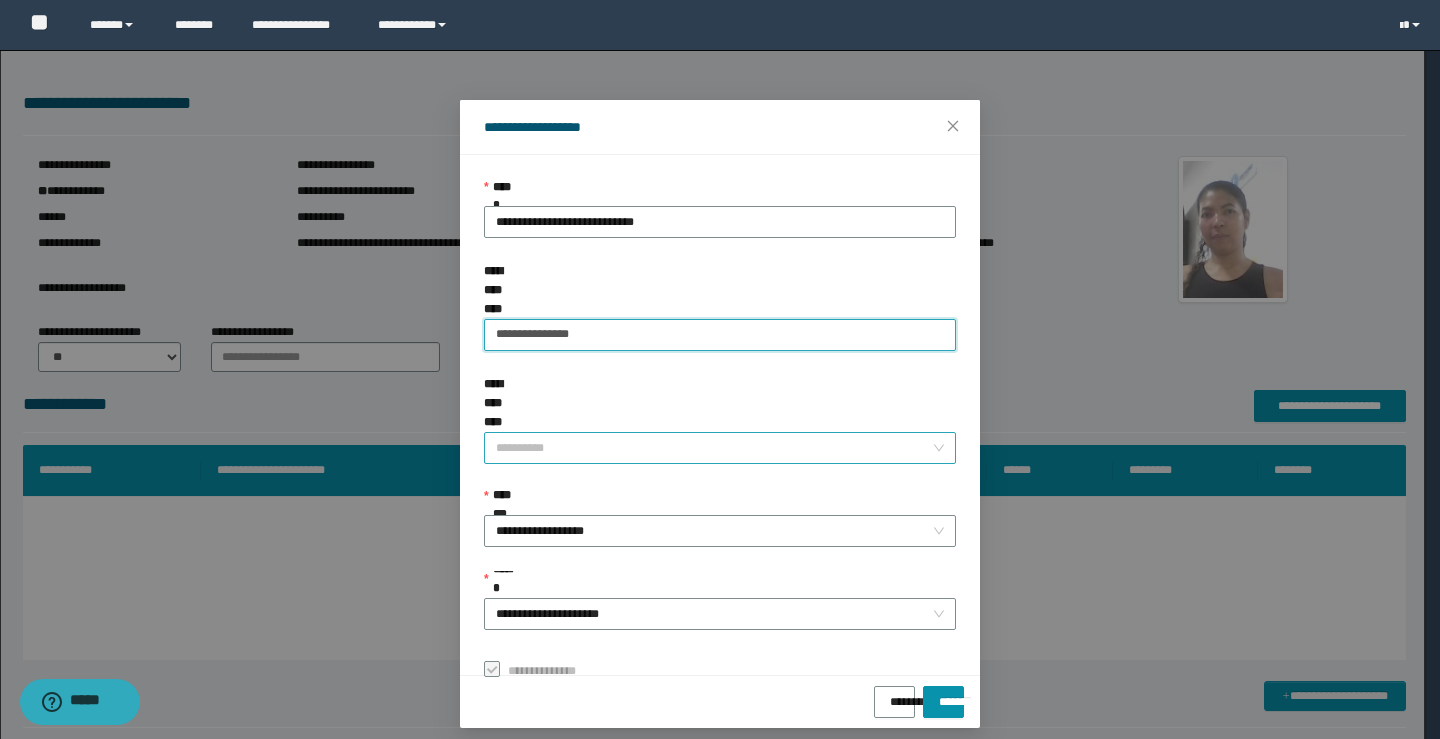 type on "**********" 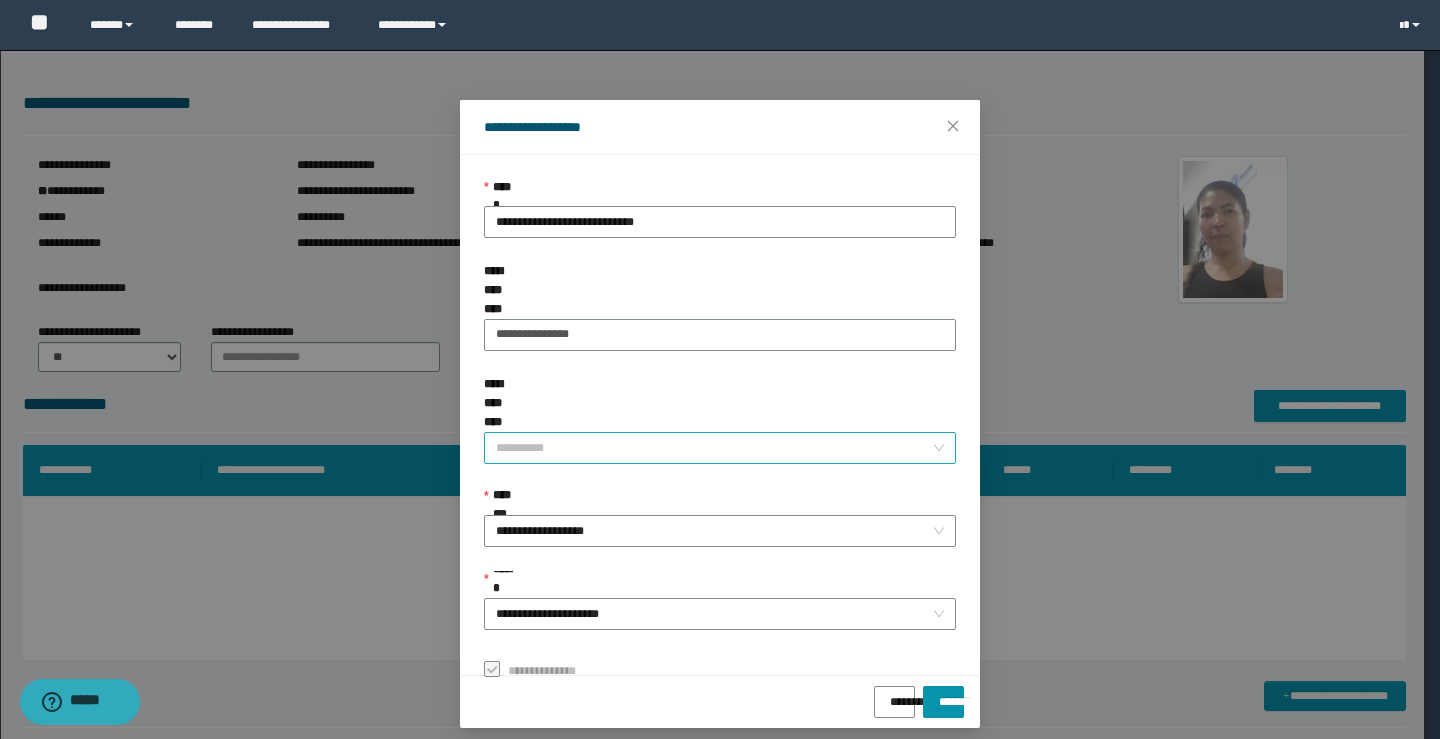 click on "**********" at bounding box center (714, 448) 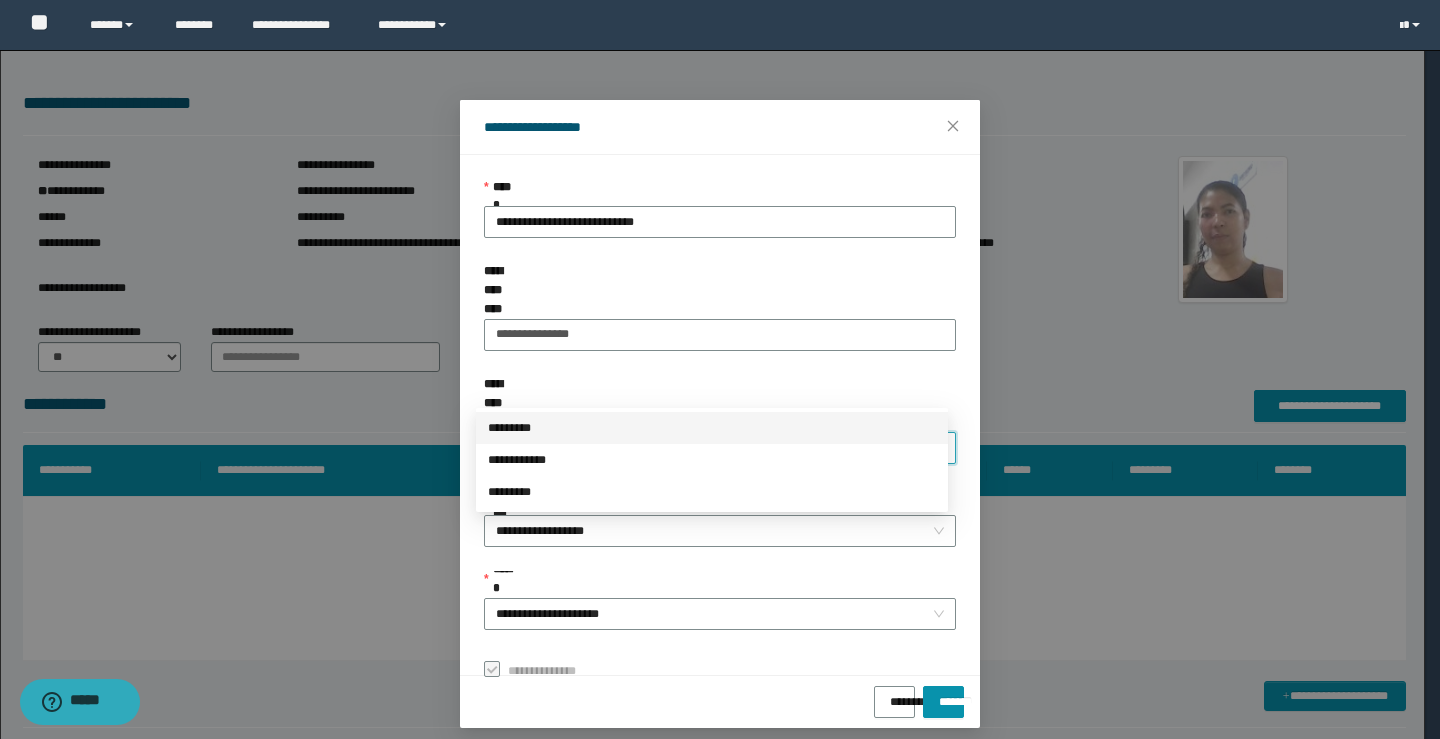 click on "*********" at bounding box center (712, 428) 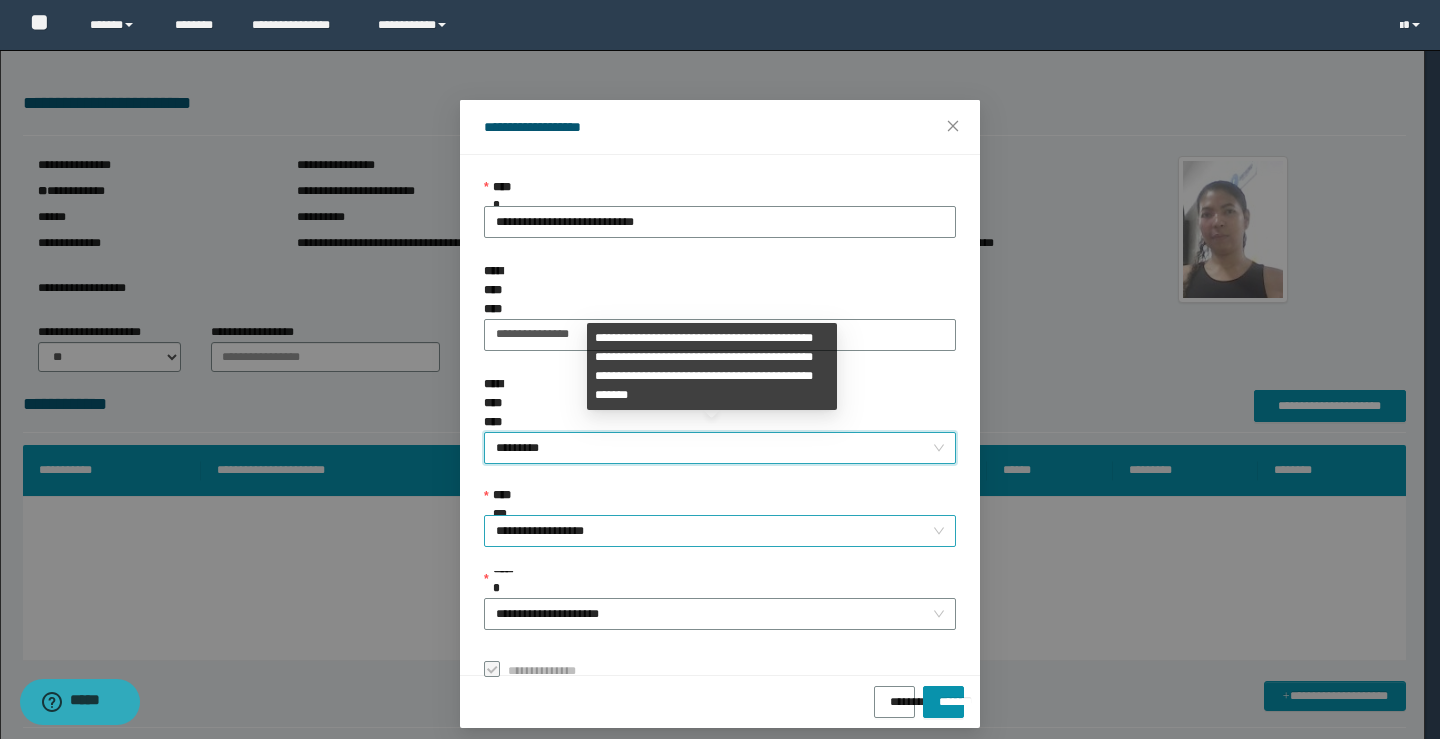 click on "**********" at bounding box center [720, 531] 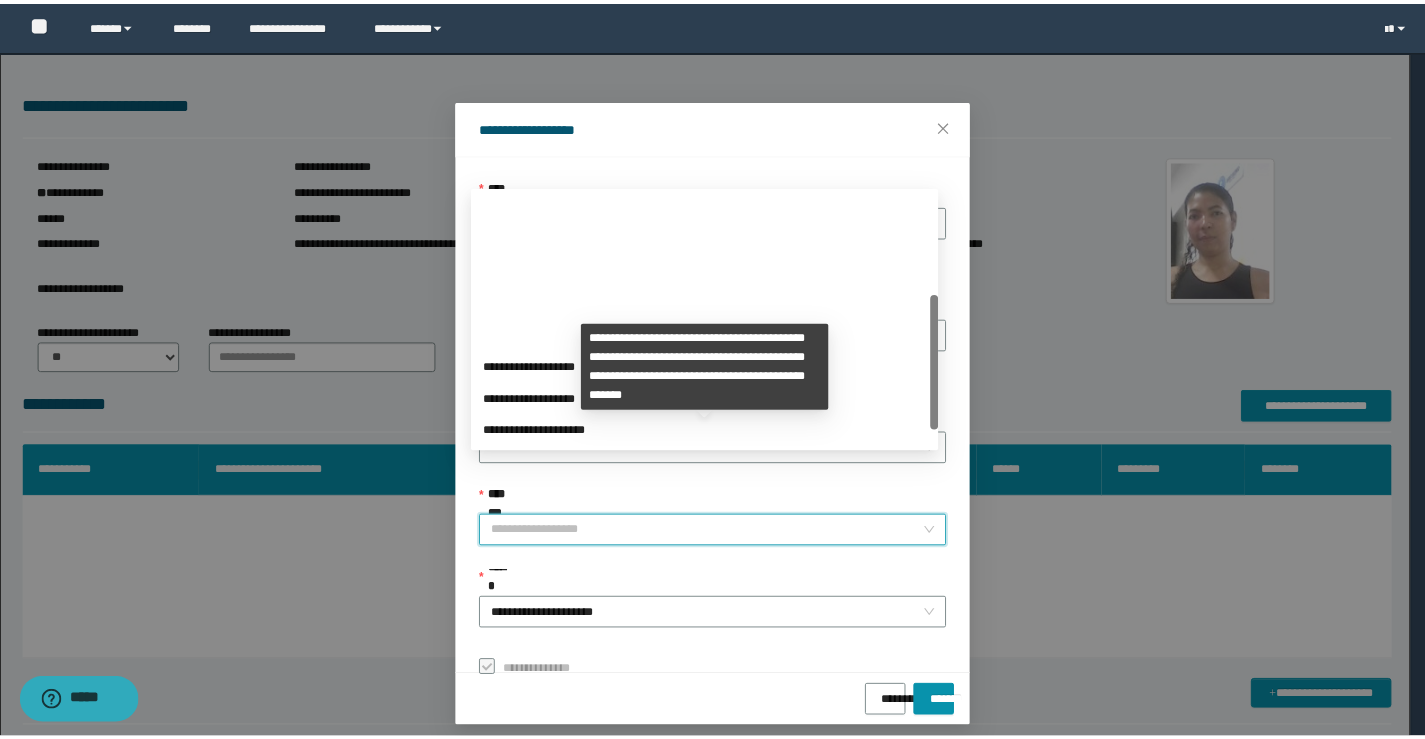 scroll, scrollTop: 192, scrollLeft: 0, axis: vertical 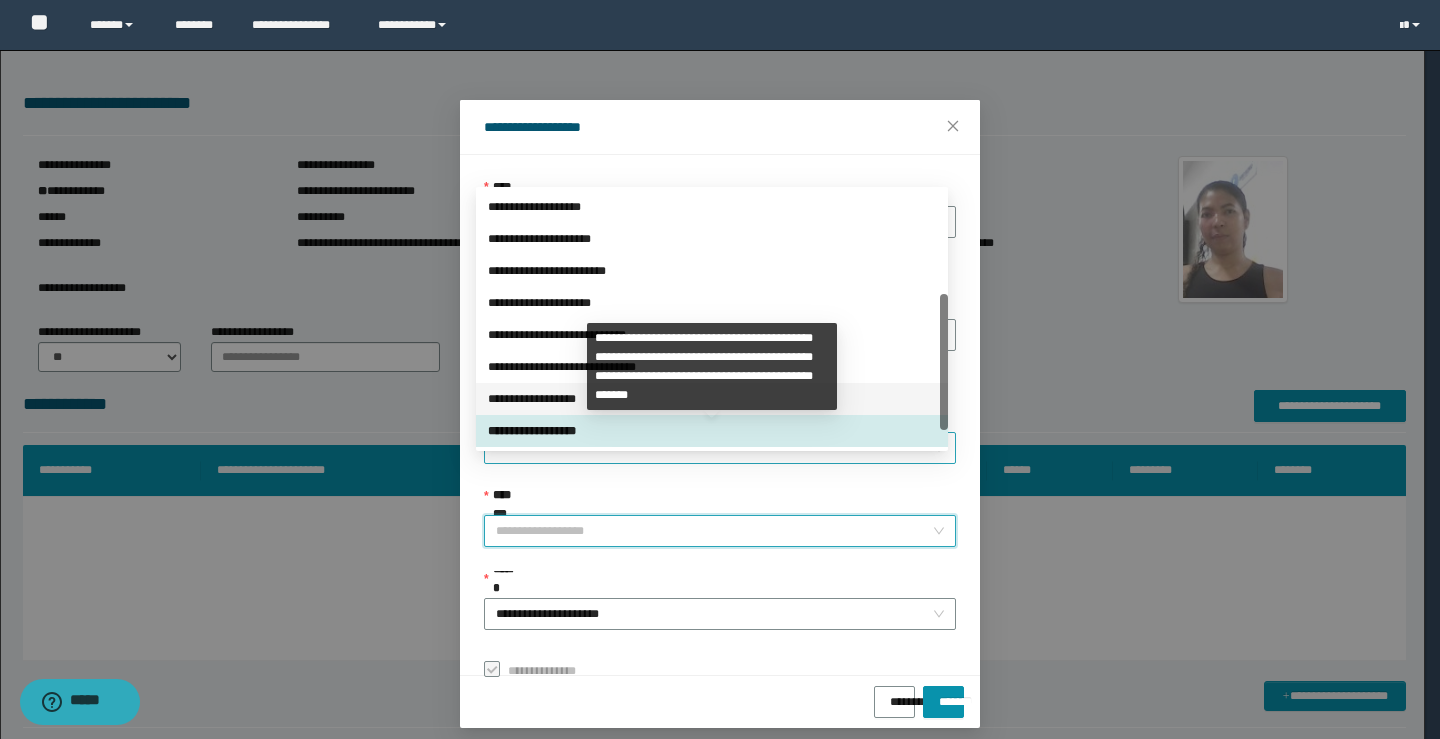 drag, startPoint x: 538, startPoint y: 397, endPoint x: 552, endPoint y: 402, distance: 14.866069 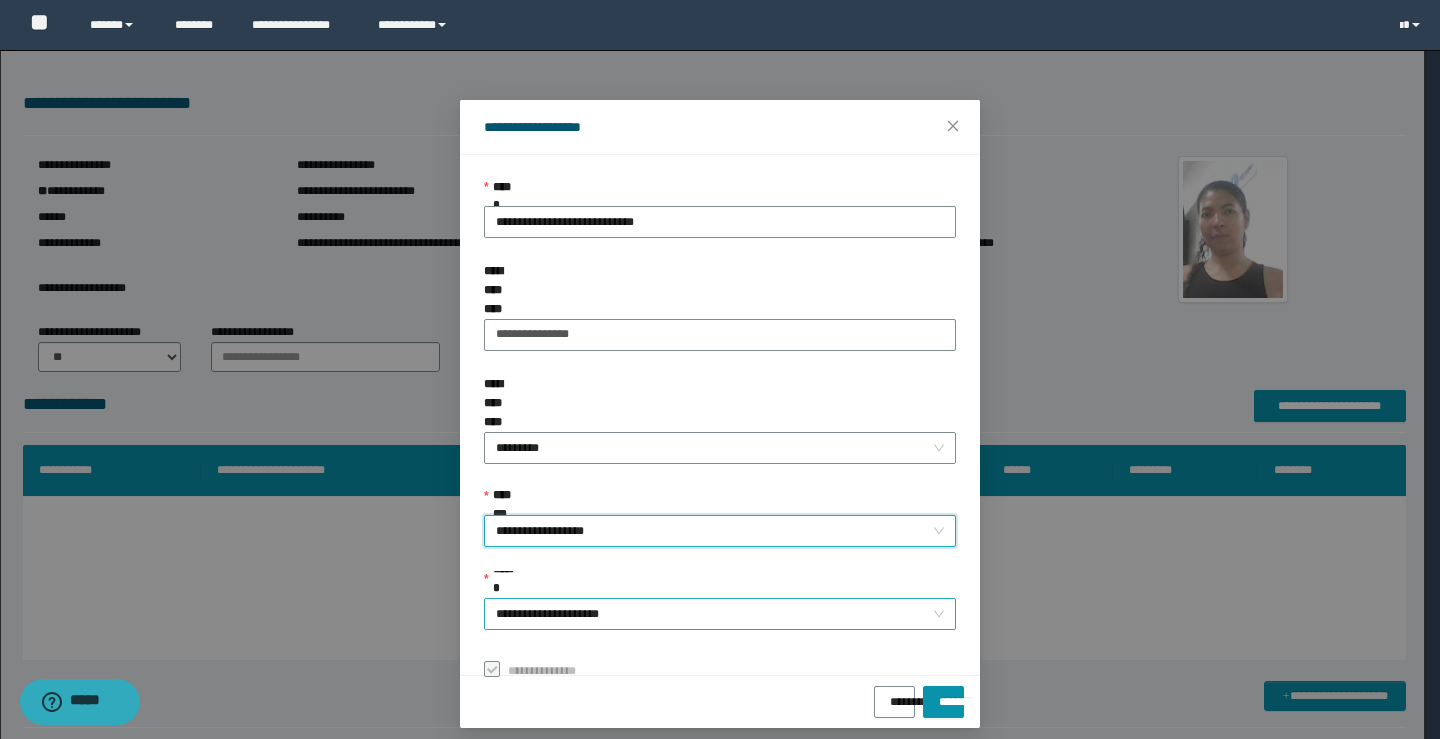 click on "**********" at bounding box center (720, 614) 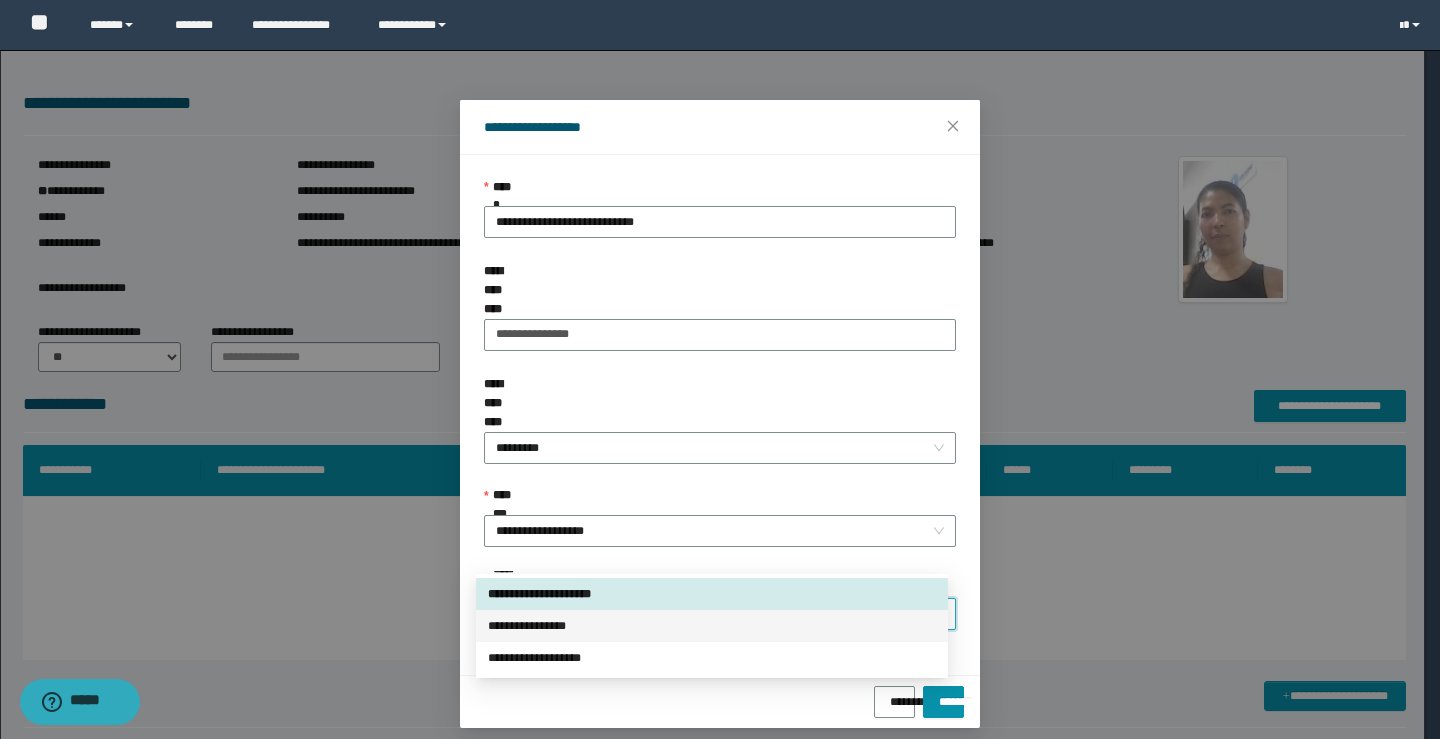 click on "**********" at bounding box center (712, 626) 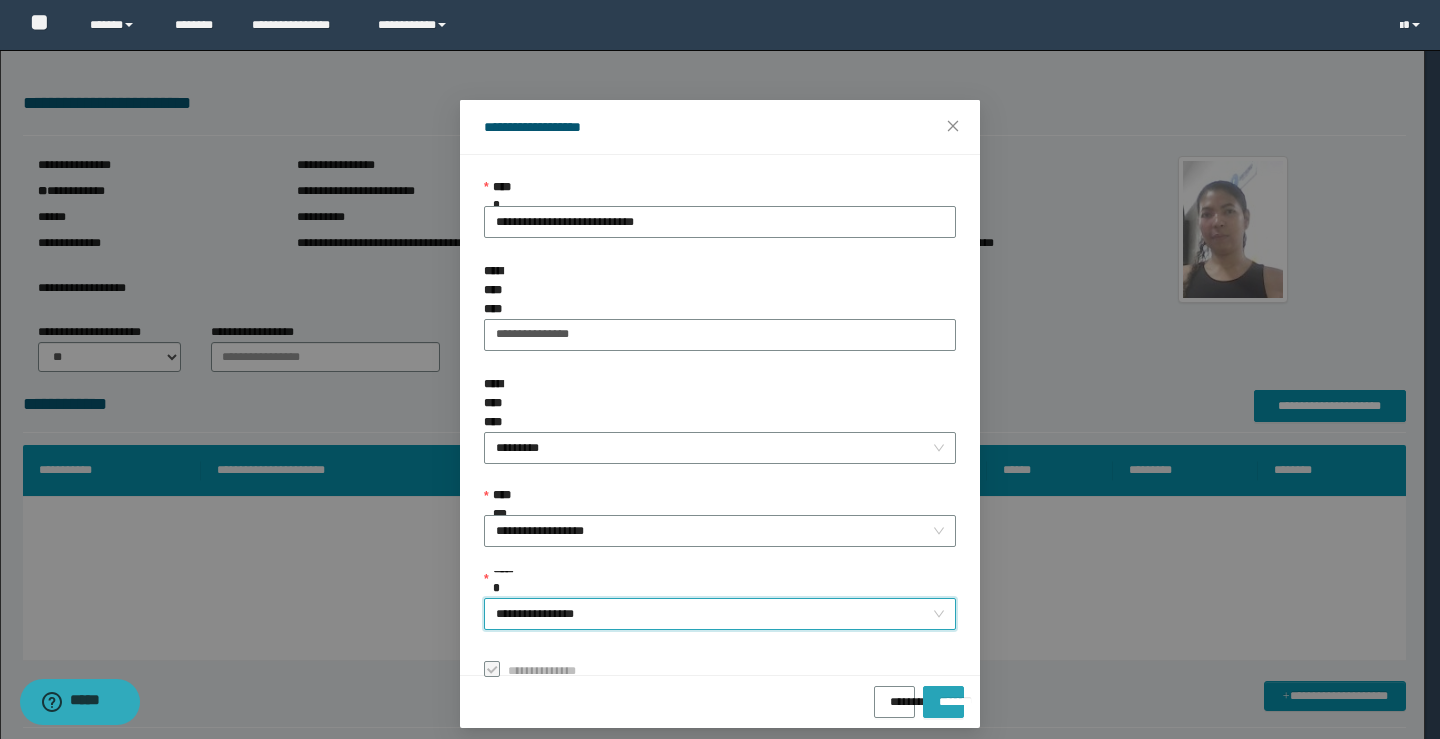 click on "*******" at bounding box center (943, 695) 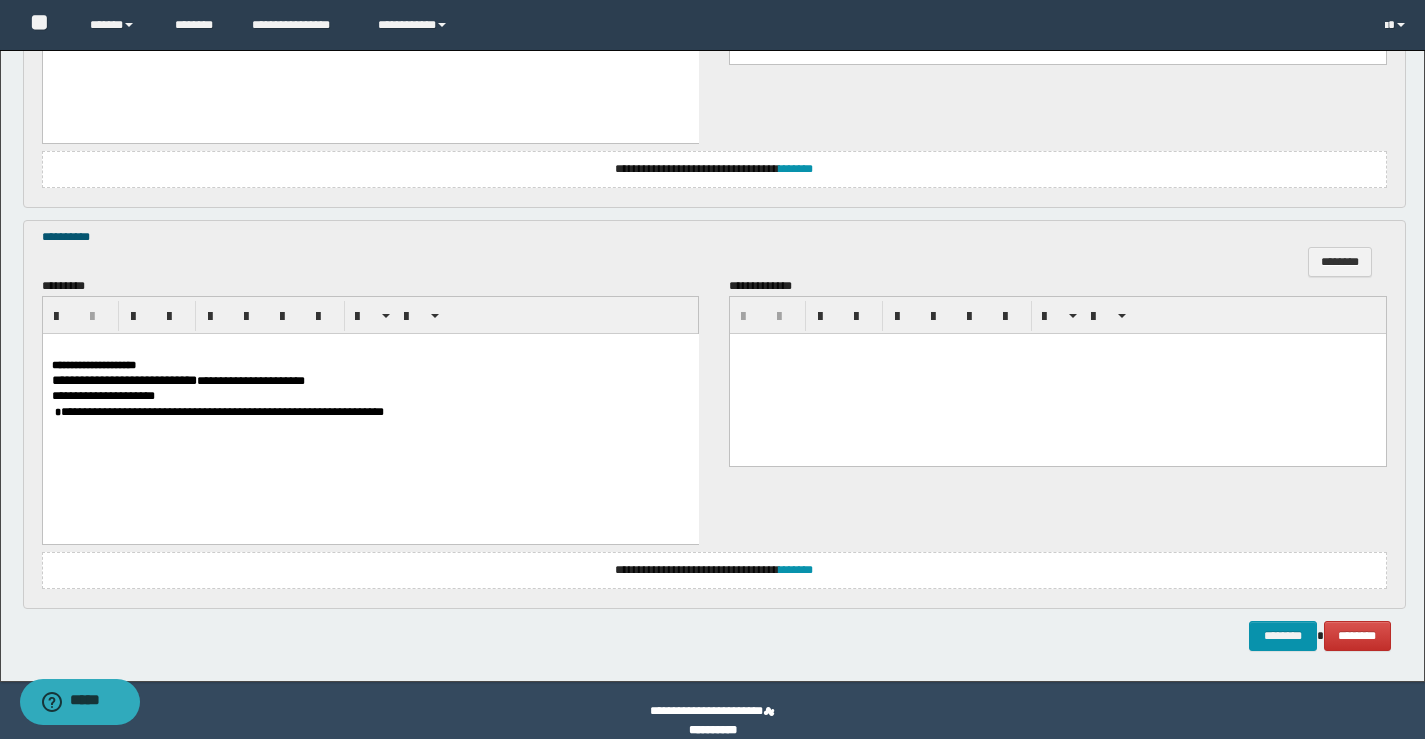 scroll, scrollTop: 3029, scrollLeft: 0, axis: vertical 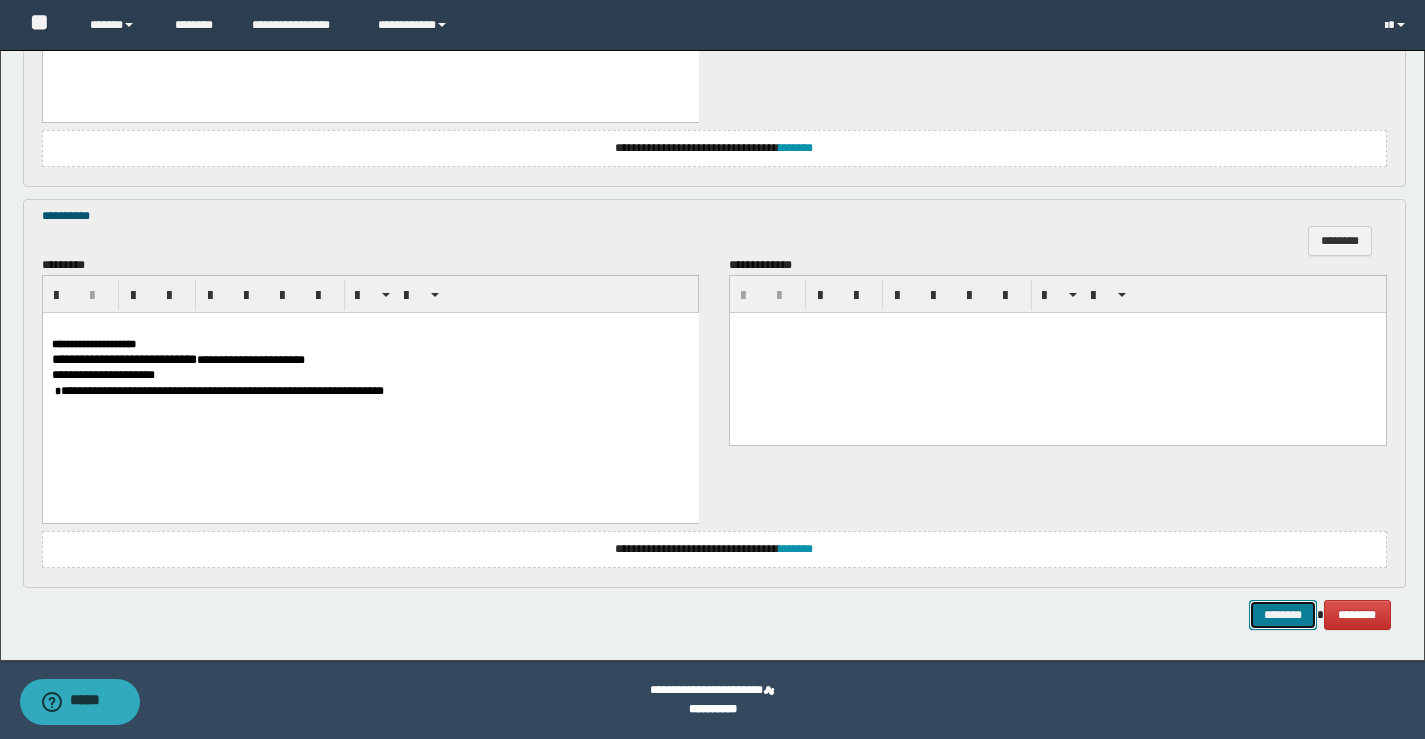 click on "********" at bounding box center [1283, 615] 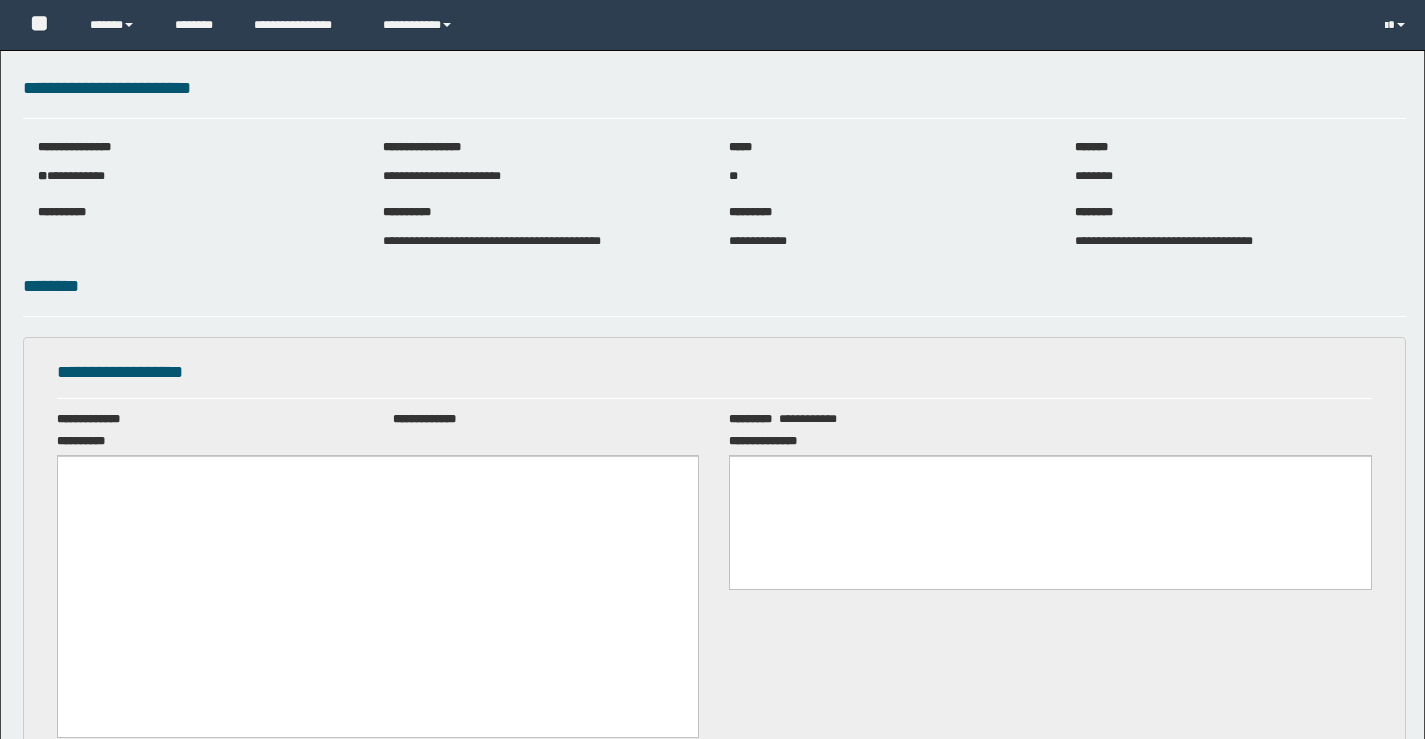 scroll, scrollTop: 0, scrollLeft: 0, axis: both 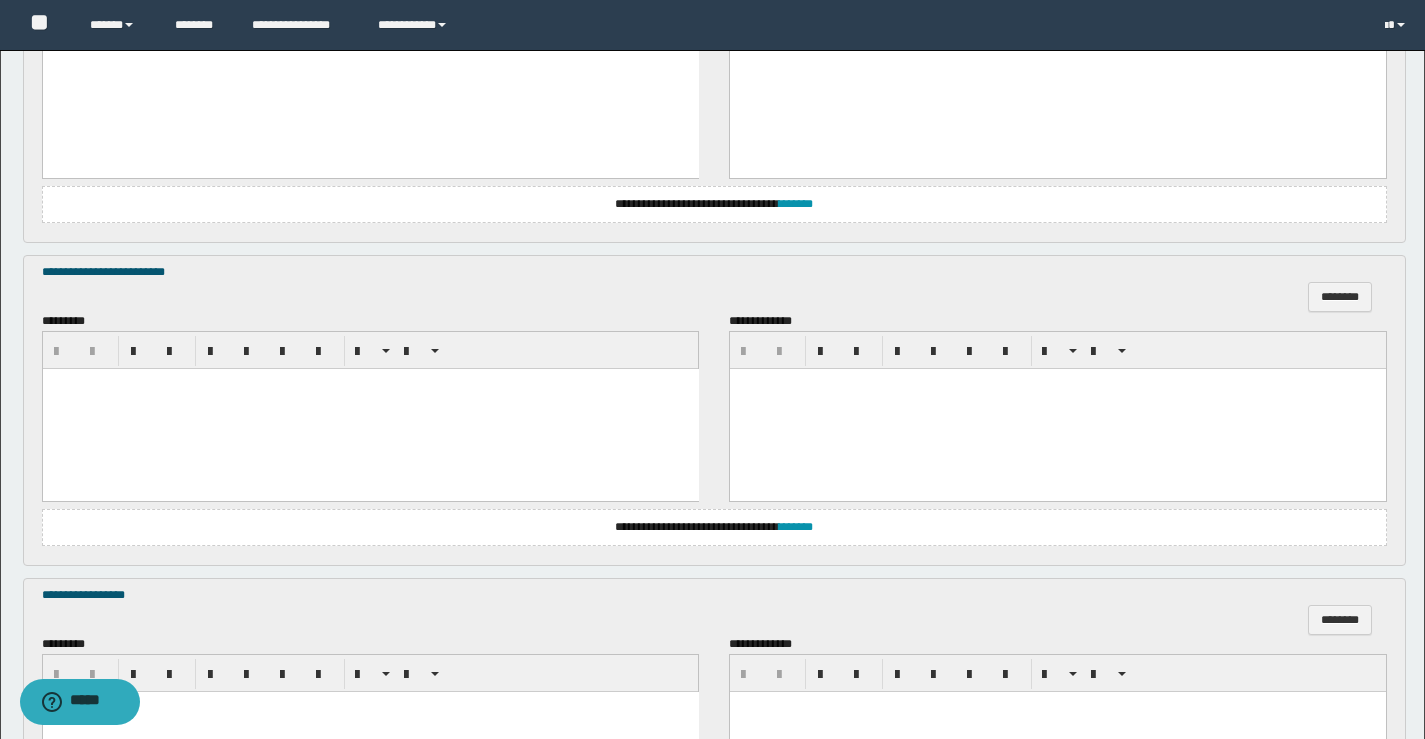 click at bounding box center (370, 408) 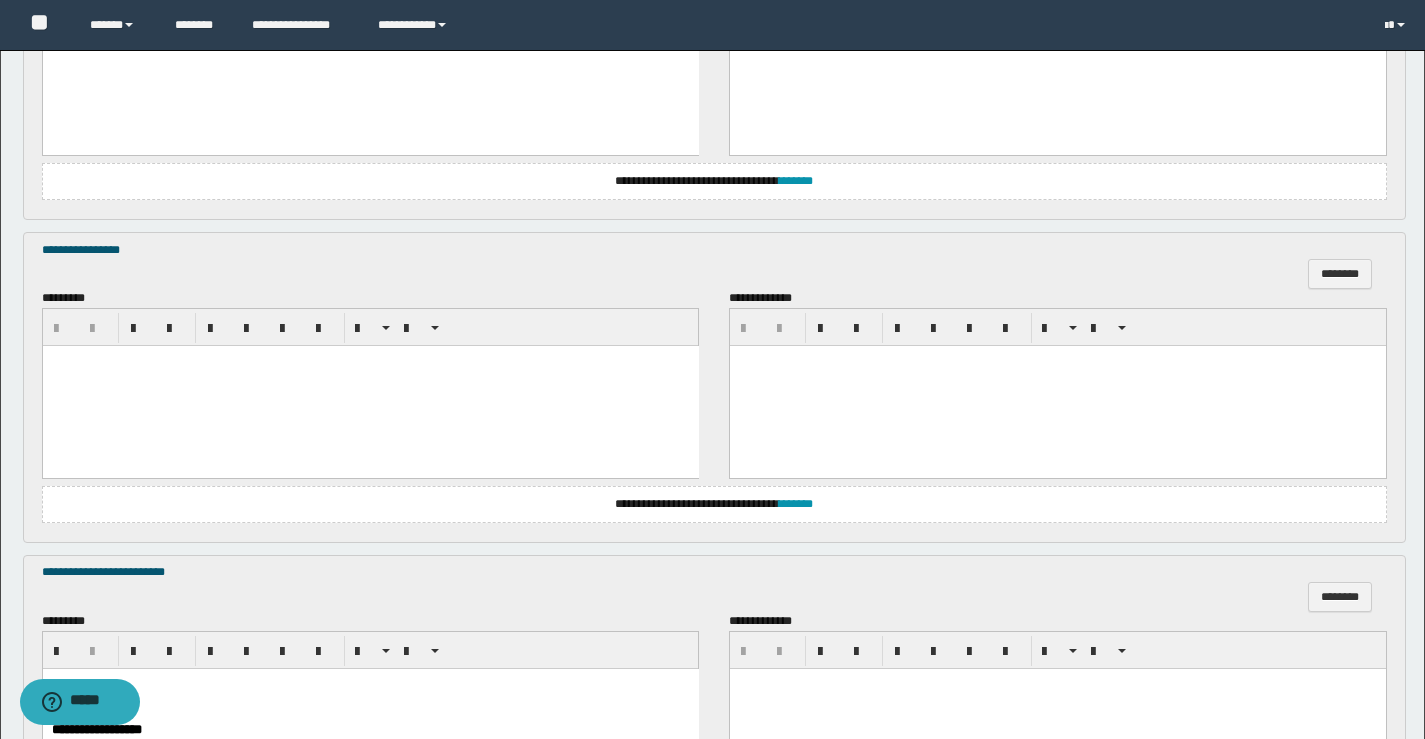 scroll, scrollTop: 1518, scrollLeft: 0, axis: vertical 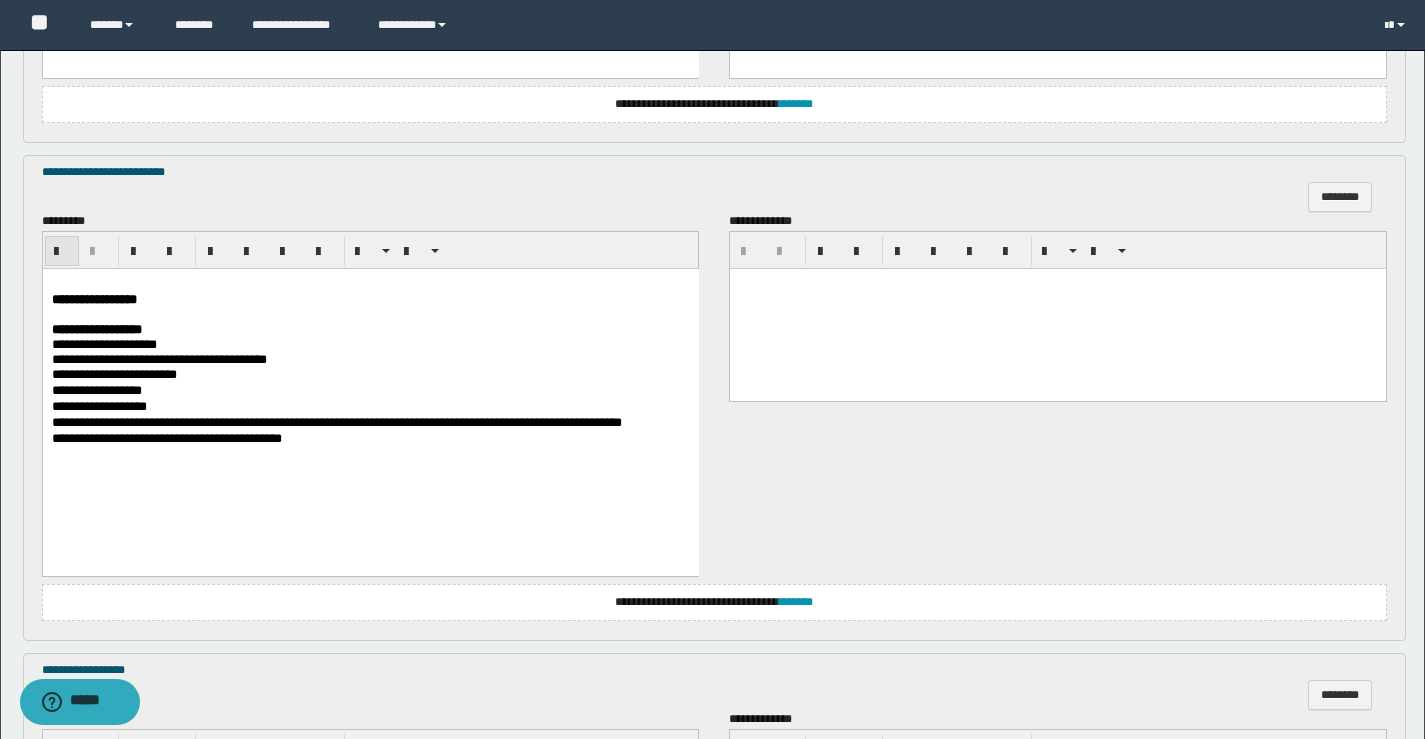 click at bounding box center (62, 252) 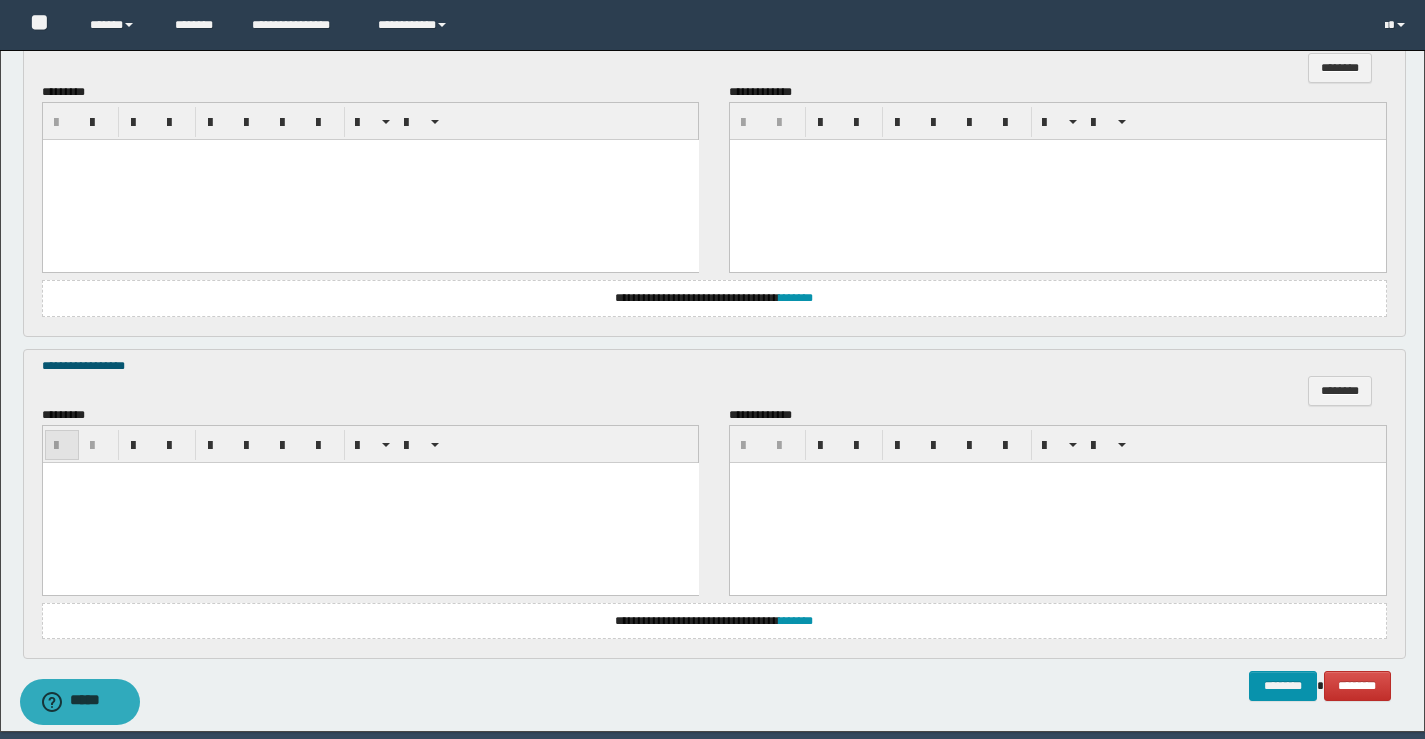 scroll, scrollTop: 1718, scrollLeft: 0, axis: vertical 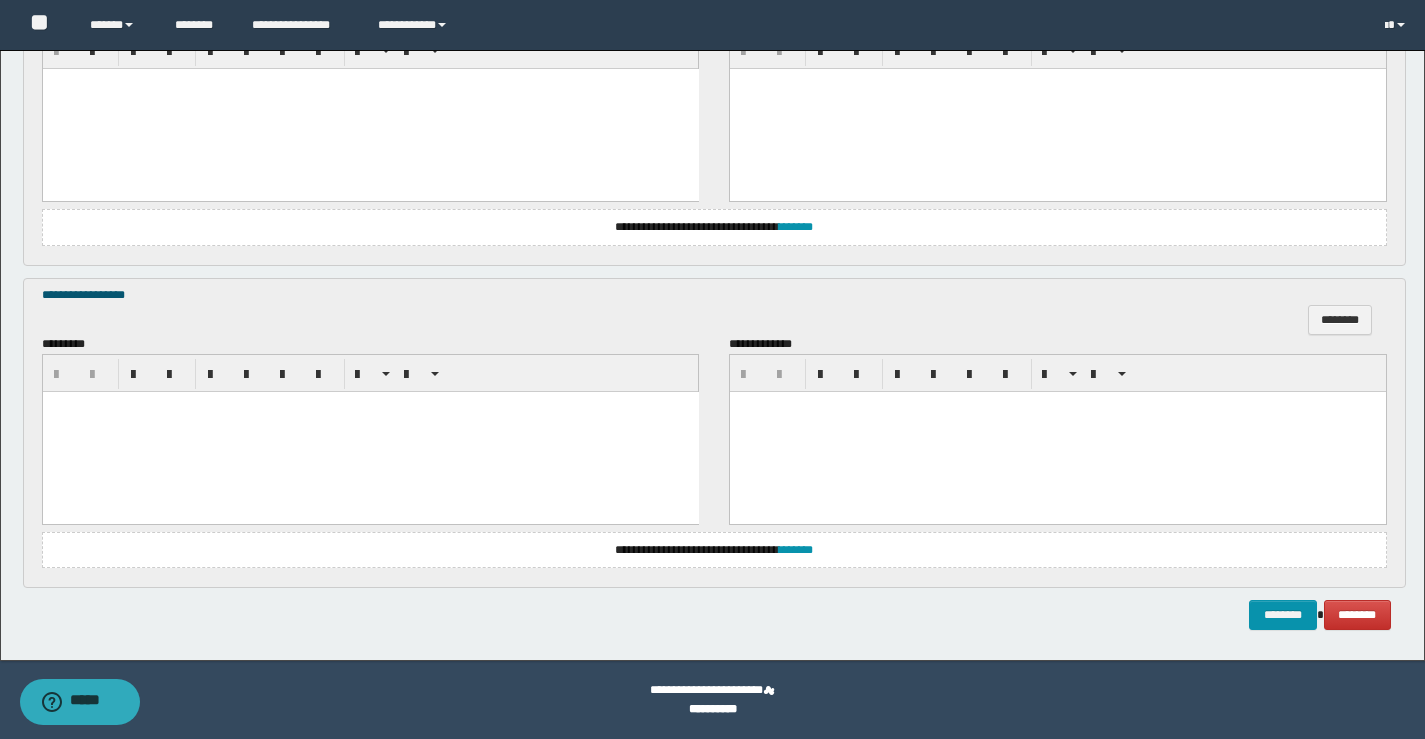 click at bounding box center (370, 431) 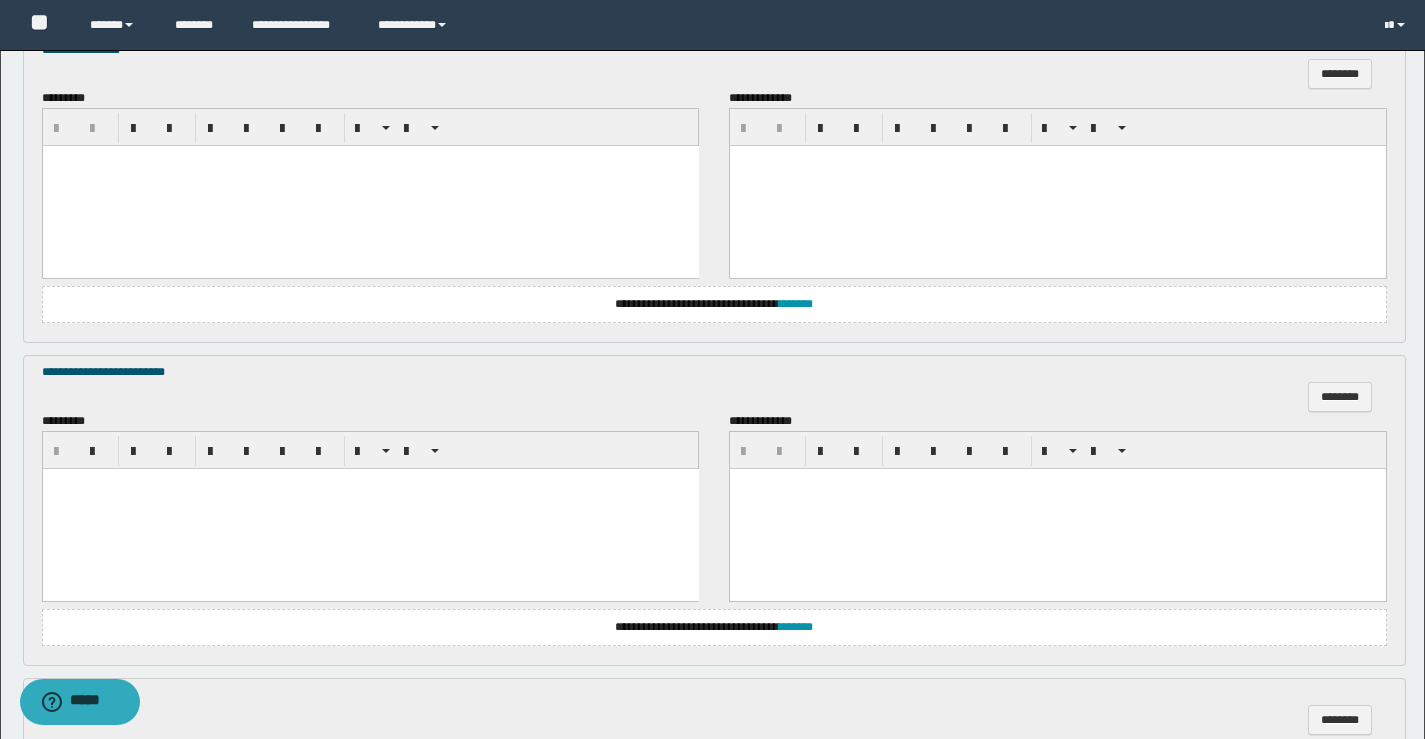 scroll, scrollTop: 1518, scrollLeft: 0, axis: vertical 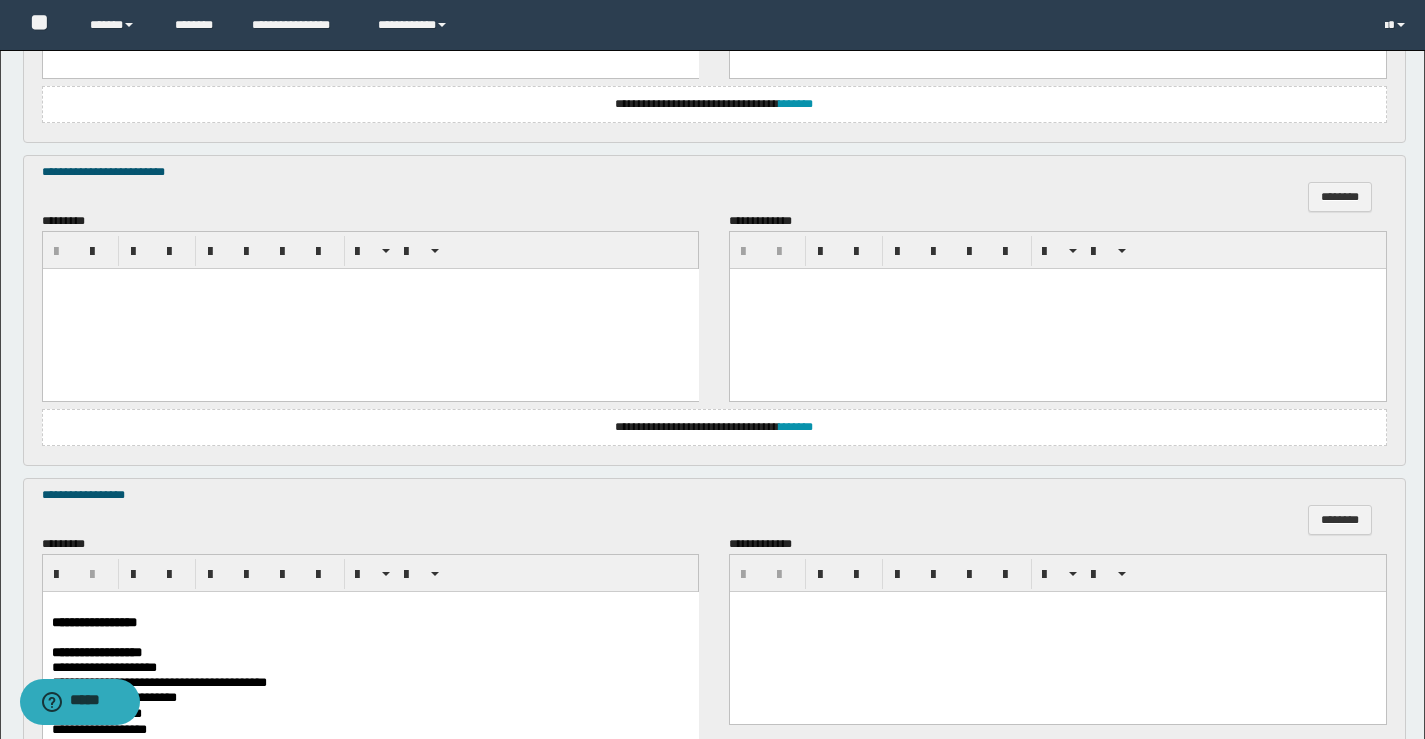 click at bounding box center [370, 308] 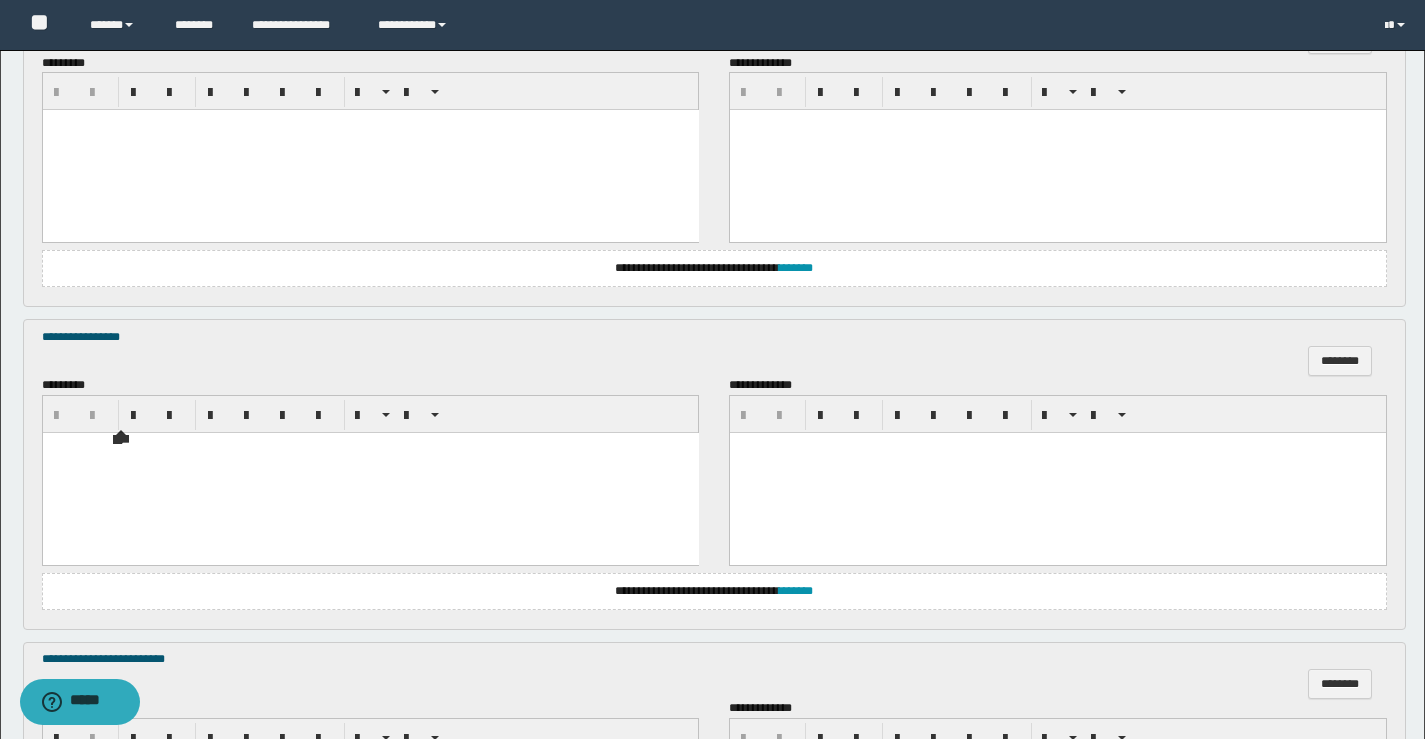 scroll, scrollTop: 1118, scrollLeft: 0, axis: vertical 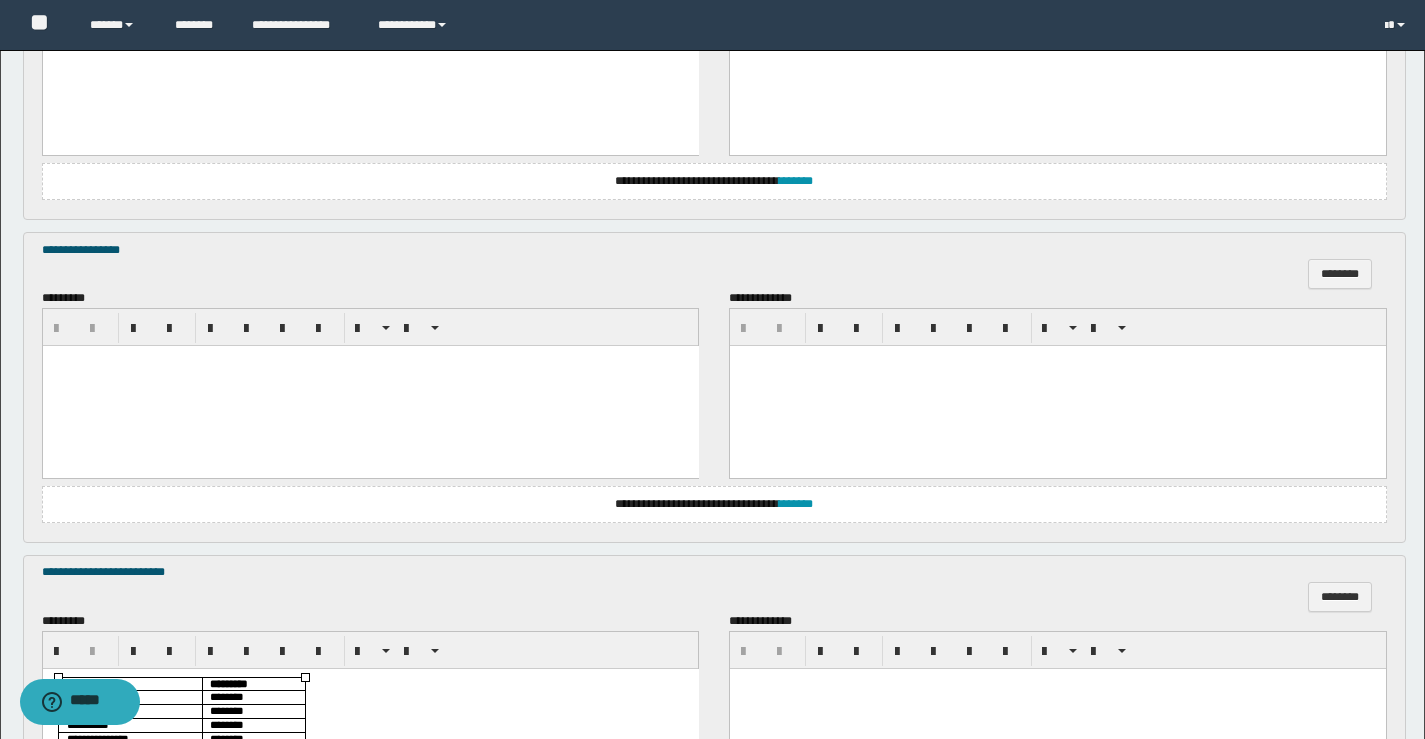 click at bounding box center (370, 386) 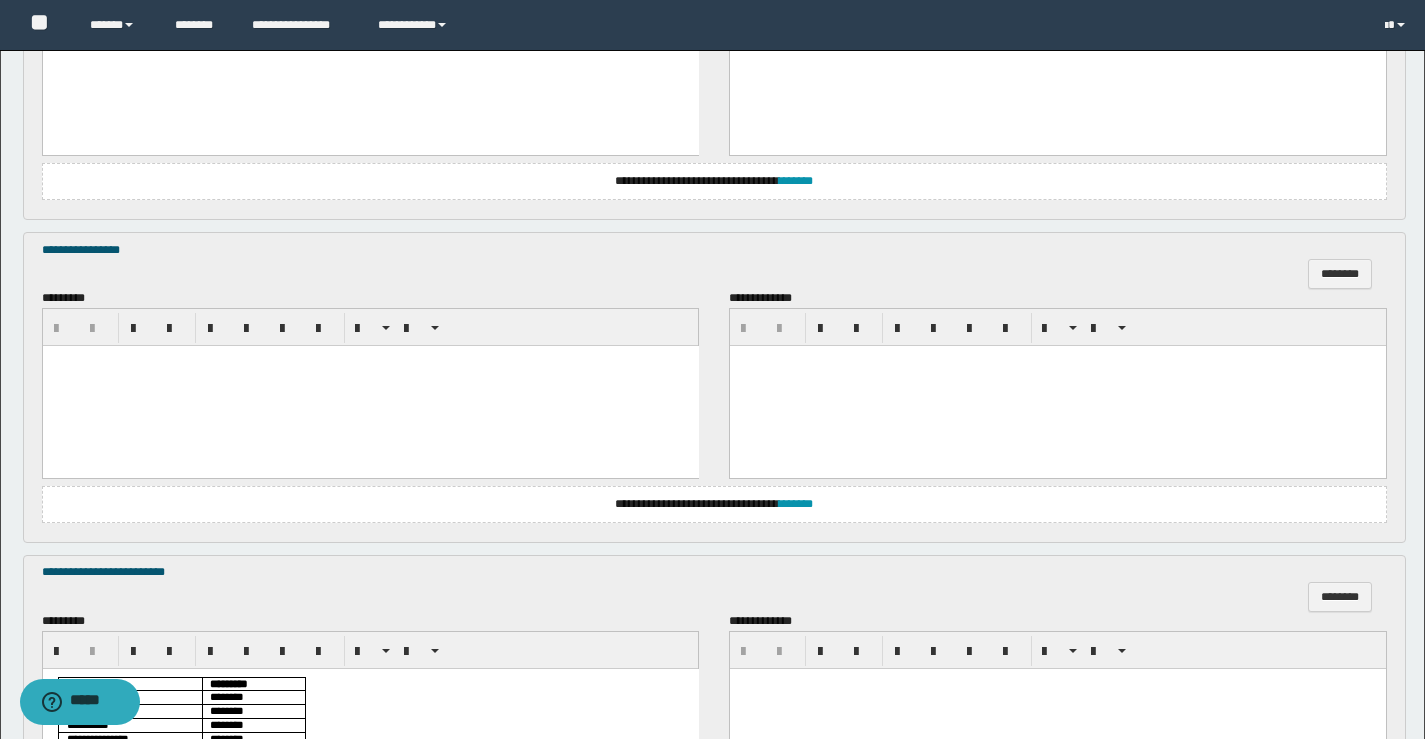 click at bounding box center [370, 386] 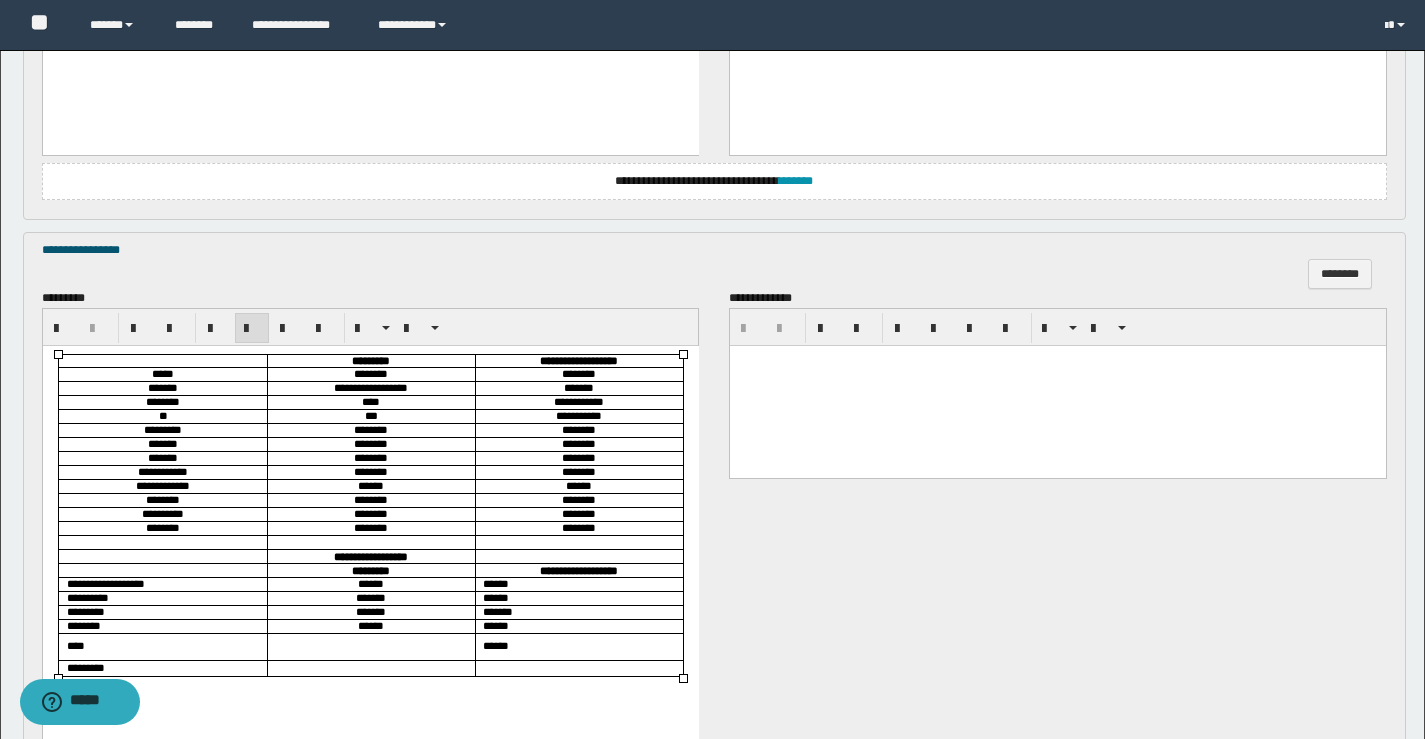 click on "******" at bounding box center (370, 584) 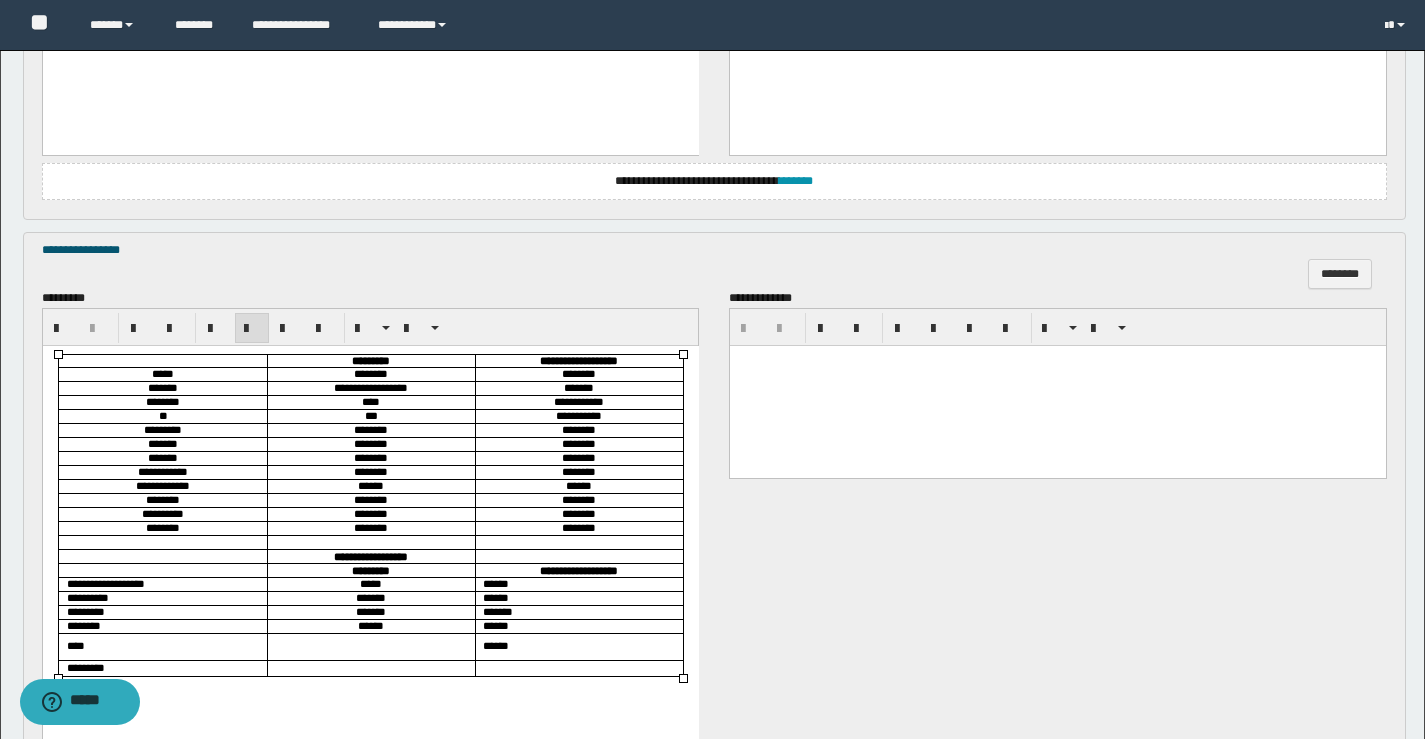 click on "******" at bounding box center [370, 626] 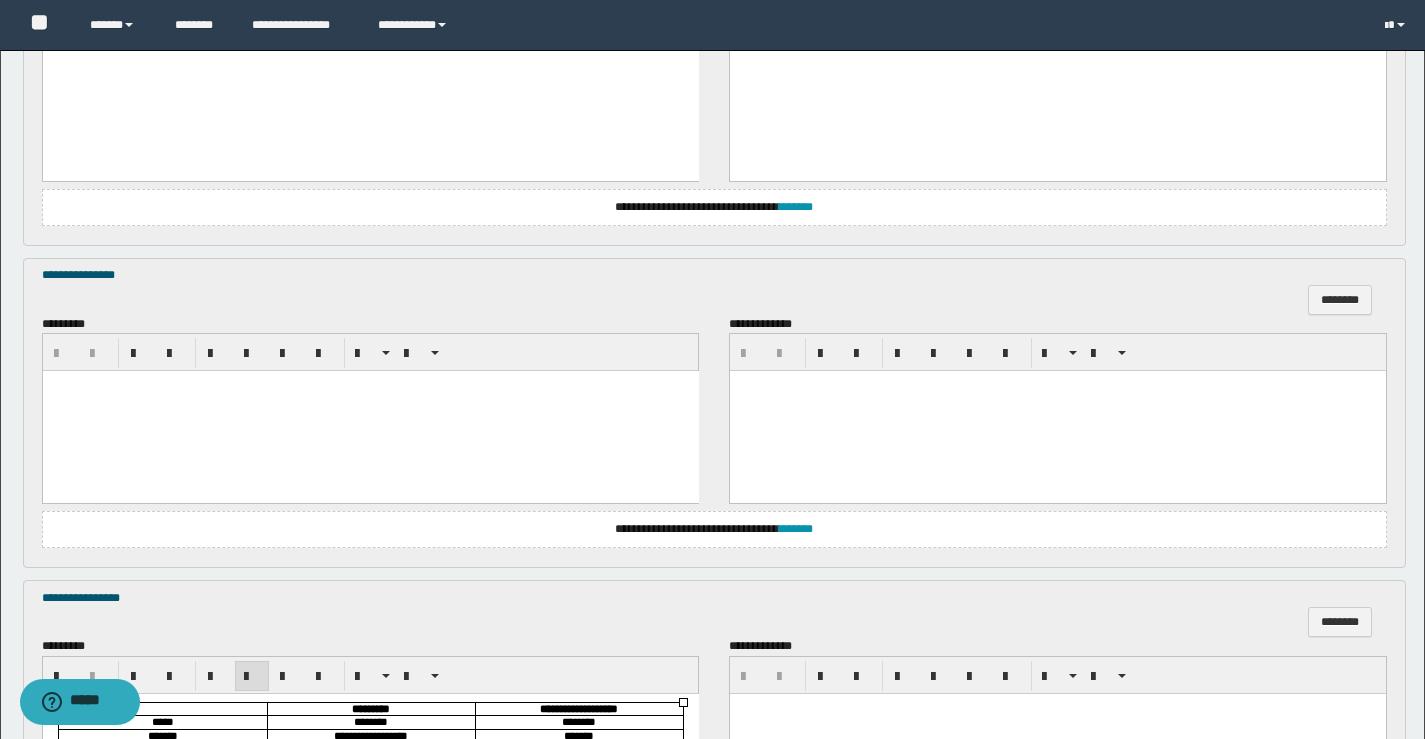 scroll, scrollTop: 670, scrollLeft: 0, axis: vertical 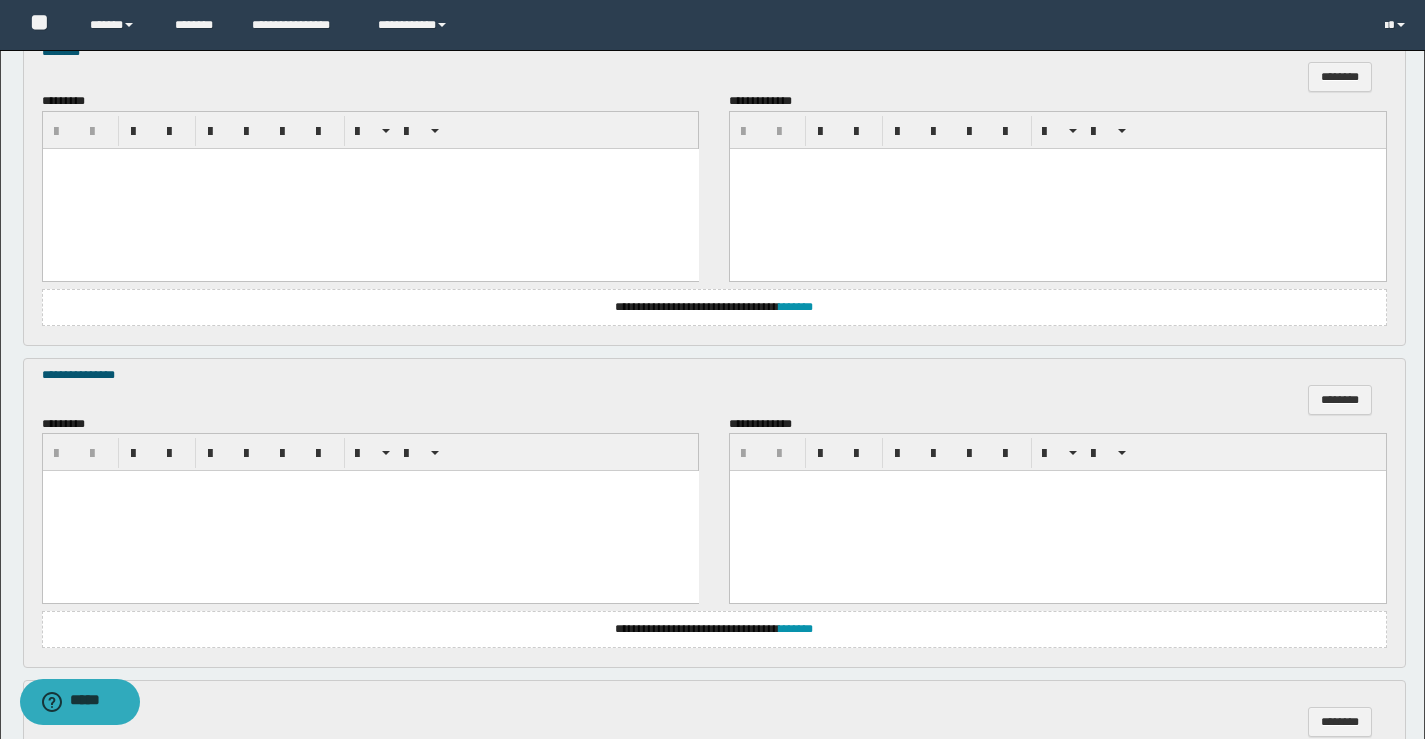 click at bounding box center (370, 188) 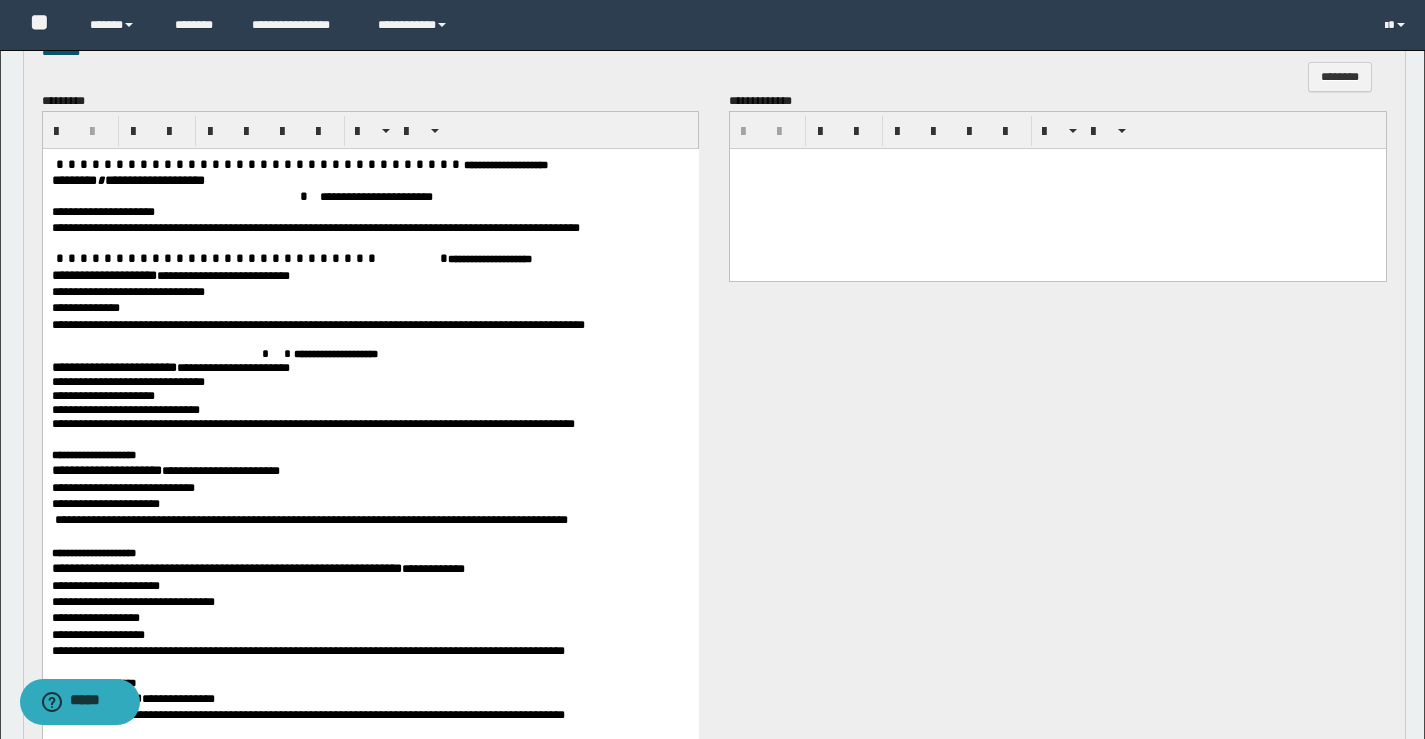 click on "******** * *****" at bounding box center [92, 179] 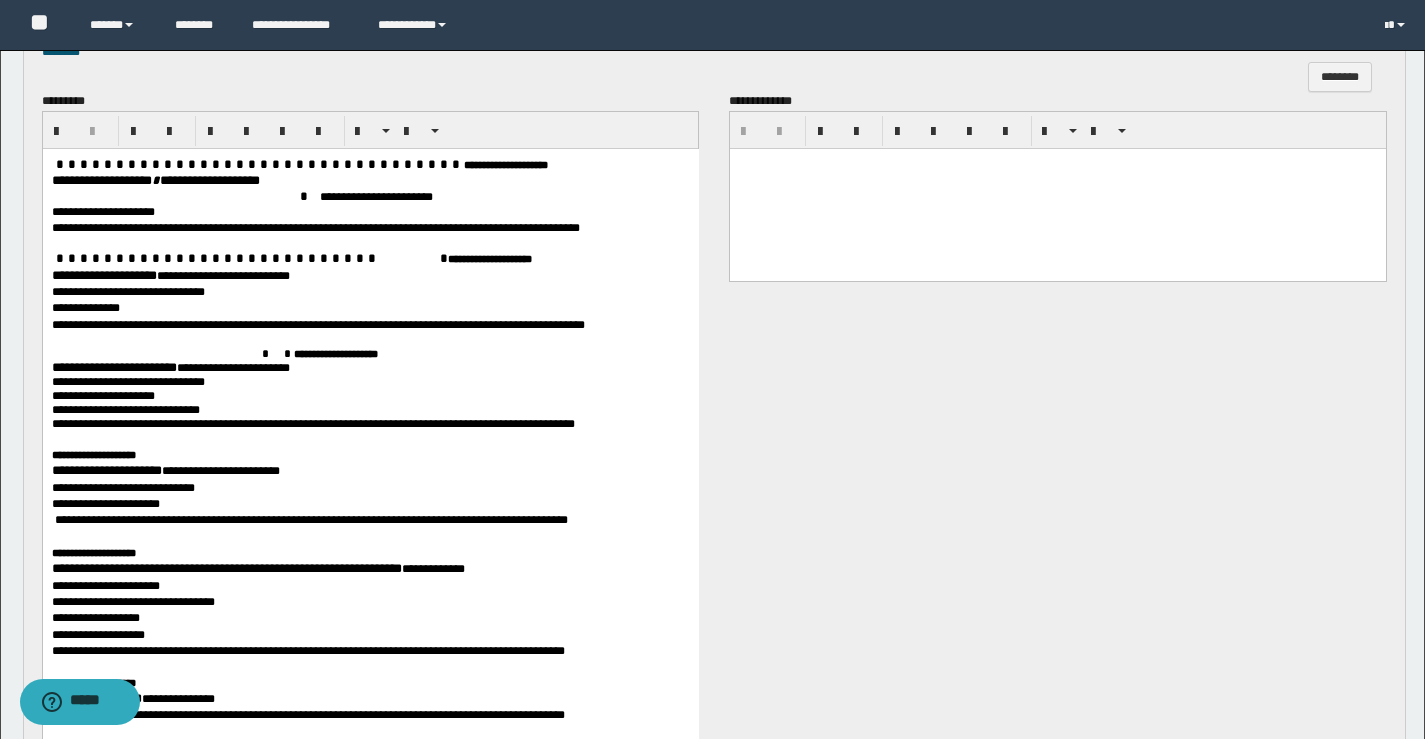 click on "**********" at bounding box center [103, 274] 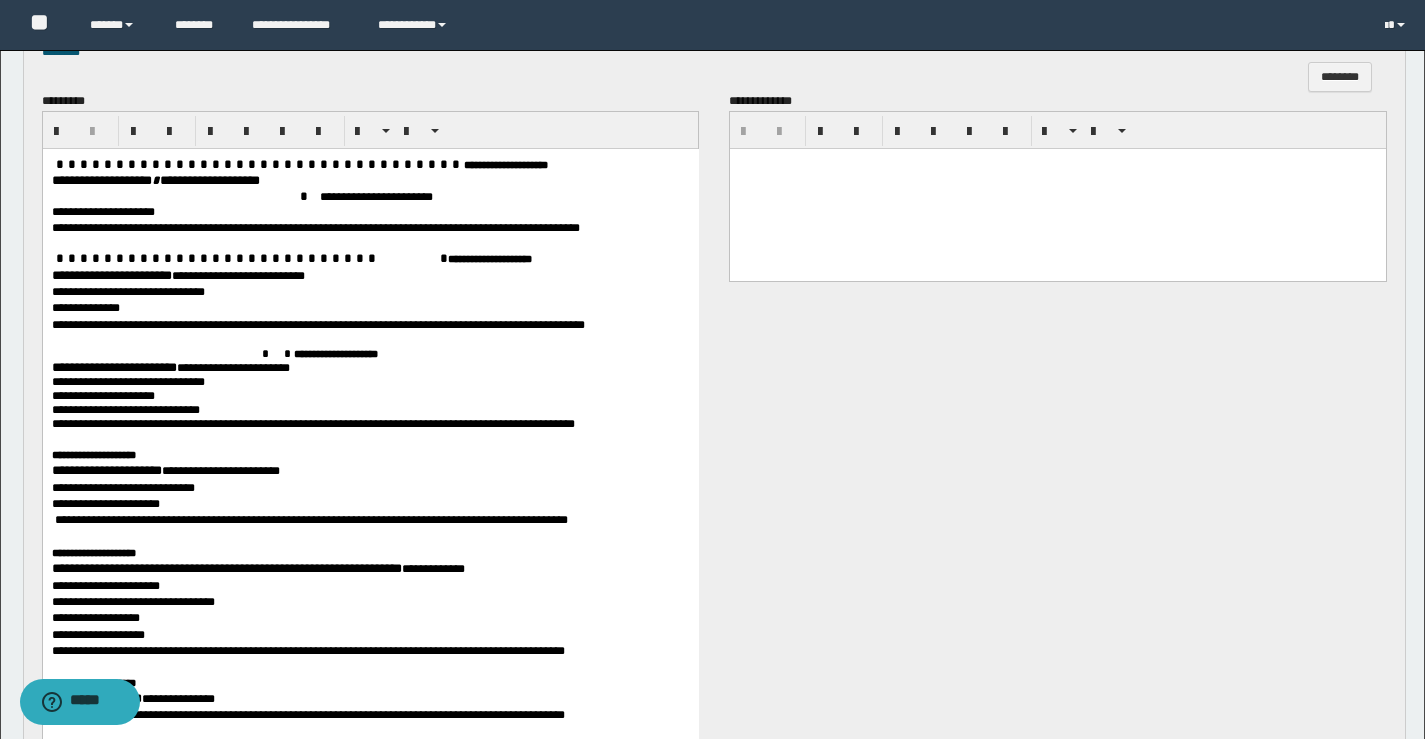 click on "**********" at bounding box center (113, 366) 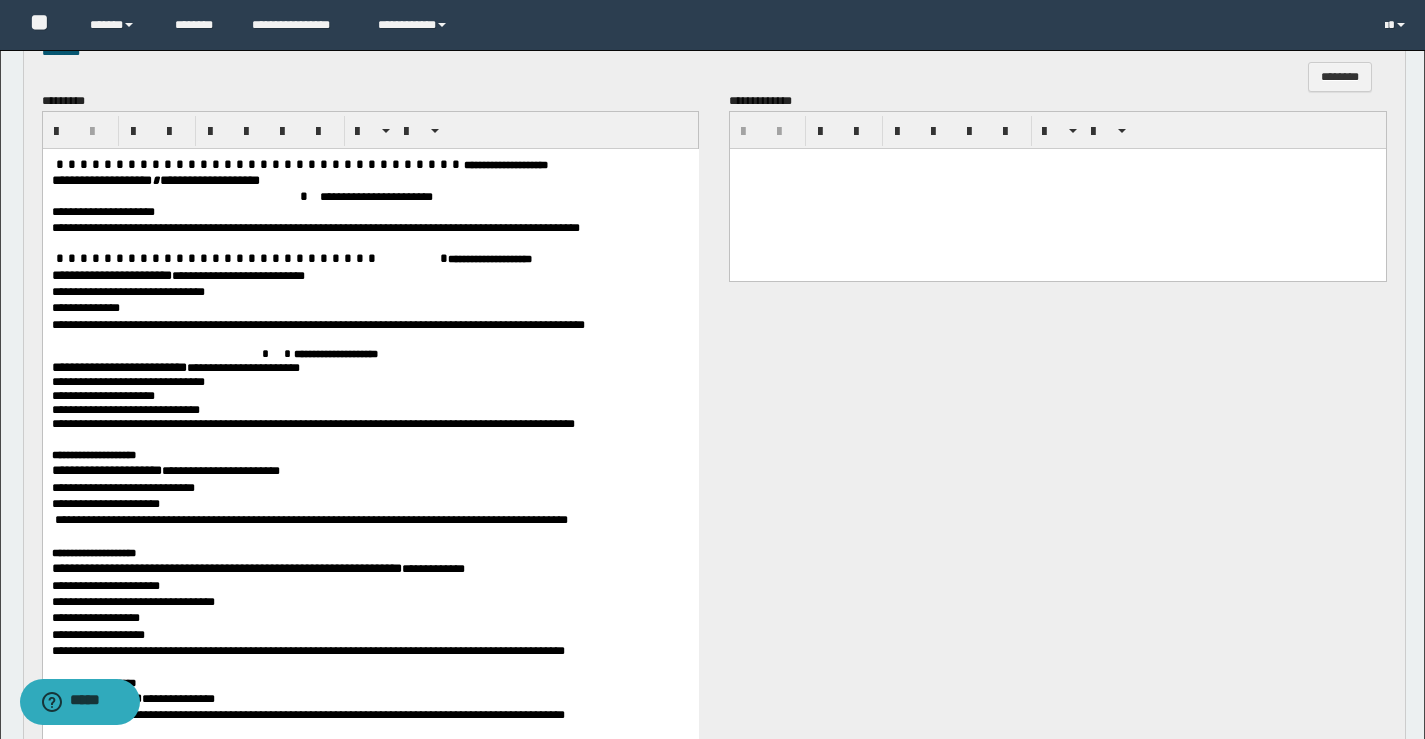 click on "**********" at bounding box center (106, 469) 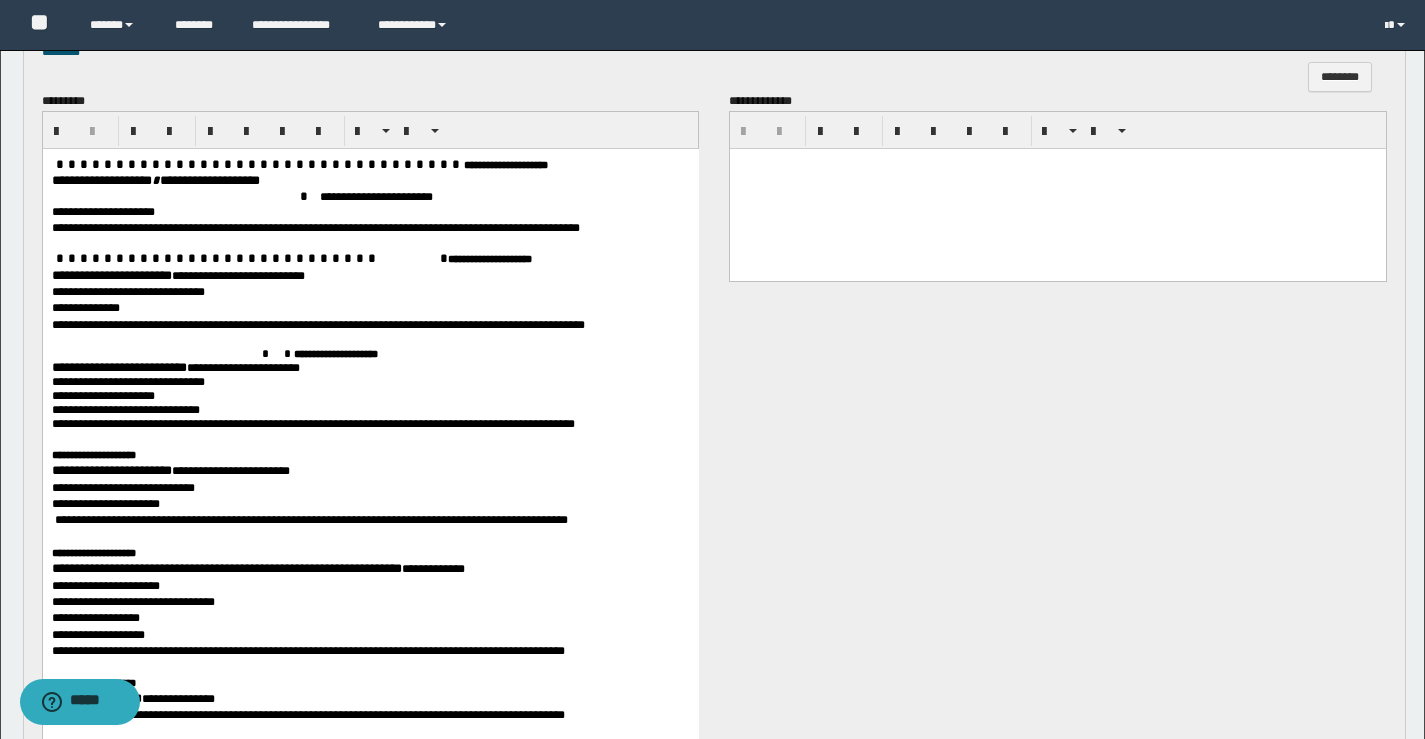 click on "**********" at bounding box center (226, 567) 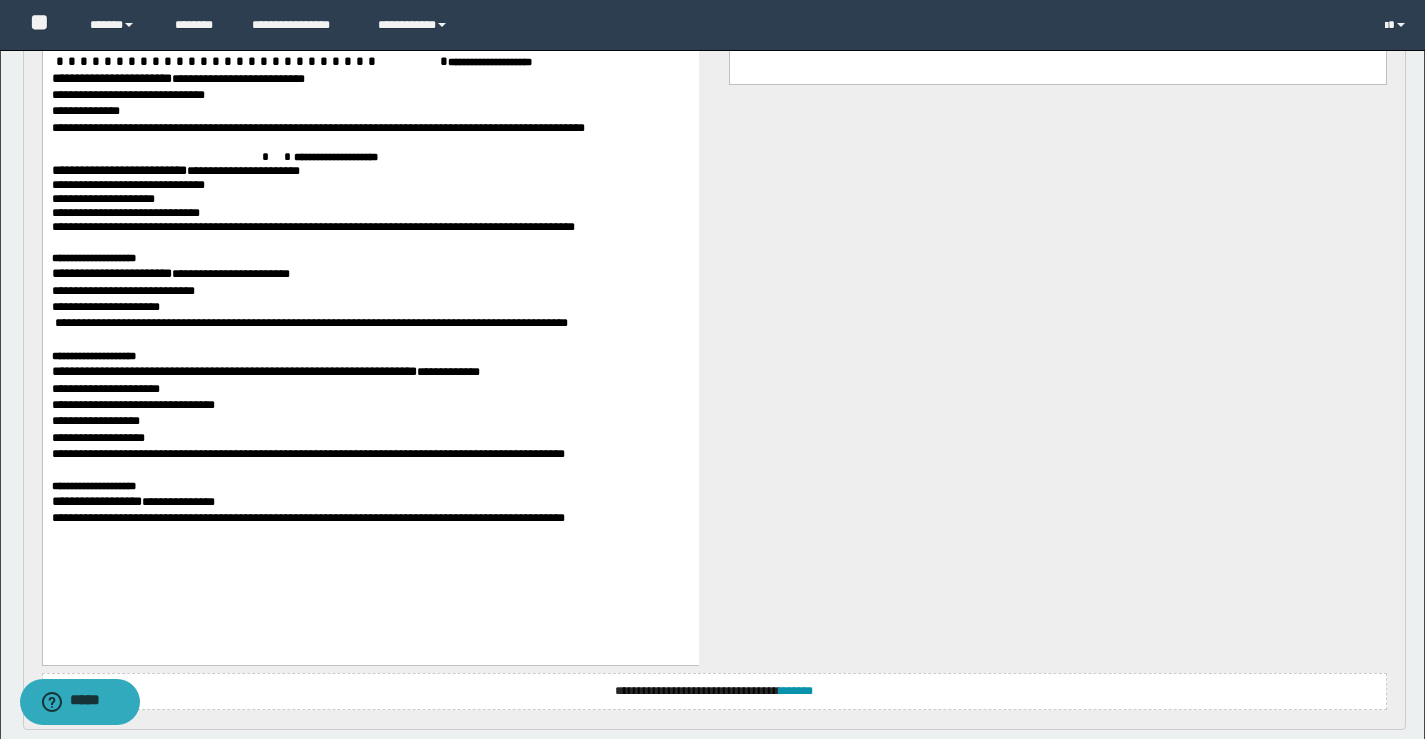scroll, scrollTop: 870, scrollLeft: 0, axis: vertical 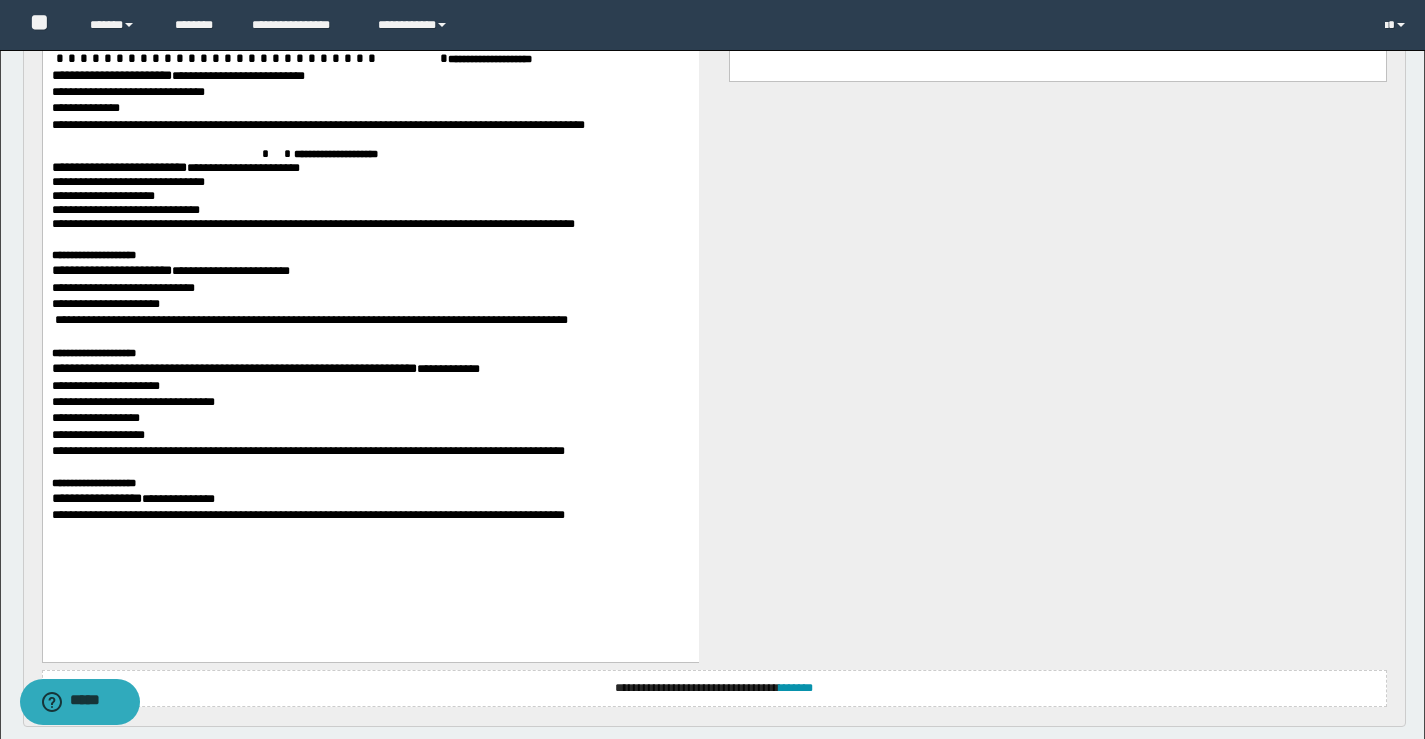 click on "**********" at bounding box center [96, 498] 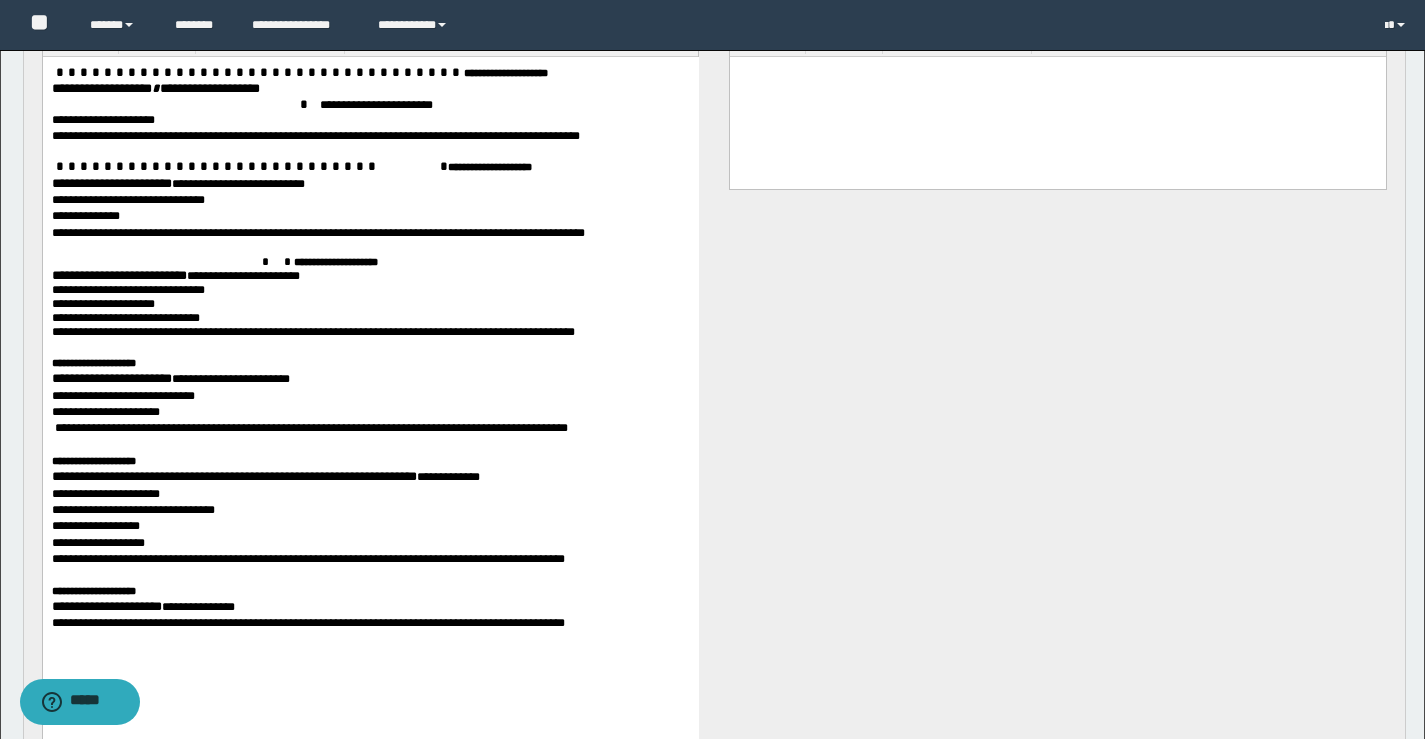 scroll, scrollTop: 670, scrollLeft: 0, axis: vertical 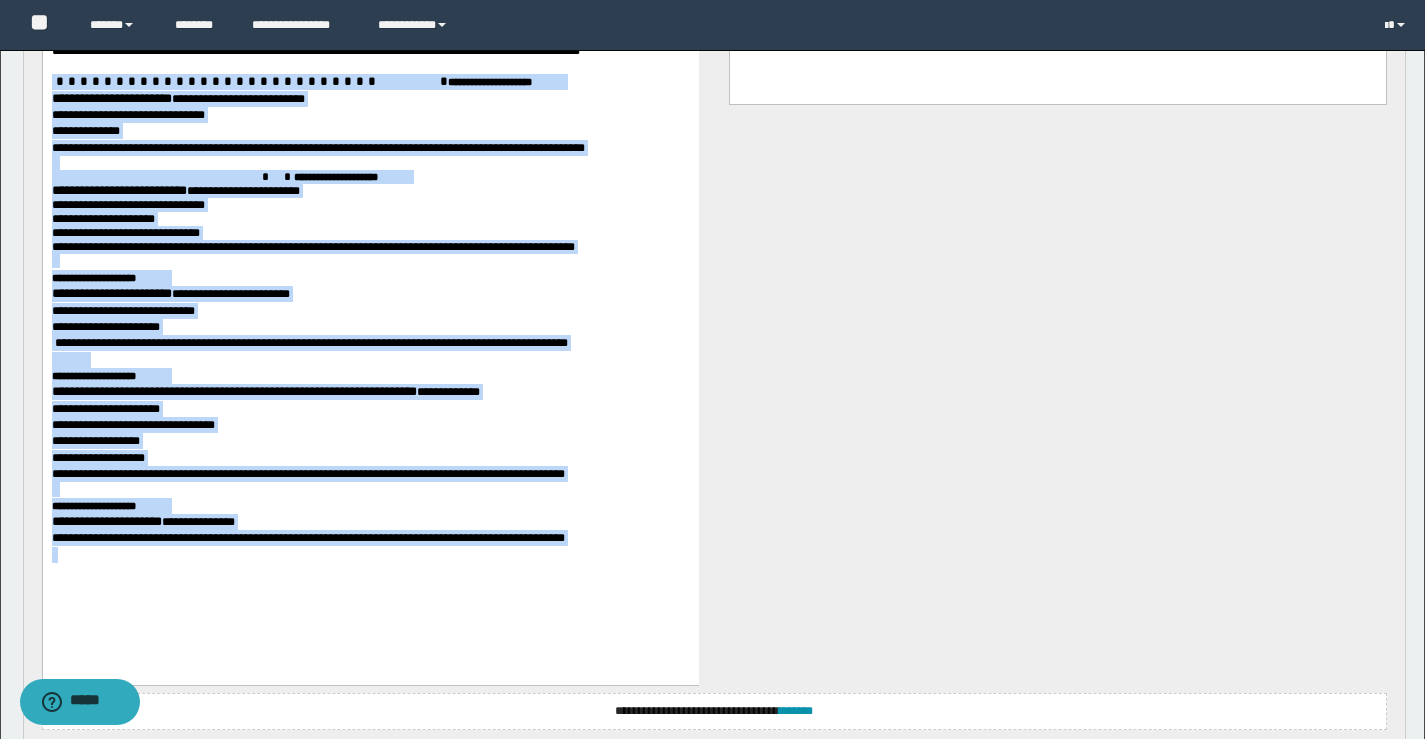 drag, startPoint x: 68, startPoint y: 66, endPoint x: 595, endPoint y: 704, distance: 827.51013 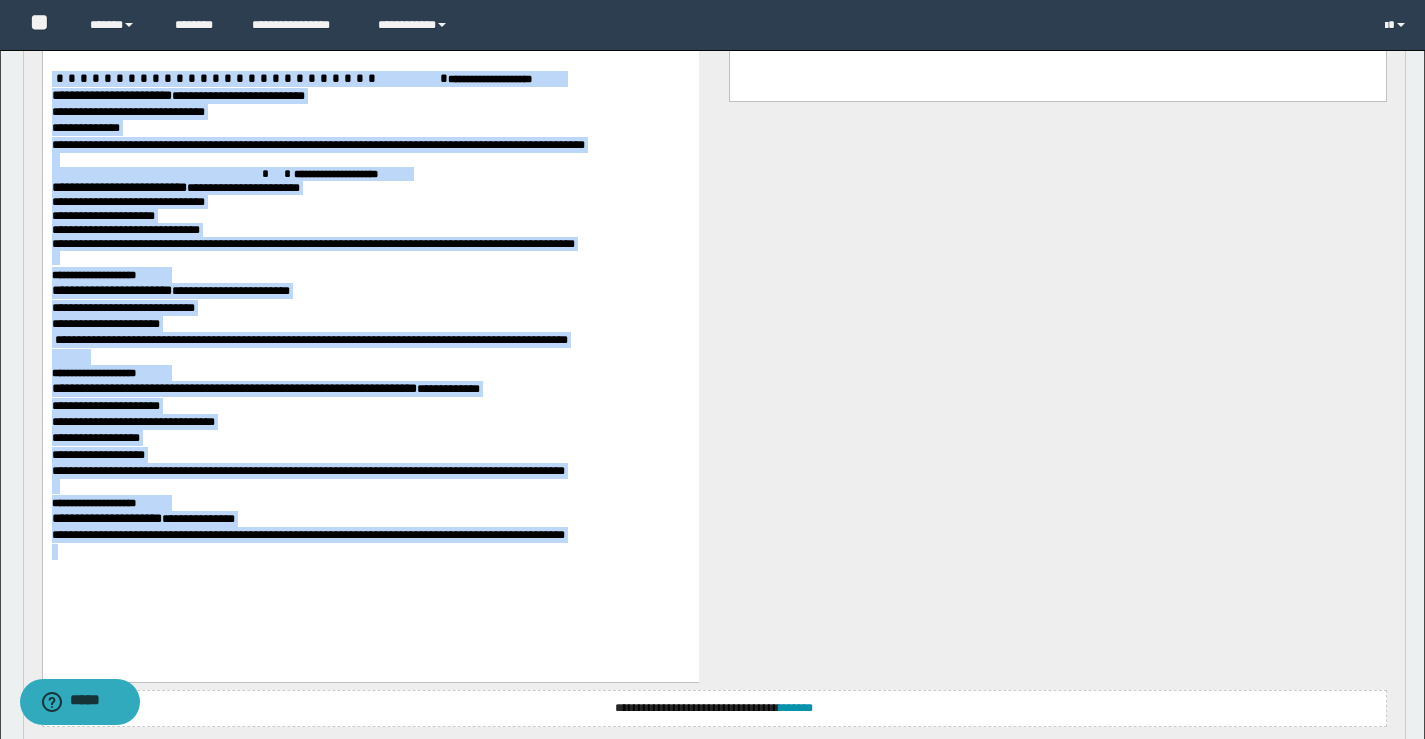 click on "**********" at bounding box center [370, 293] 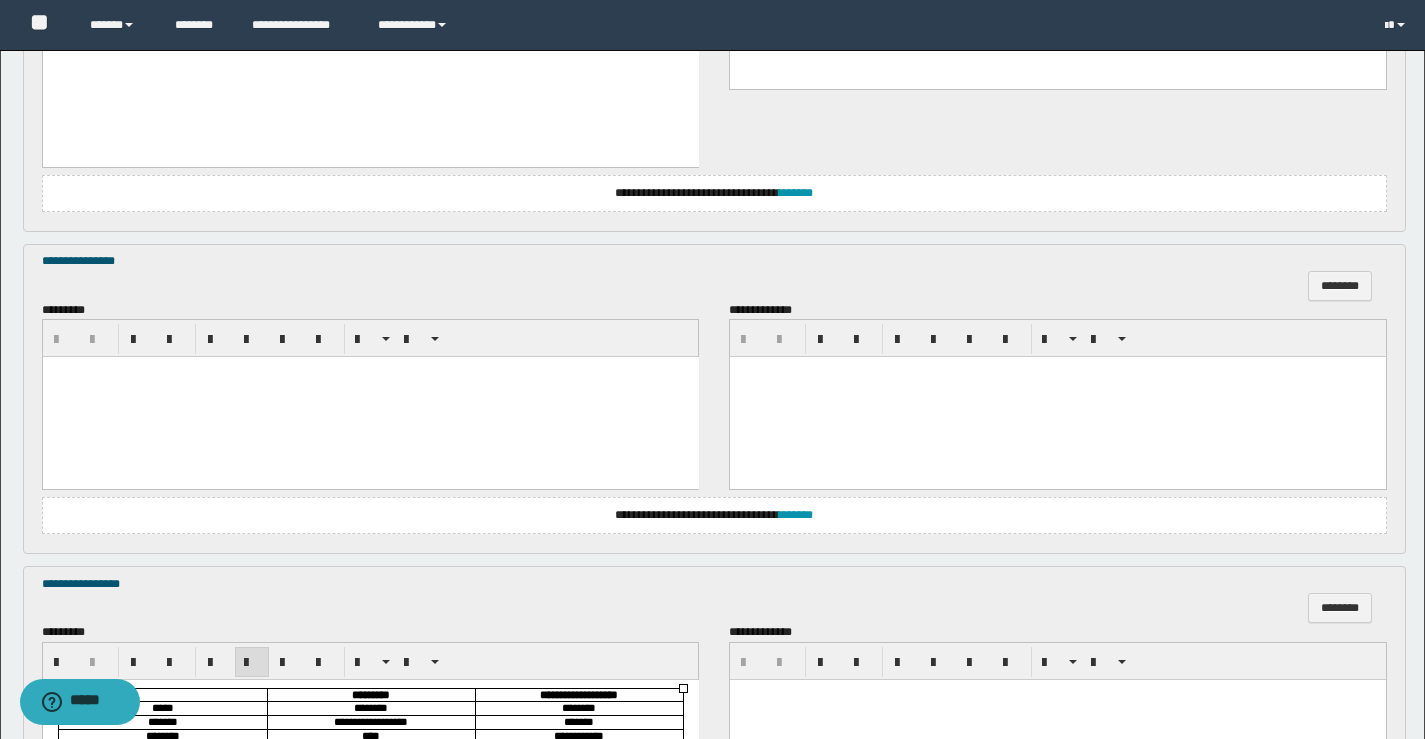 click at bounding box center [370, 397] 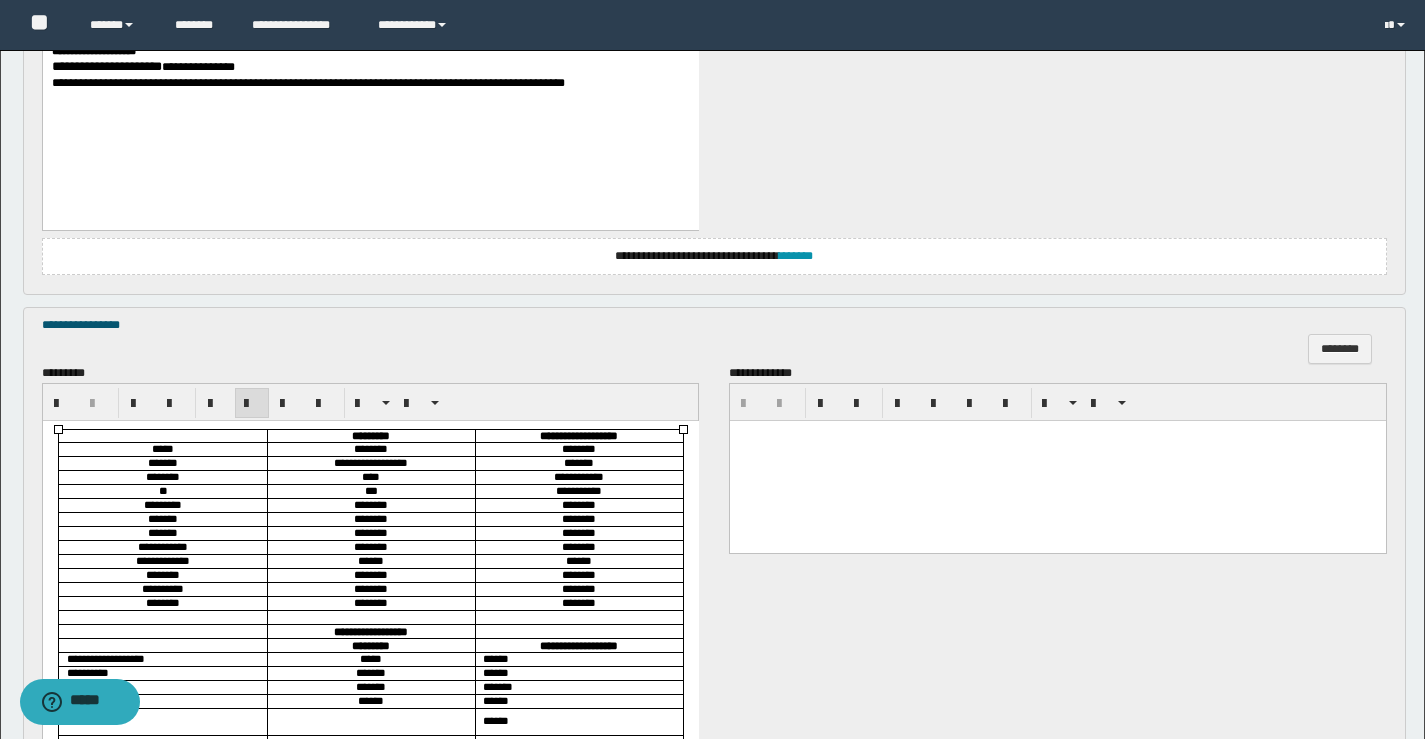 scroll, scrollTop: 1762, scrollLeft: 0, axis: vertical 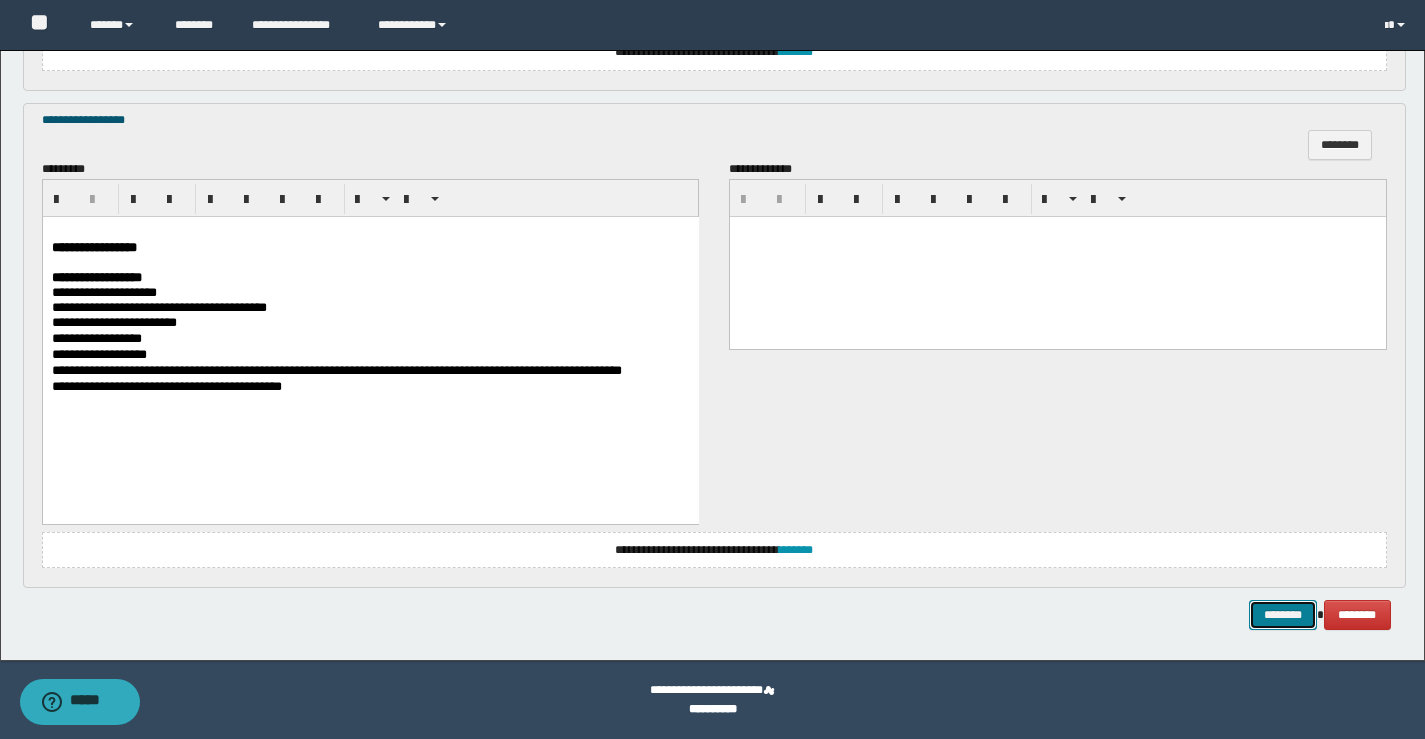 click on "********" at bounding box center [1283, 615] 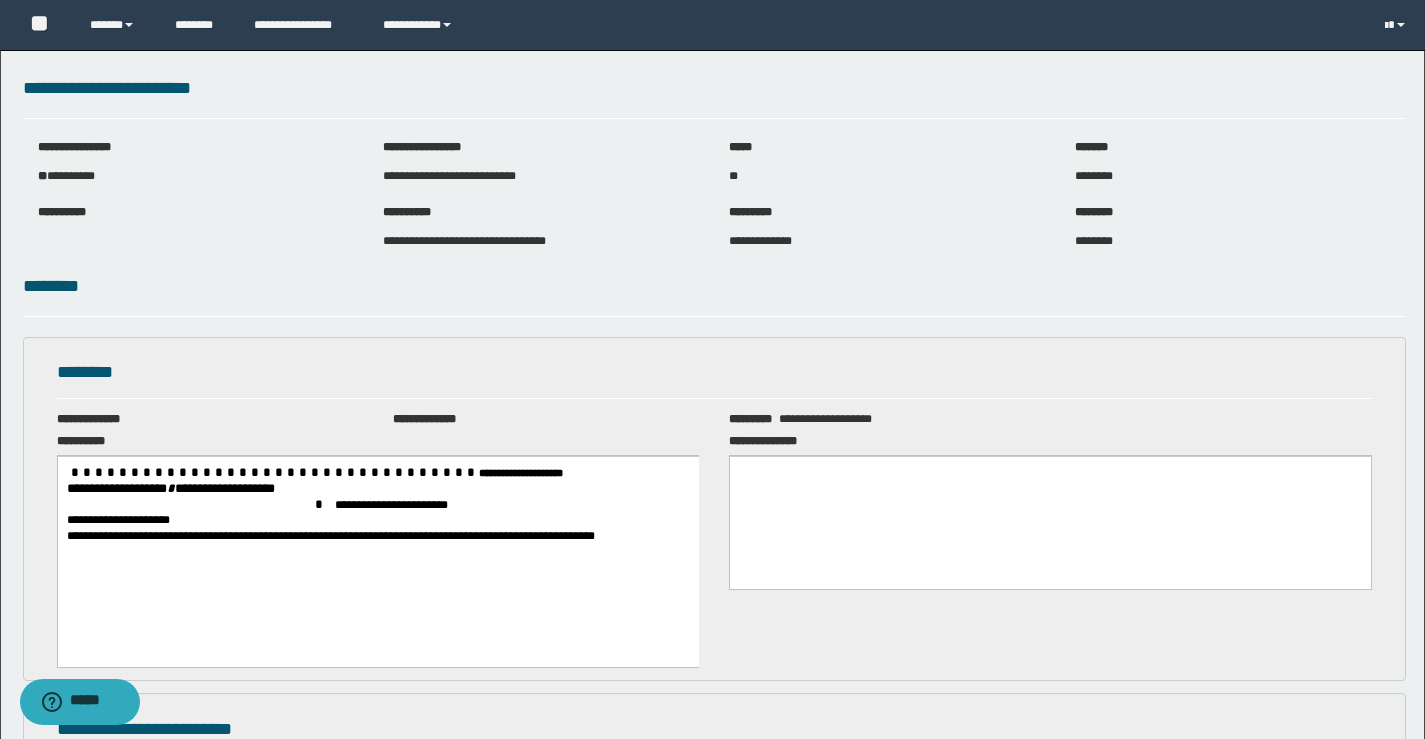 scroll, scrollTop: 0, scrollLeft: 0, axis: both 